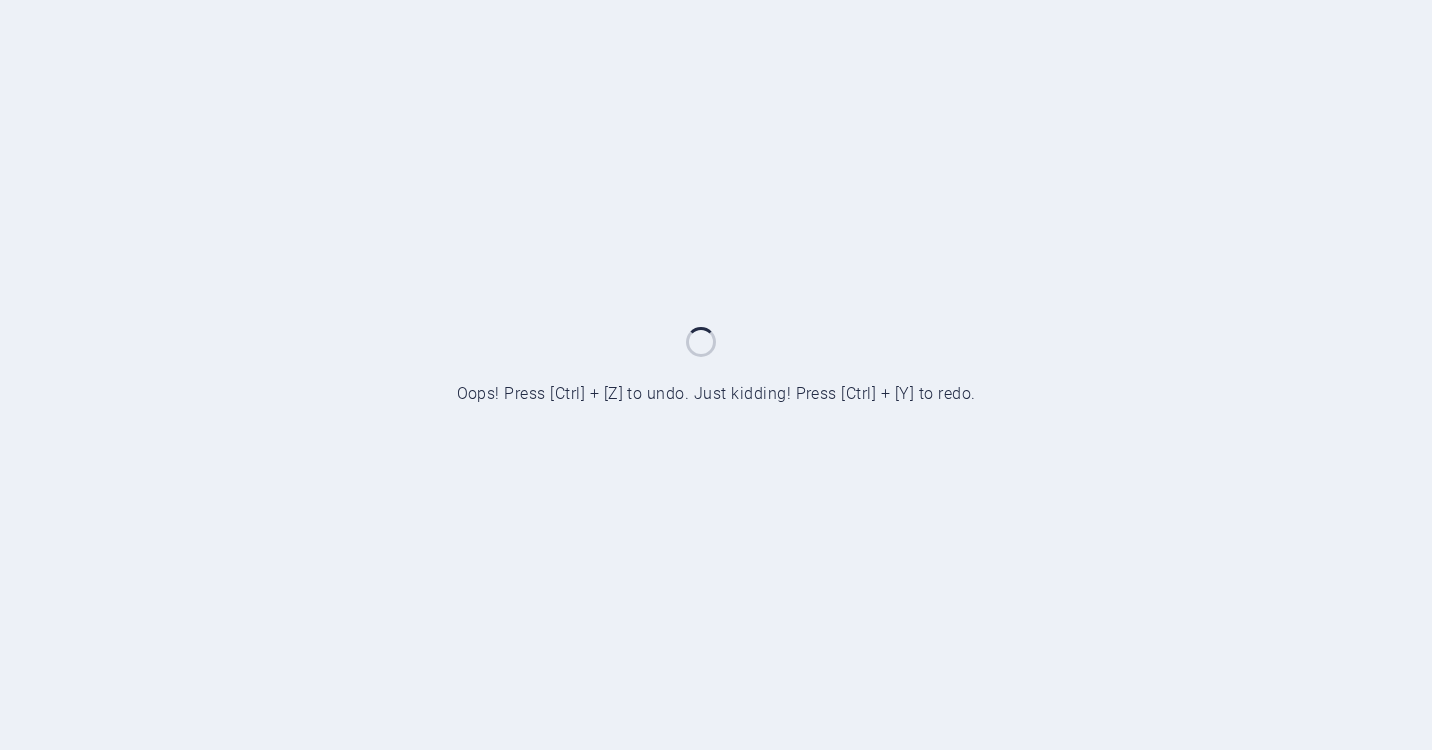 scroll, scrollTop: 0, scrollLeft: 0, axis: both 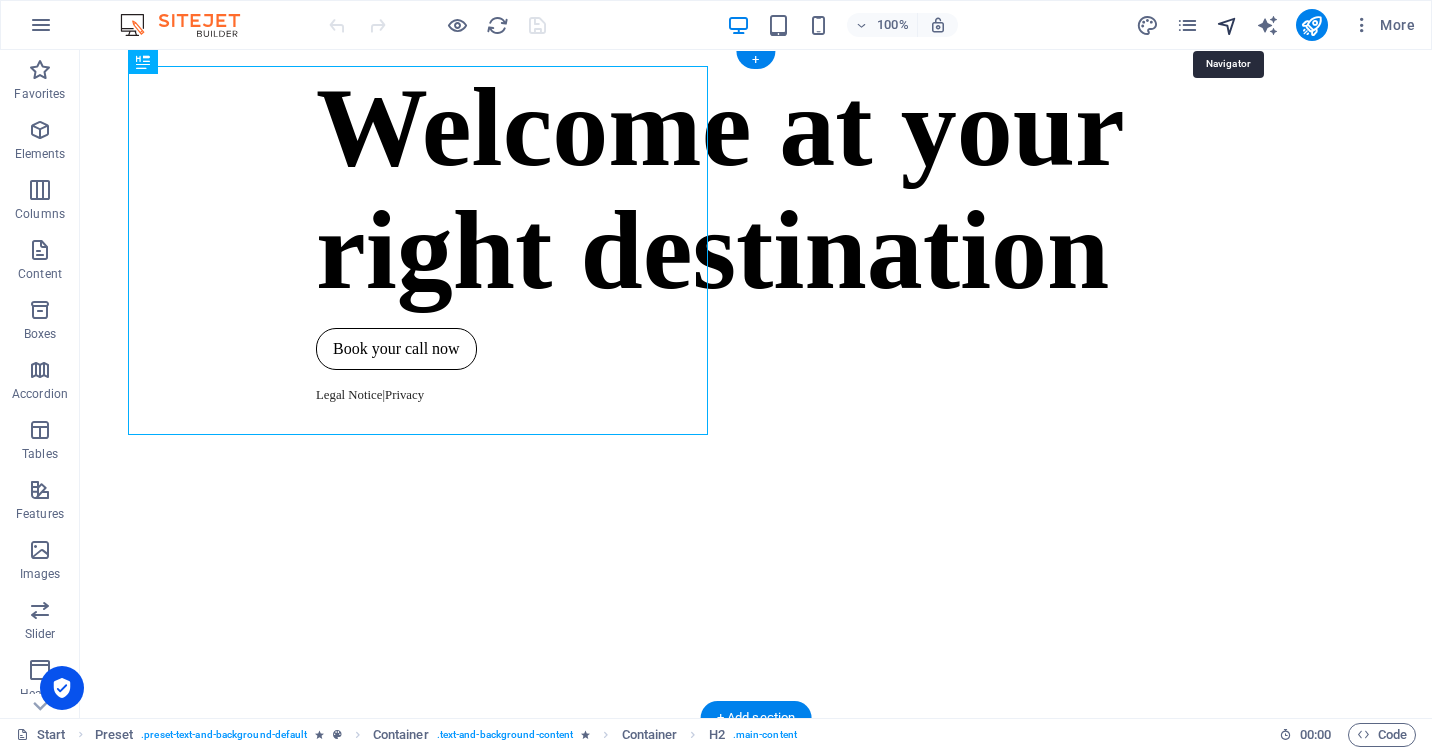 click at bounding box center (1227, 25) 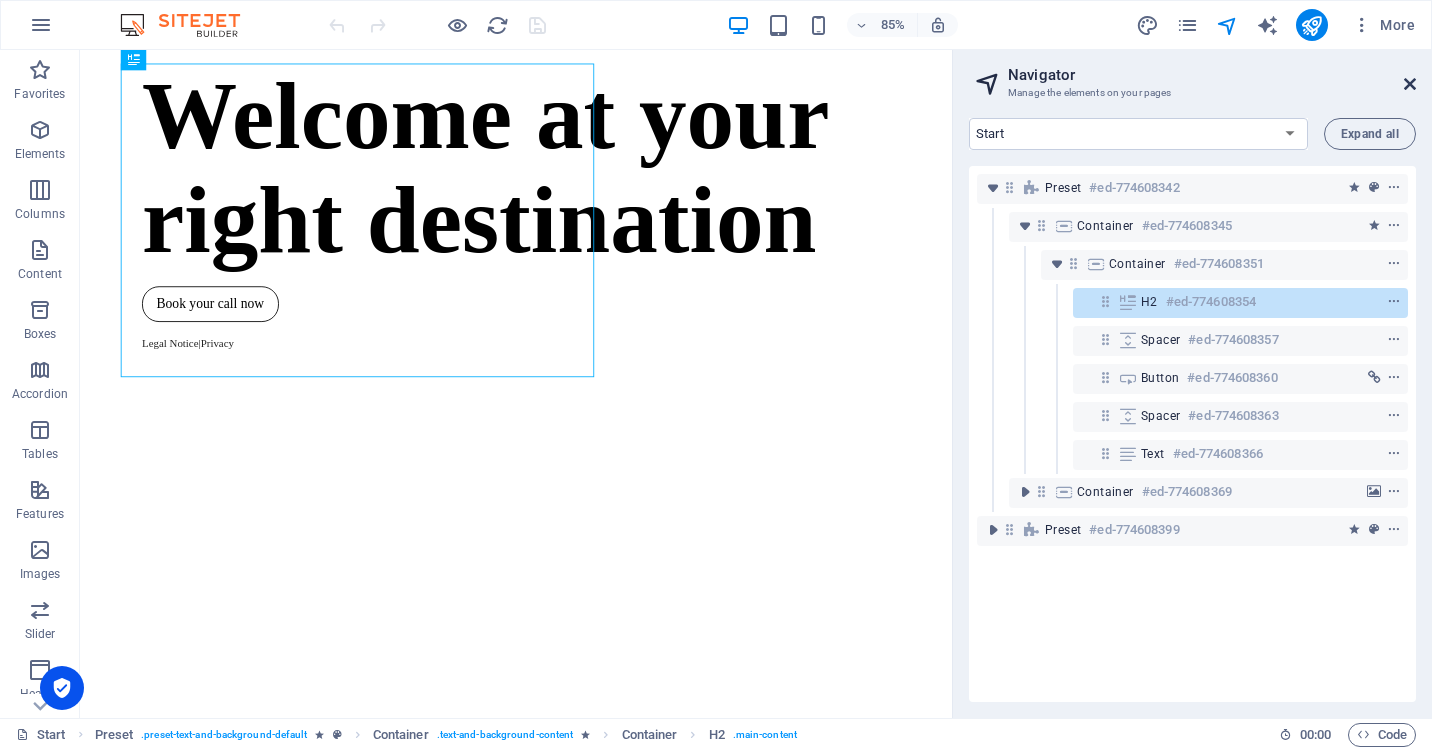 click at bounding box center (1410, 84) 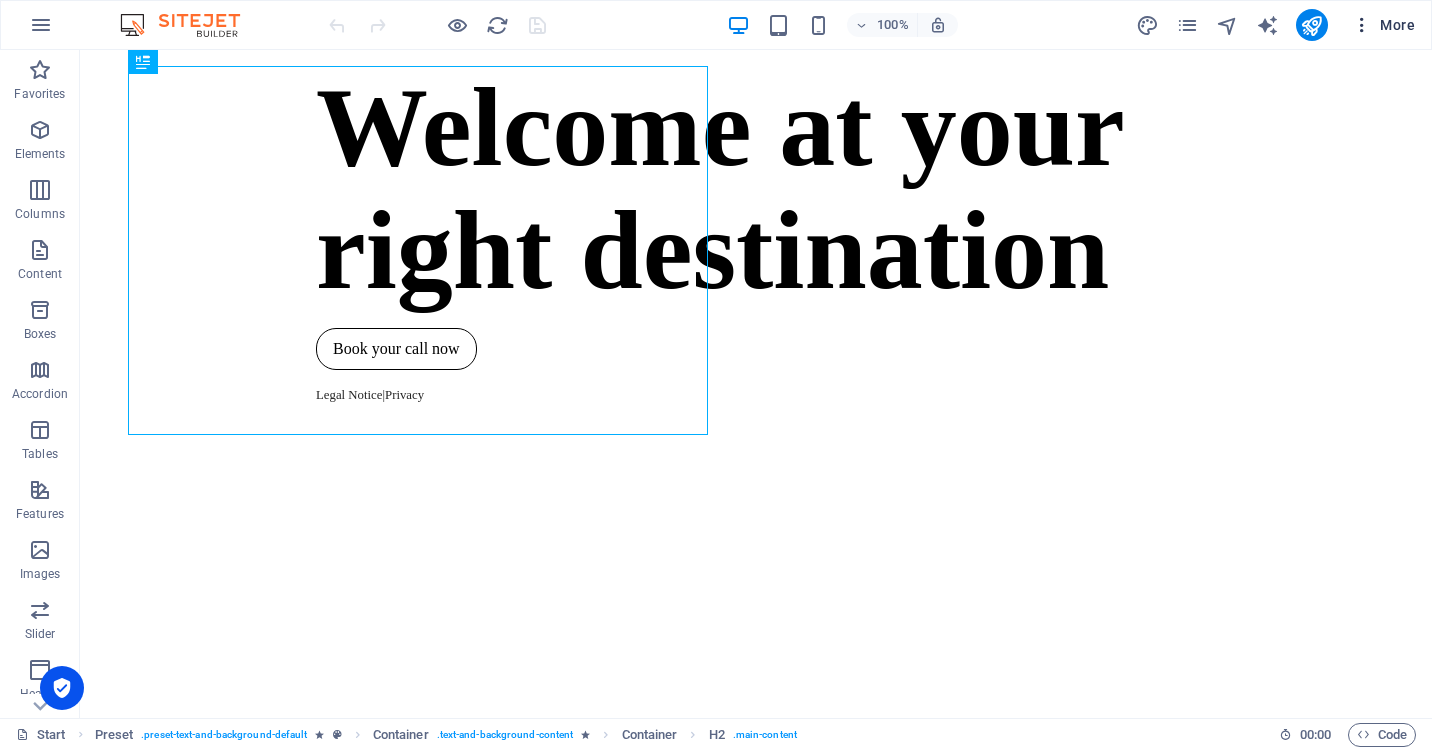 click on "More" at bounding box center [1383, 25] 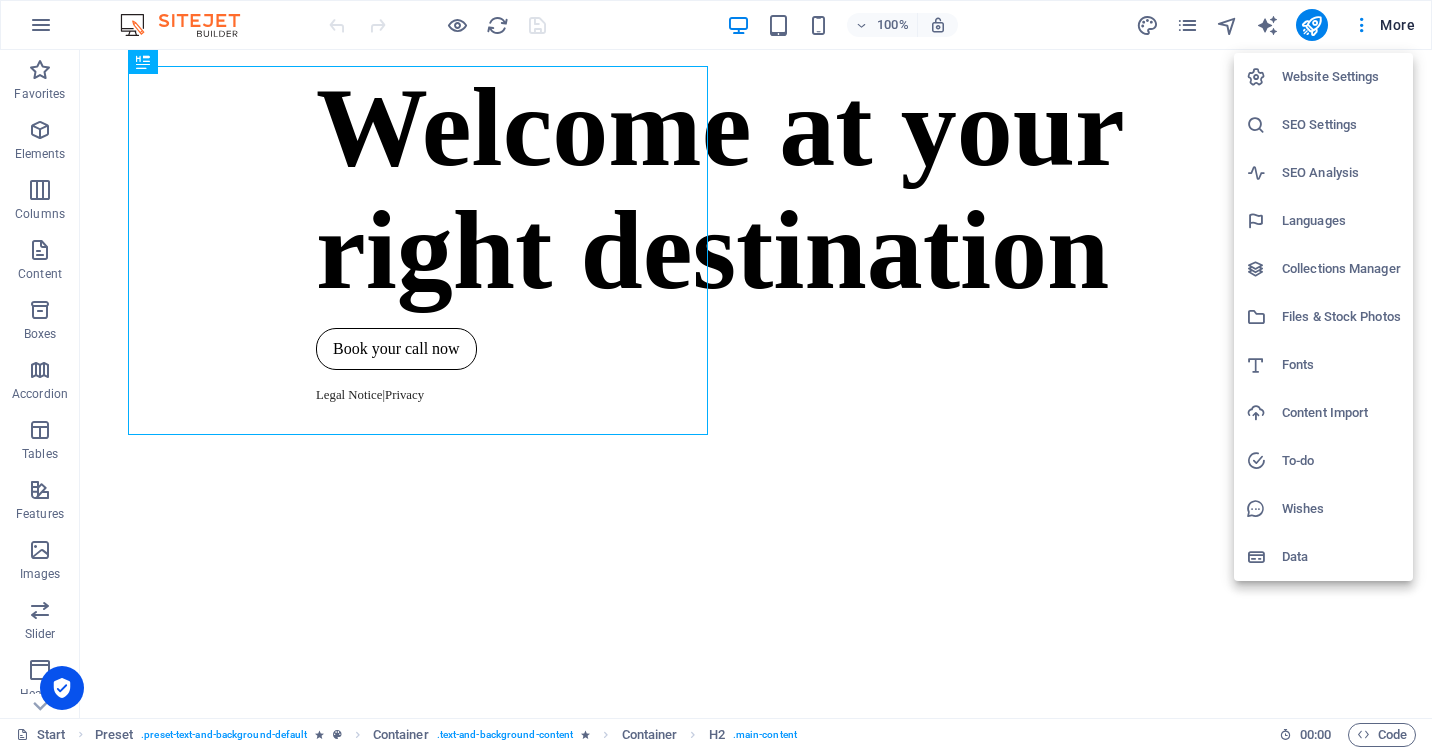 click at bounding box center [716, 375] 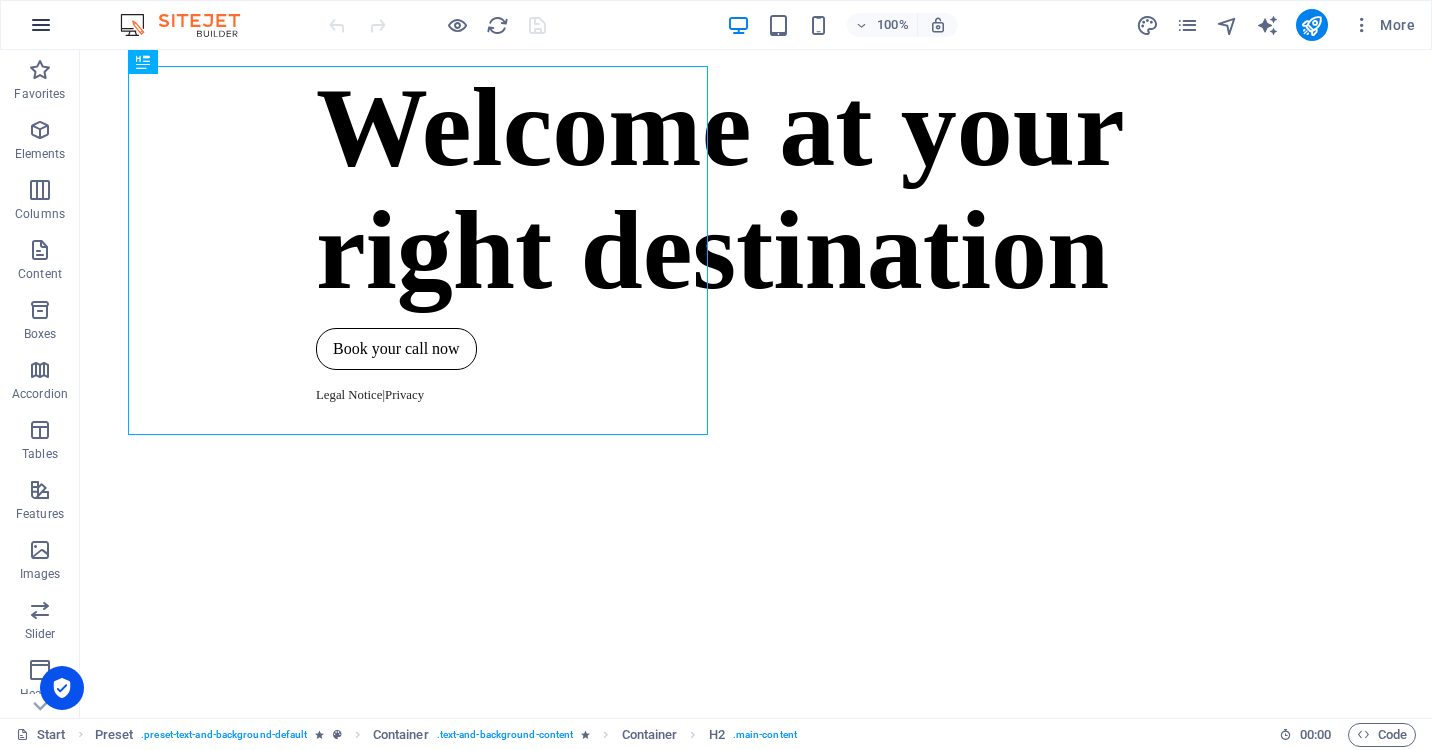 click at bounding box center [41, 25] 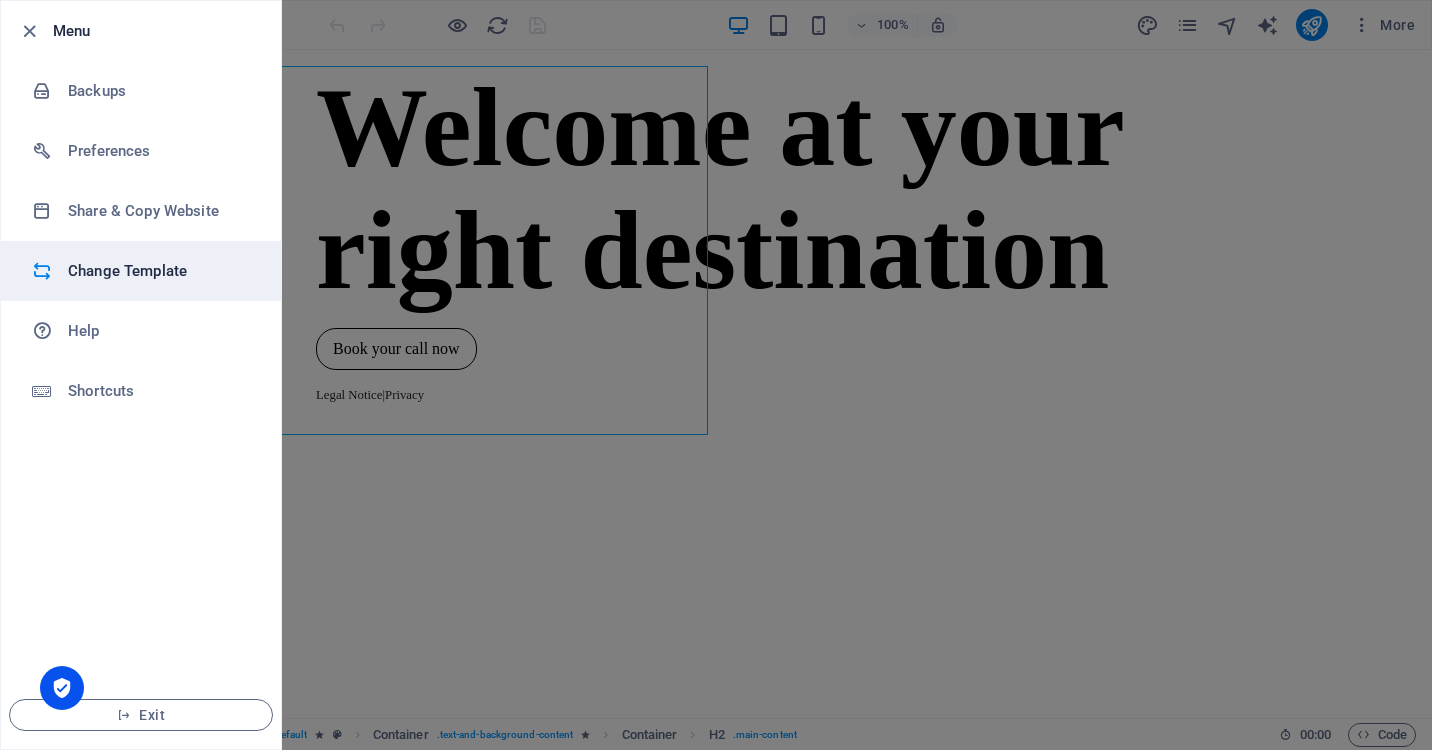 click on "Change Template" at bounding box center [141, 271] 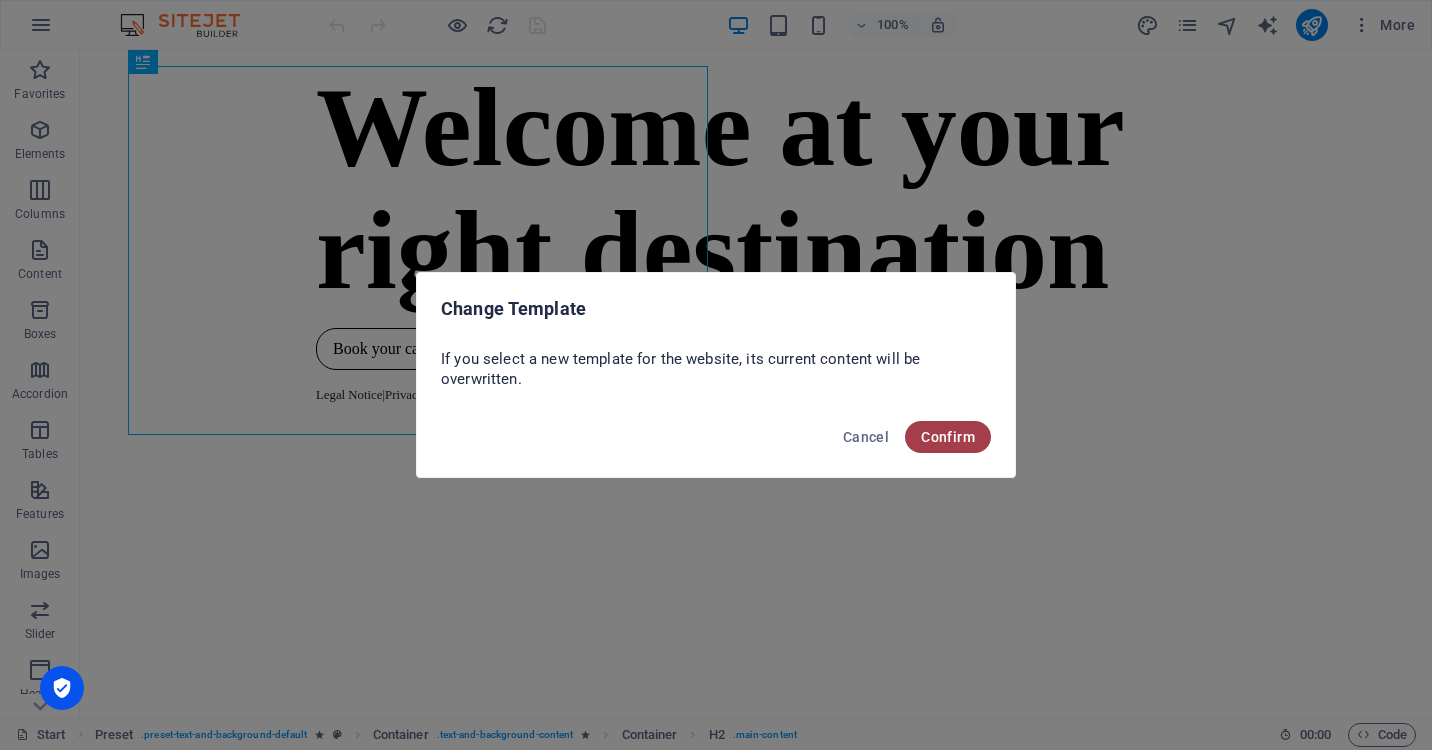 click on "Confirm" at bounding box center (948, 437) 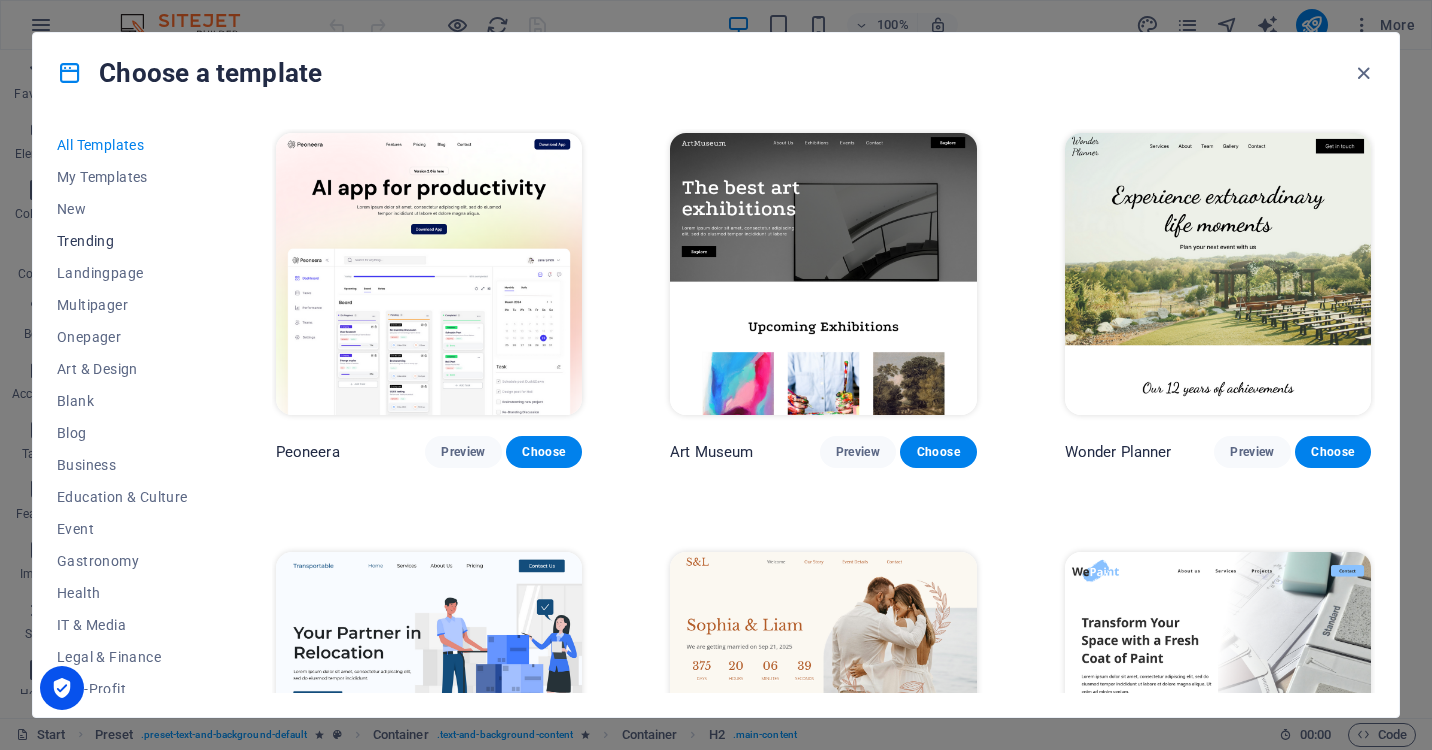 scroll, scrollTop: 0, scrollLeft: 0, axis: both 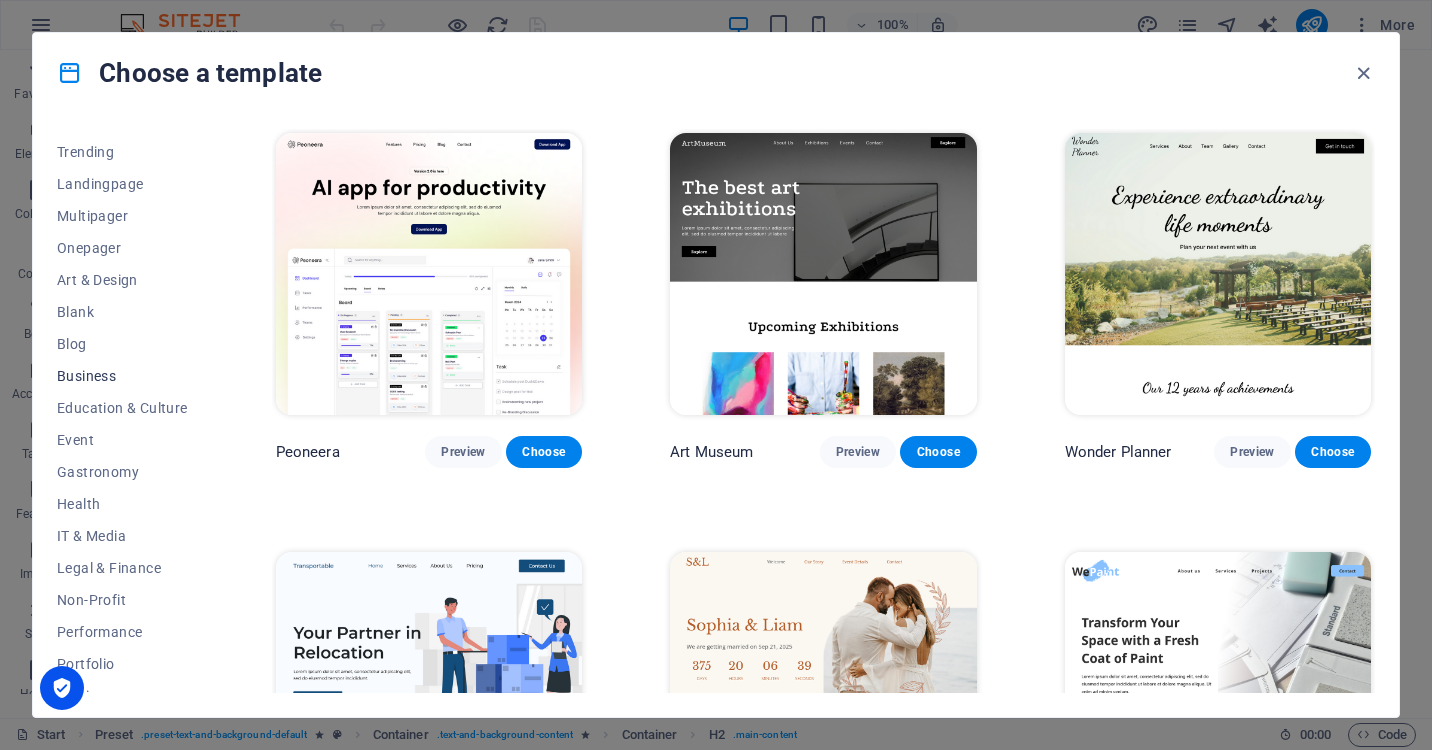 click on "Business" at bounding box center [122, 376] 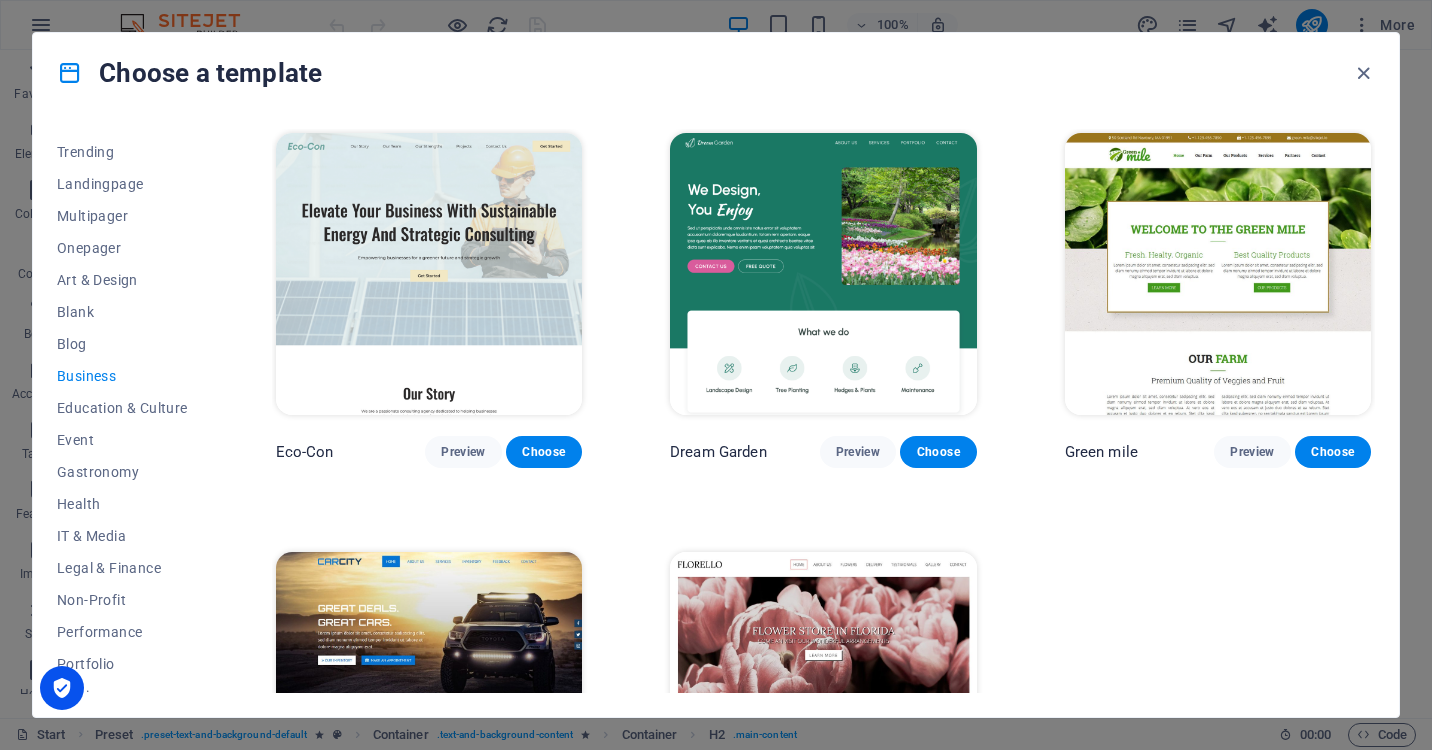 scroll, scrollTop: 0, scrollLeft: 0, axis: both 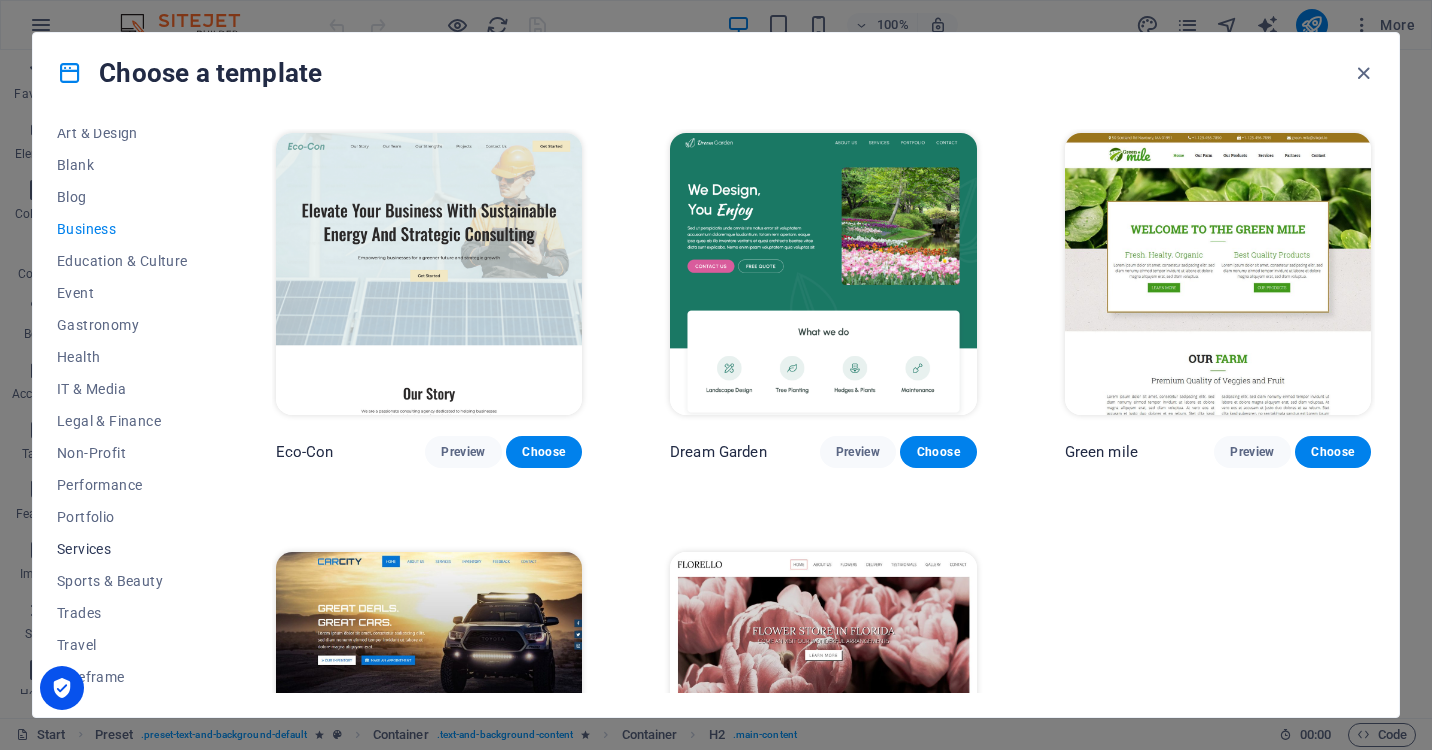click on "Services" at bounding box center [122, 549] 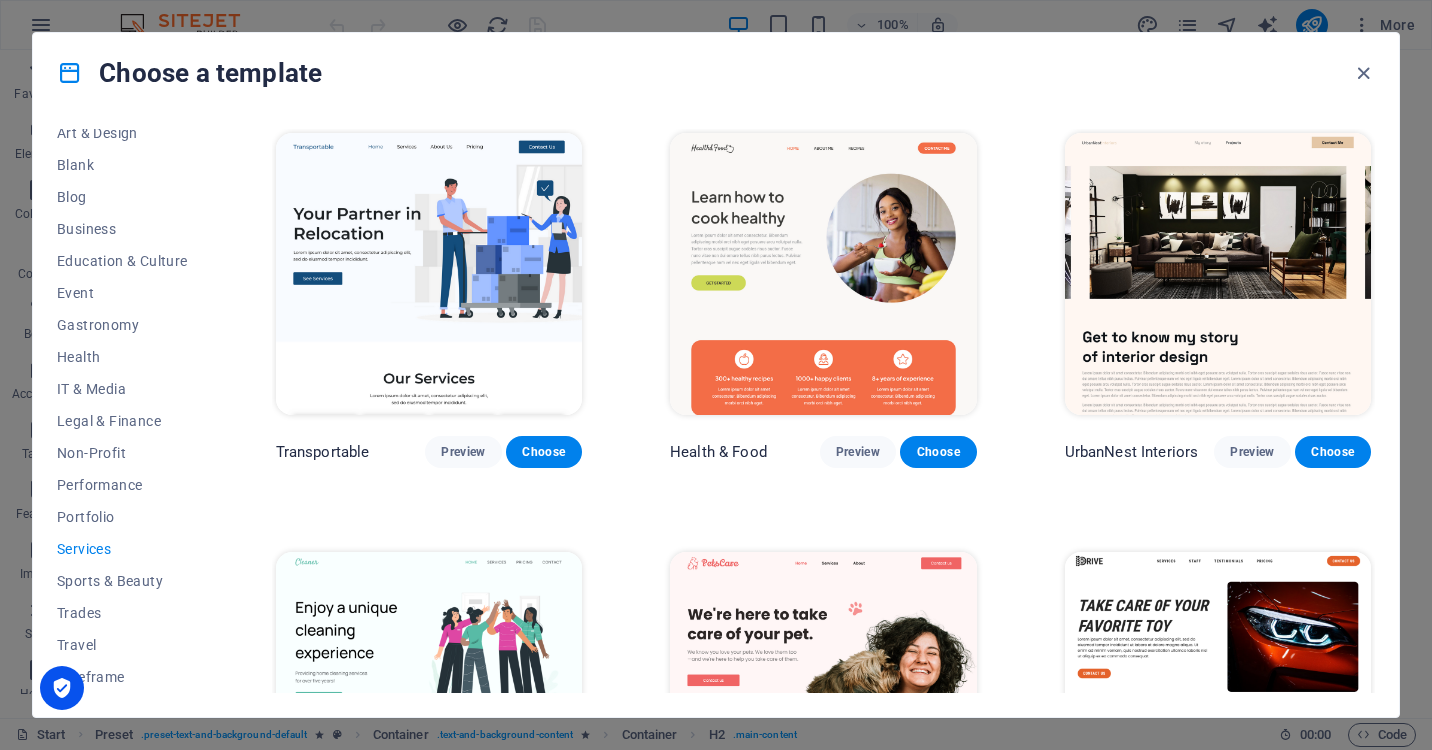 click on "Transportable Preview Choose Health & Food Preview Choose UrbanNest Interiors Preview Choose Cleaner Preview Choose Pets Care Preview Choose Drive Preview Choose Estator Preview Choose CoachLife Preview Choose Priodas Preview Choose CleanCar Preview Choose Protector Preview Choose Morris Real Estate Preview Choose Alerta Preview Choose Funus Preview Choose Fresh&Clean Preview Choose Opus Preview Choose Transaway Preview Choose Vita Preview Choose Residence Preview Choose" at bounding box center (823, 1556) 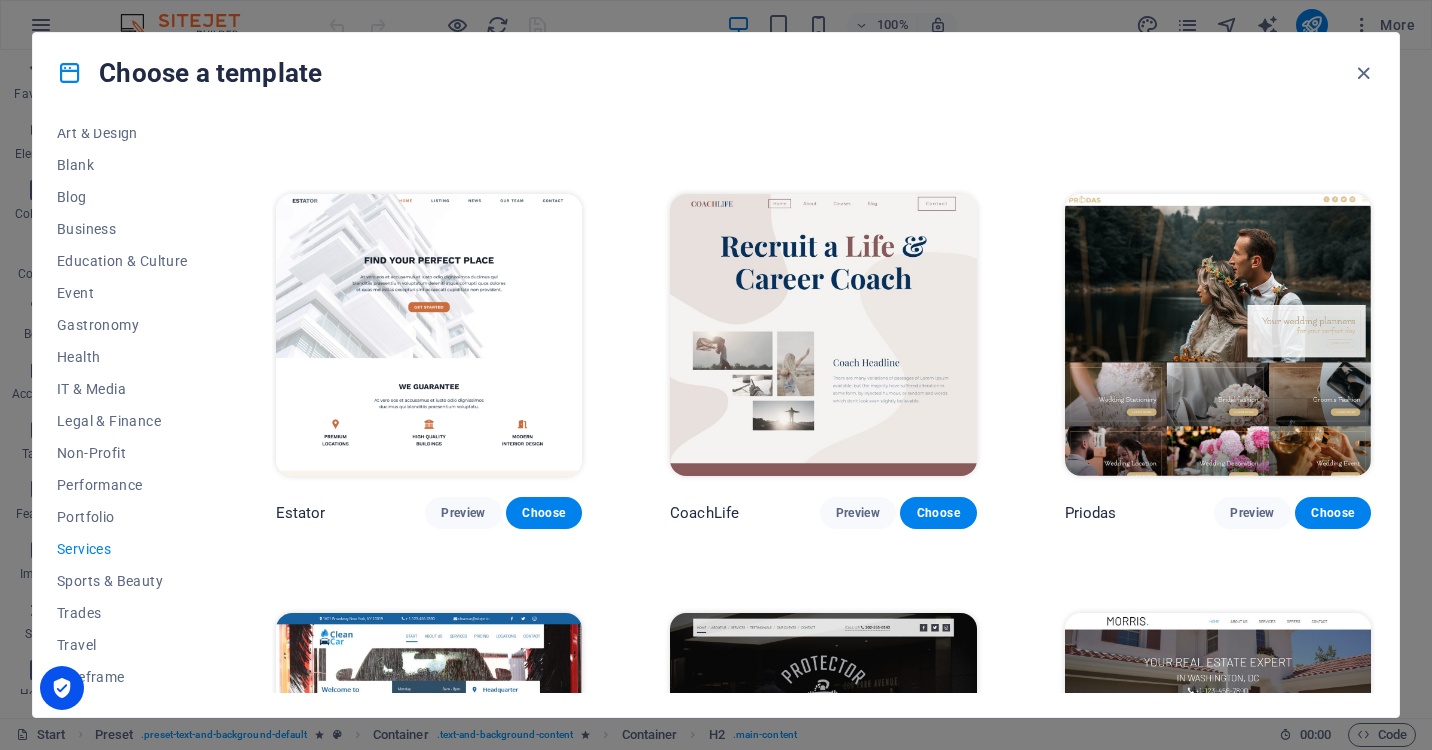 scroll, scrollTop: 779, scrollLeft: 0, axis: vertical 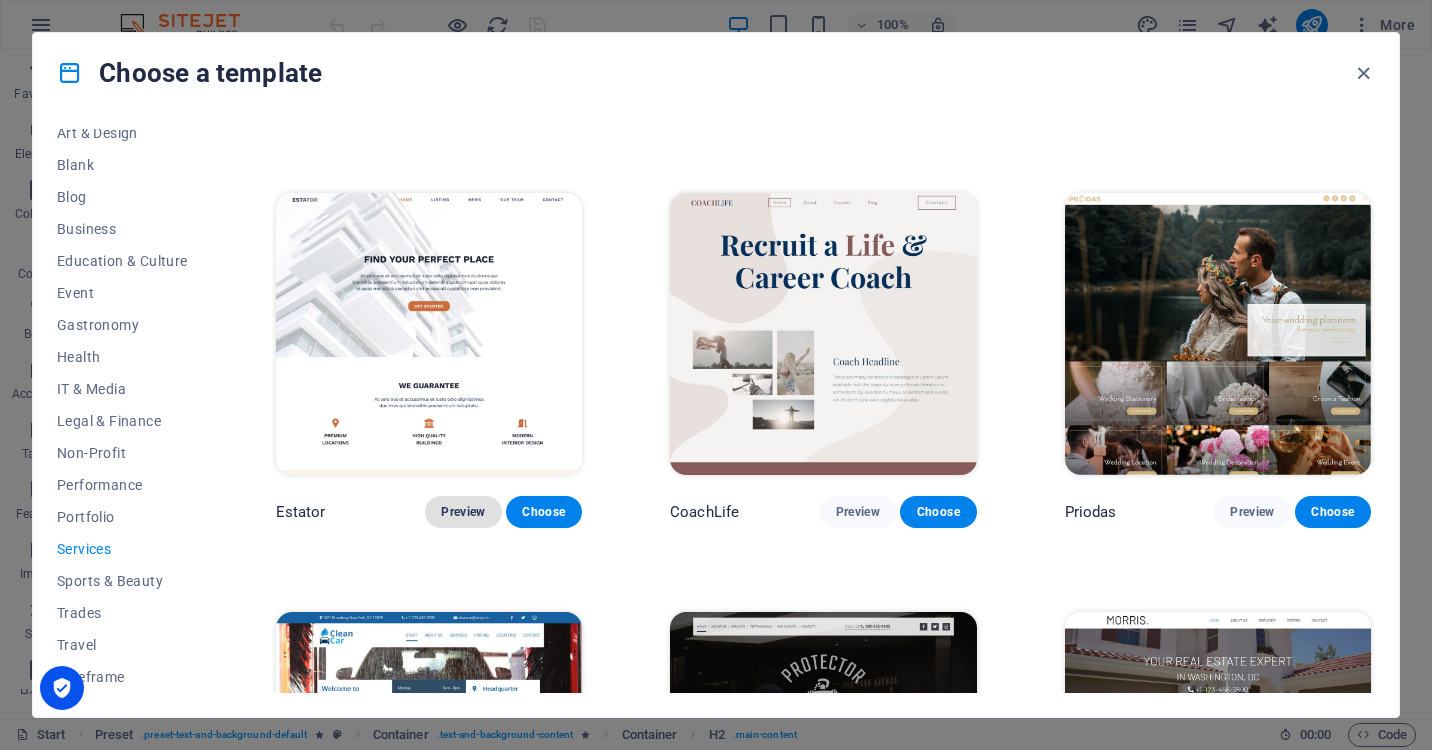 click on "Preview" at bounding box center (463, 512) 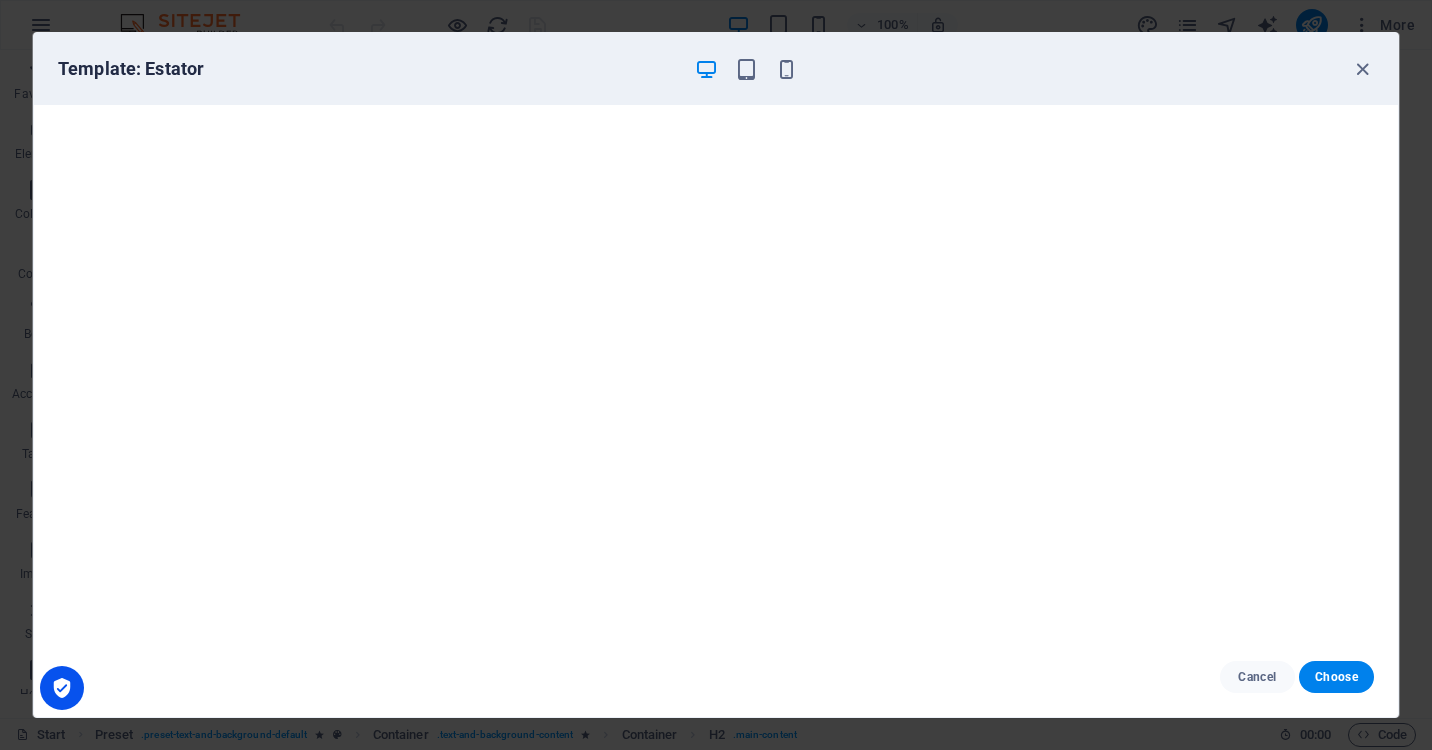 scroll, scrollTop: 5, scrollLeft: 0, axis: vertical 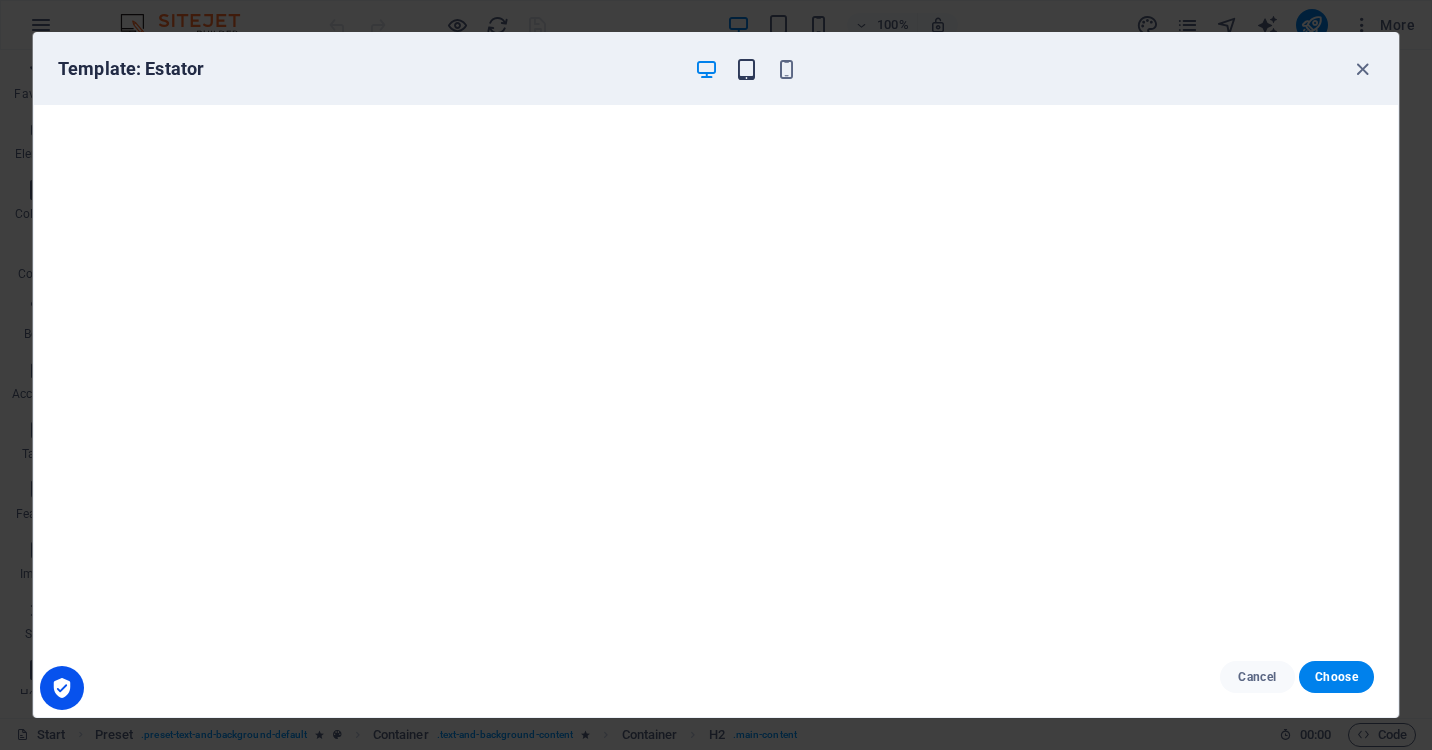 click at bounding box center [746, 69] 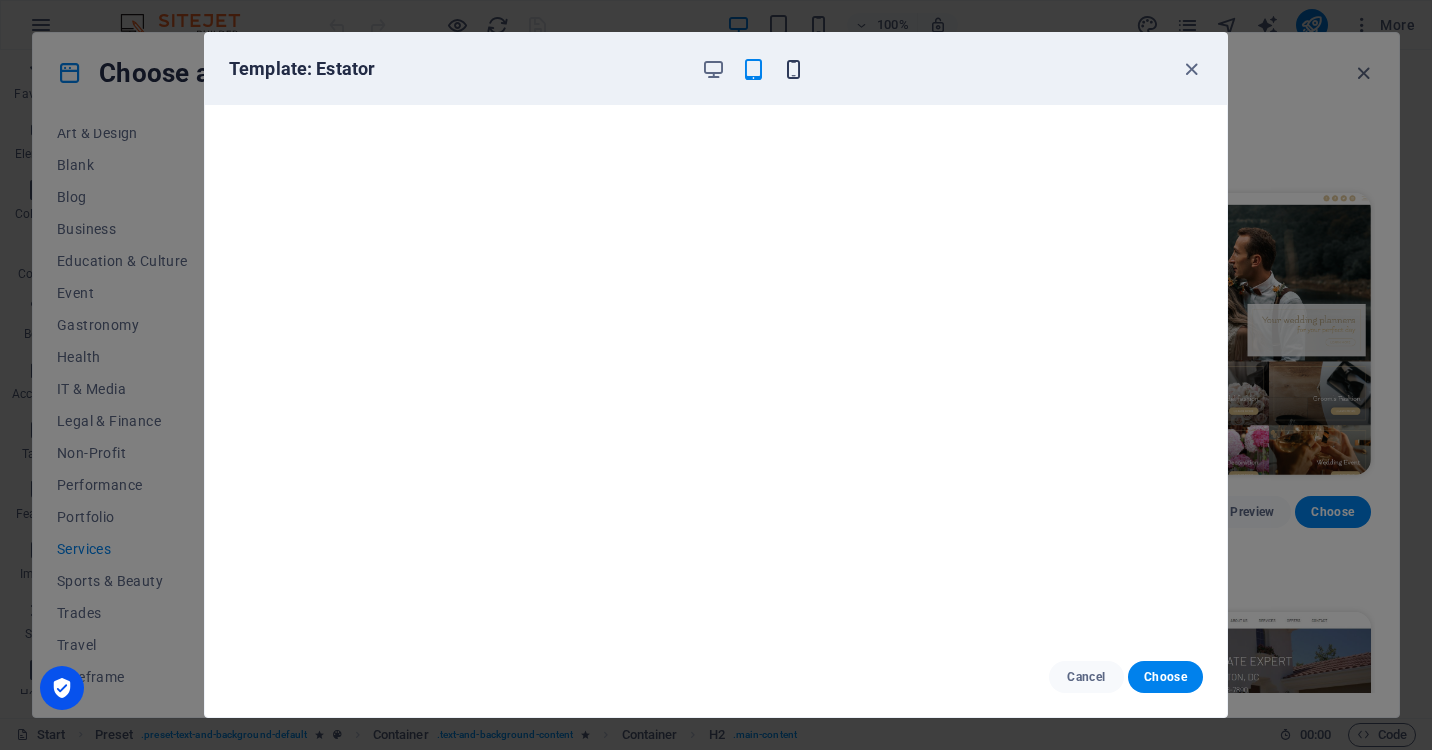 click at bounding box center [793, 69] 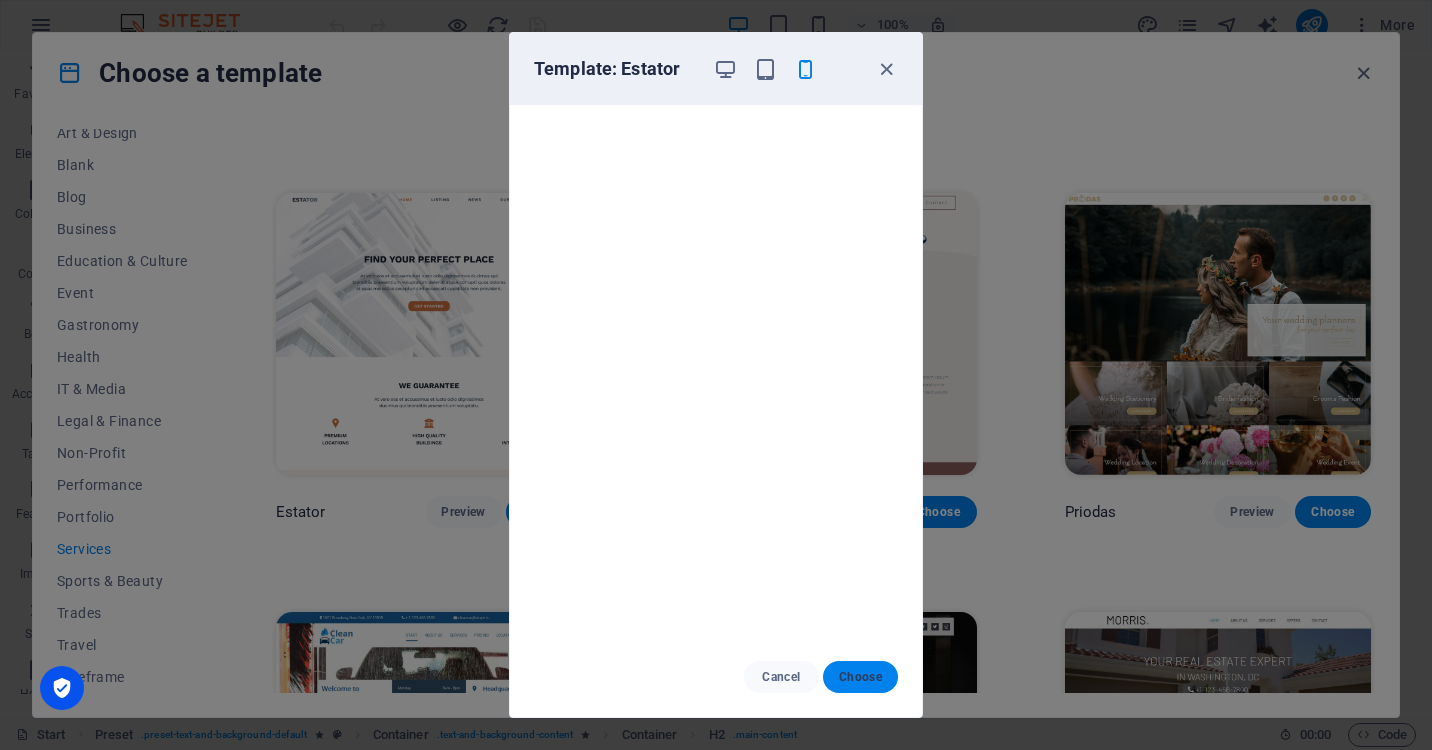 click on "Choose" at bounding box center [860, 677] 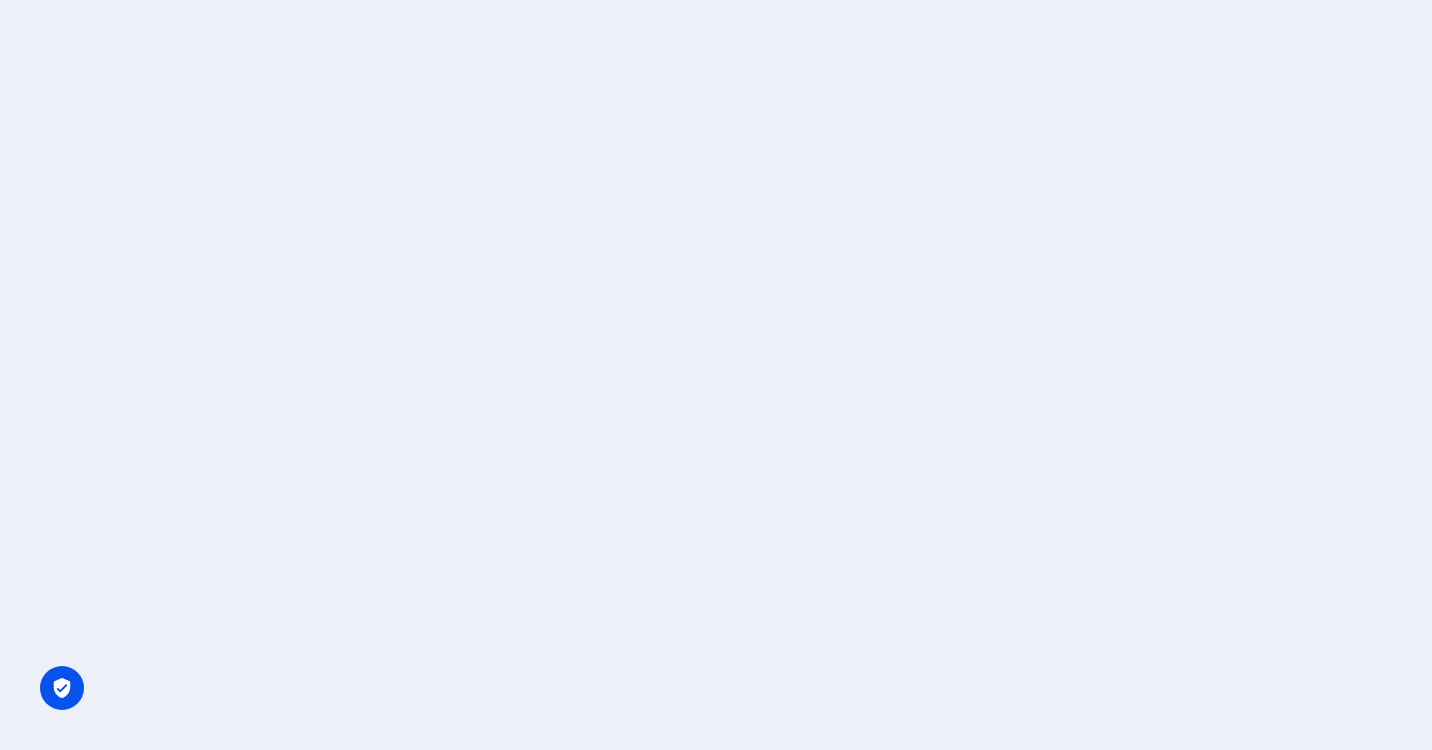 scroll, scrollTop: 0, scrollLeft: 0, axis: both 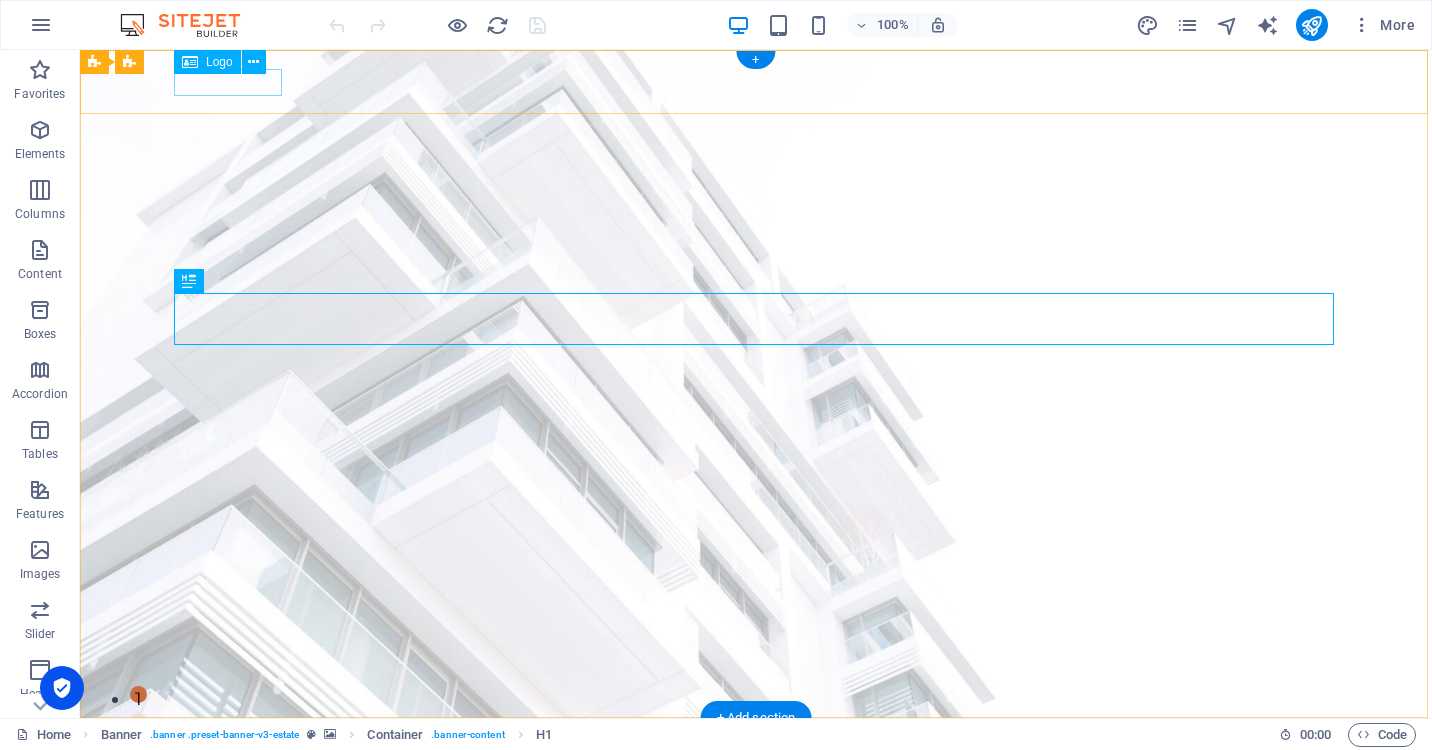 click at bounding box center (756, 747) 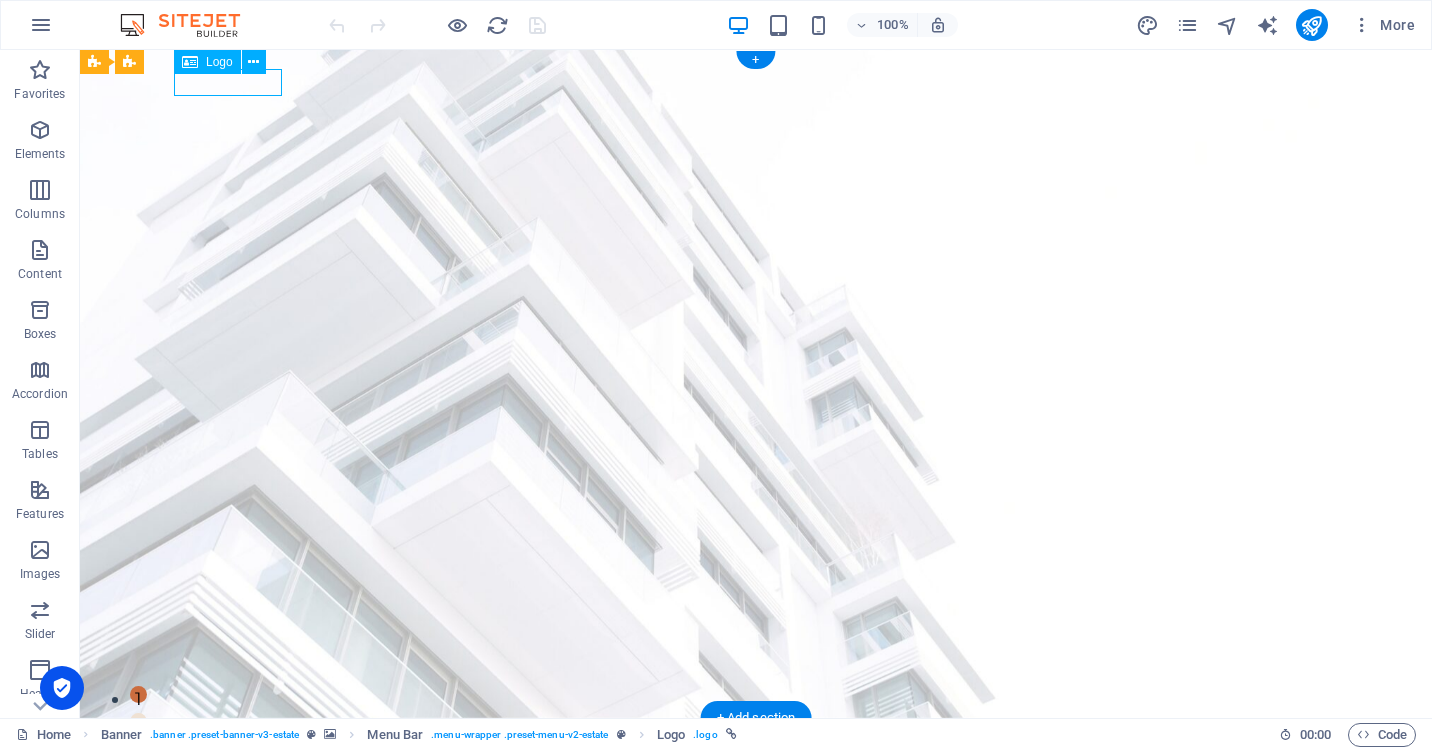 click at bounding box center [756, 747] 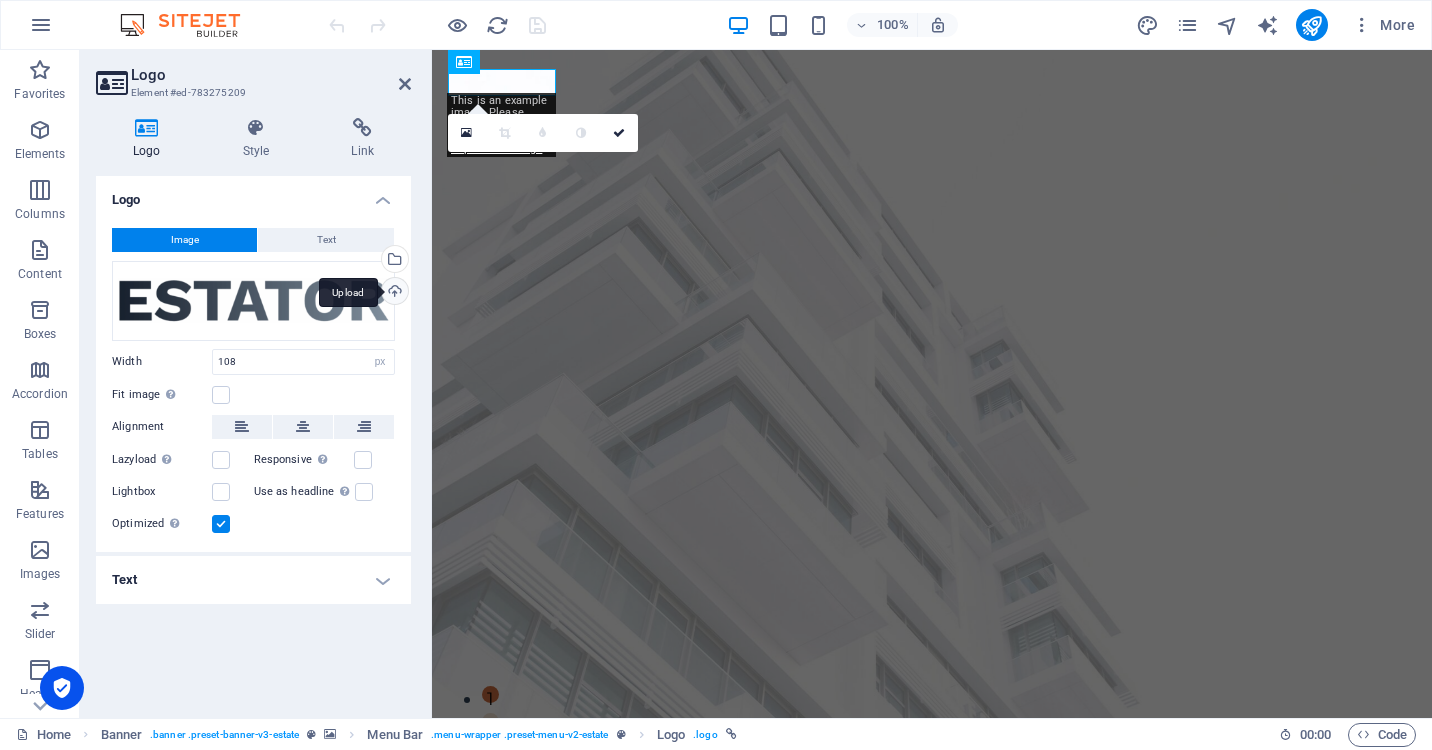 click on "Upload" at bounding box center [393, 293] 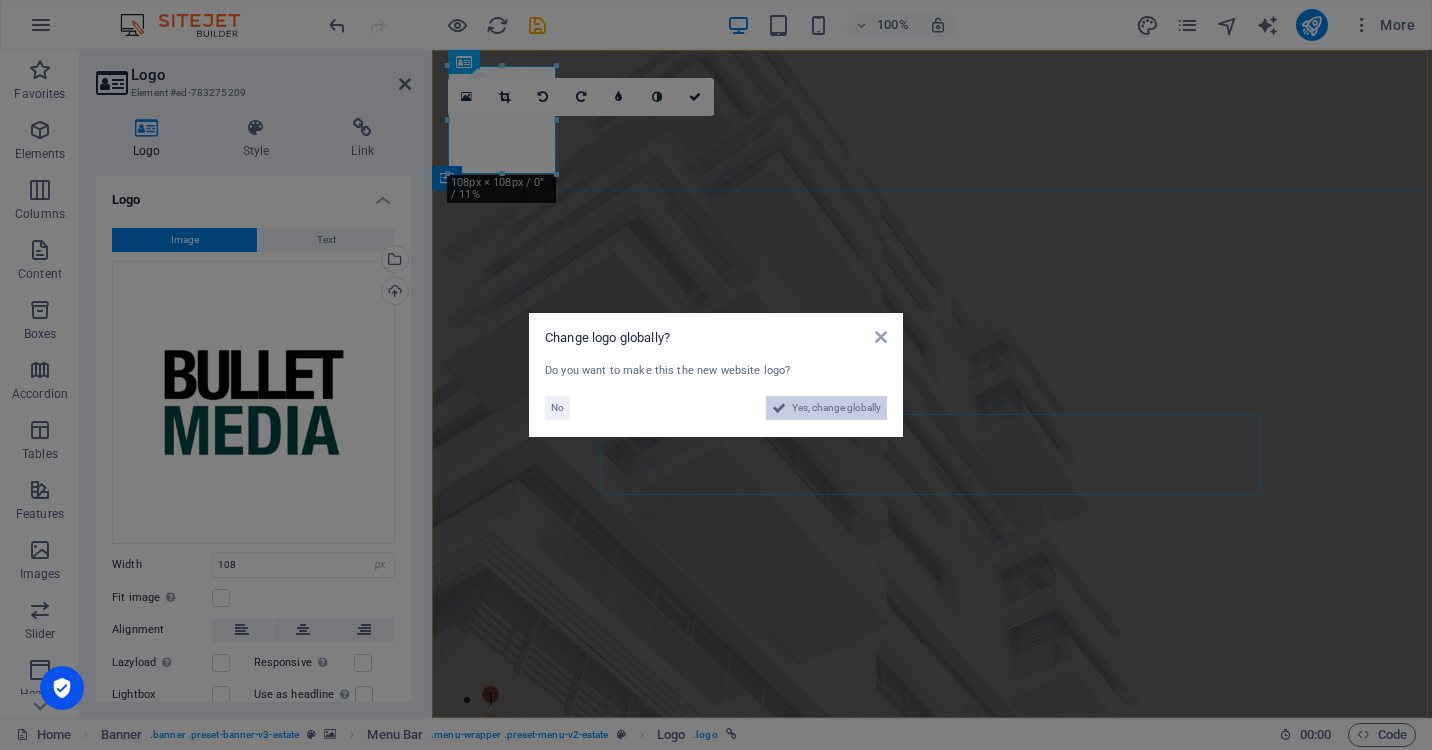 click on "Yes, change globally" at bounding box center [836, 408] 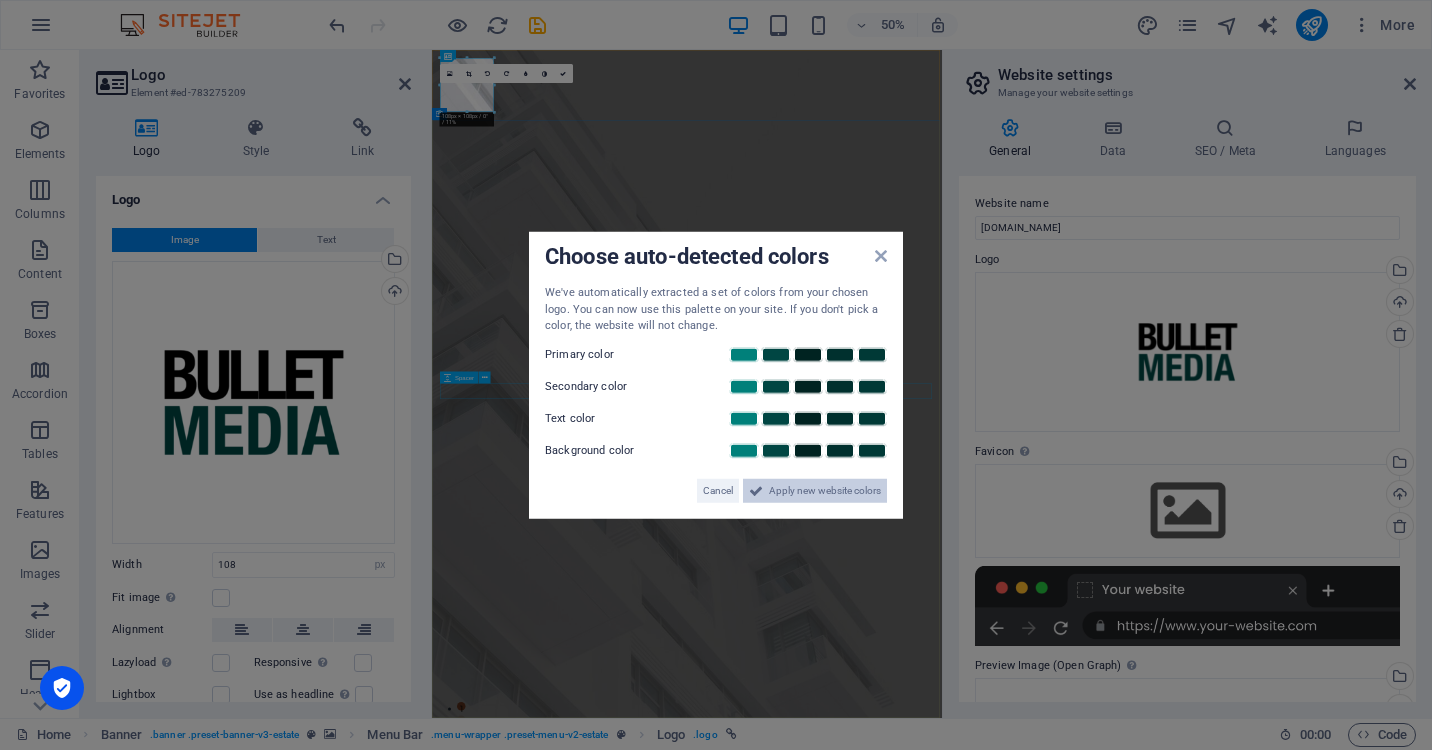click on "Apply new website colors" at bounding box center (825, 490) 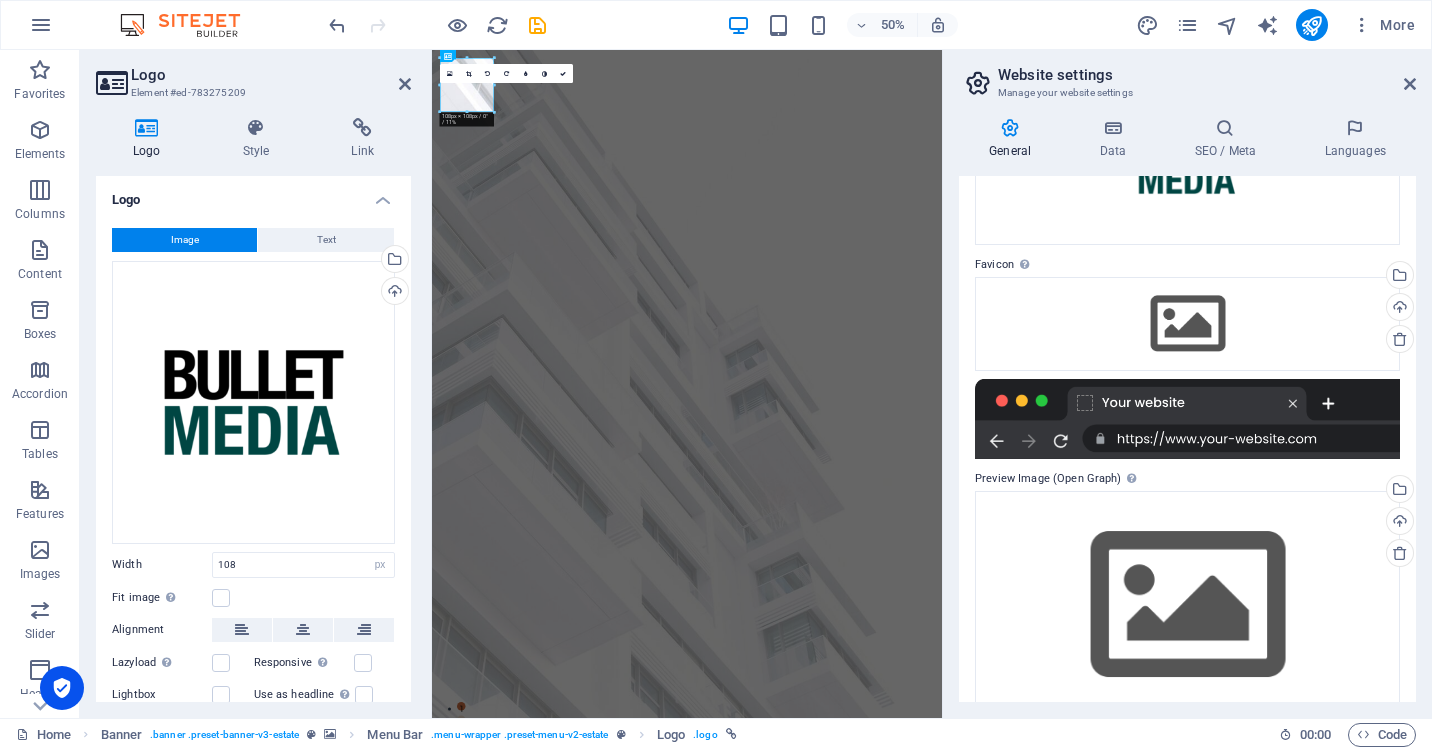 scroll, scrollTop: 215, scrollLeft: 0, axis: vertical 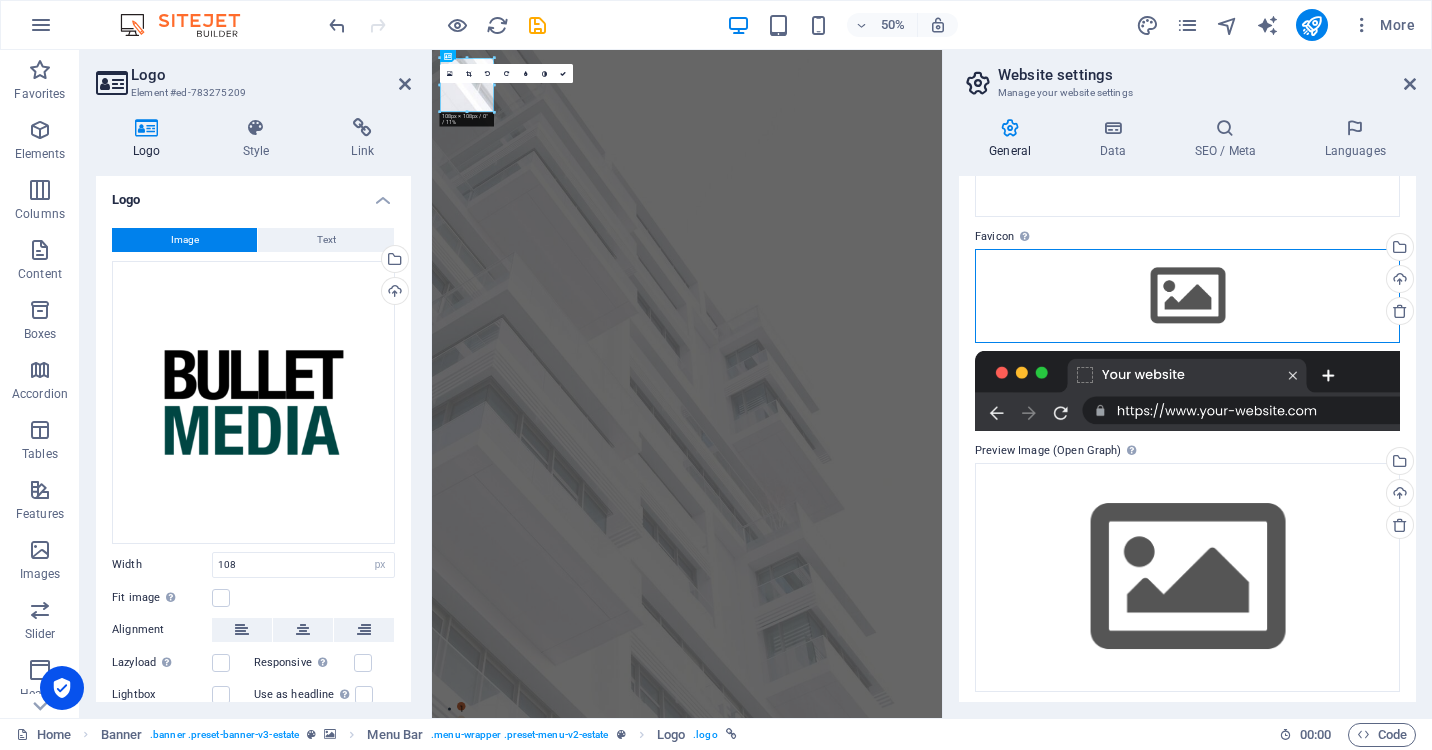 click on "Drag files here, click to choose files or select files from Files or our free stock photos & videos" at bounding box center (1187, 296) 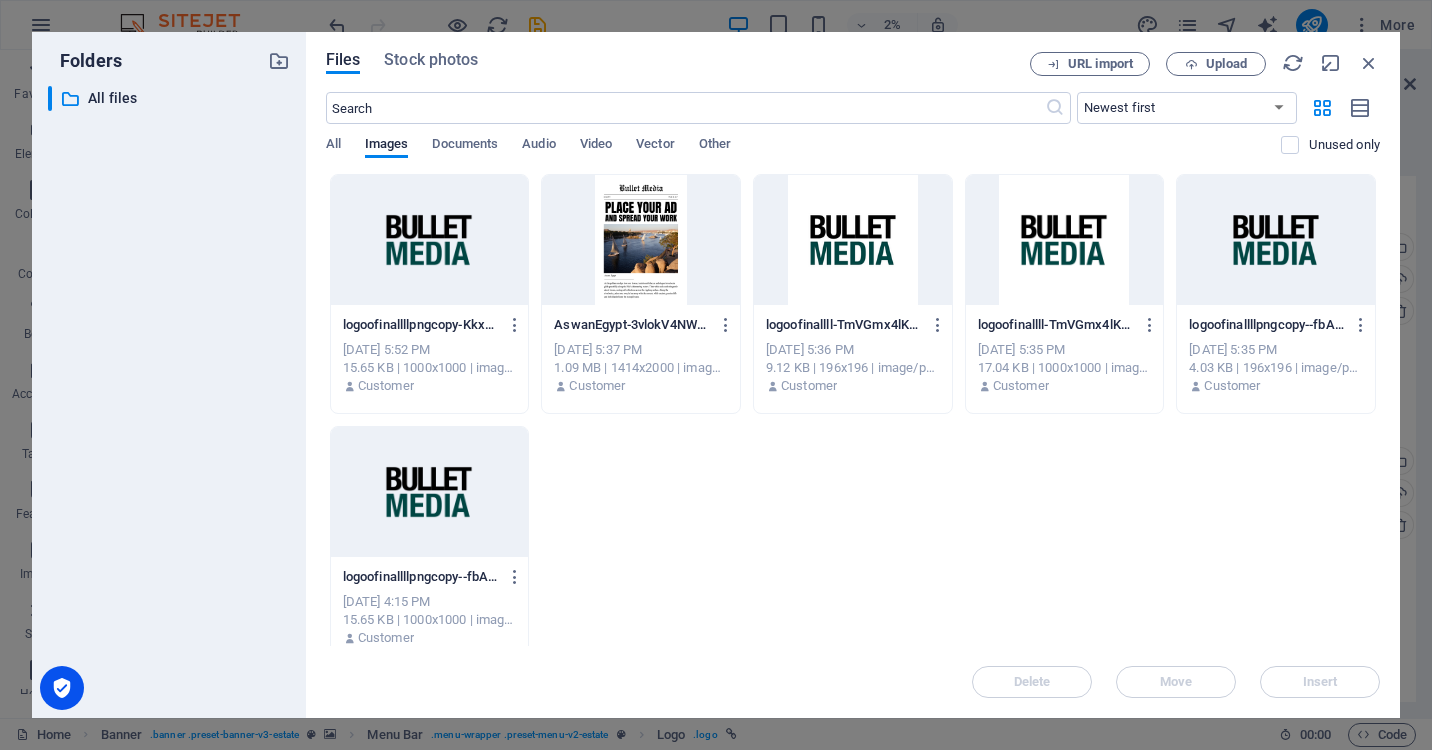 click at bounding box center (1065, 240) 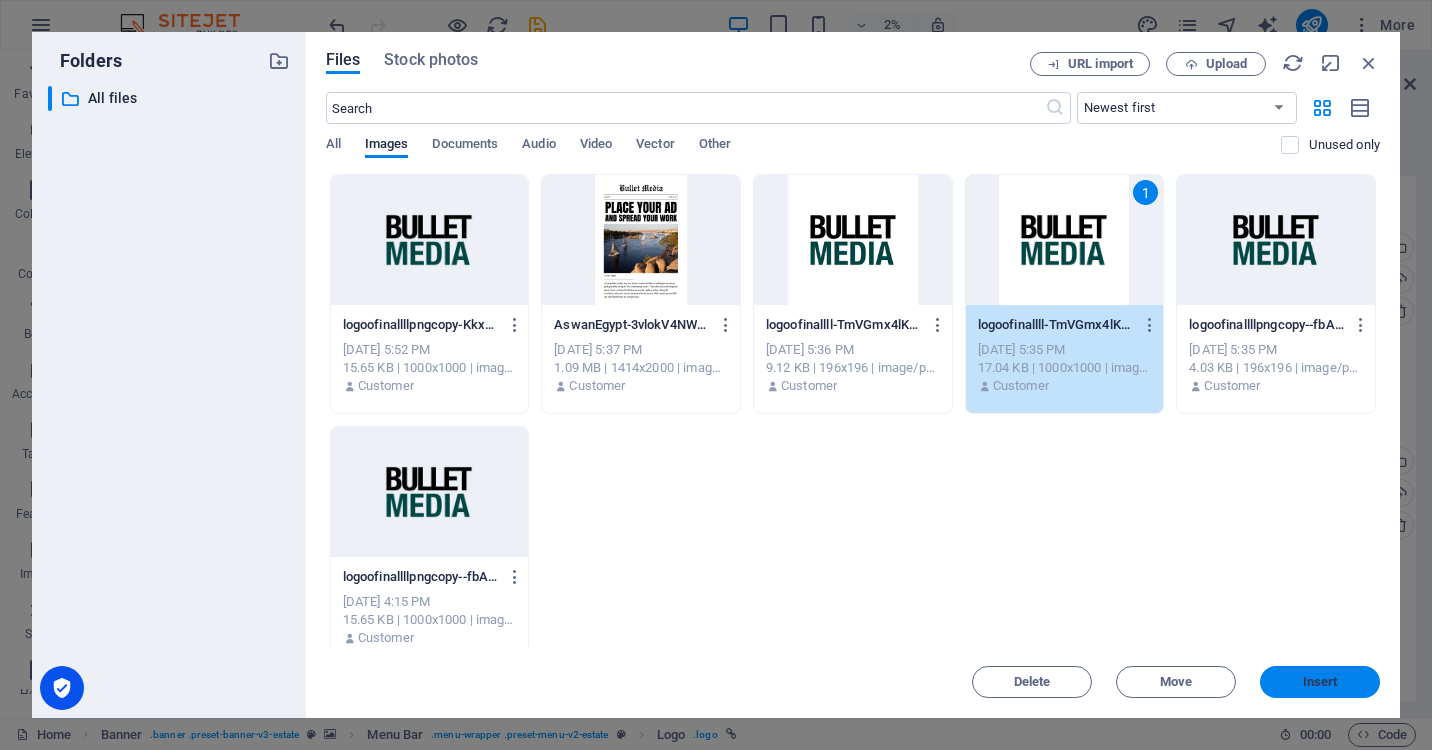 click on "Insert" at bounding box center [1320, 682] 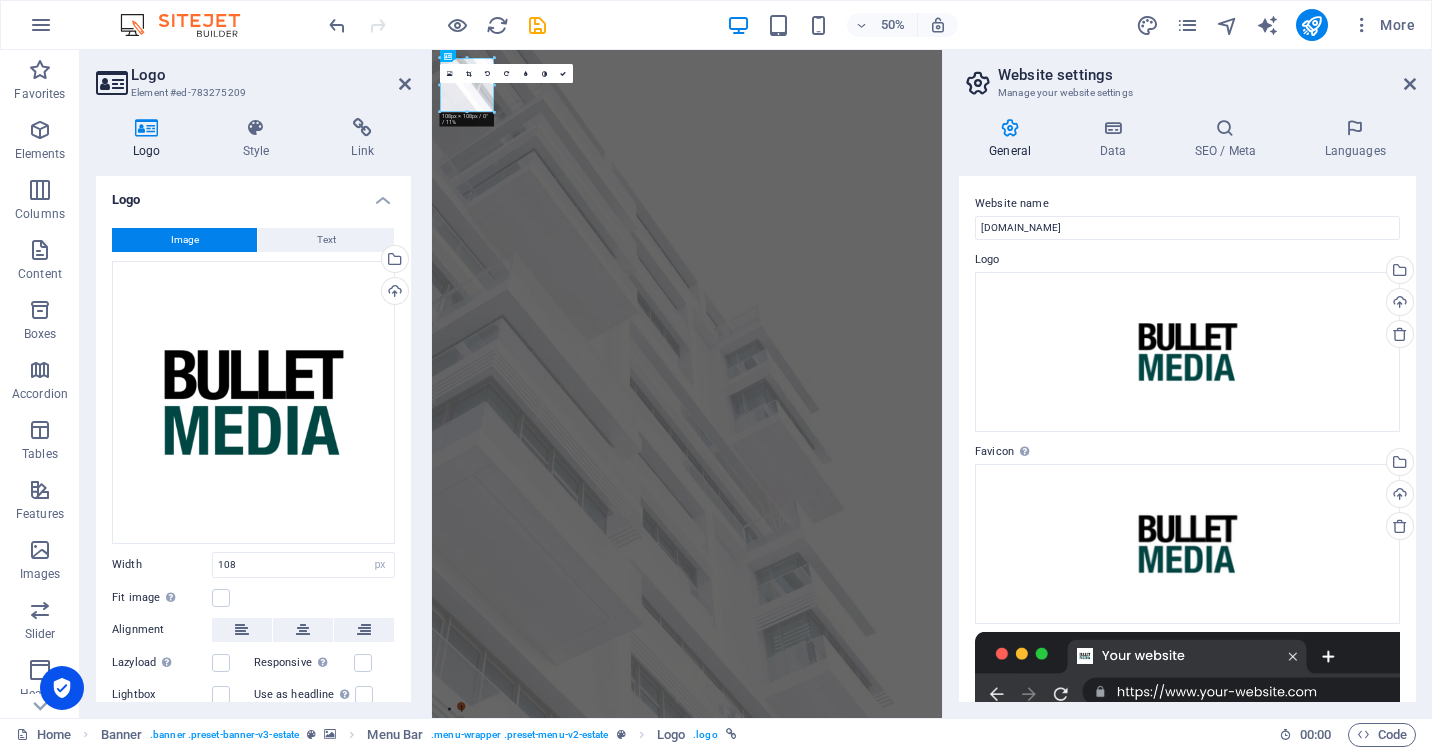 scroll, scrollTop: 0, scrollLeft: 0, axis: both 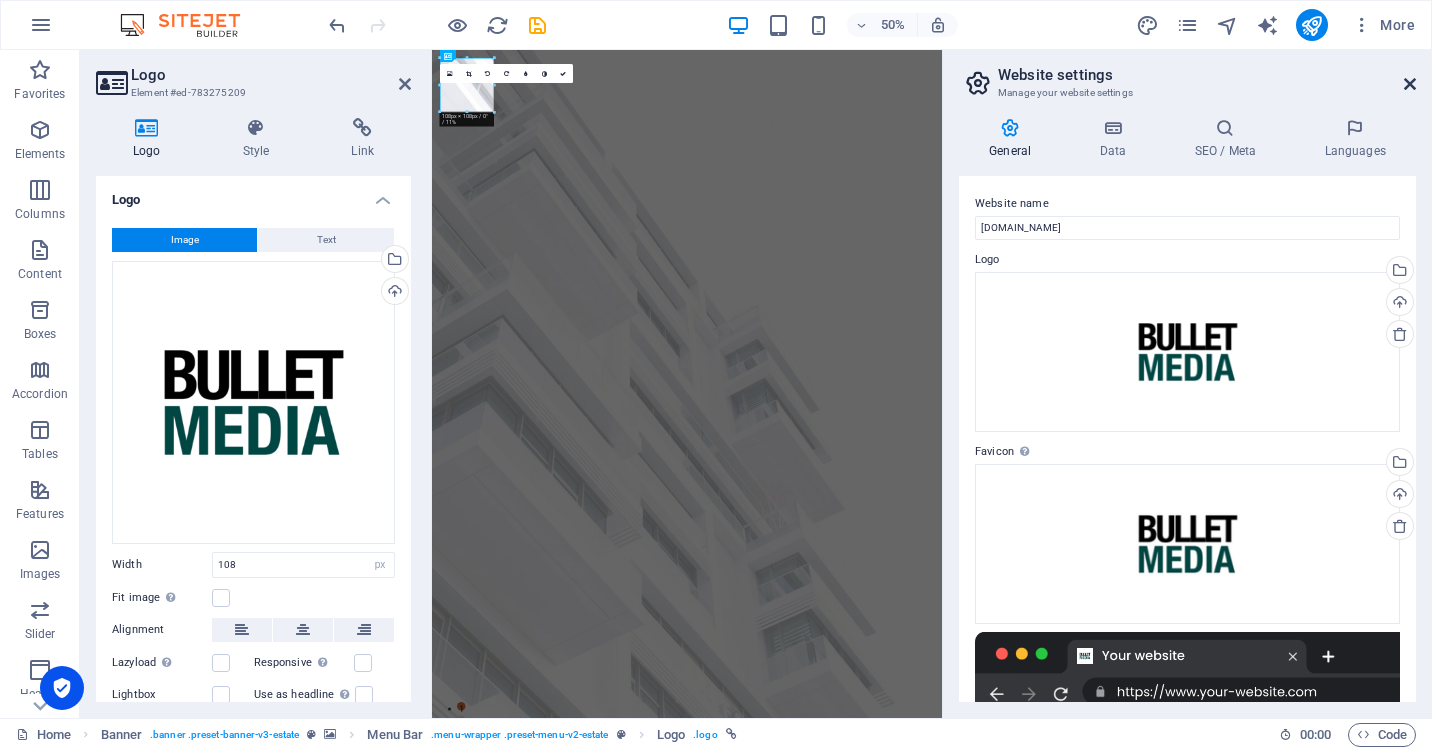 click at bounding box center [1410, 84] 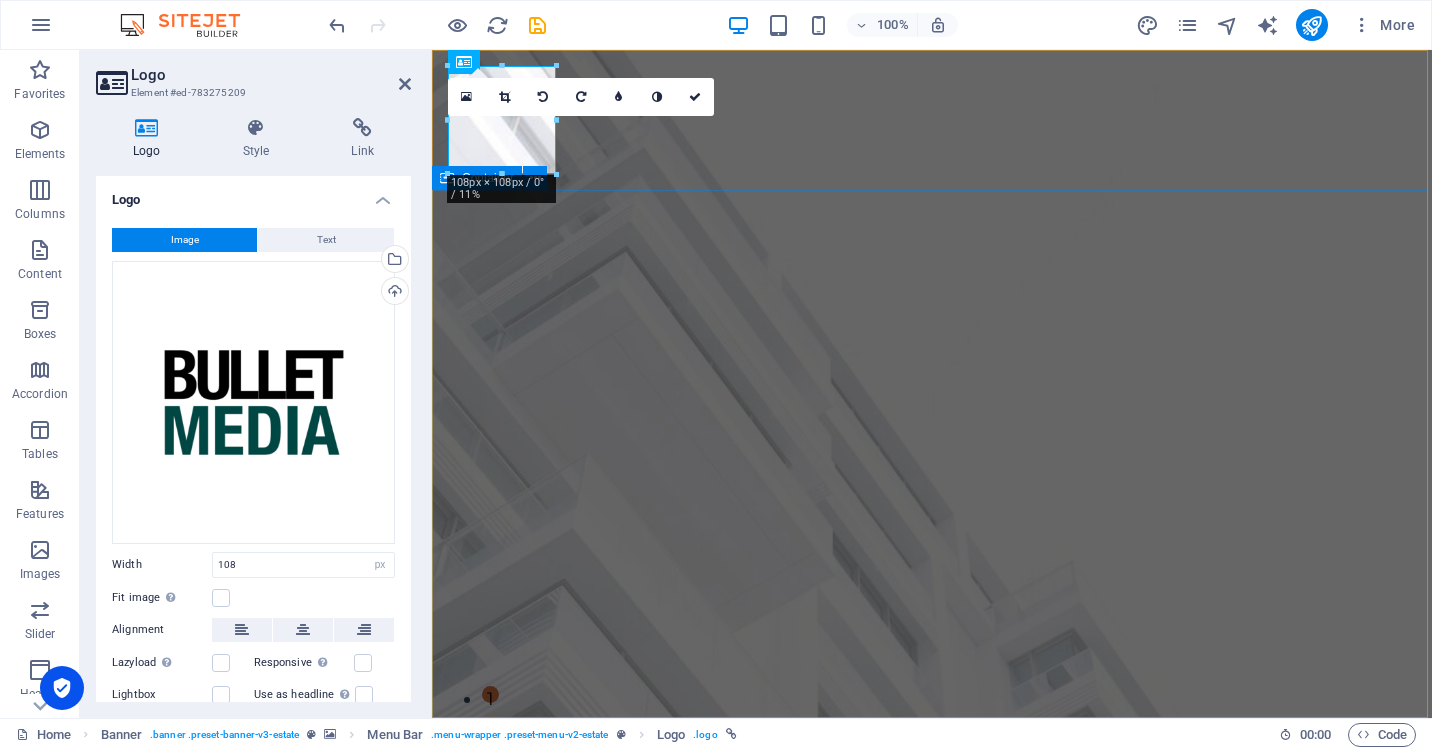 click on "FIND YOUR PERFECT PLACE At vero eos et accusamus et iusto odio dignissimos ducimus qui blanditiis praesentium voluptatum deleniti atque corrupti quos [PERSON_NAME] et quas molestias excepturi sint occaecati cupiditate non provident. get started" at bounding box center (932, 1767) 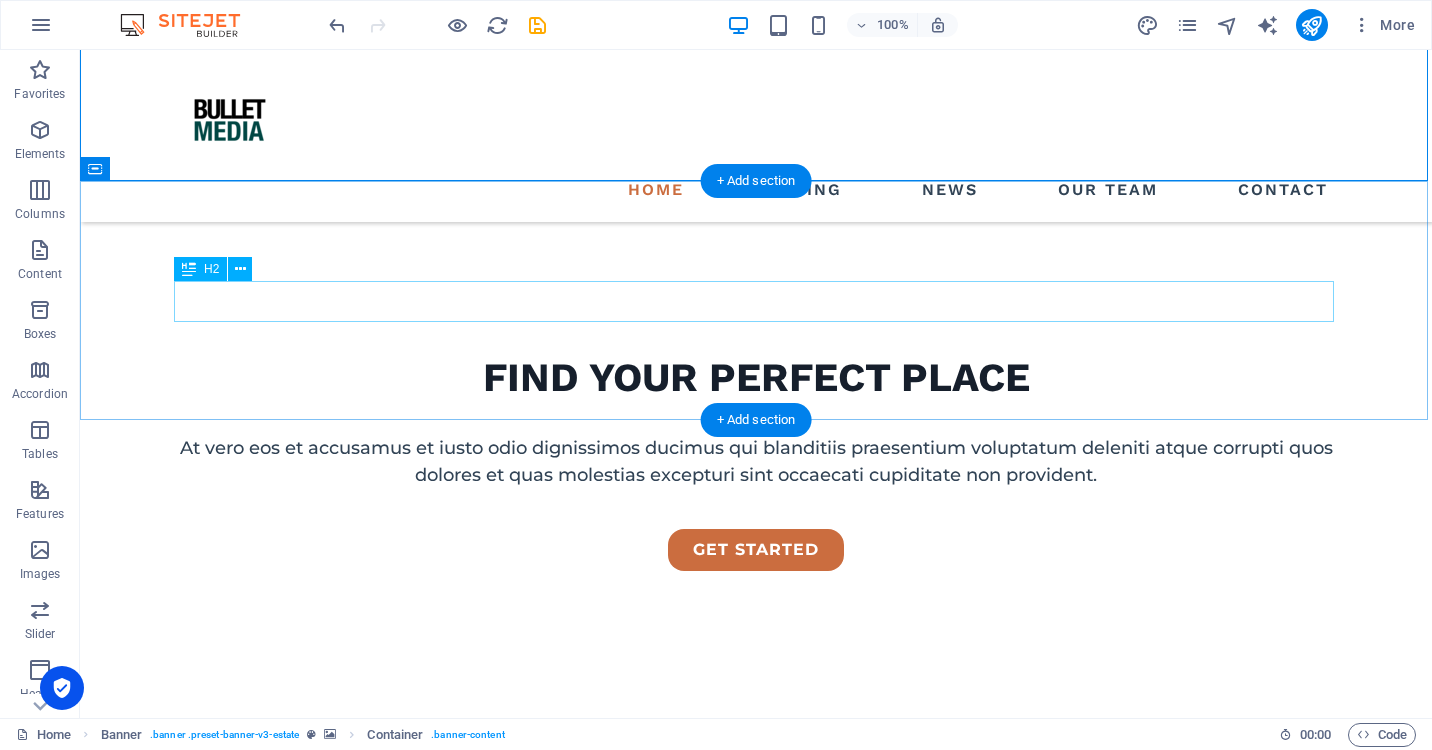 scroll, scrollTop: 149, scrollLeft: 0, axis: vertical 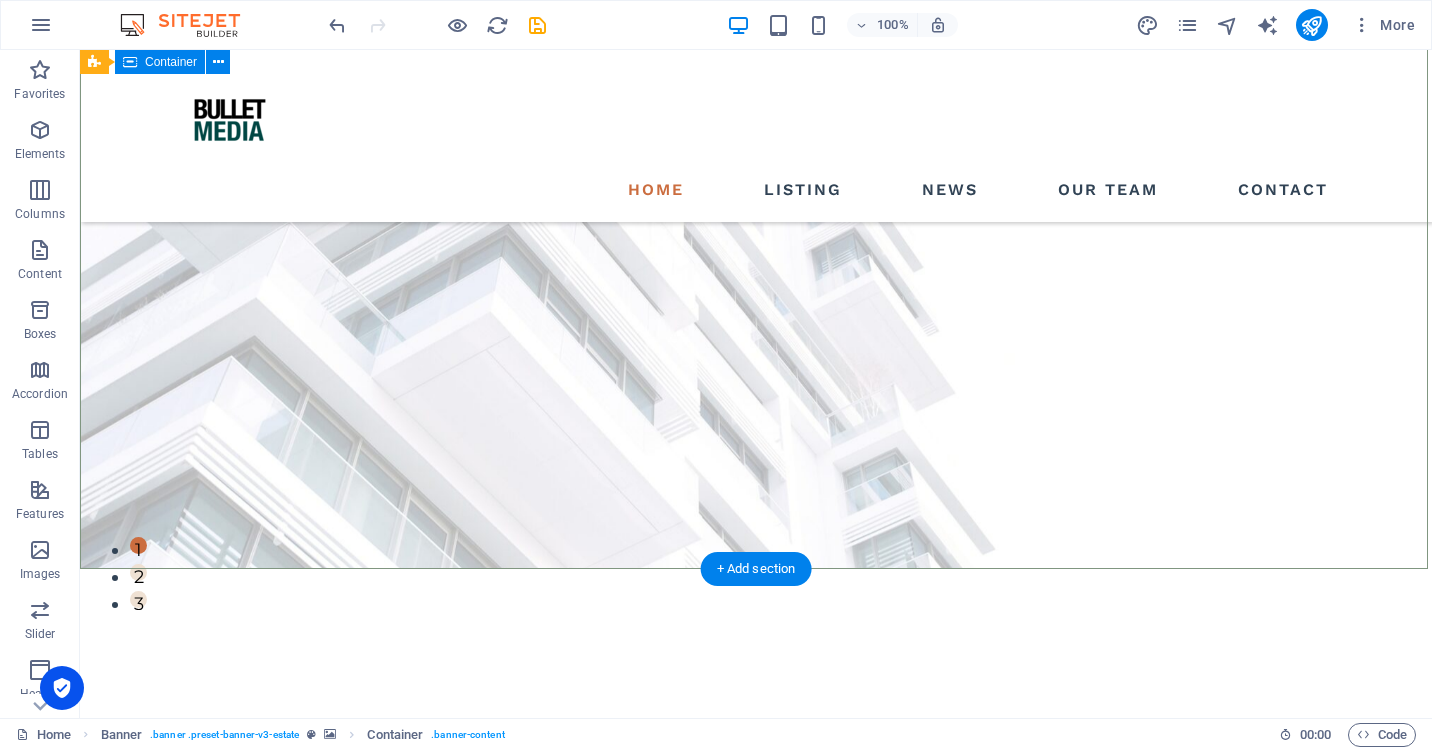 click on "FIND YOUR PERFECT PLACE At vero eos et accusamus et iusto odio dignissimos ducimus qui blanditiis praesentium voluptatum deleniti atque corrupti quos [PERSON_NAME] et quas molestias excepturi sint occaecati cupiditate non provident. get started" at bounding box center (756, 848) 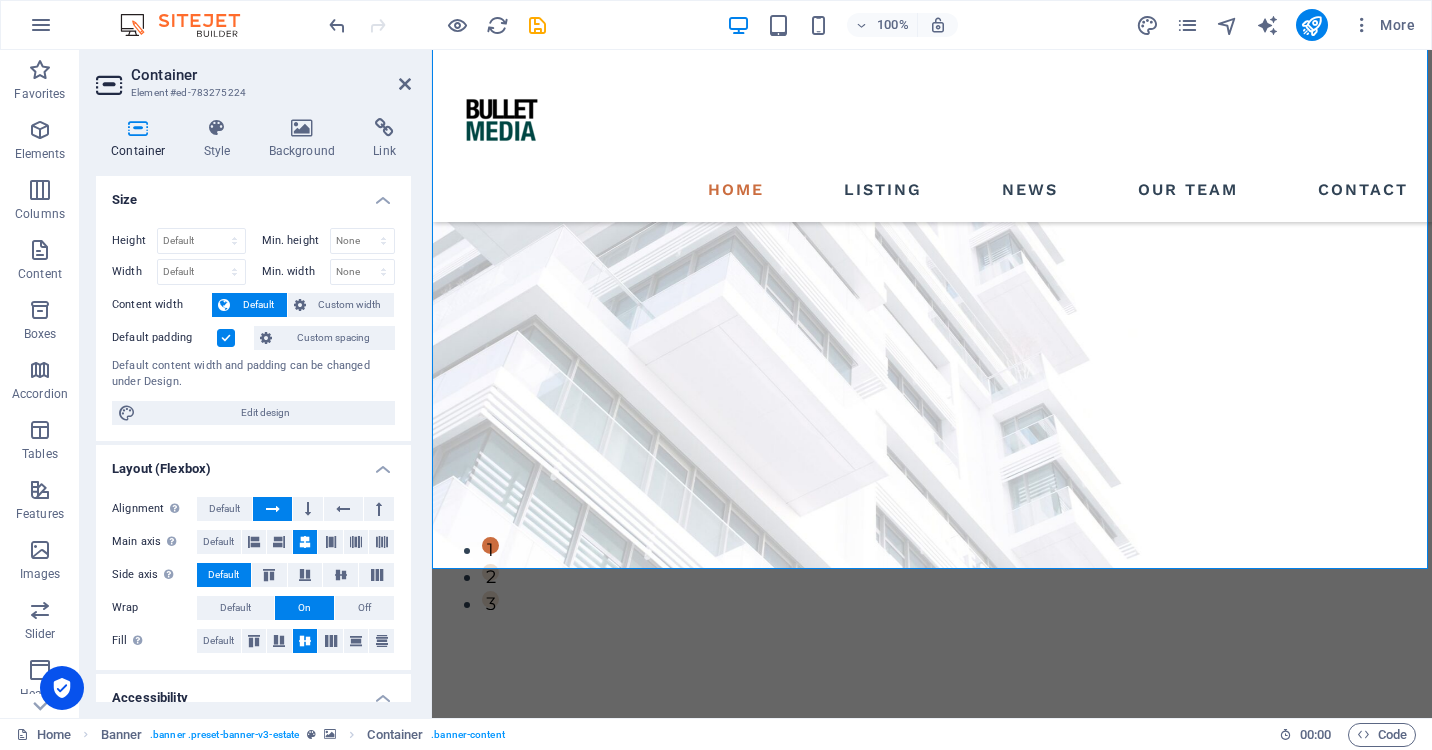 scroll, scrollTop: -1, scrollLeft: 0, axis: vertical 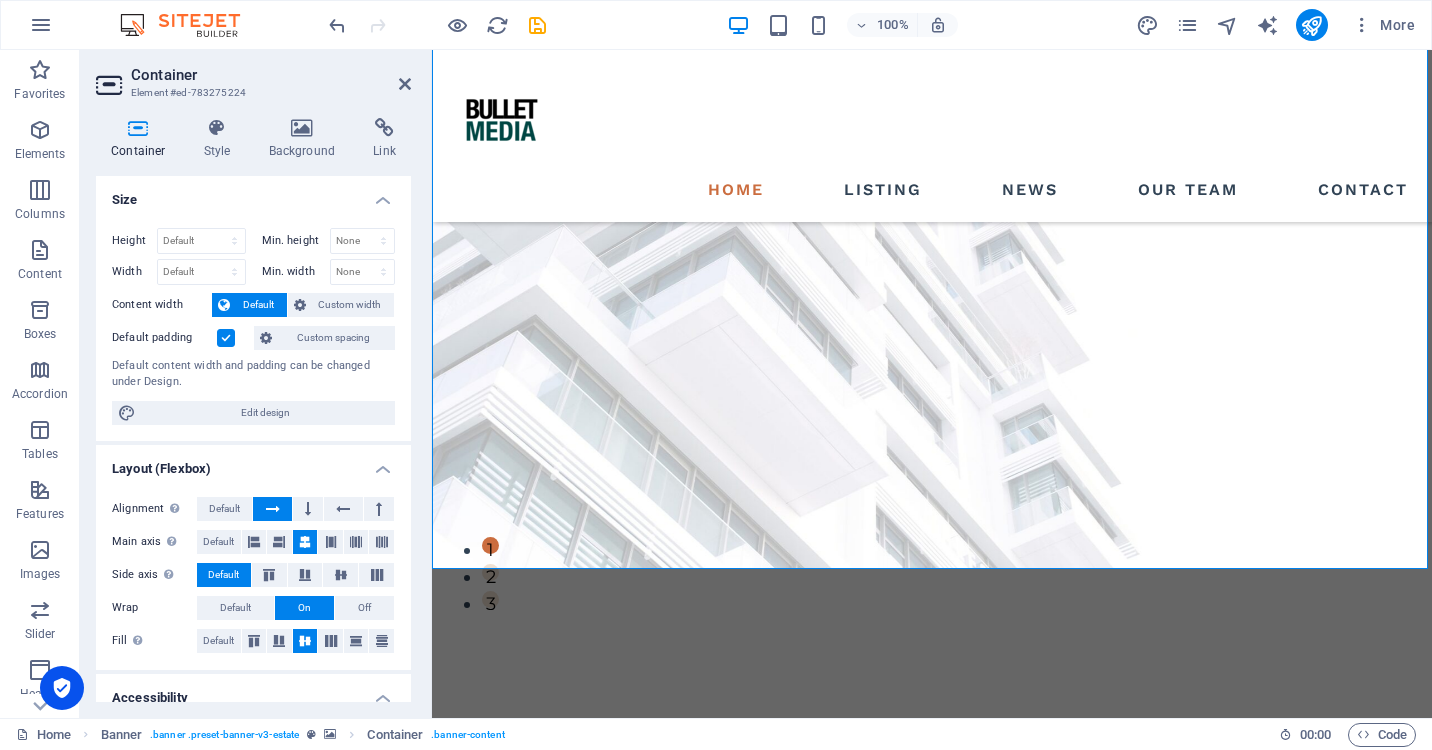 click on "Container Style Background Link Size Height Default px rem % vh vw Min. height None px rem % vh vw Width Default px rem % em vh vw Min. width None px rem % vh vw Content width Default Custom width Width Default px rem % em vh vw Min. width None px rem % vh vw Default padding Custom spacing Default content width and padding can be changed under Design. Edit design Layout (Flexbox) Alignment Determines the flex direction. Default Main axis Determine how elements should behave along the main axis inside this container (justify content). Default Side axis Control the vertical direction of the element inside of the container (align items). Default Wrap Default On Off Fill Controls the distances and direction of elements on the y-axis across several lines (align content). Default Accessibility ARIA helps assistive technologies (like screen readers) to understand the role, state, and behavior of web elements Role The ARIA role defines the purpose of an element.  None Alert Article Banner Comment Fan" at bounding box center (253, 410) 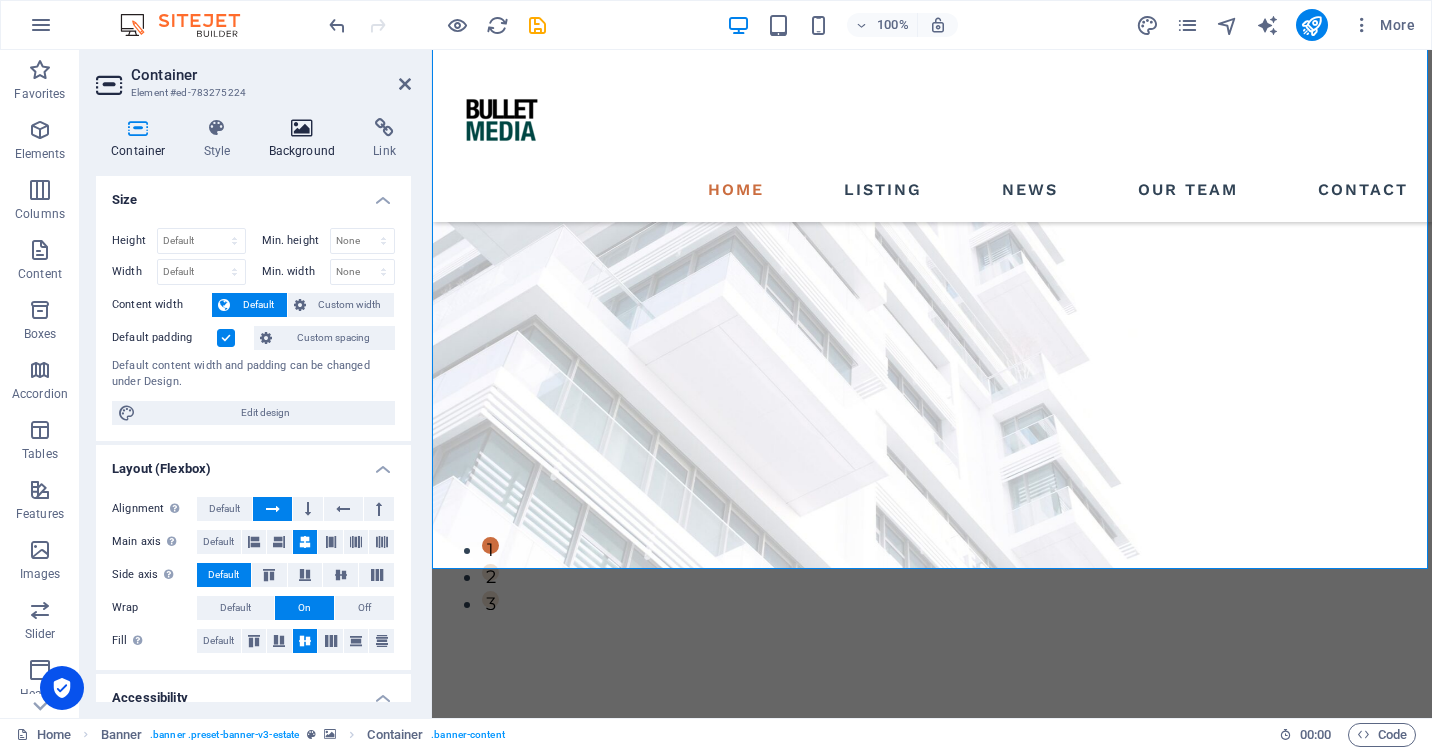 click at bounding box center (302, 128) 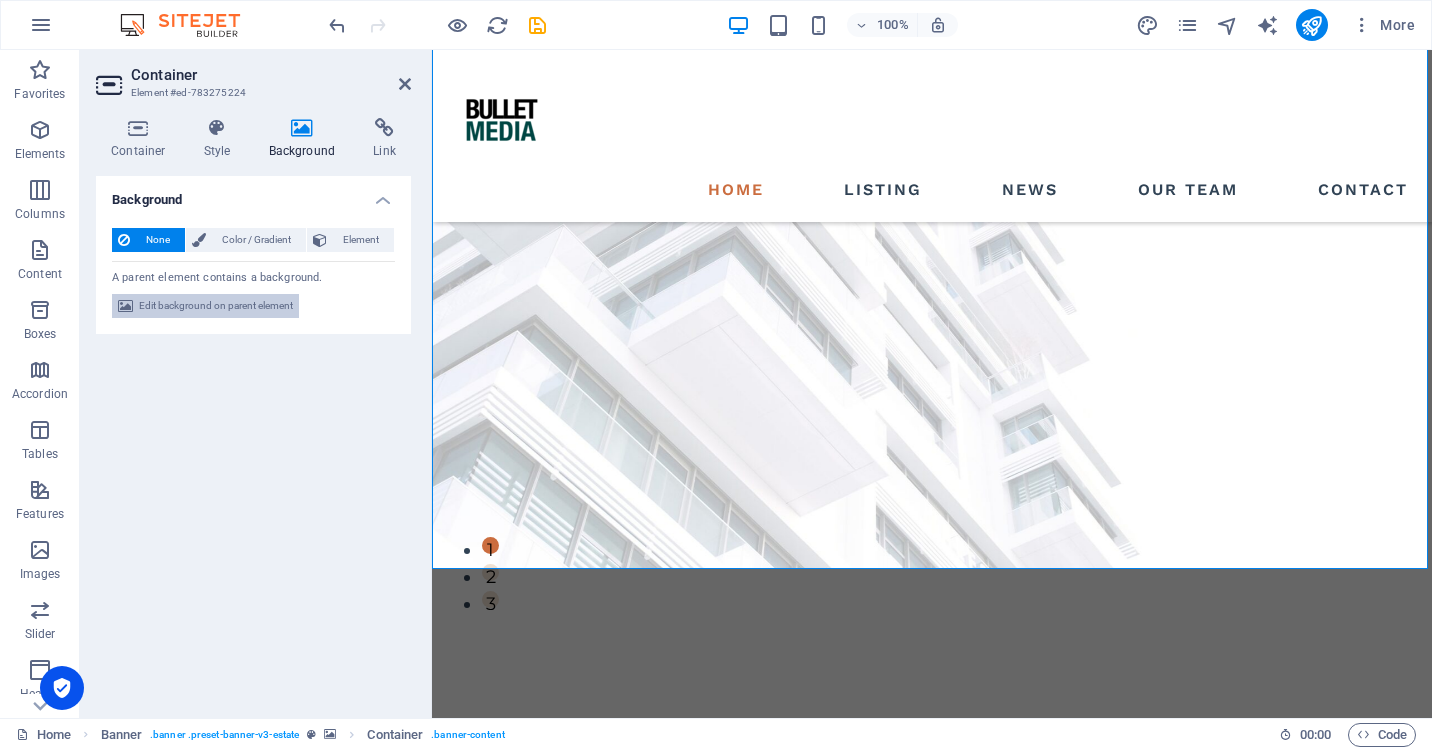 click on "Edit background on parent element" at bounding box center [216, 306] 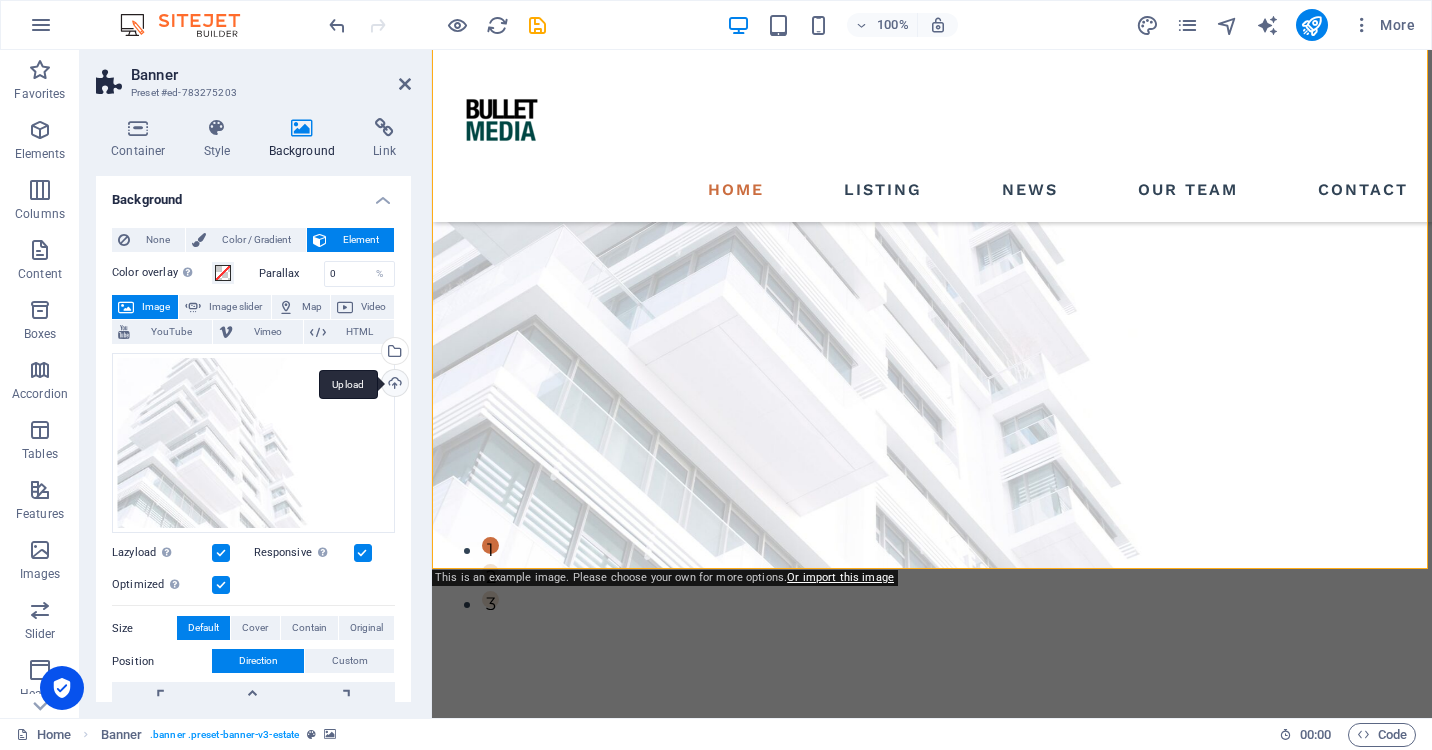 click on "Upload" at bounding box center (393, 385) 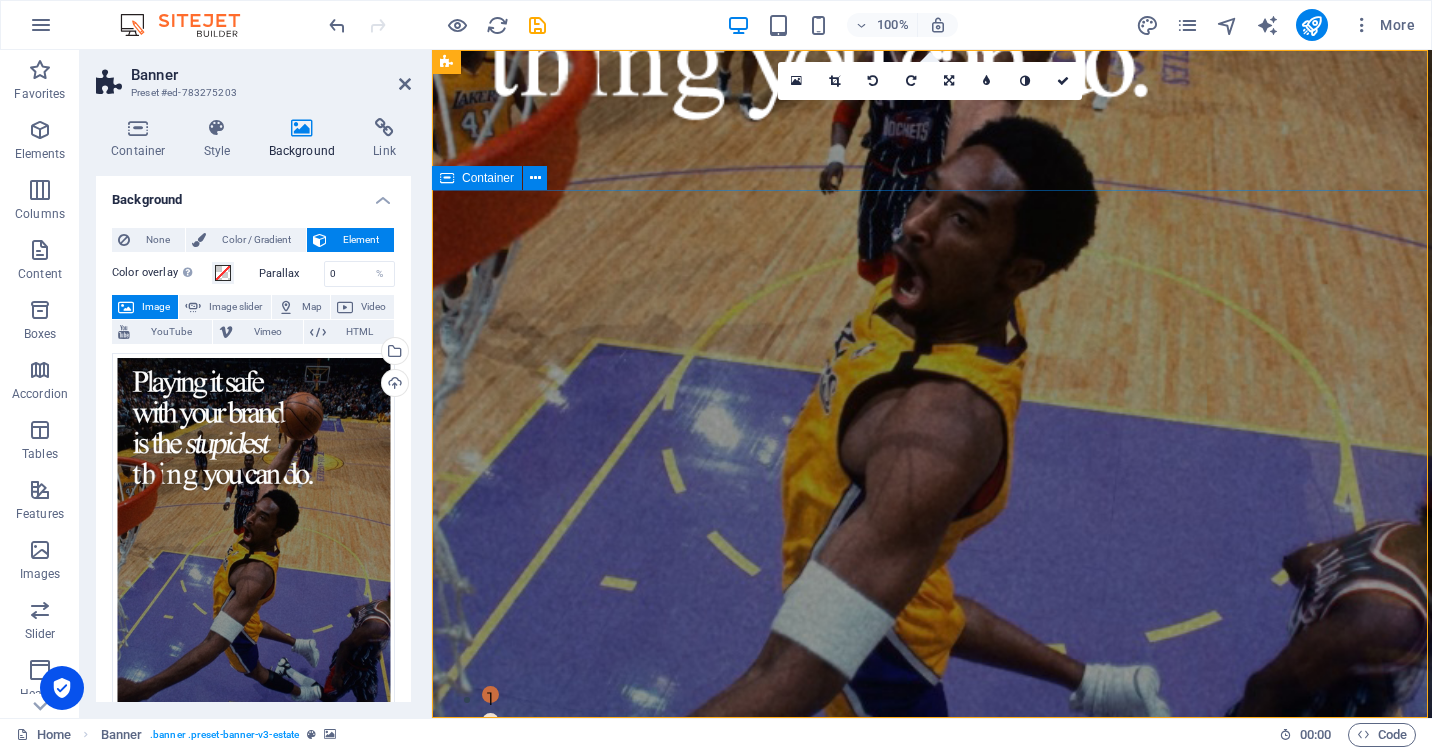 scroll, scrollTop: 0, scrollLeft: 0, axis: both 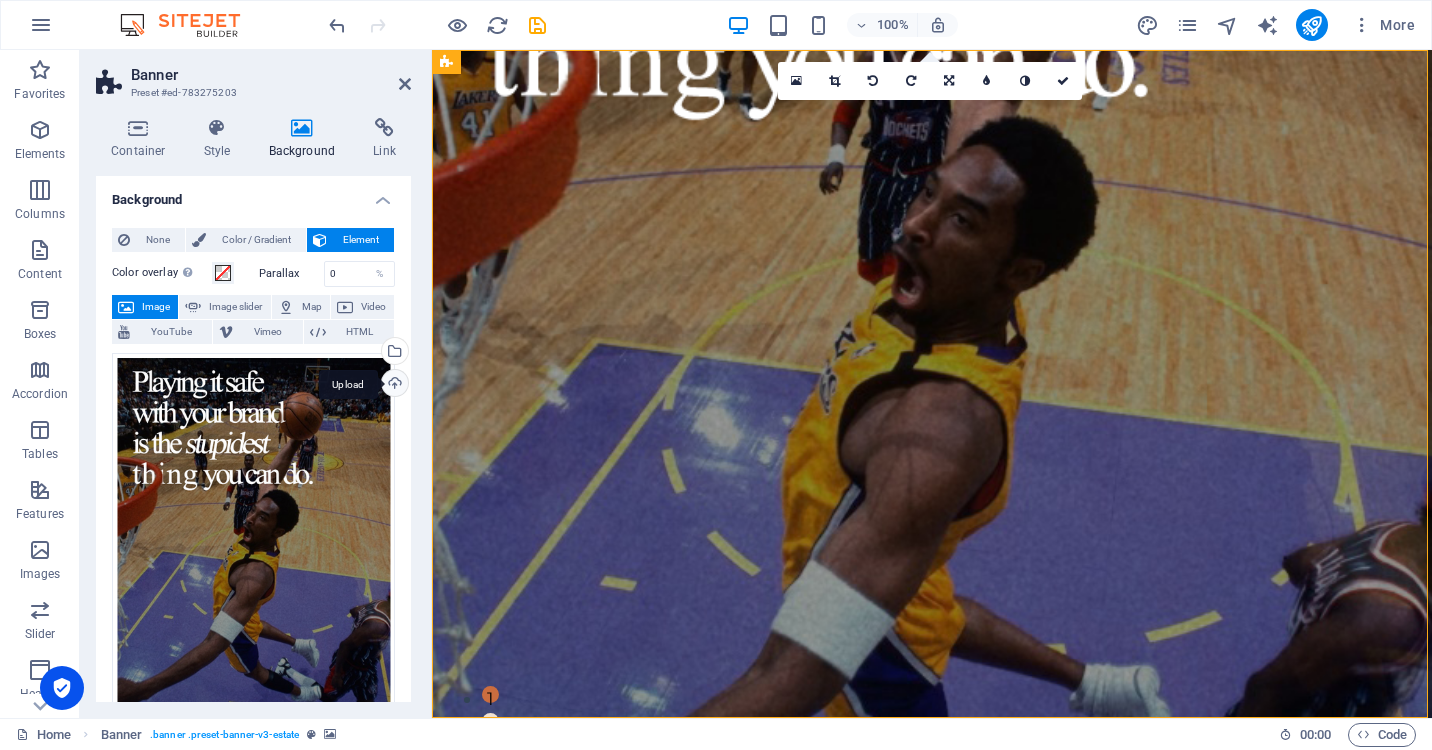 click on "Upload" at bounding box center [393, 385] 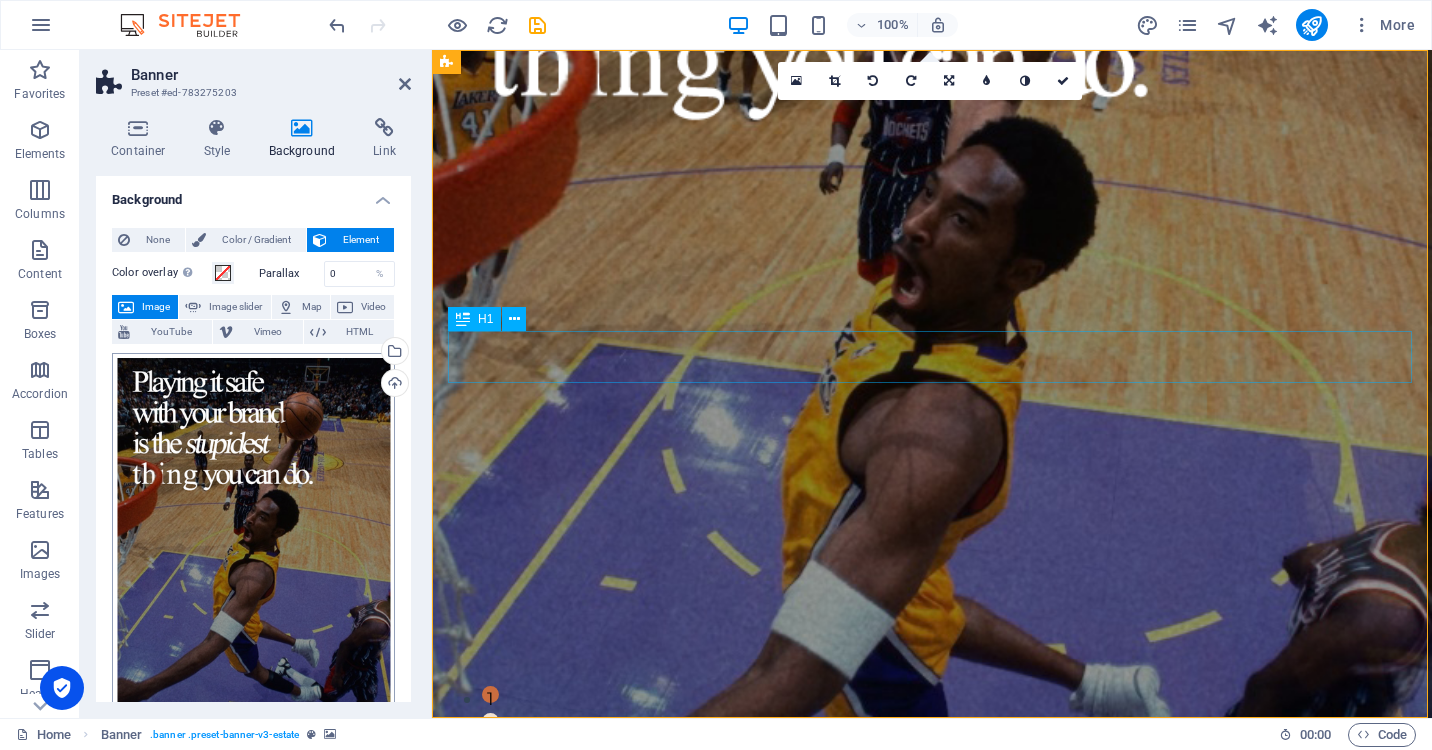 scroll, scrollTop: 0, scrollLeft: 0, axis: both 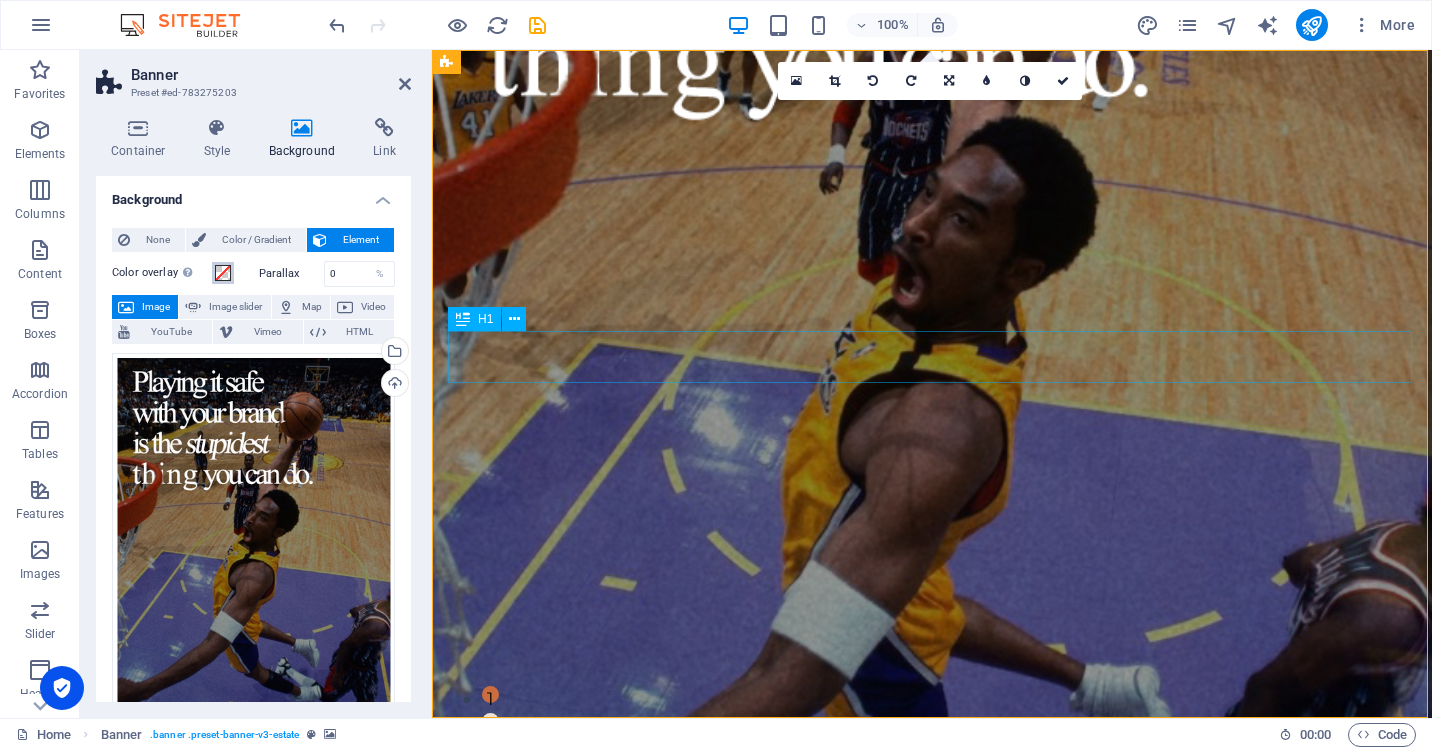 click at bounding box center (223, 273) 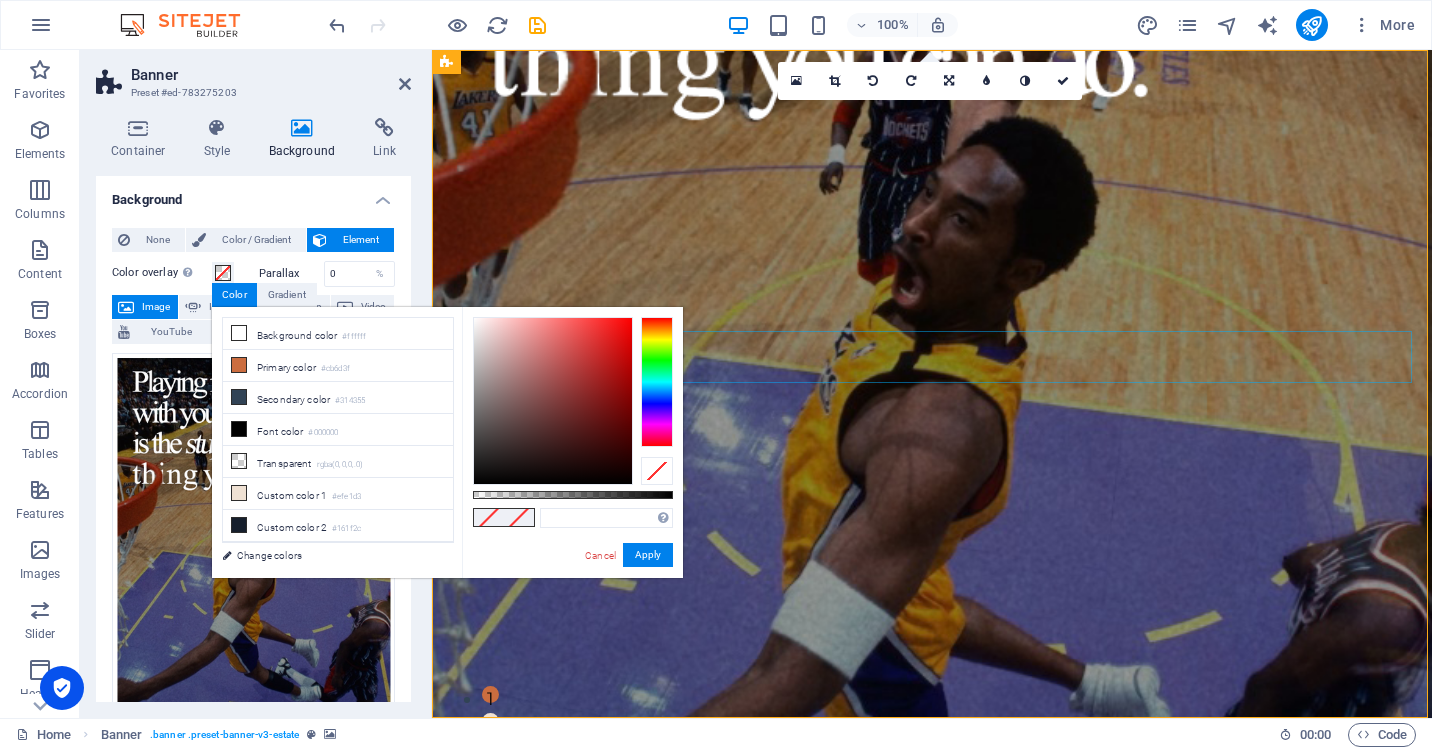 click on "Background" at bounding box center [253, 194] 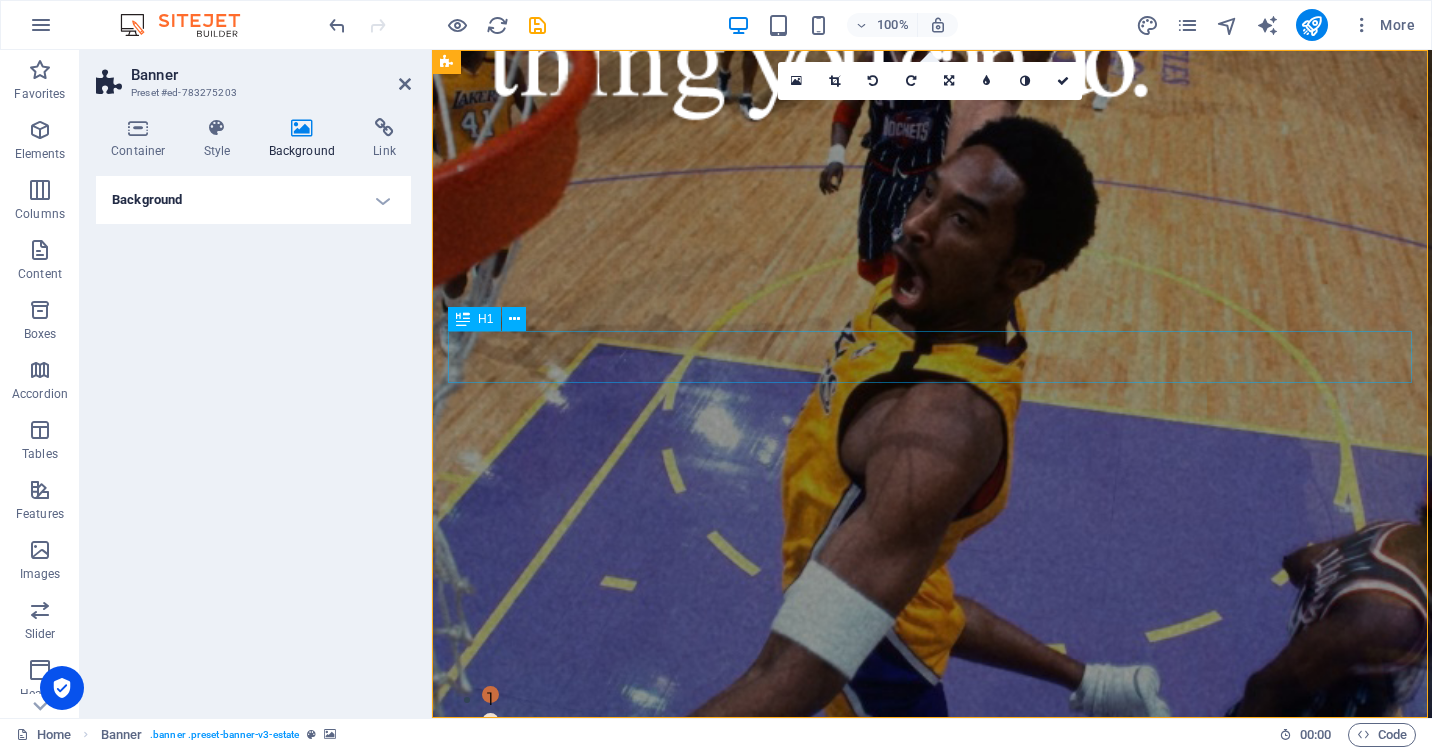 click on "Background" at bounding box center [253, 200] 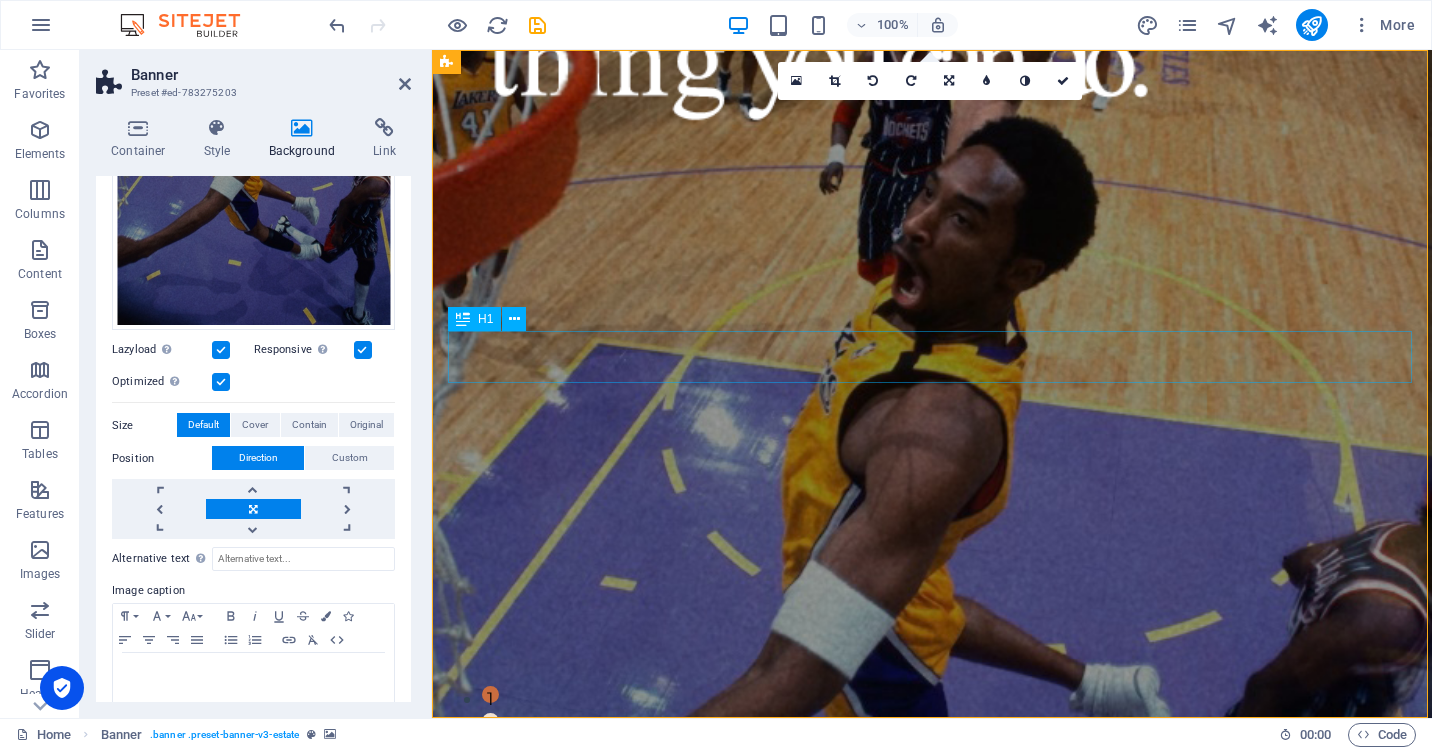 scroll, scrollTop: 430, scrollLeft: 0, axis: vertical 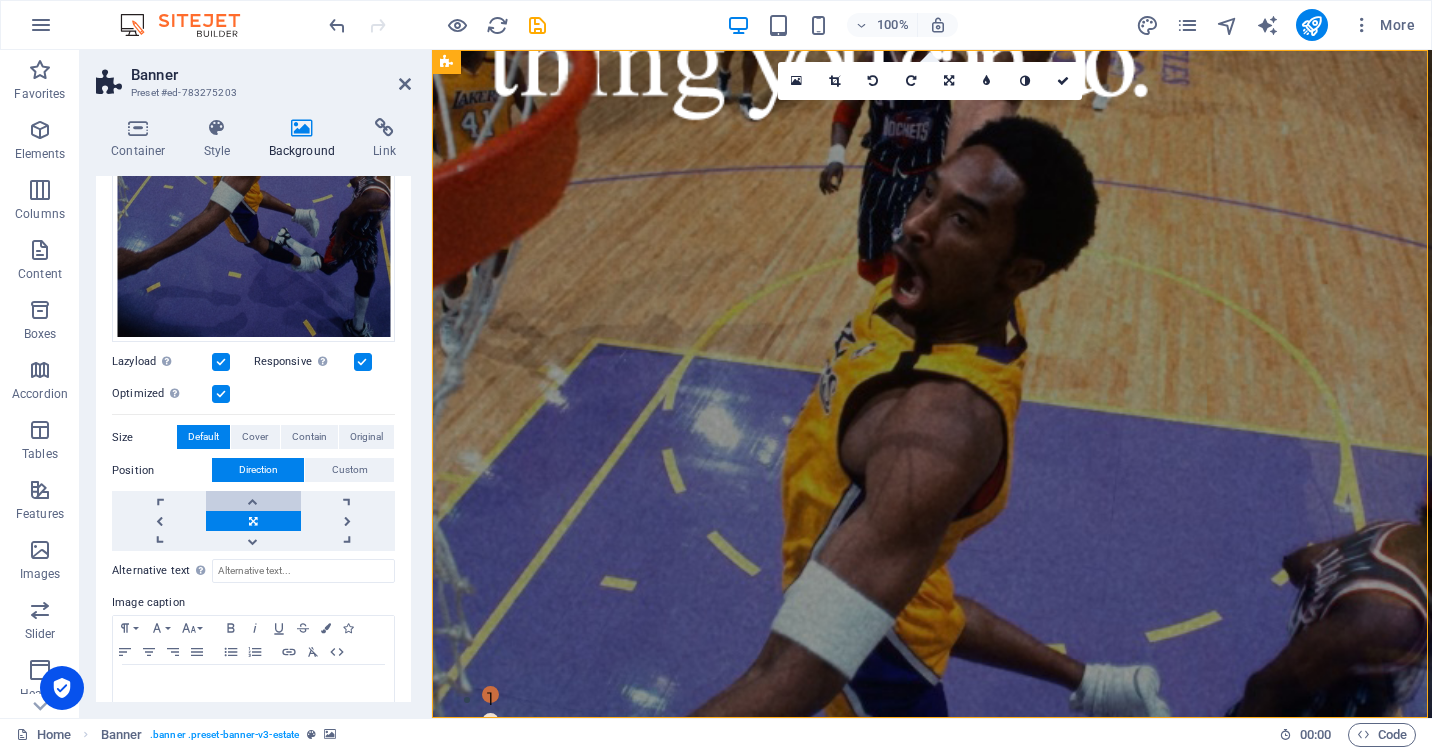 click at bounding box center (253, 501) 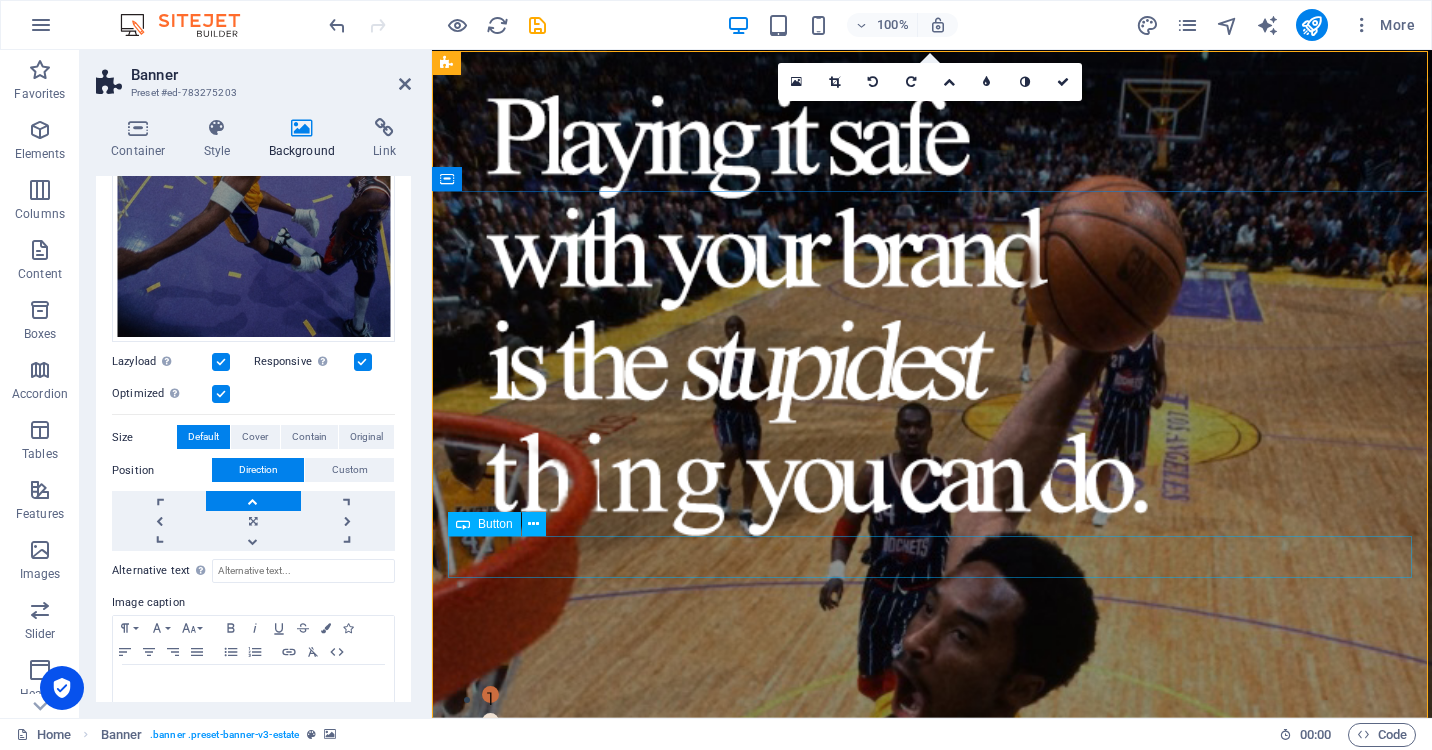 scroll, scrollTop: 0, scrollLeft: 0, axis: both 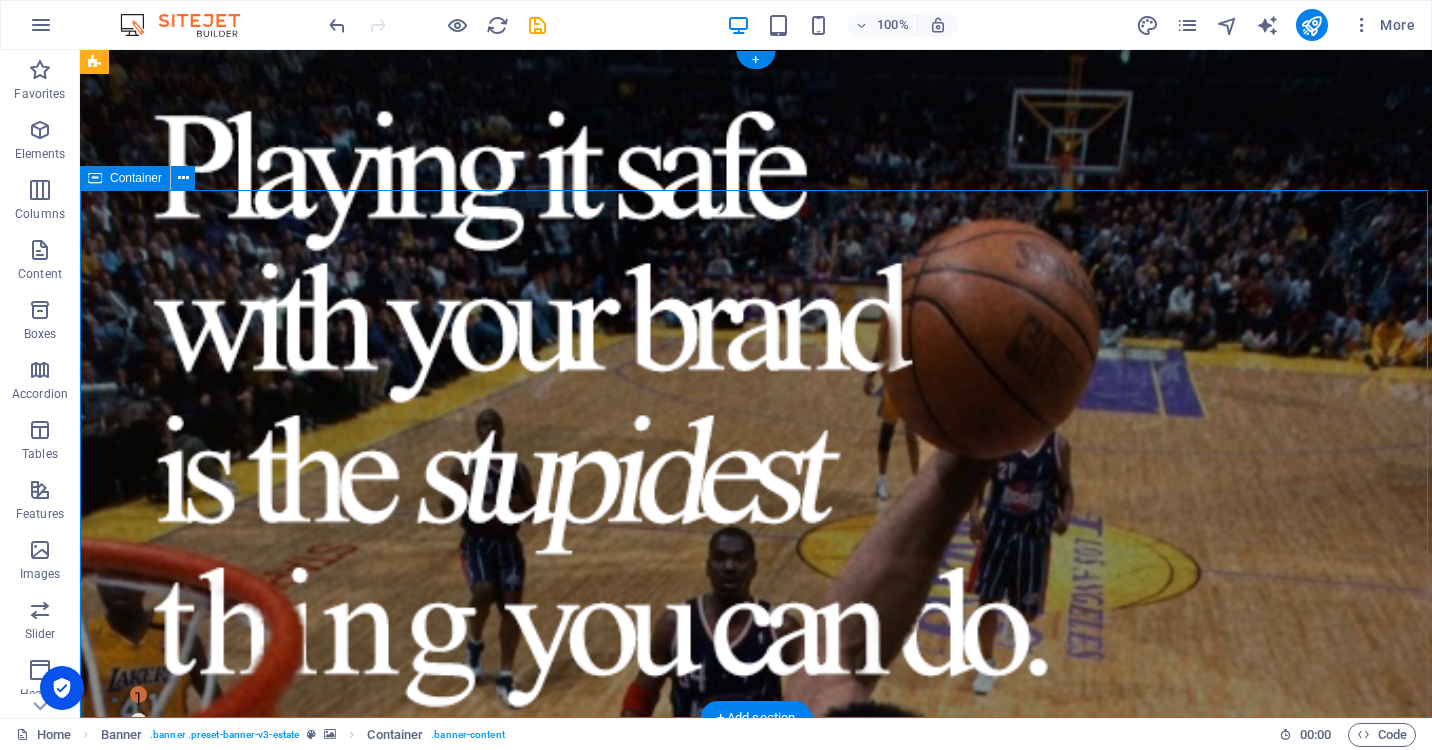 drag, startPoint x: 223, startPoint y: 591, endPoint x: 575, endPoint y: 539, distance: 355.8202 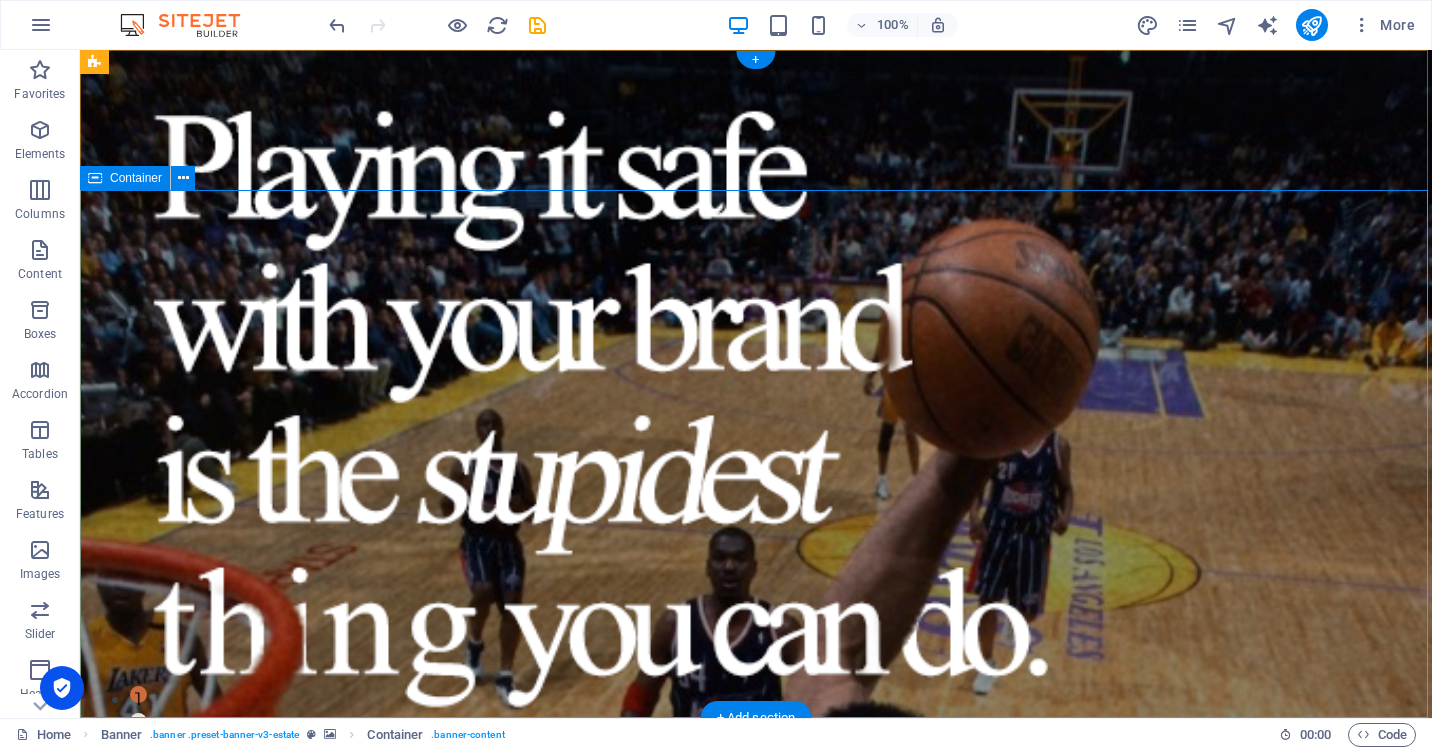 click on "FIND YOUR PERFECT PLACE At vero eos et accusamus et iusto odio dignissimos ducimus qui blanditiis praesentium voluptatum deleniti atque corrupti quos [PERSON_NAME] et quas molestias excepturi sint occaecati cupiditate non provident. get started" at bounding box center [756, 1099] 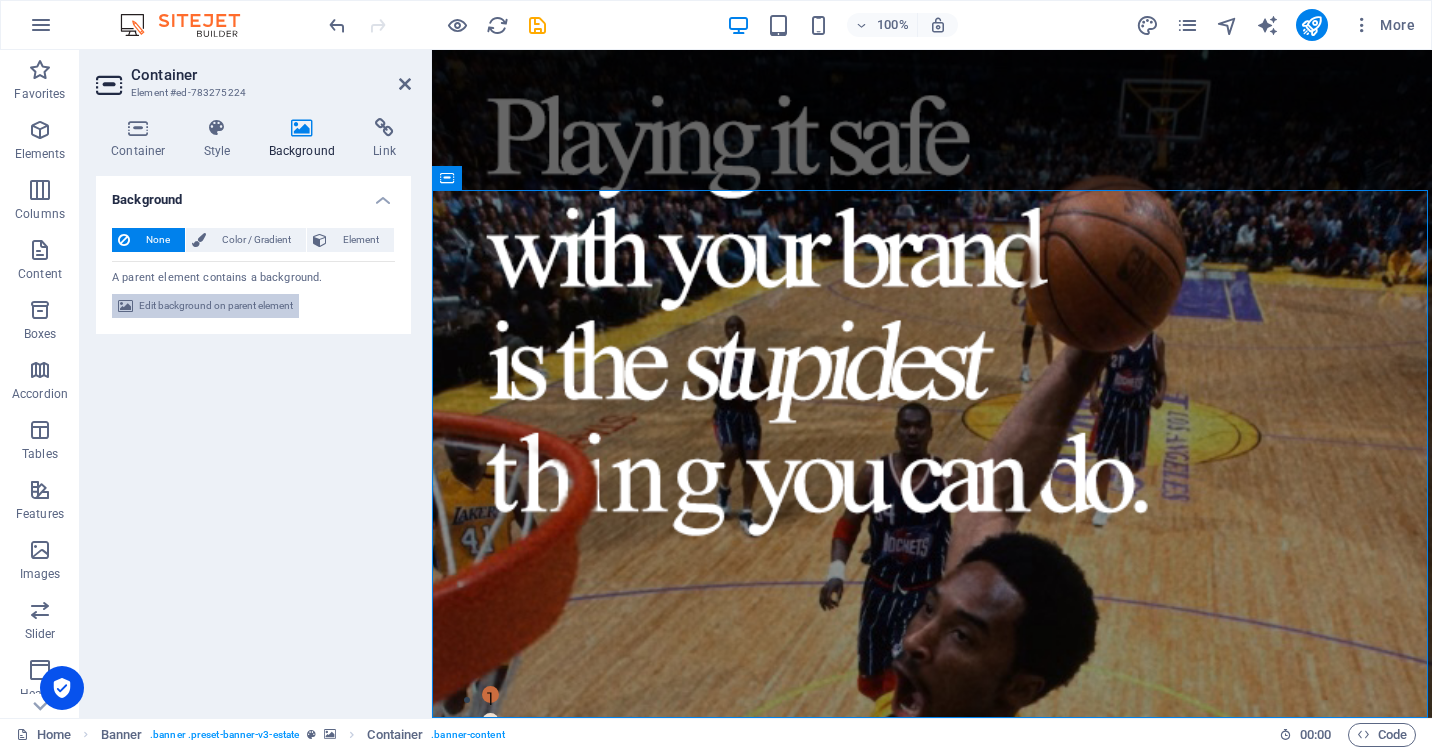 click on "Edit background on parent element" at bounding box center [216, 306] 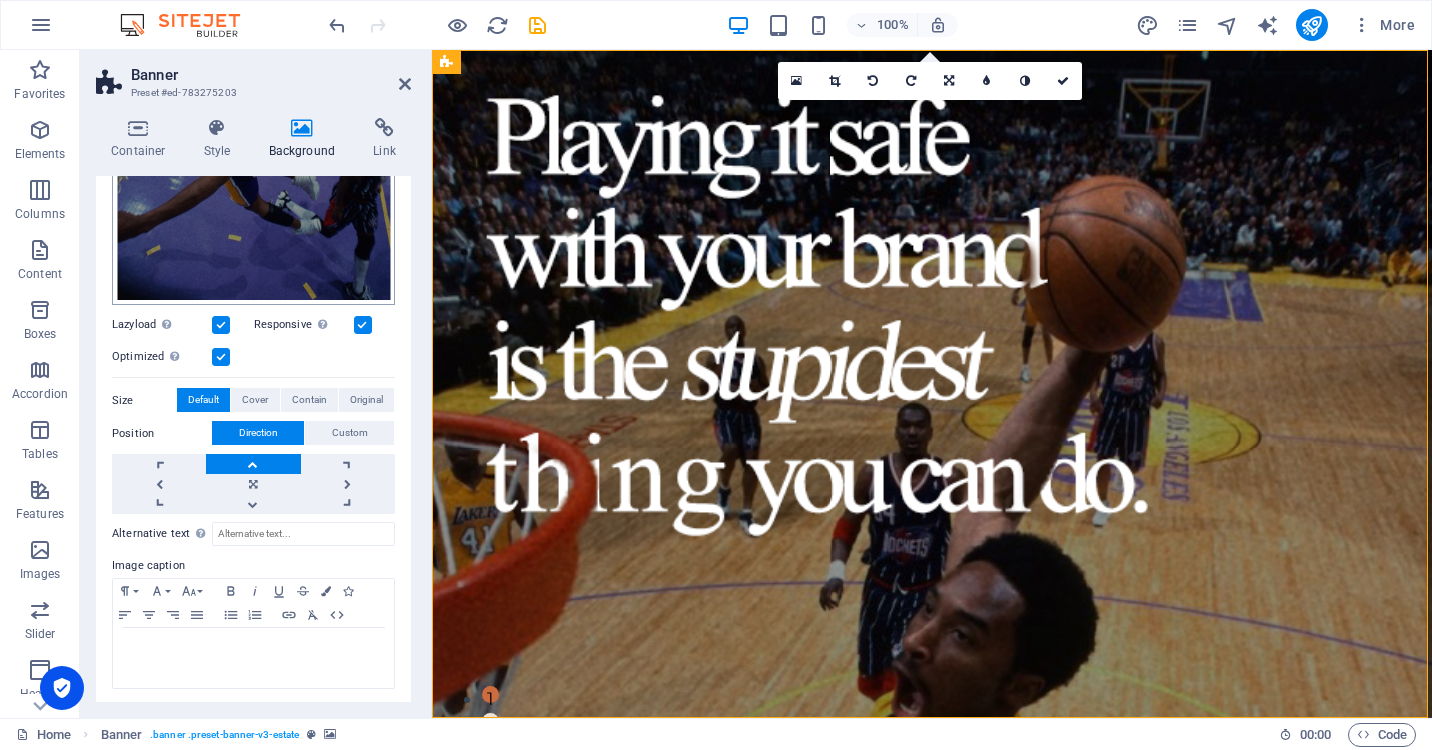 scroll, scrollTop: 465, scrollLeft: 0, axis: vertical 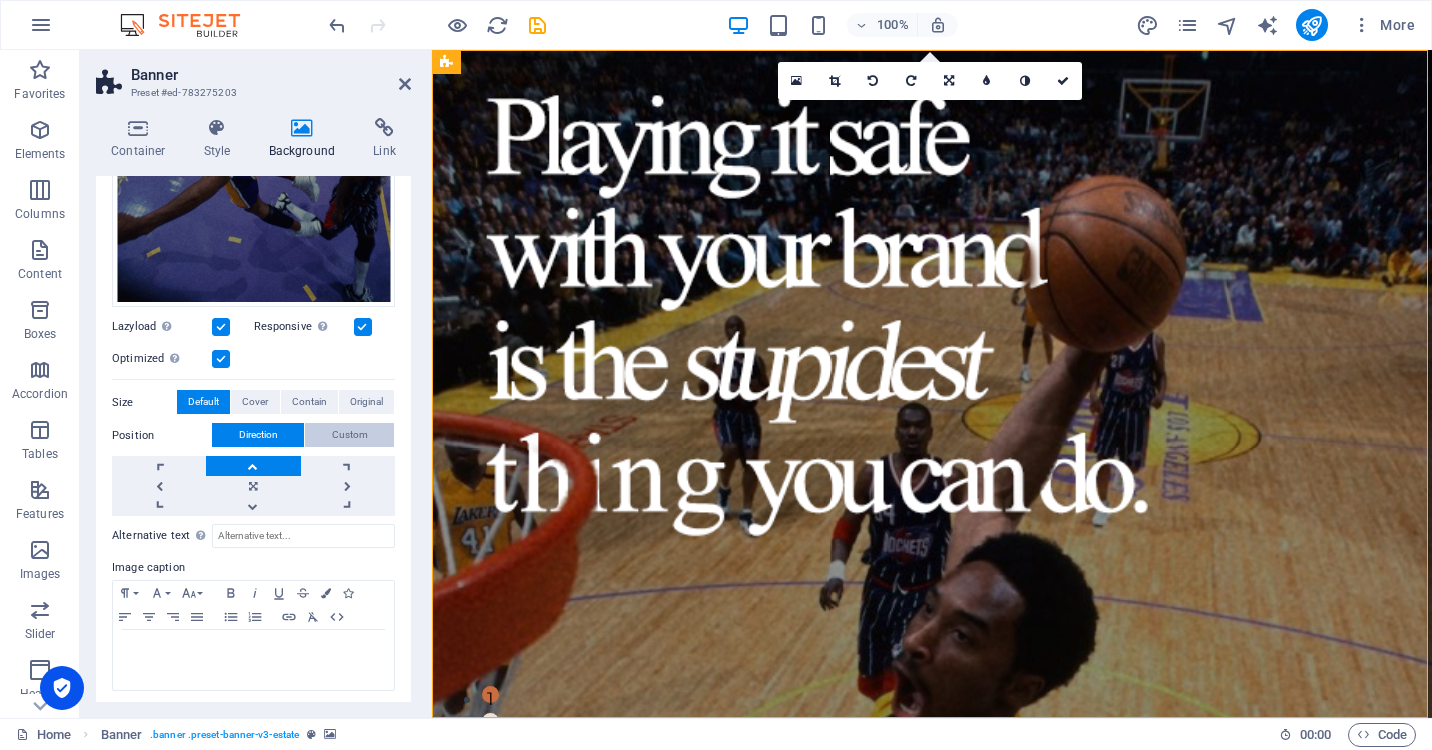 click on "Custom" at bounding box center [350, 435] 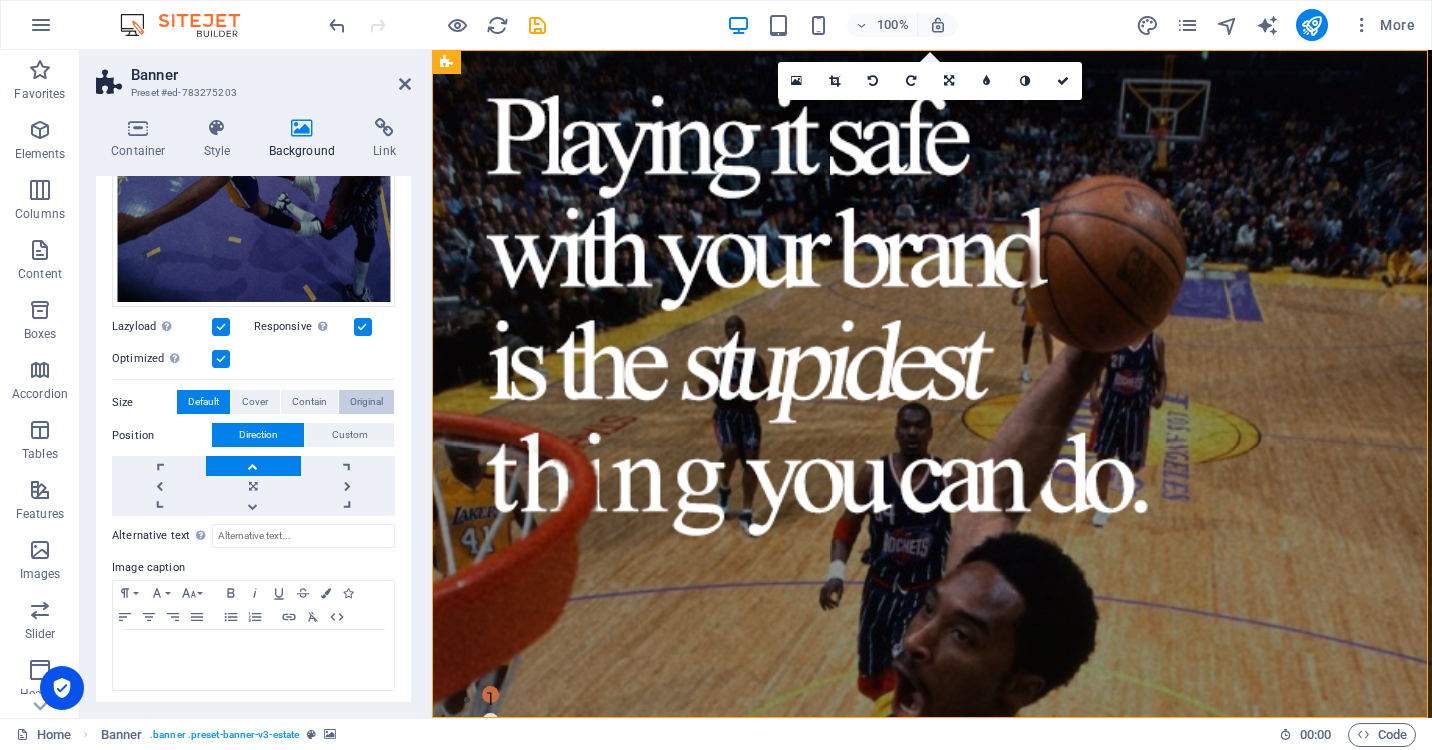 scroll, scrollTop: 441, scrollLeft: 0, axis: vertical 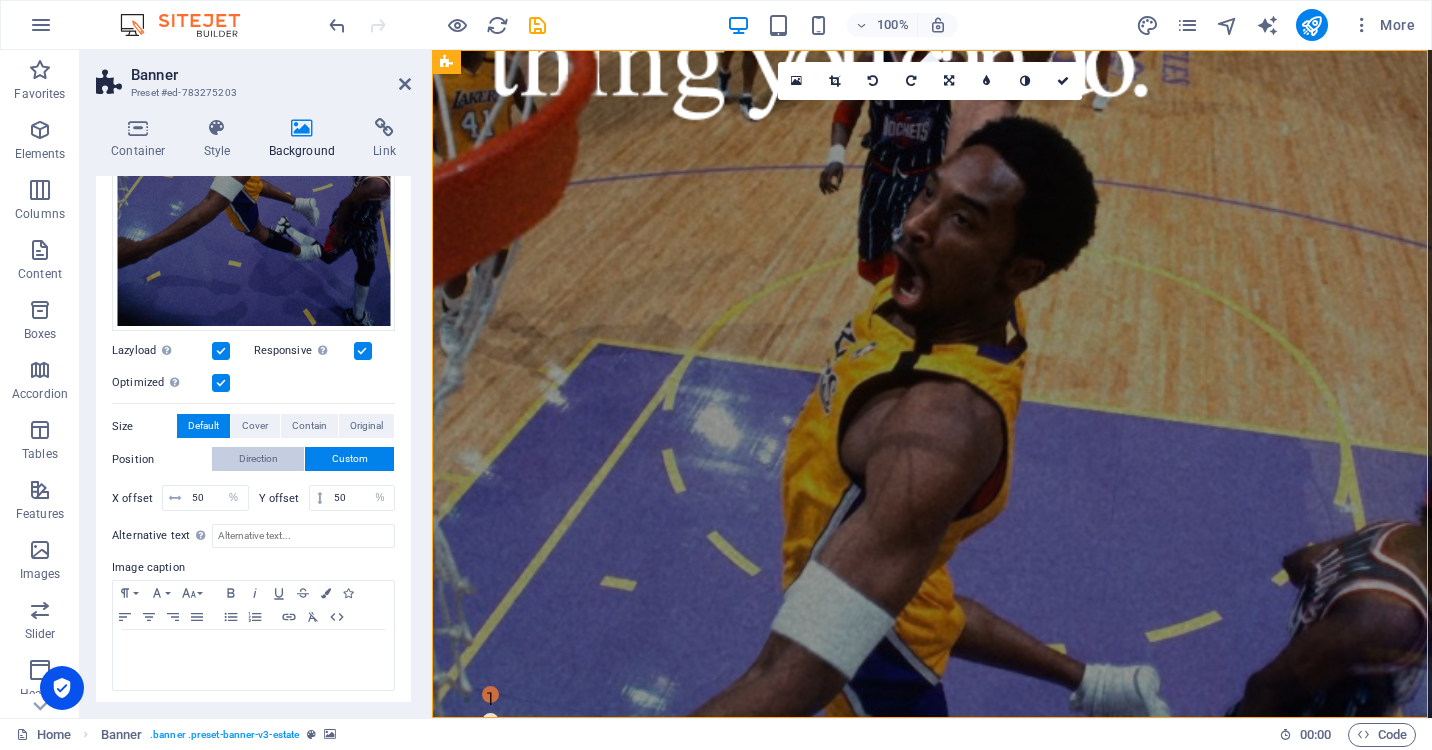 click on "Direction" at bounding box center (258, 459) 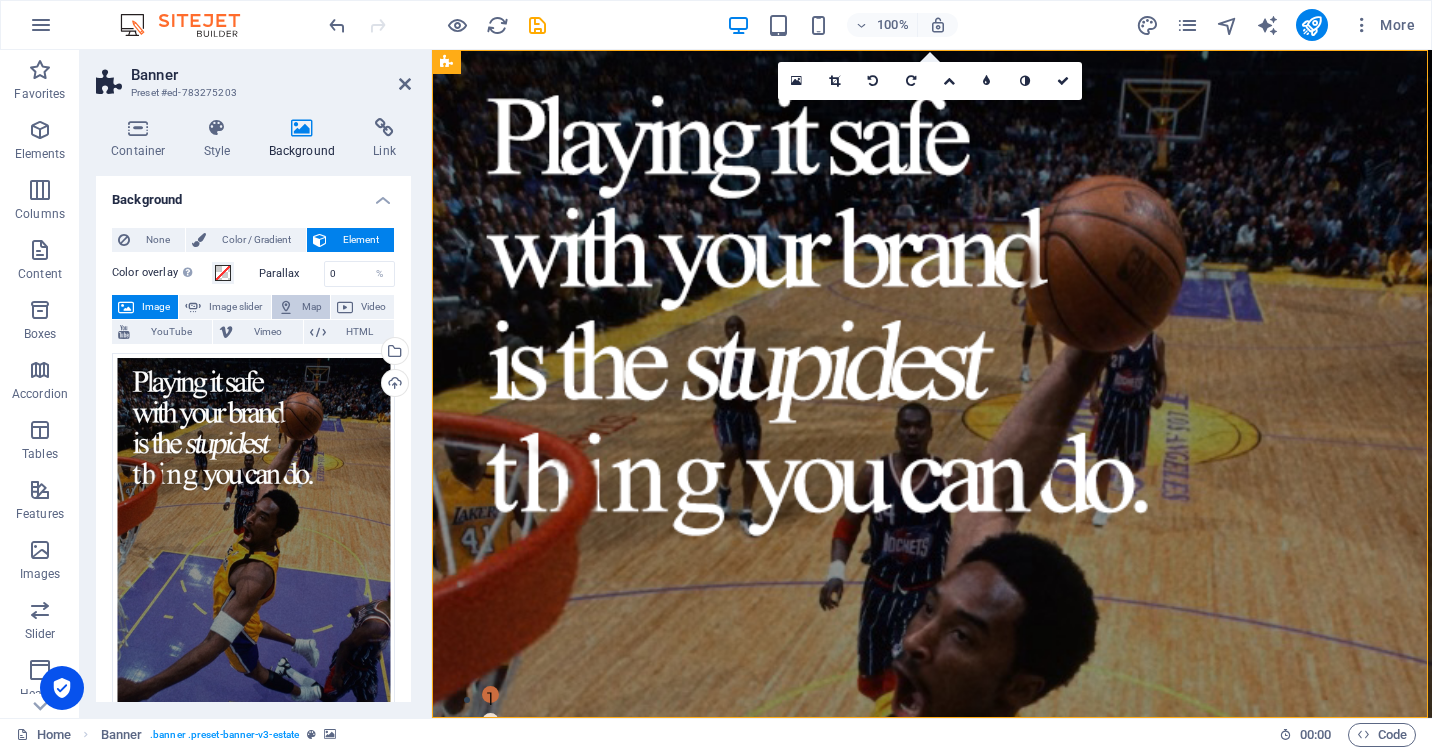 scroll, scrollTop: 0, scrollLeft: 0, axis: both 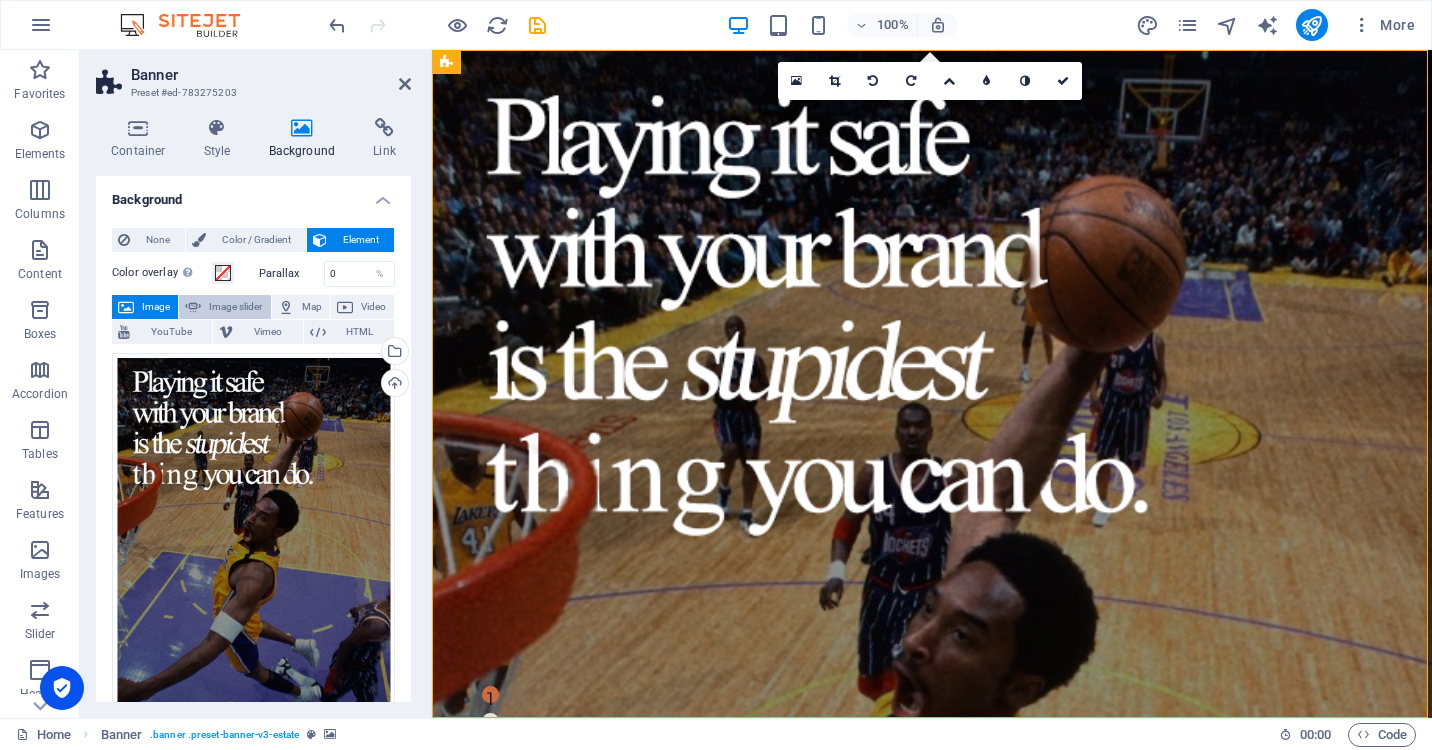 click on "Image slider" at bounding box center (235, 307) 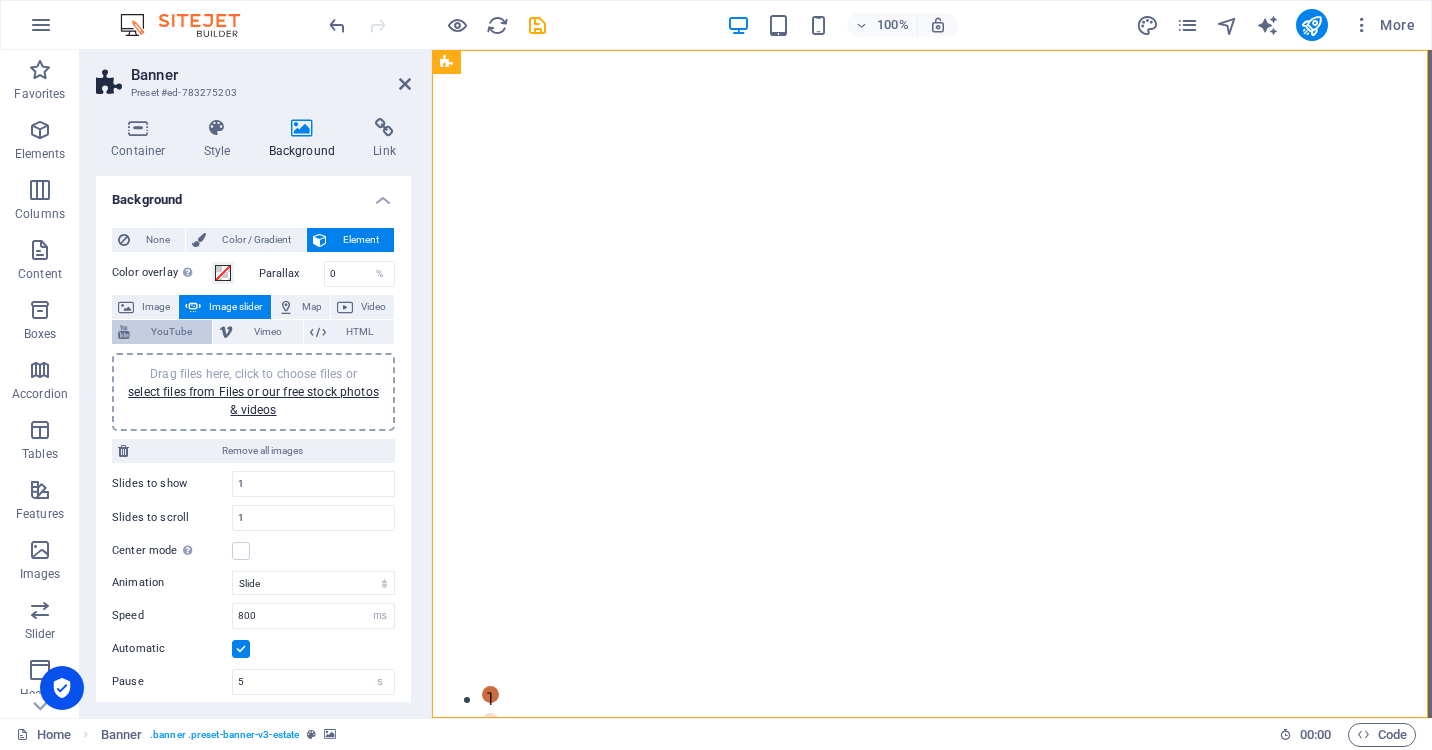 scroll, scrollTop: 0, scrollLeft: 0, axis: both 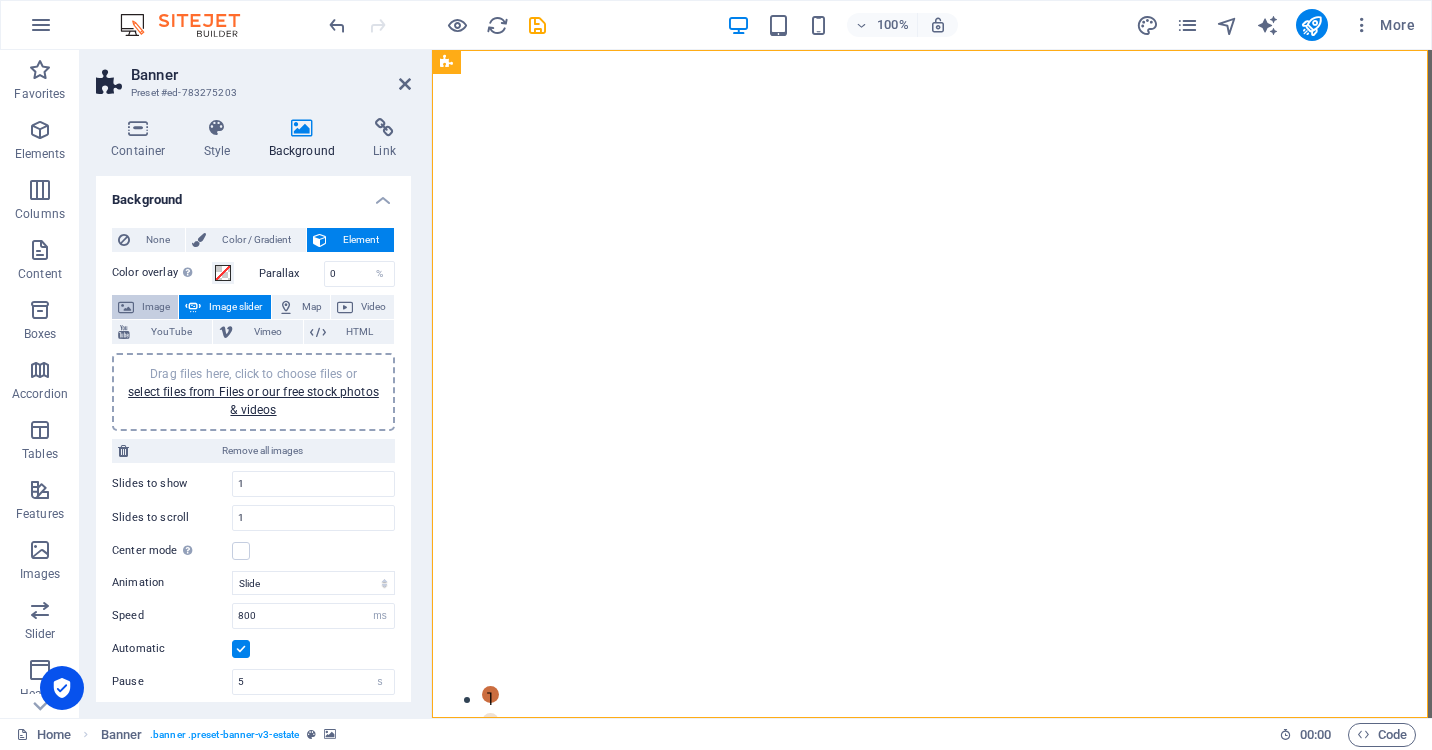 click on "Image" at bounding box center [156, 307] 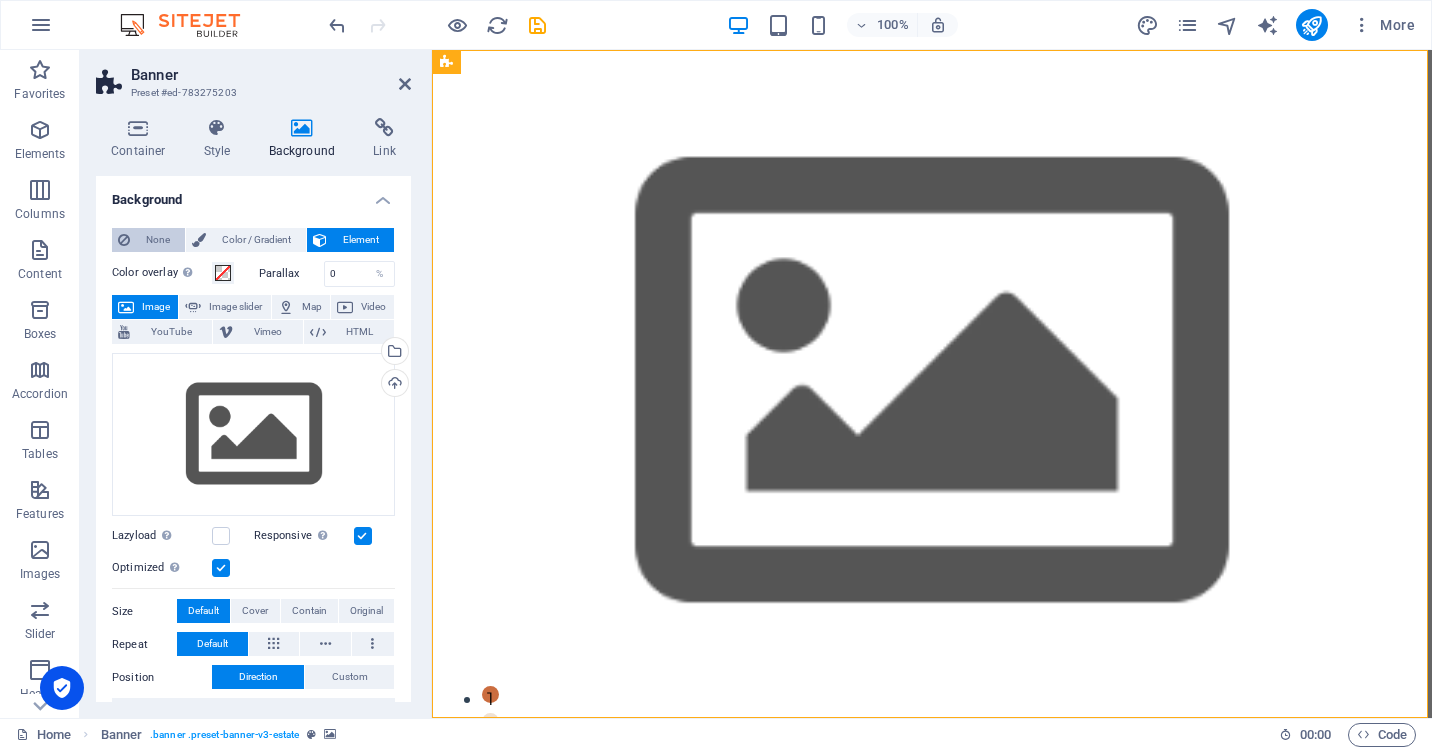 click on "None" at bounding box center (157, 240) 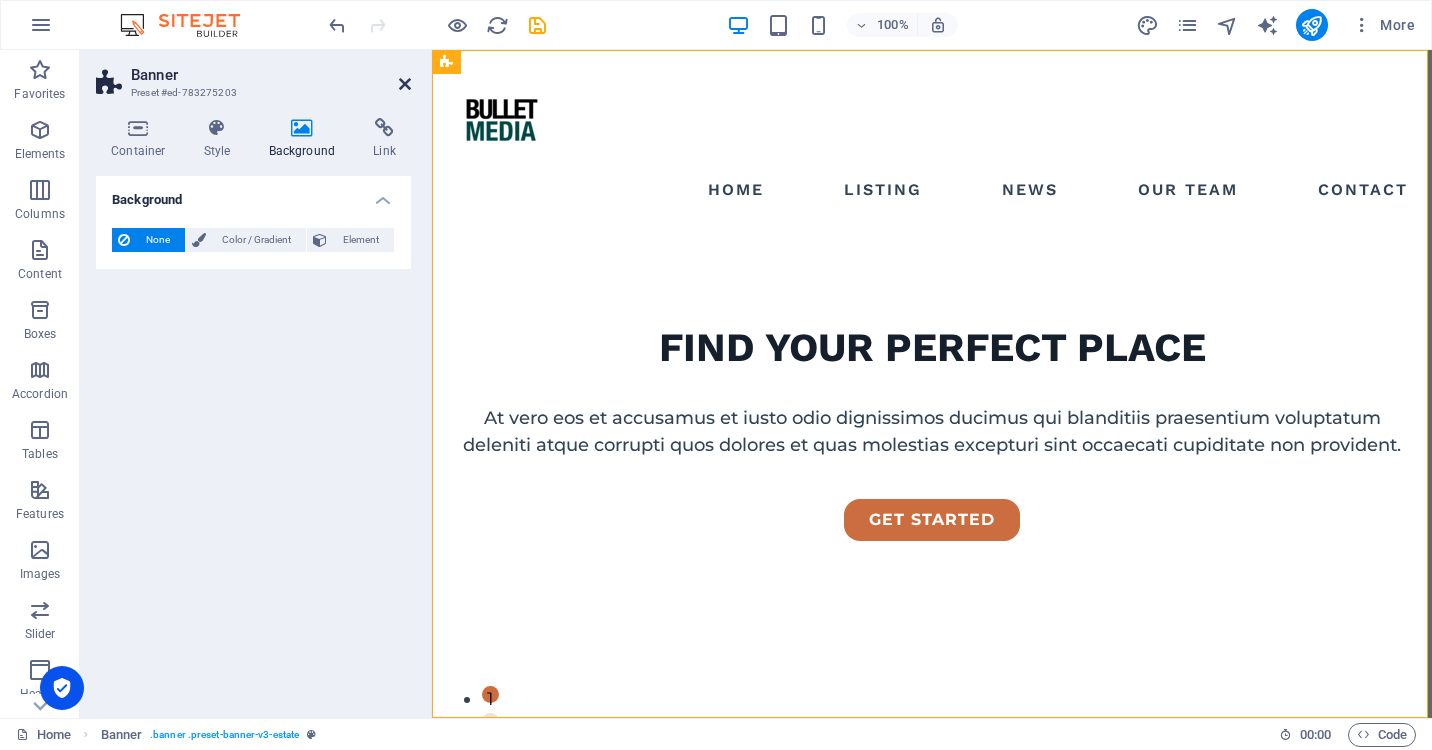 click at bounding box center [405, 84] 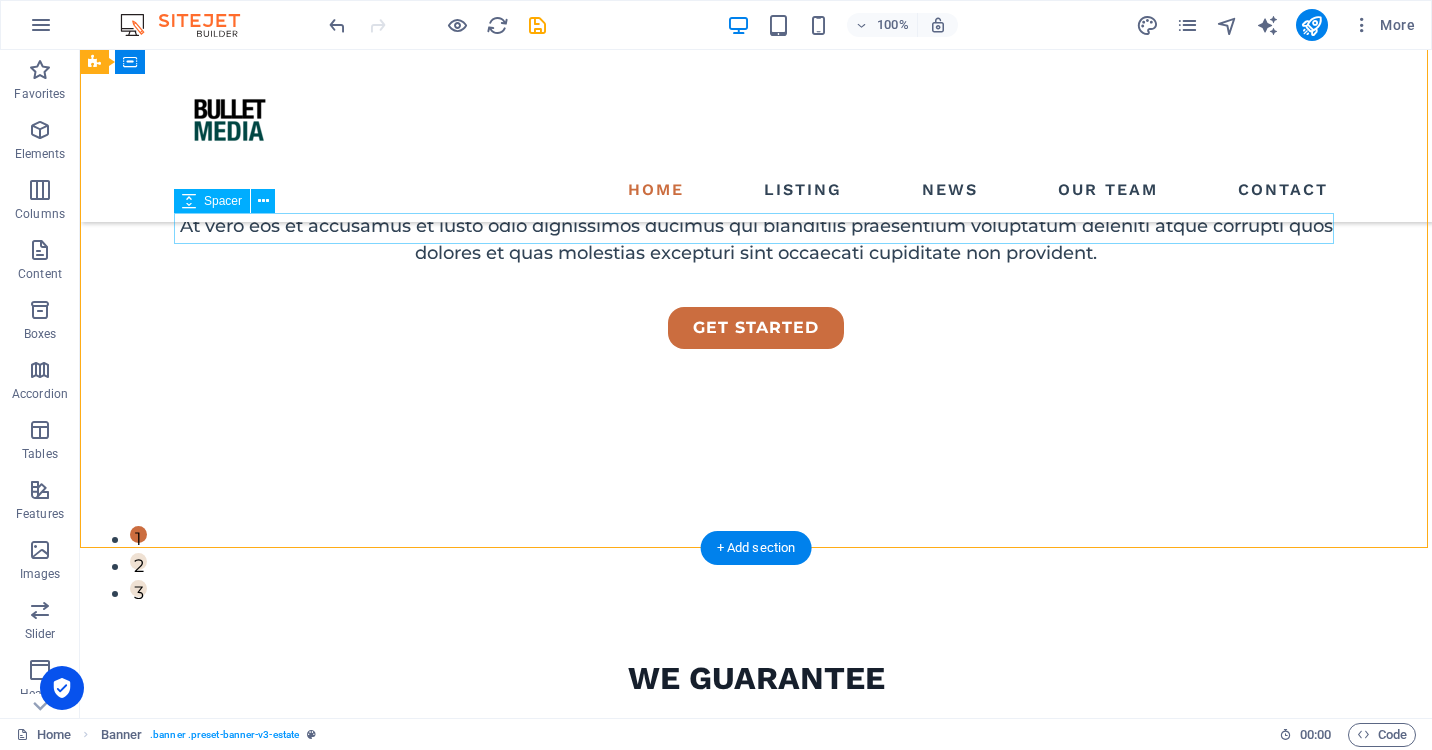 scroll, scrollTop: 170, scrollLeft: 0, axis: vertical 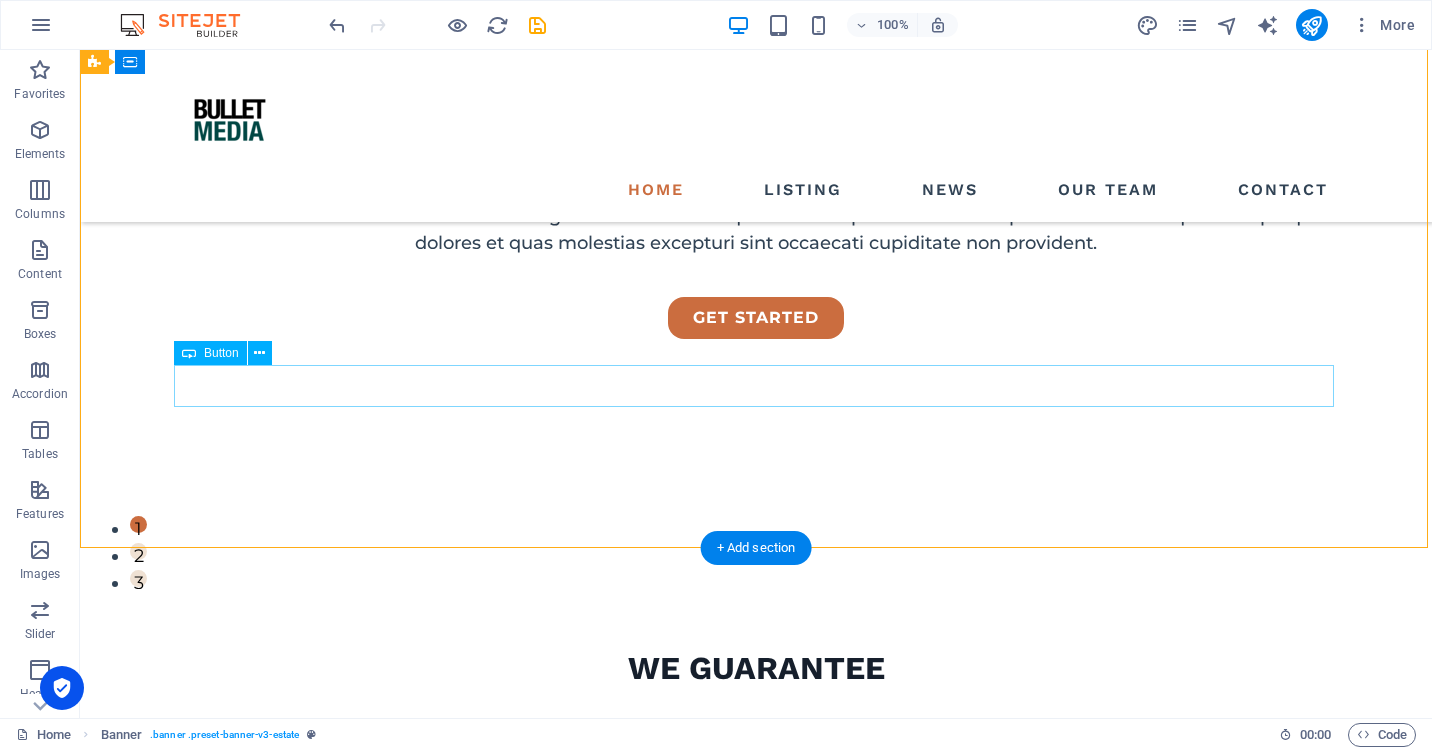 click on "get started" at bounding box center (756, 318) 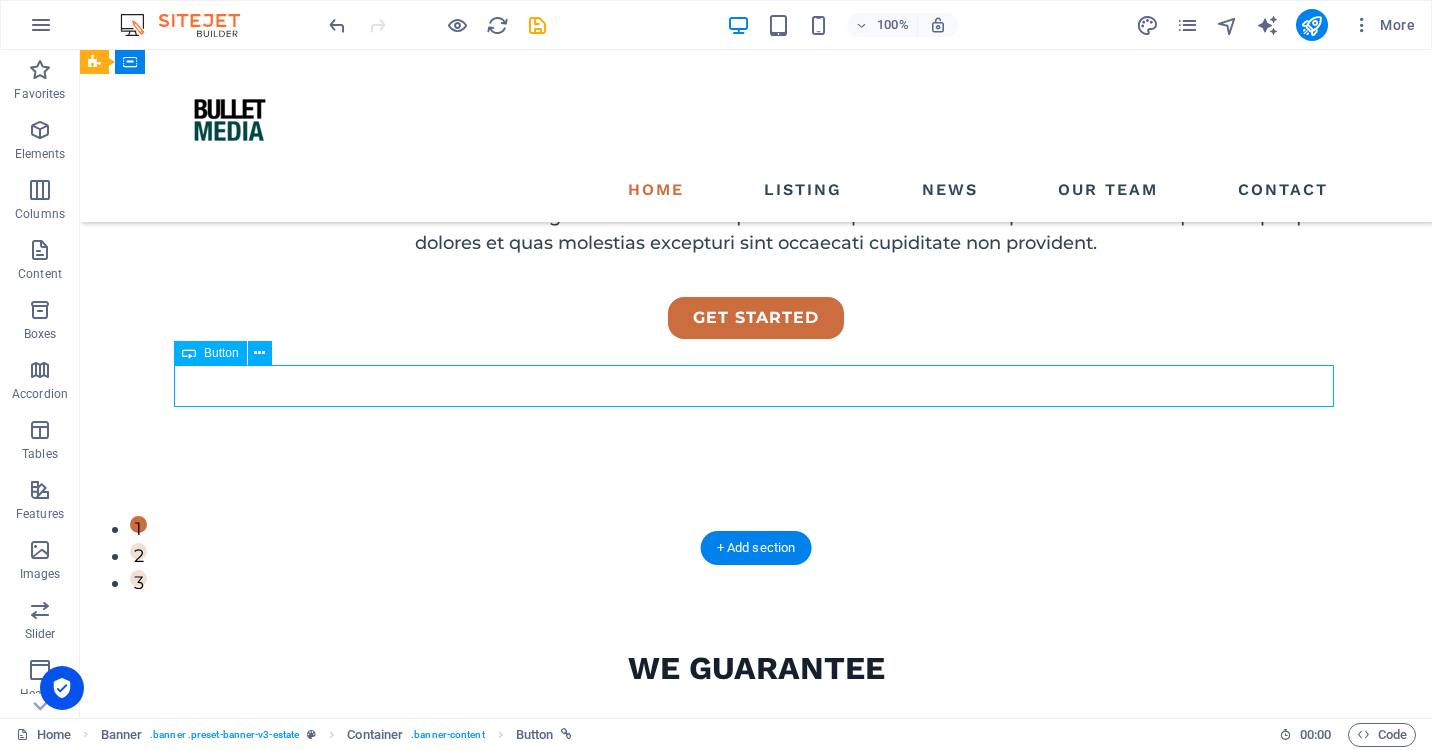 click on "get started" at bounding box center (756, 318) 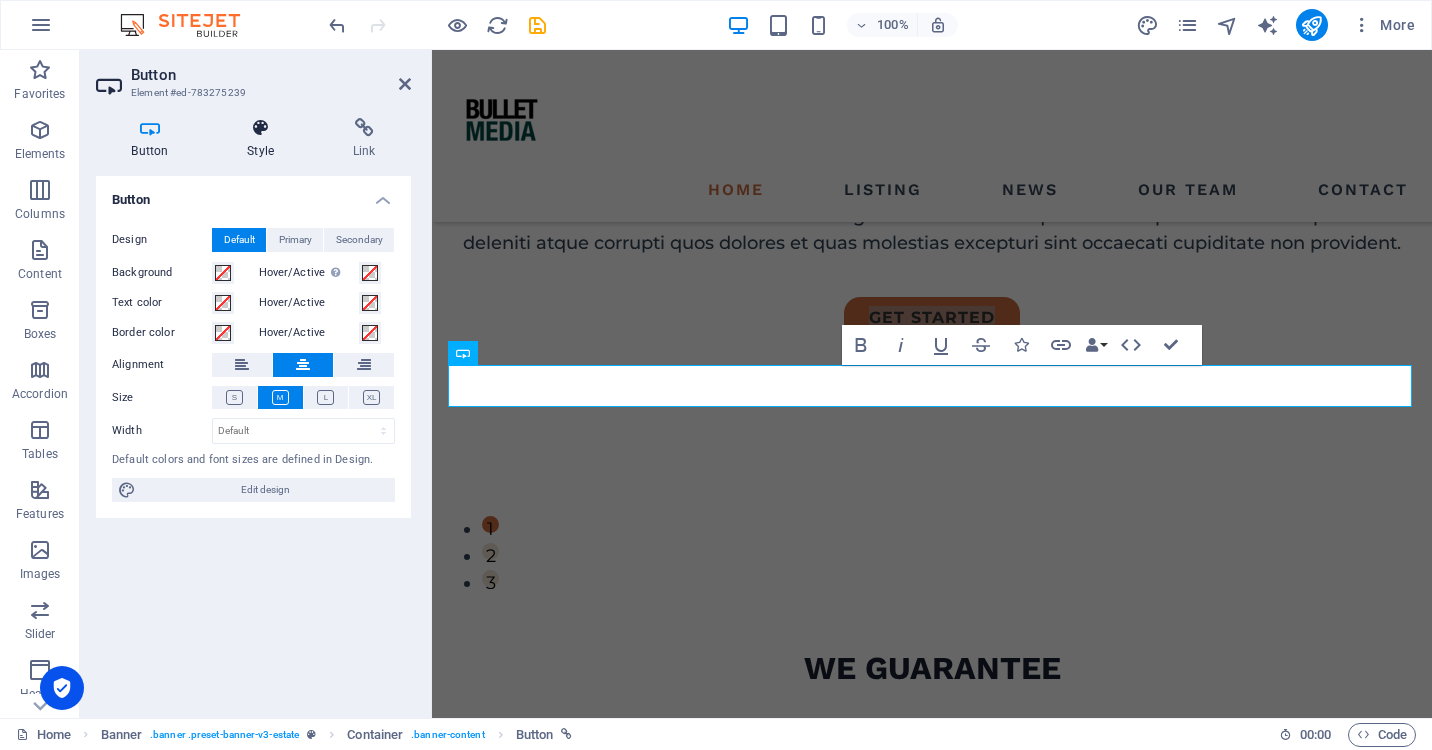 click on "Style" at bounding box center (265, 139) 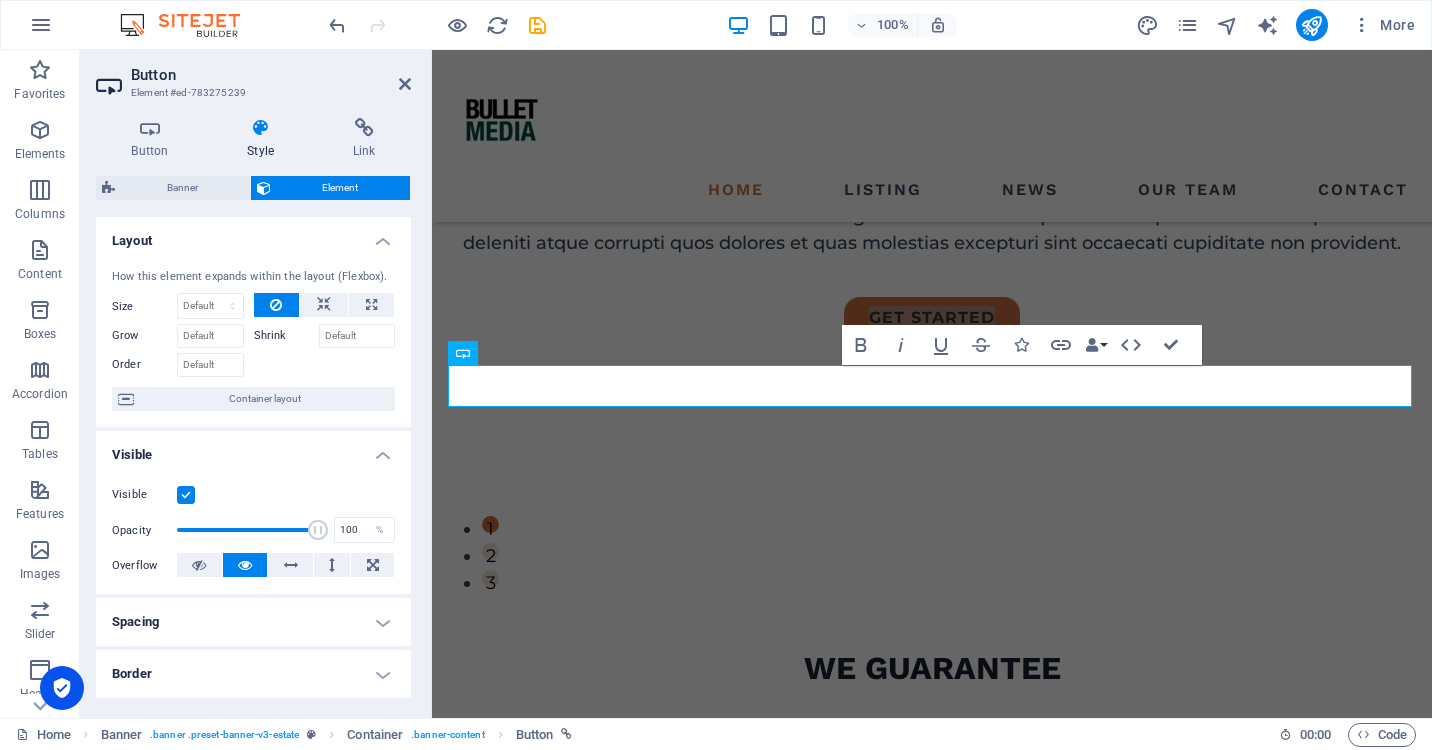 scroll, scrollTop: 0, scrollLeft: 0, axis: both 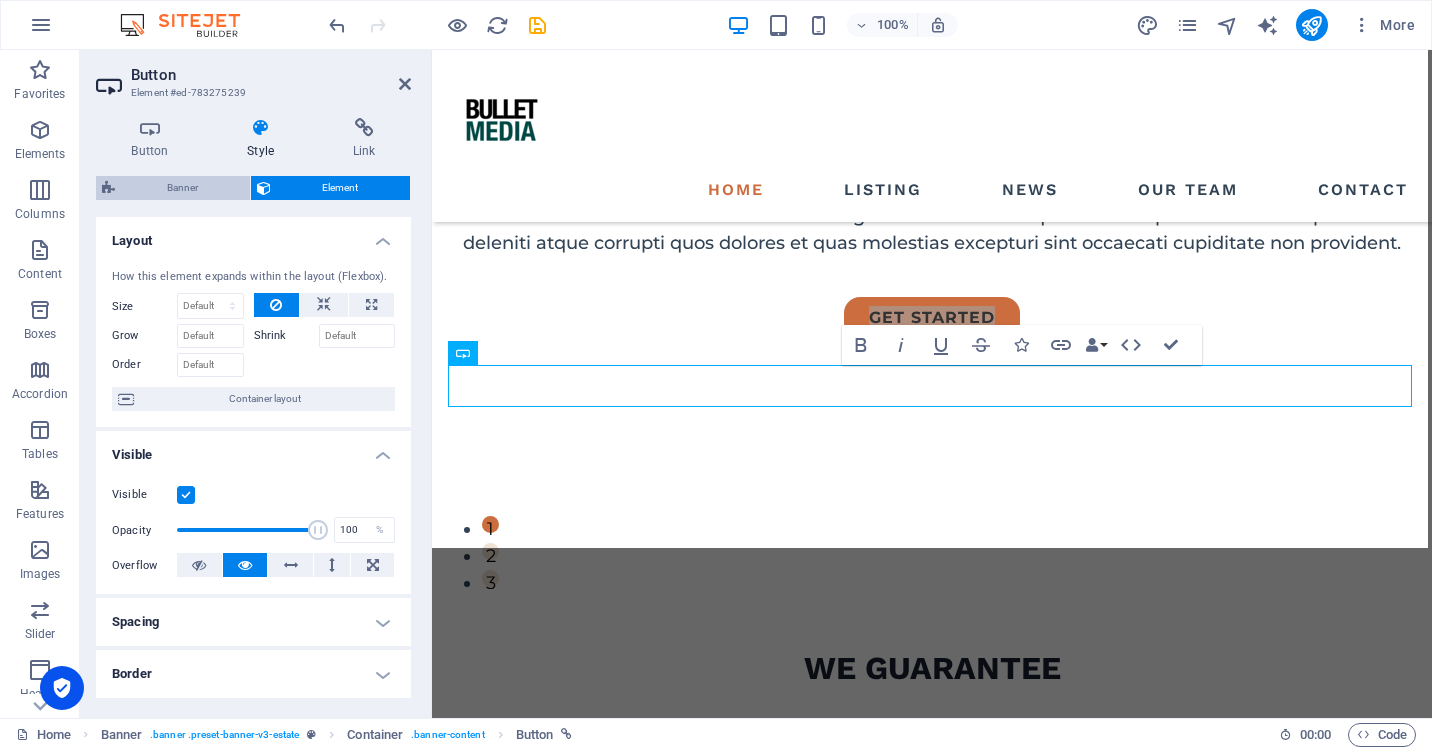 click on "Banner" at bounding box center (182, 188) 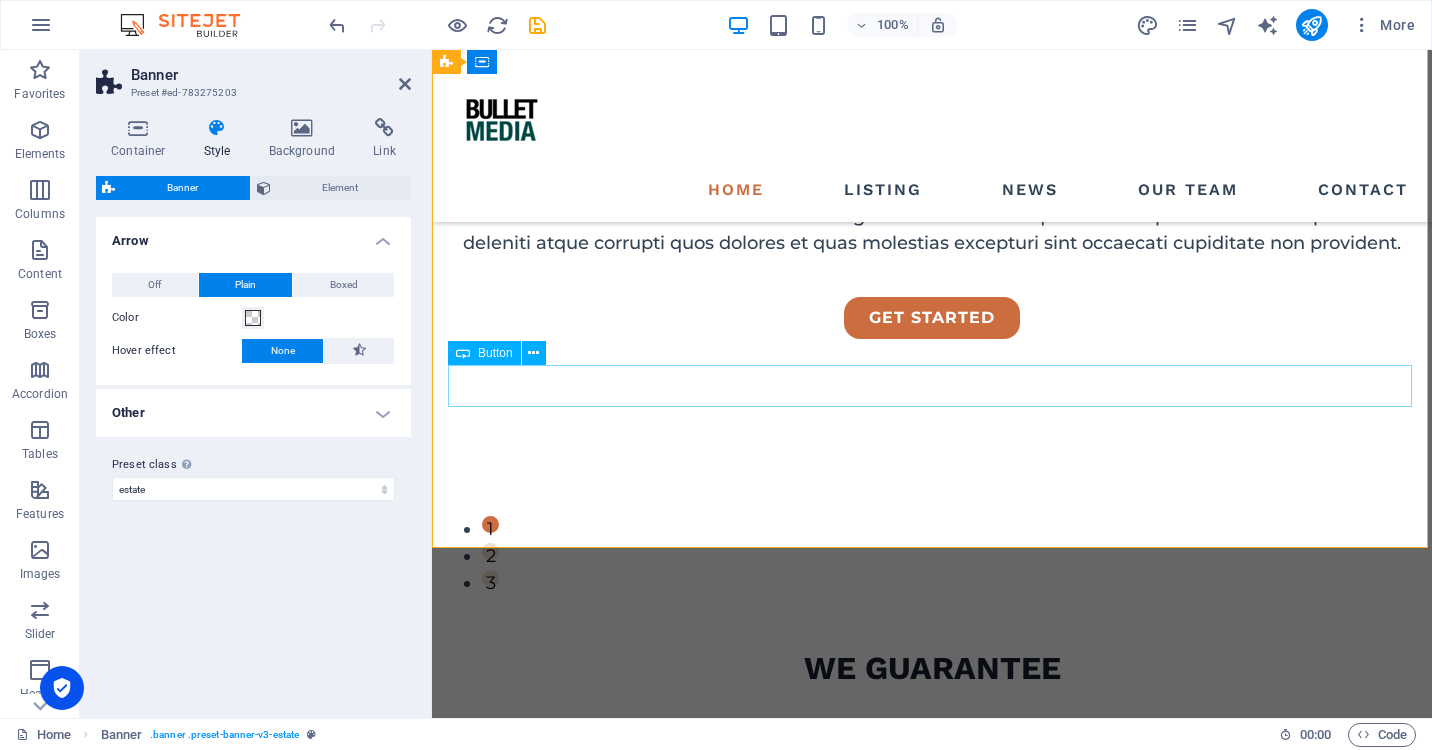 click on "get started" at bounding box center [932, 318] 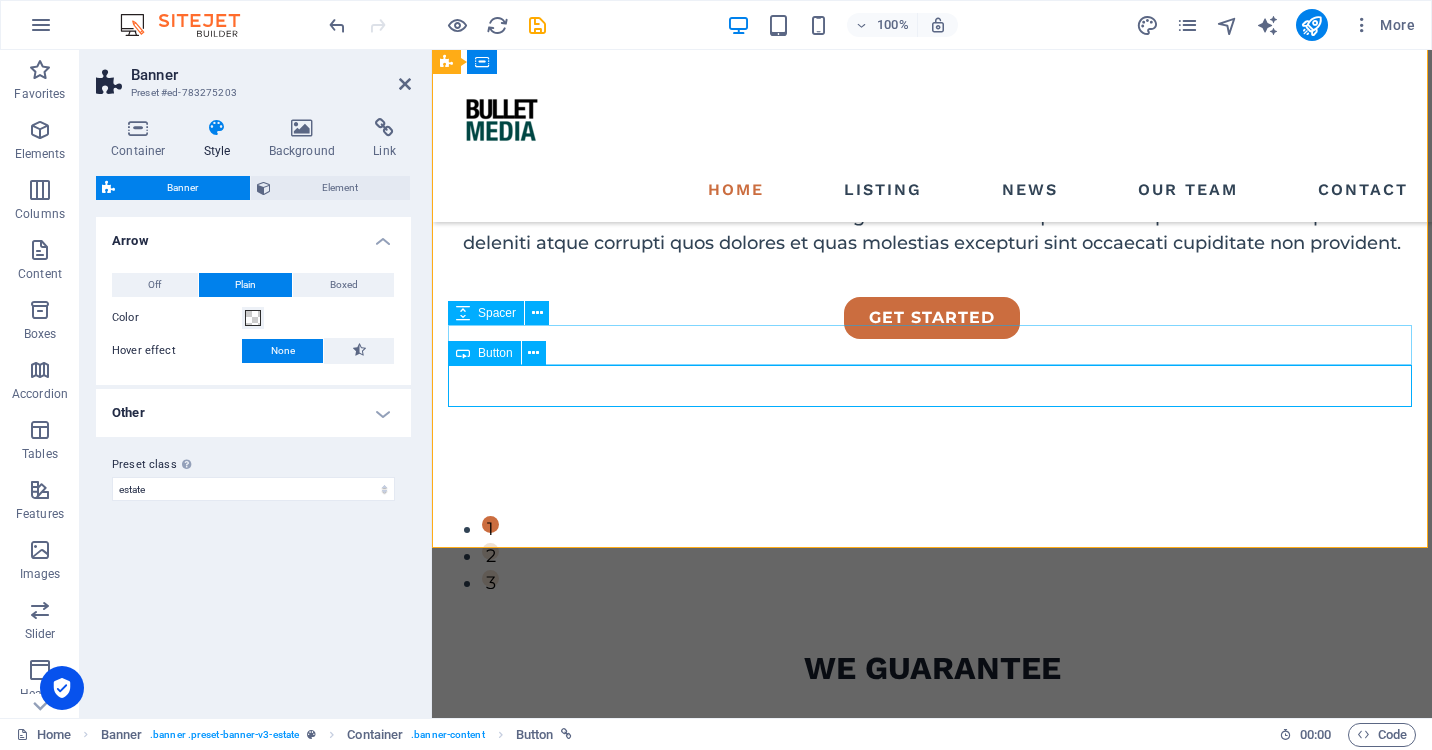 click on "Button" at bounding box center (495, 353) 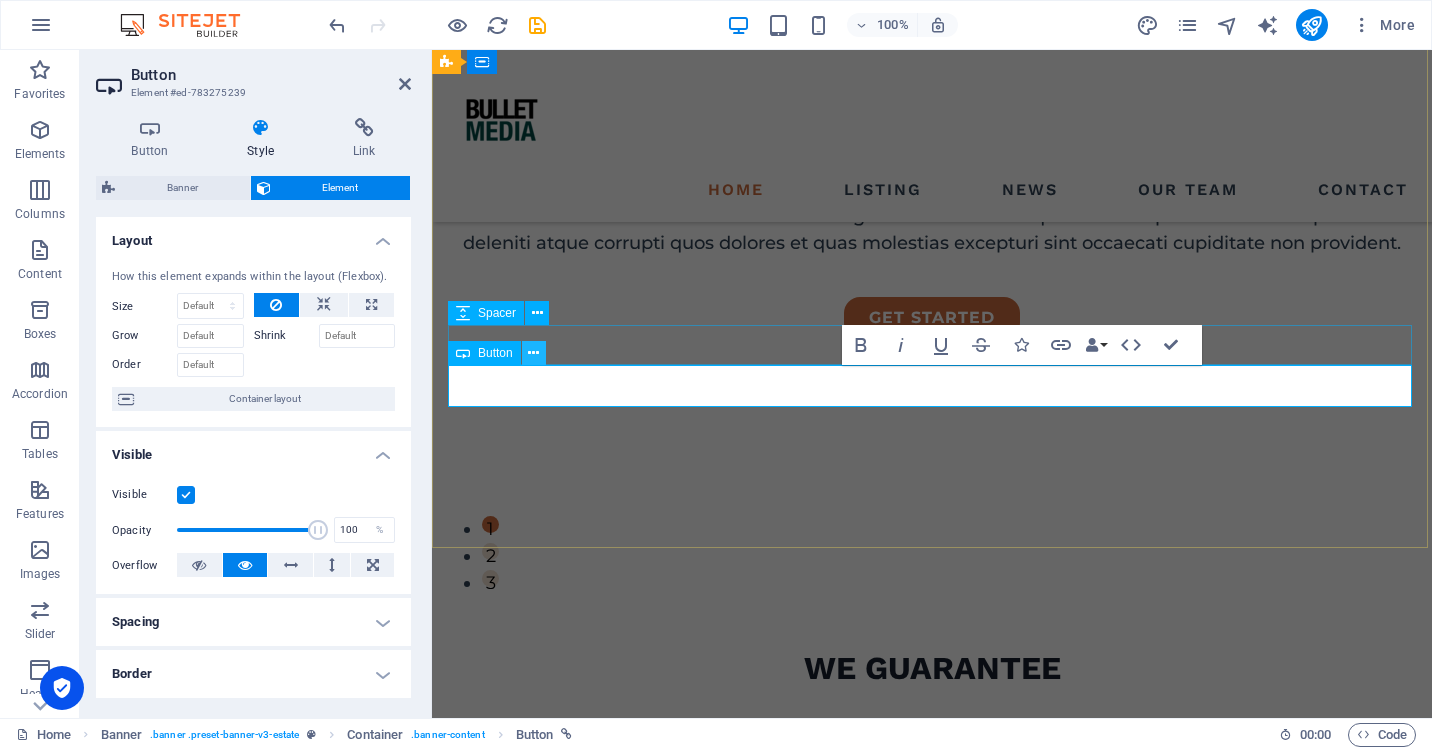 click at bounding box center (533, 353) 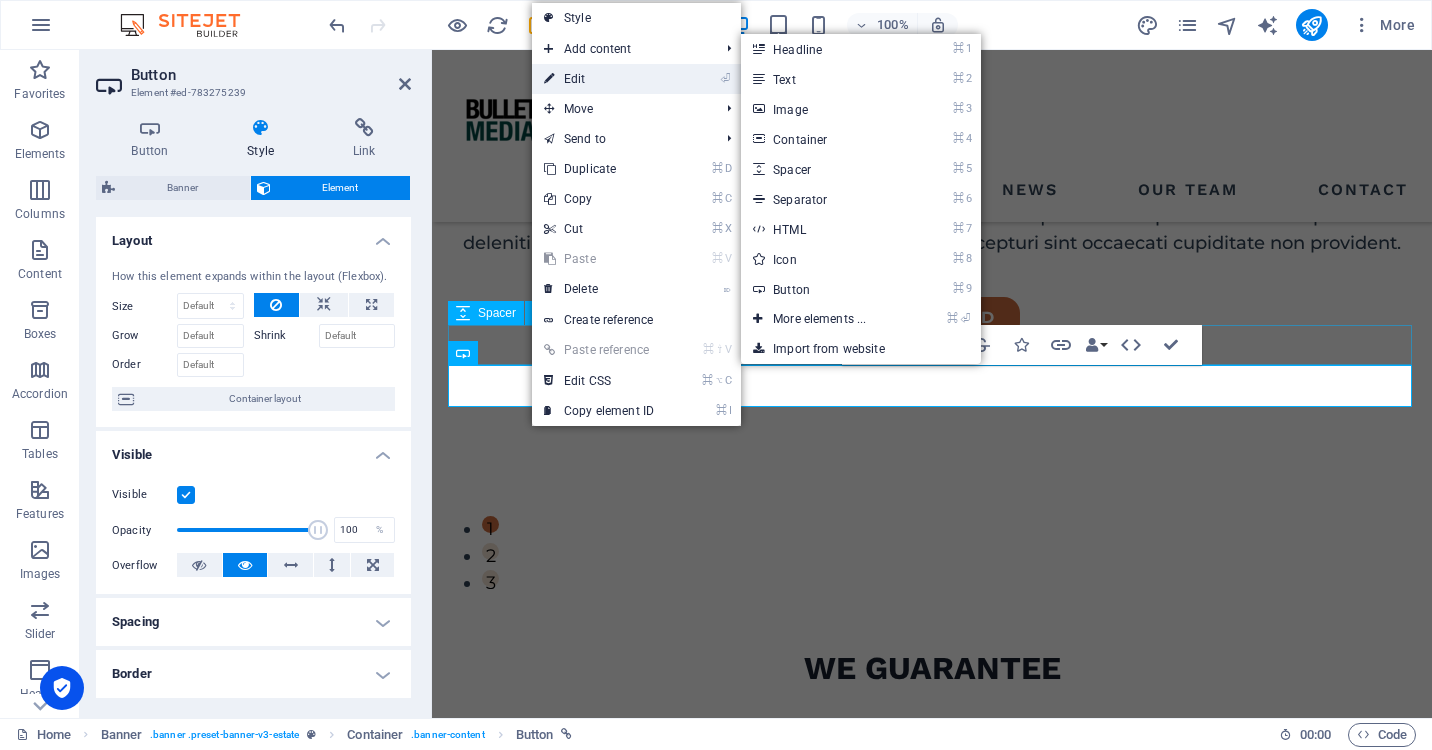 click on "⏎  Edit" at bounding box center (599, 79) 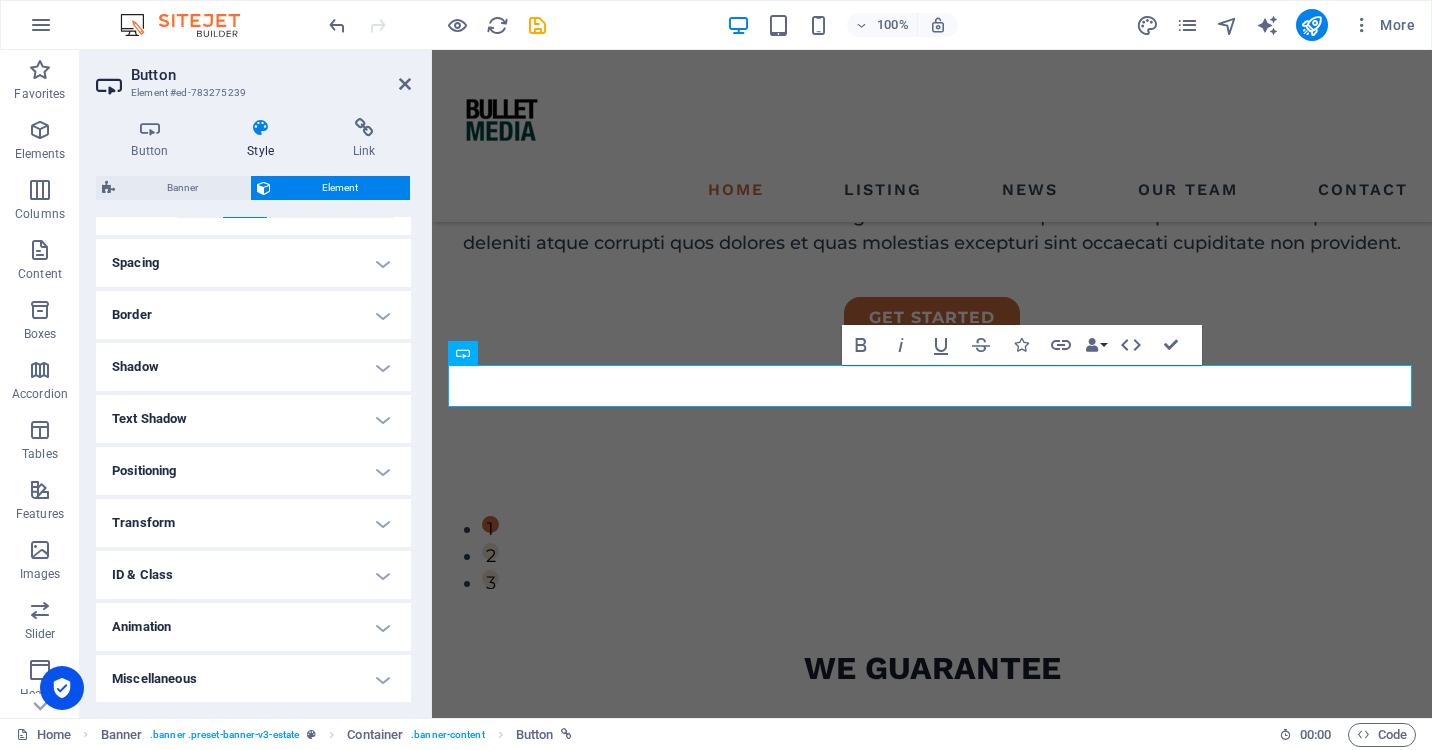 click on "Animation" at bounding box center [253, 627] 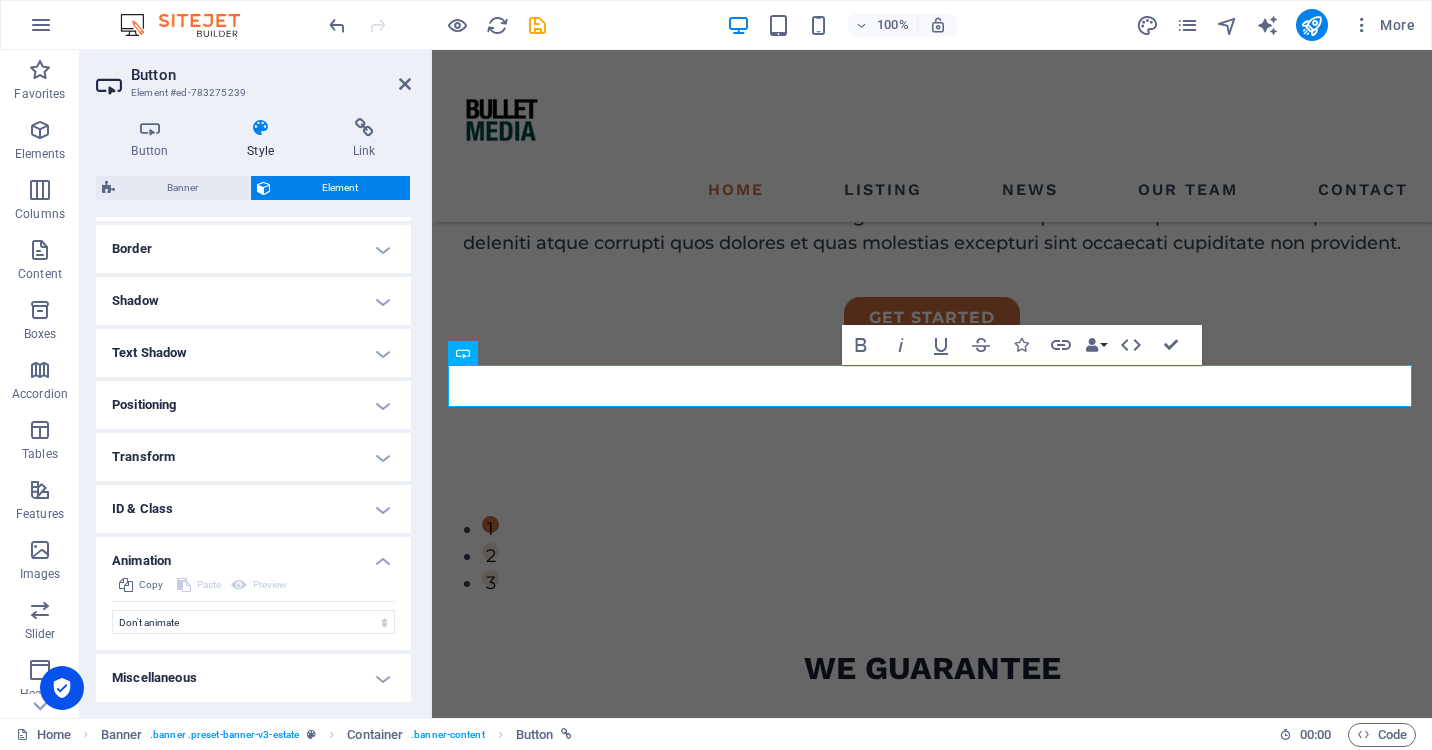 scroll, scrollTop: 424, scrollLeft: 0, axis: vertical 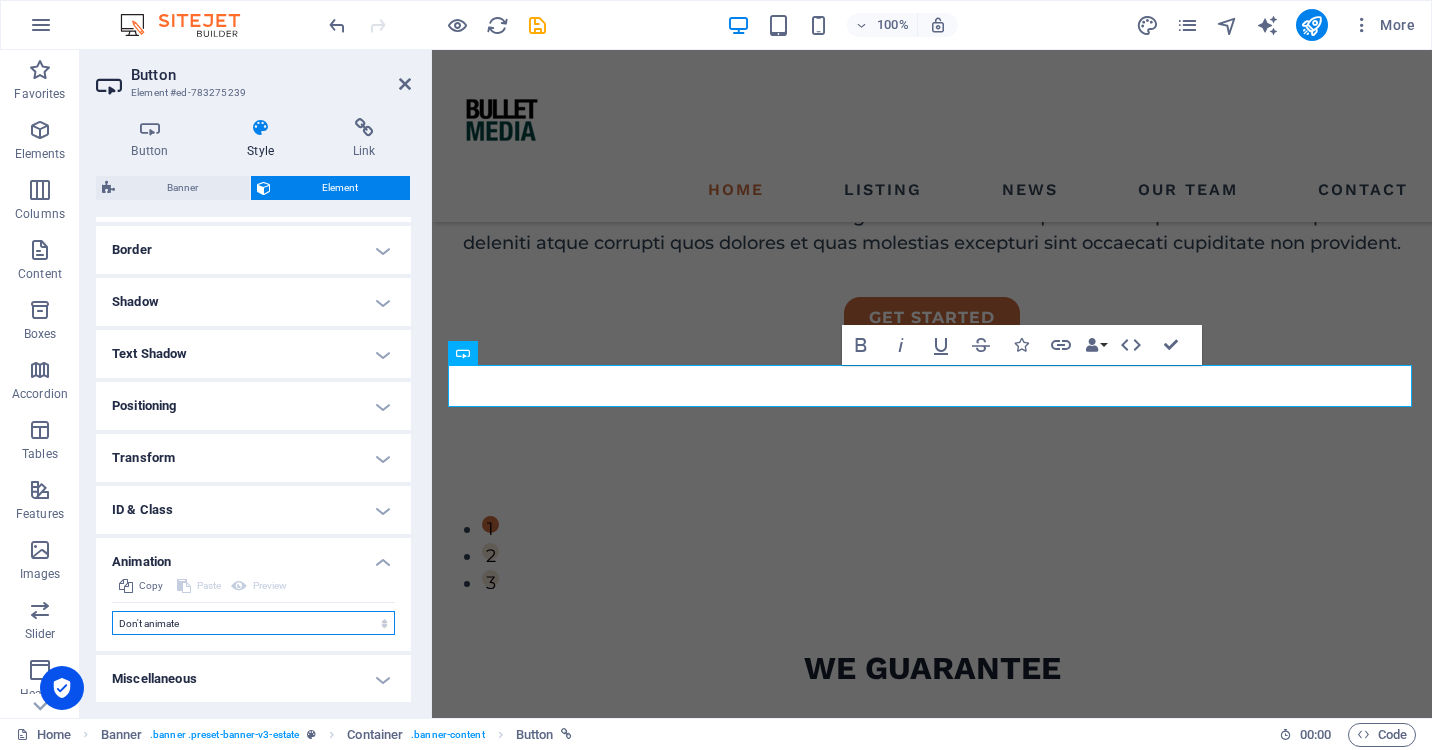 select on "shrink" 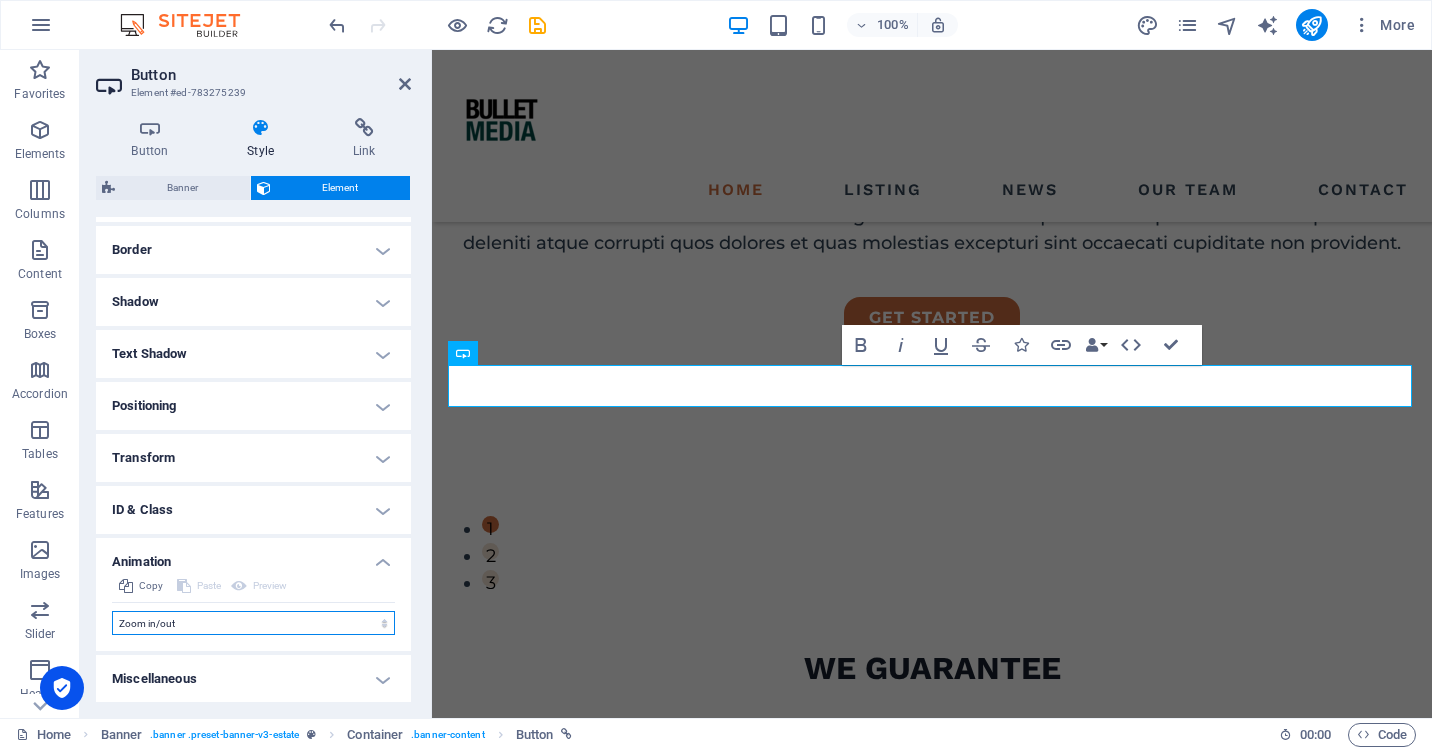 select on "scroll" 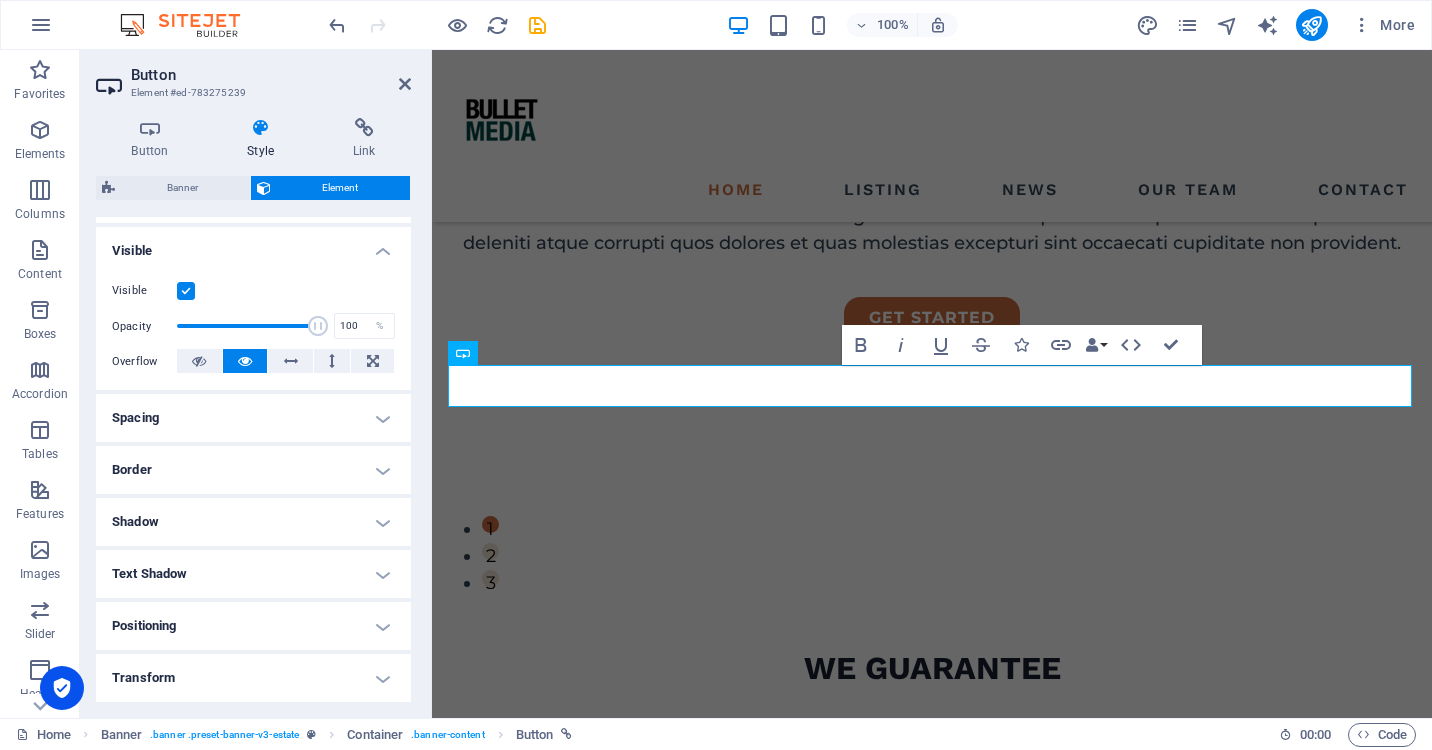 scroll, scrollTop: 207, scrollLeft: 0, axis: vertical 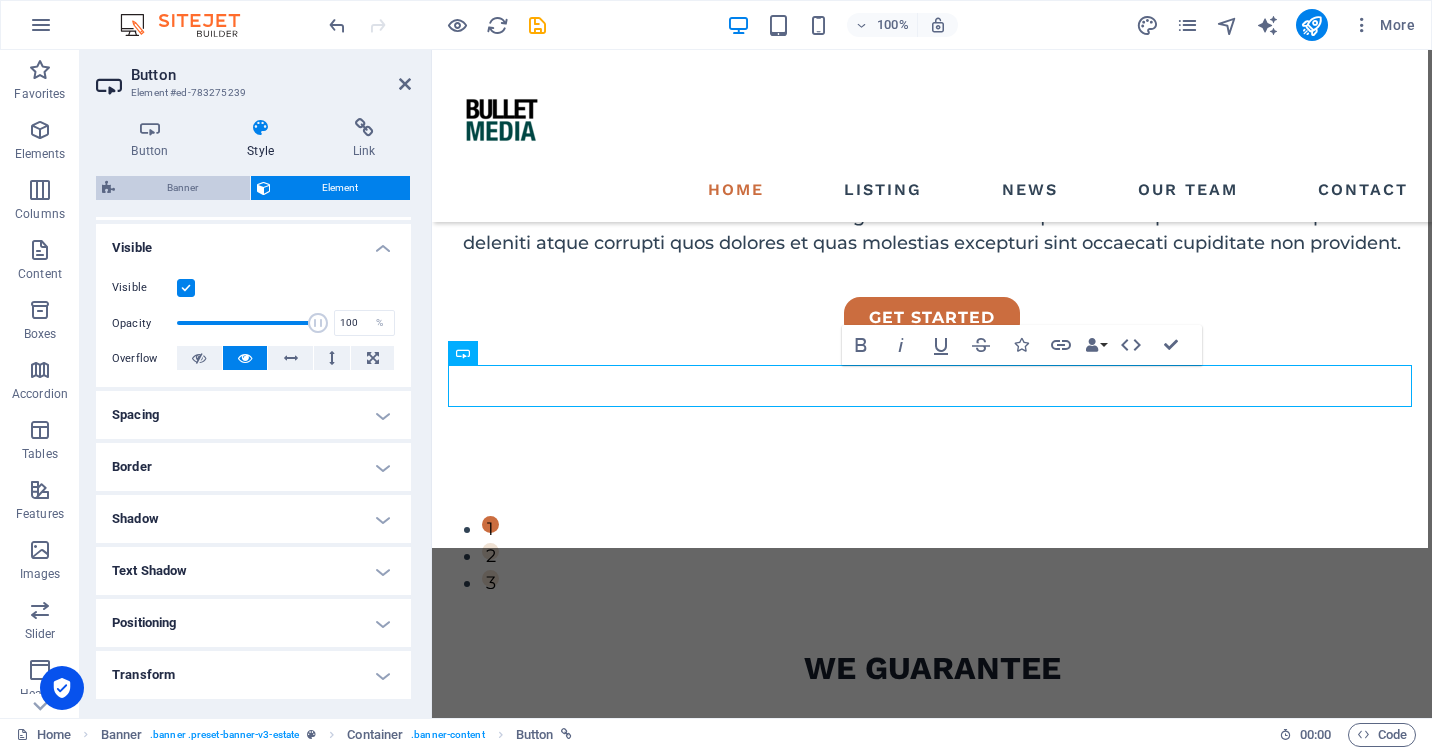 click on "Banner" at bounding box center (182, 188) 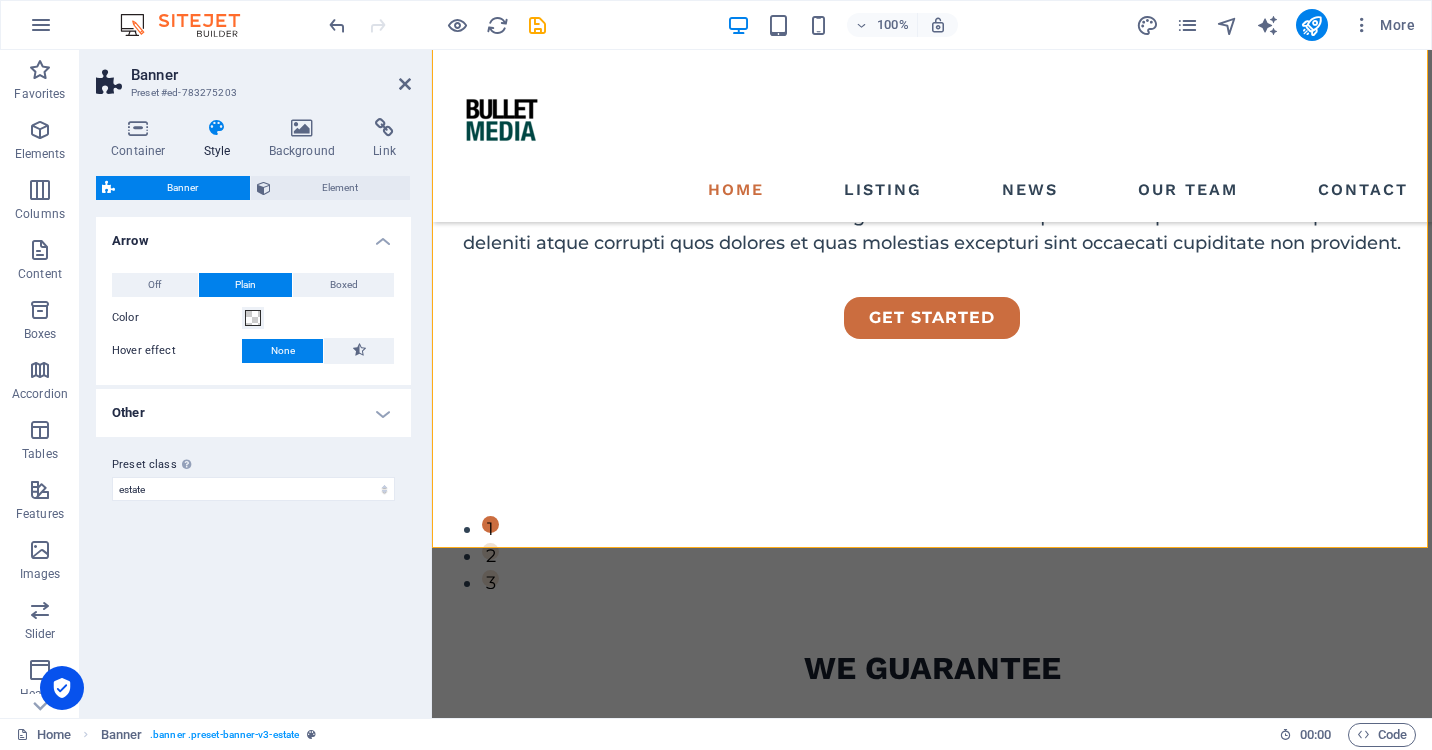 click on "Other" at bounding box center [253, 413] 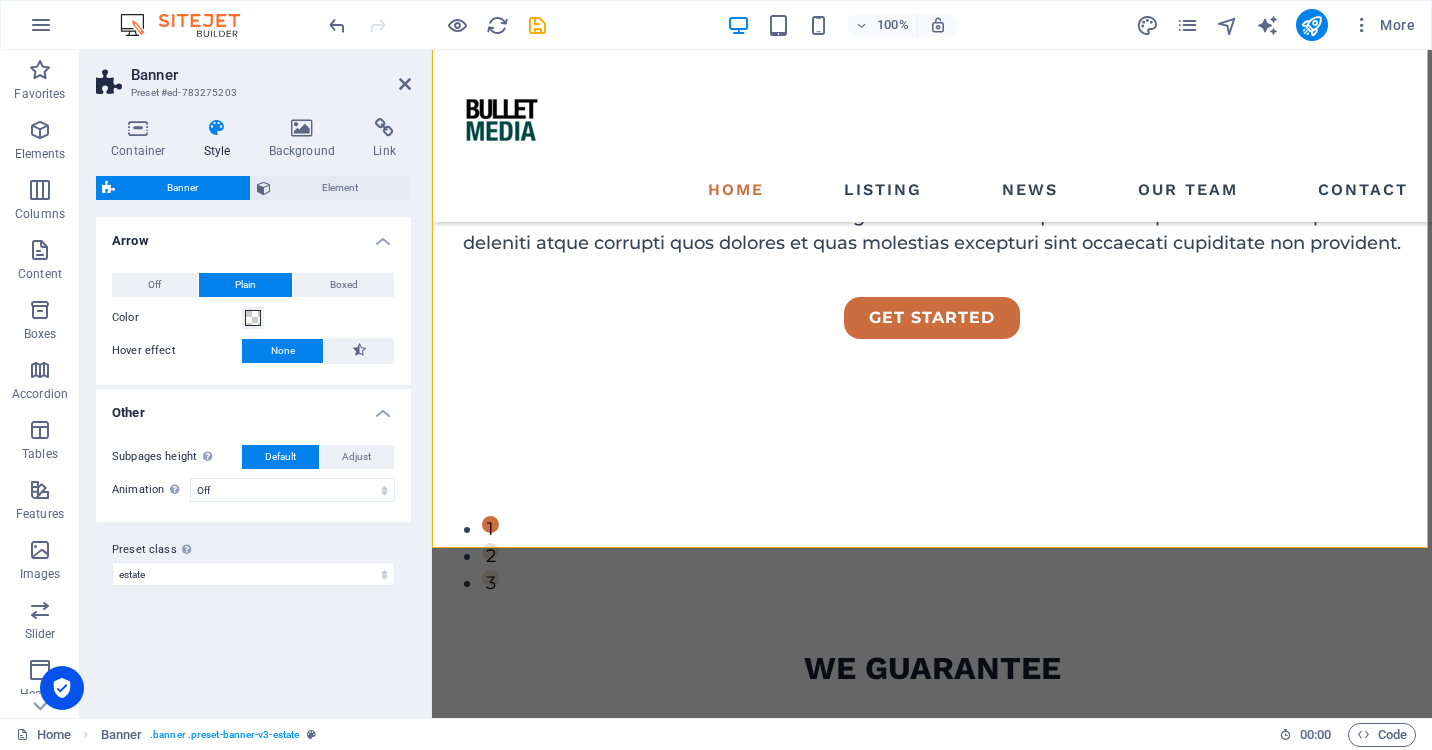 click on "Other" at bounding box center [253, 407] 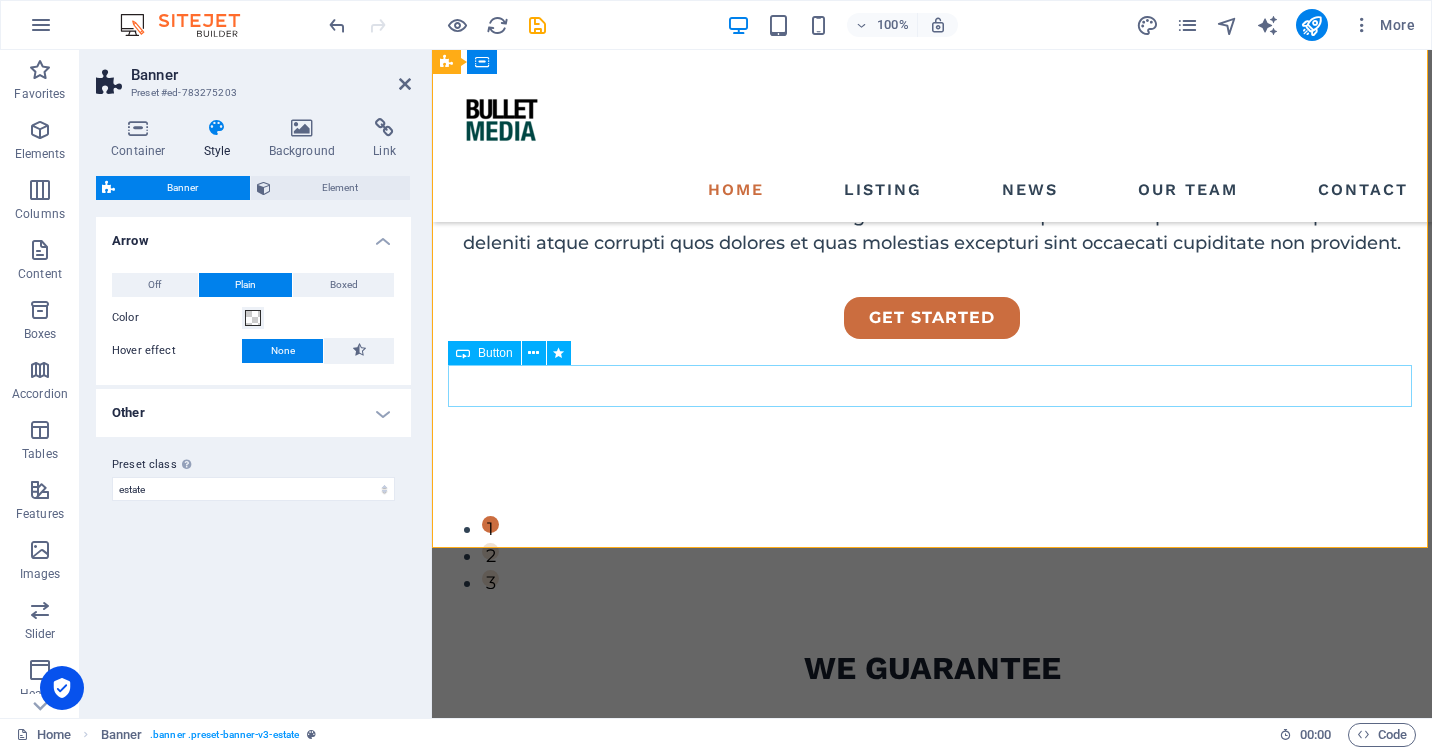 click on "get started" at bounding box center (932, 318) 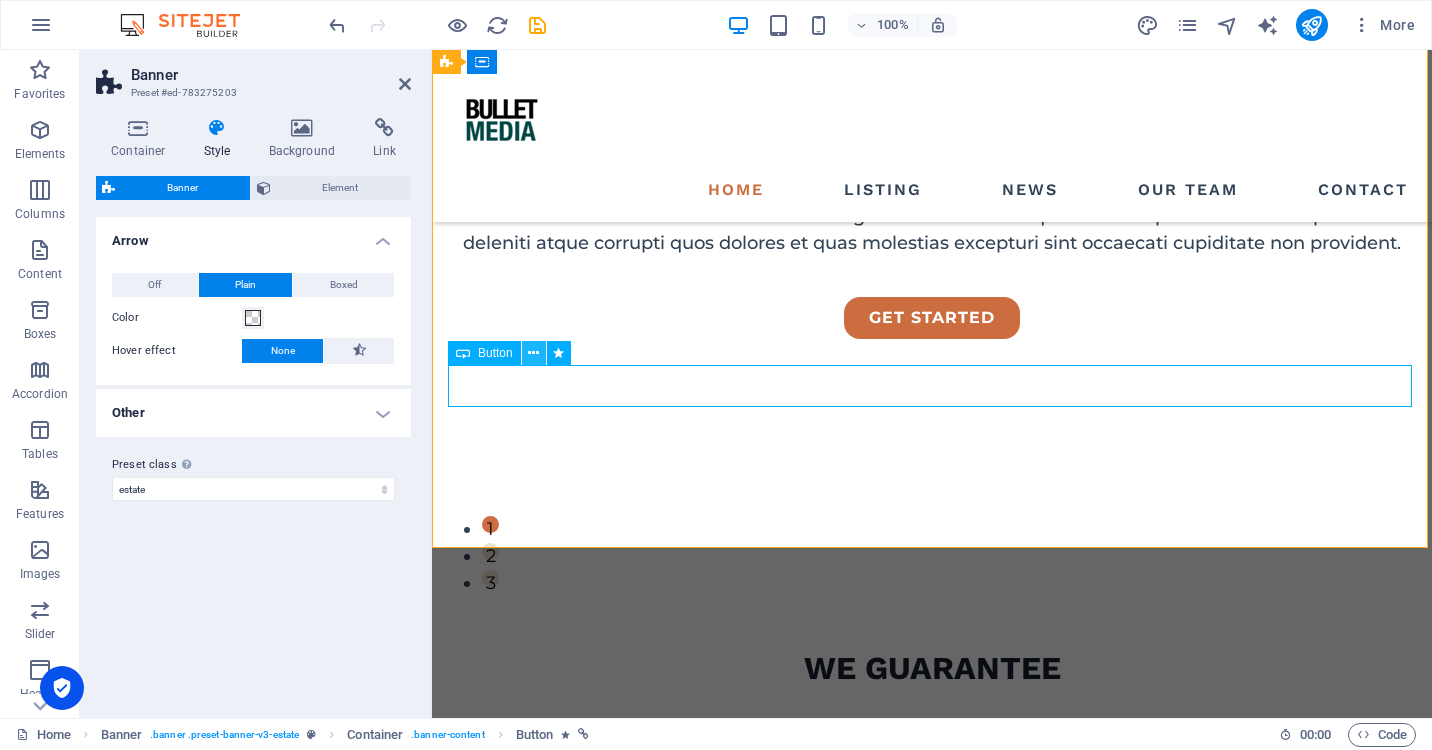 click at bounding box center (533, 353) 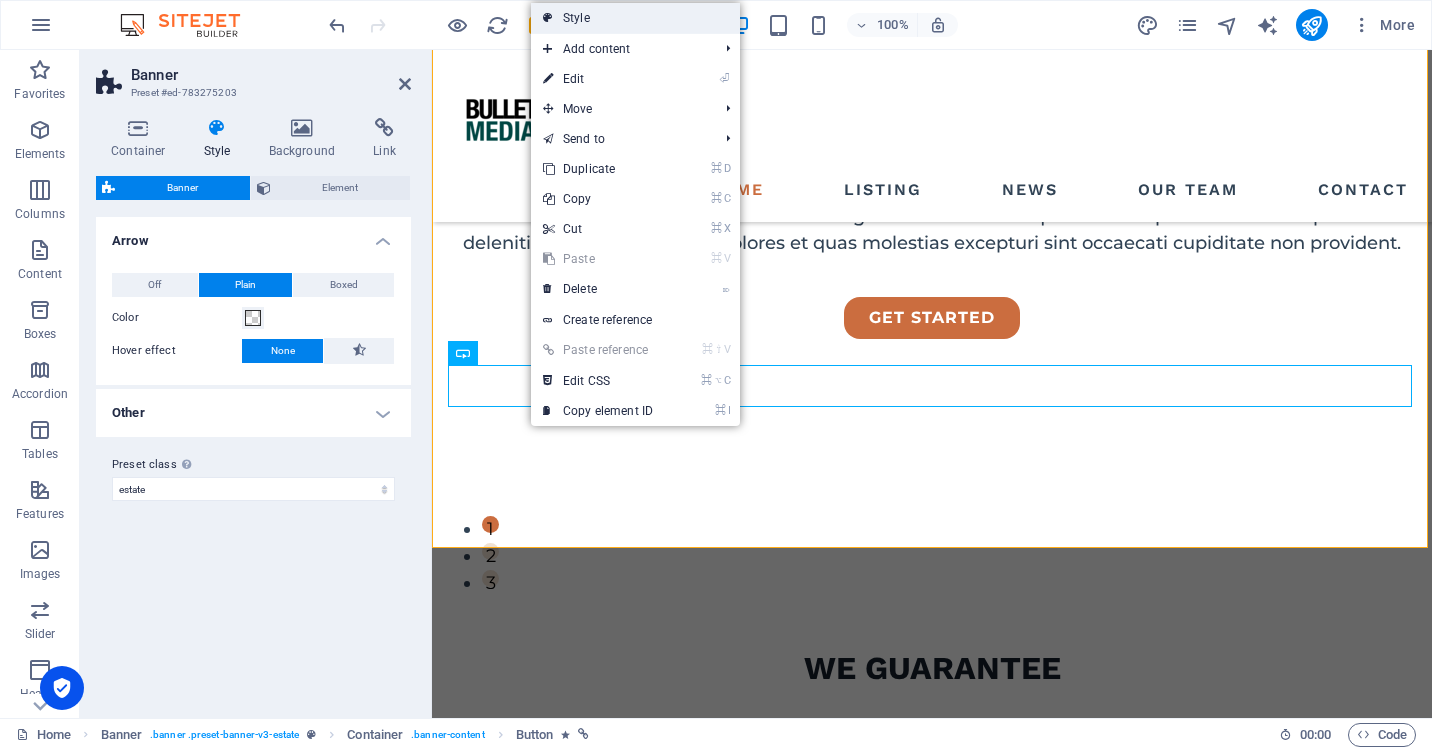 click on "Style" at bounding box center (635, 18) 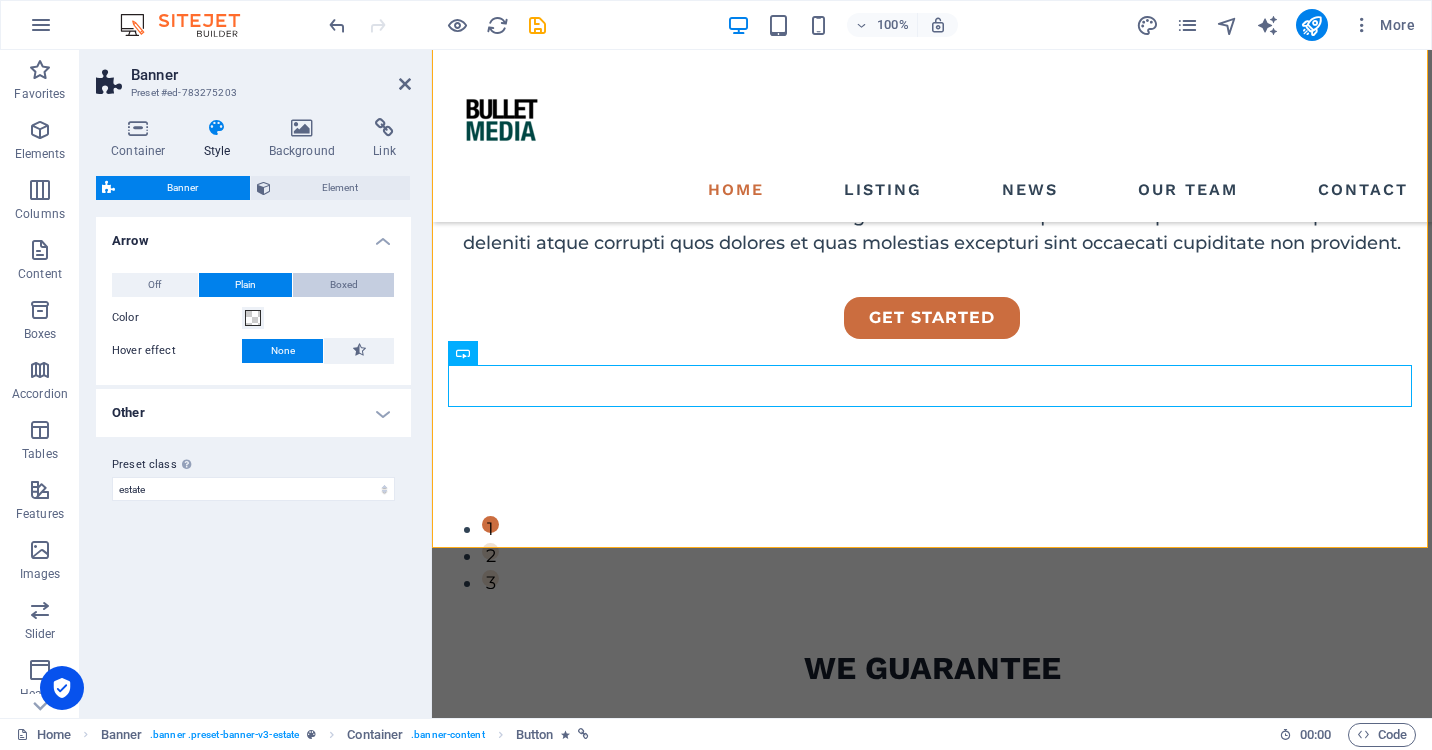 click on "Boxed" at bounding box center (344, 285) 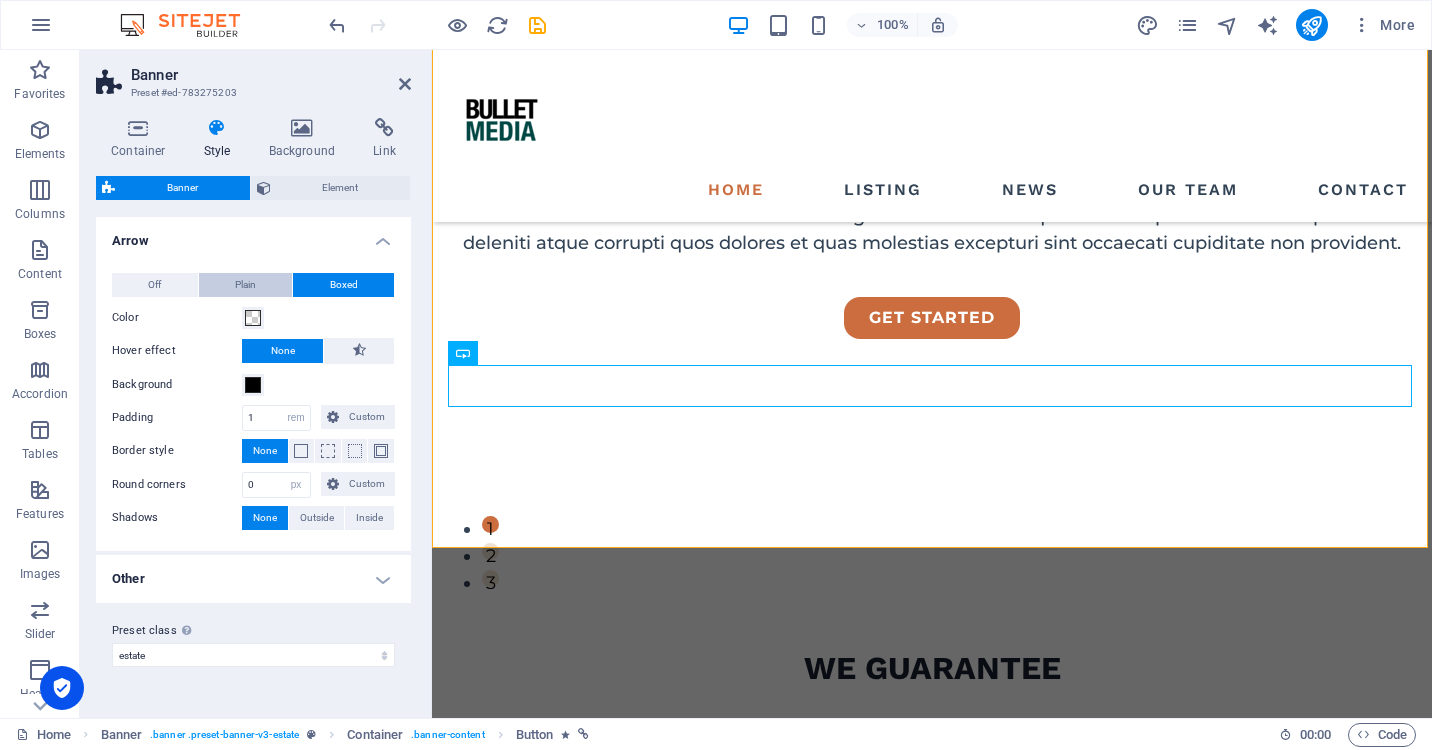 click on "Plain" at bounding box center (245, 285) 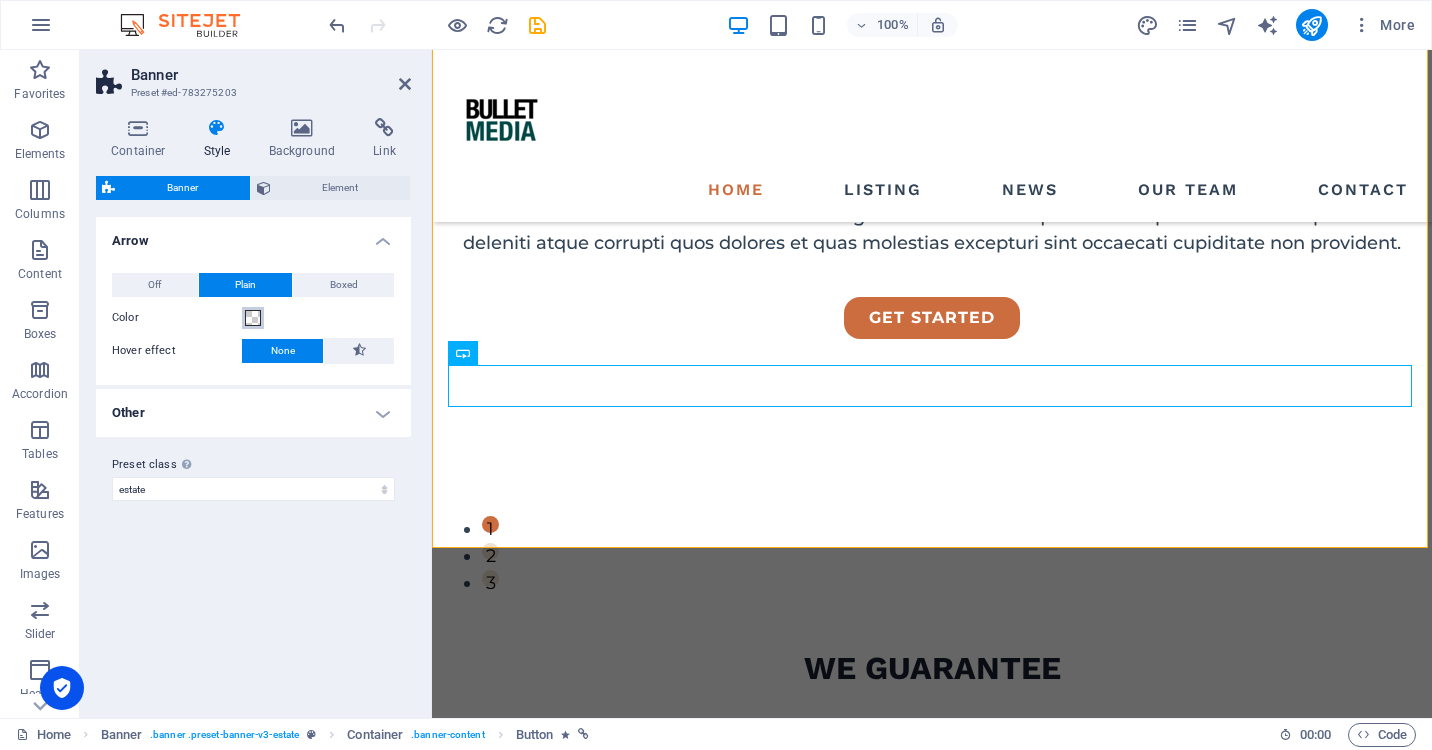 click at bounding box center (253, 318) 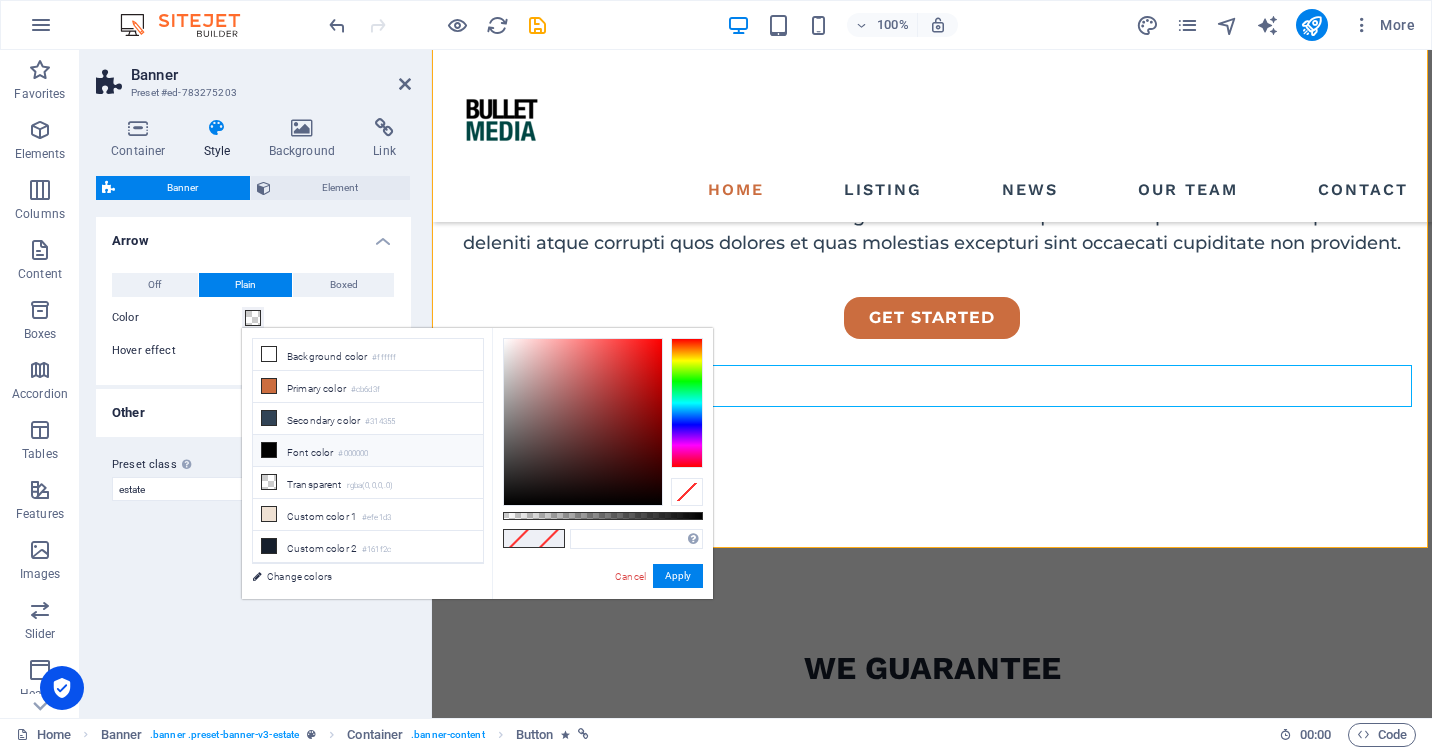 scroll, scrollTop: 0, scrollLeft: 0, axis: both 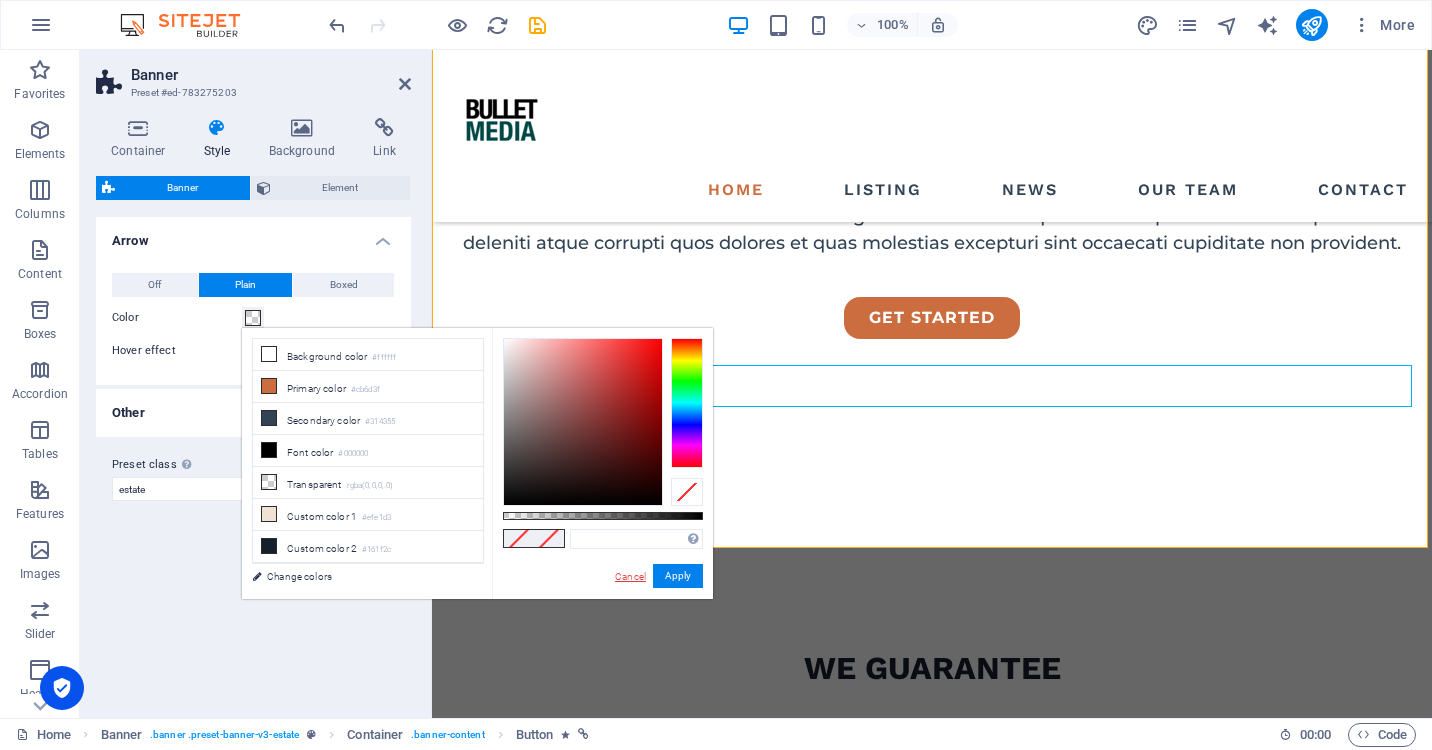 click on "Cancel" at bounding box center [630, 576] 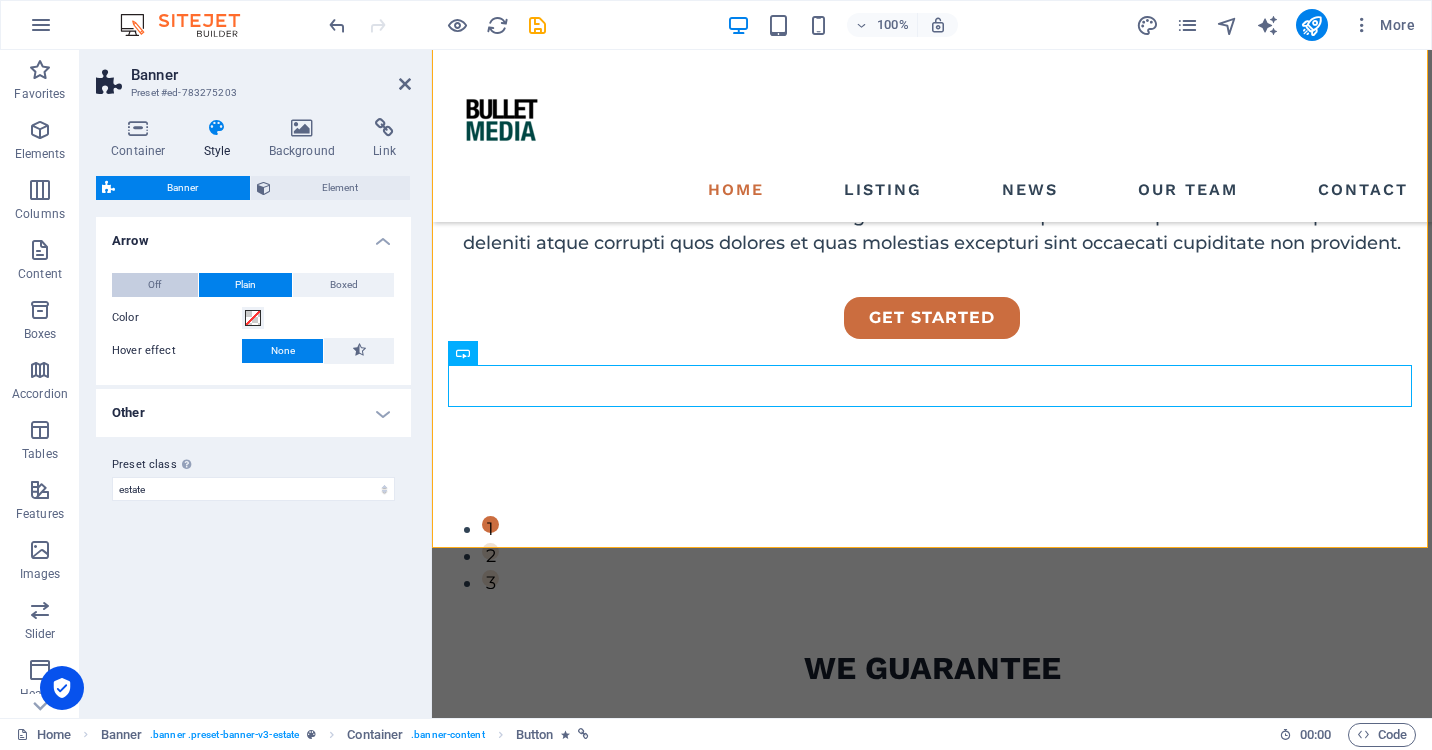 click on "Off" at bounding box center [155, 285] 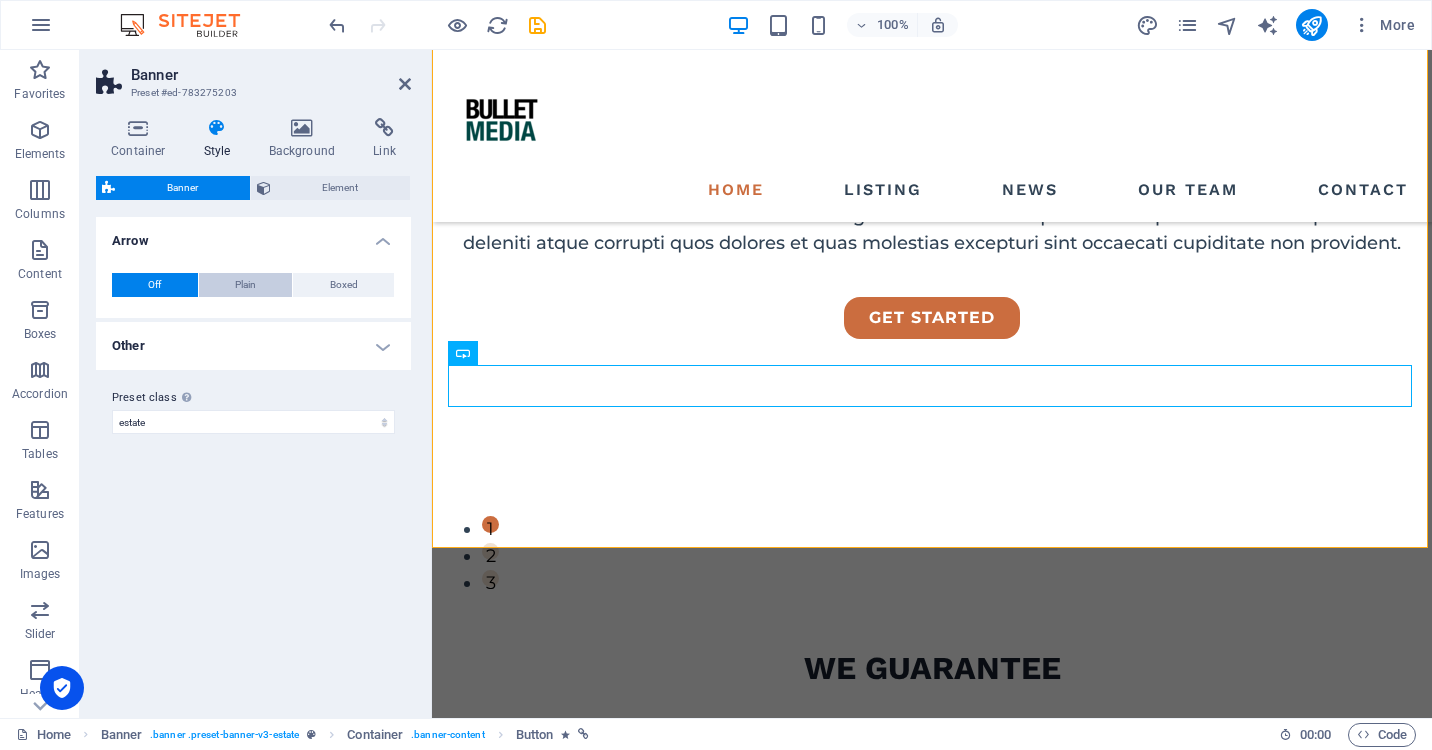 click on "Plain" at bounding box center [245, 285] 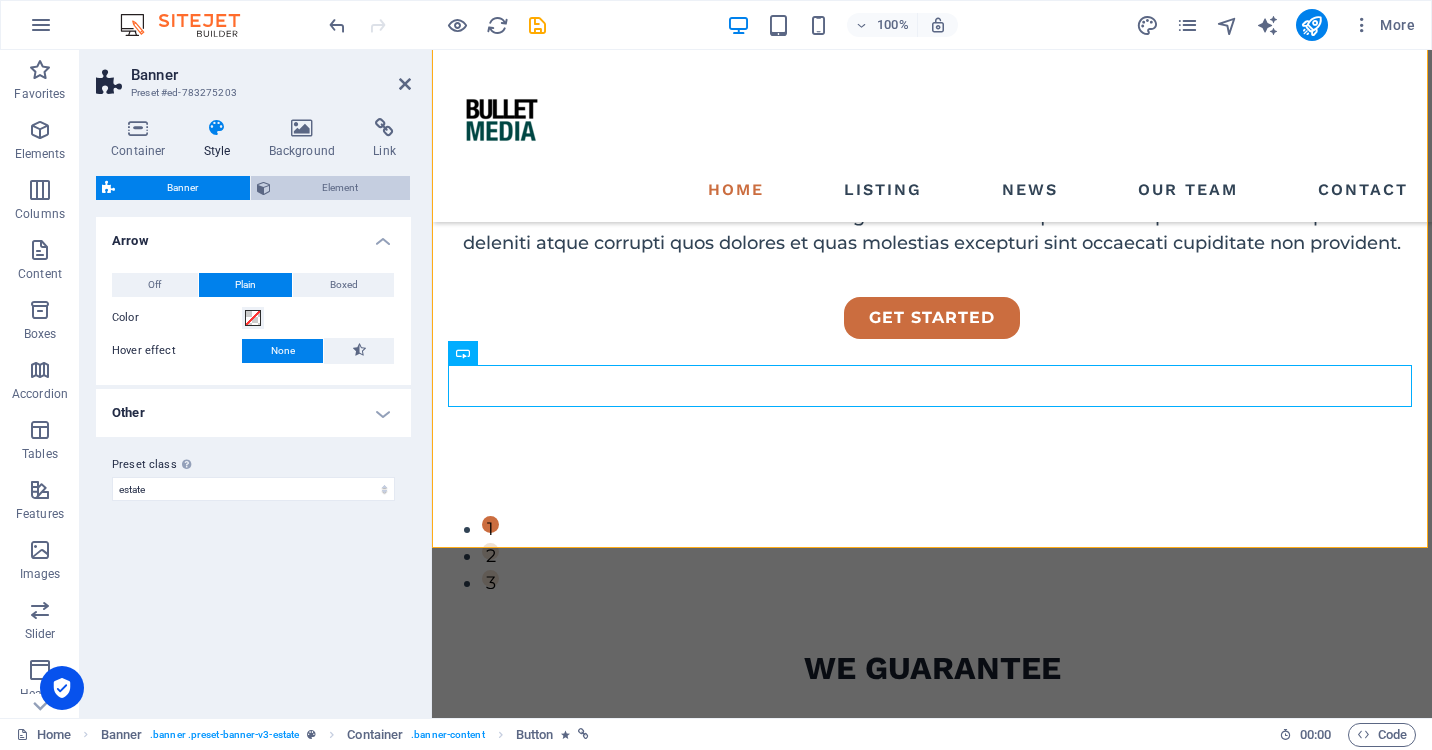 click on "Element" at bounding box center [341, 188] 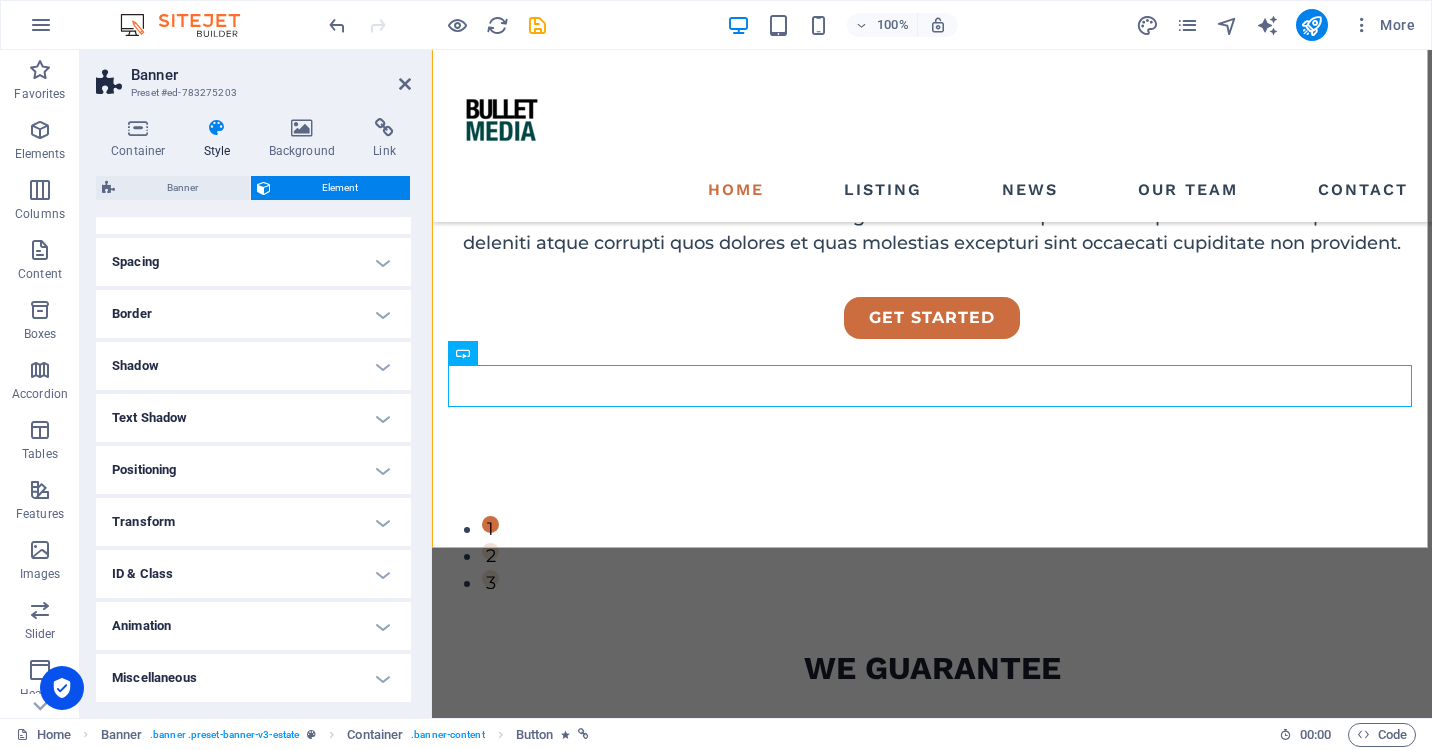 scroll, scrollTop: 149, scrollLeft: 0, axis: vertical 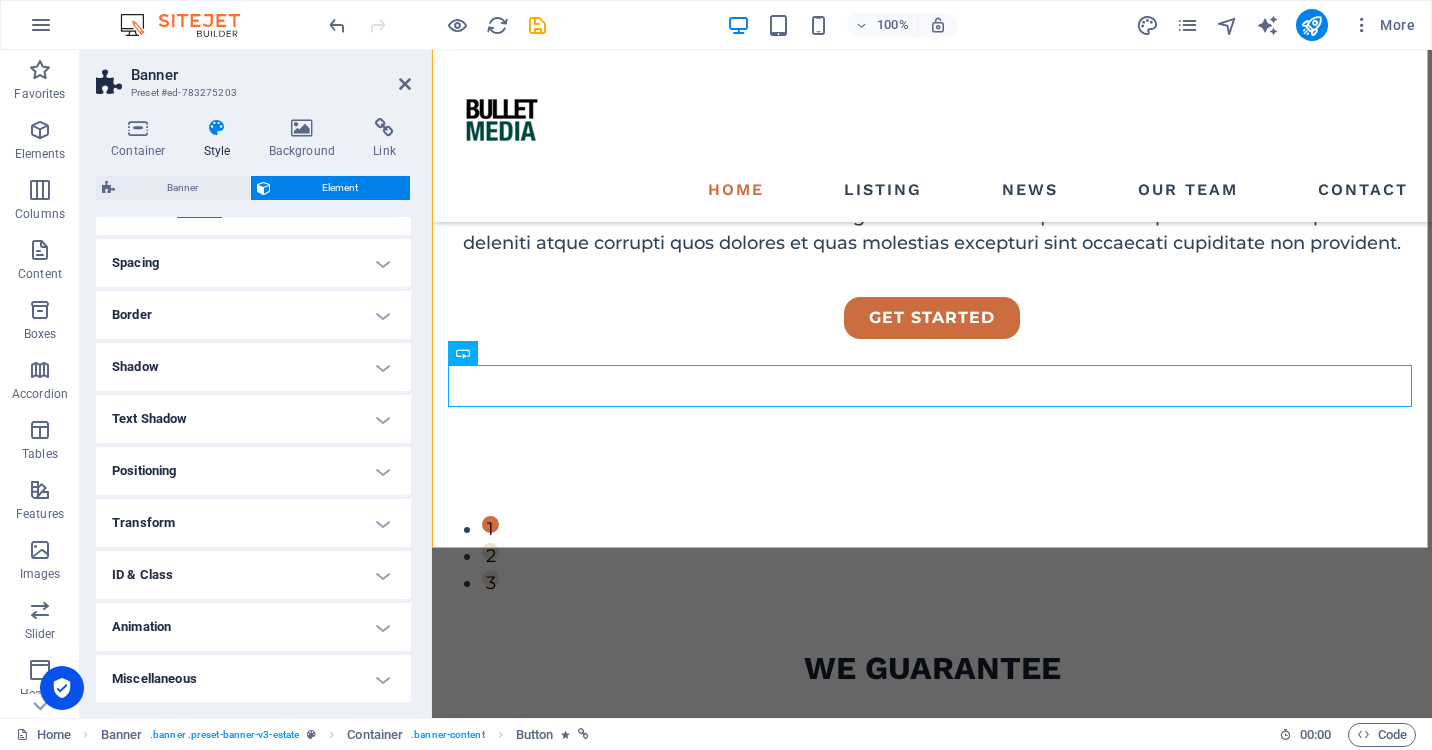 click on "ID & Class" at bounding box center (253, 575) 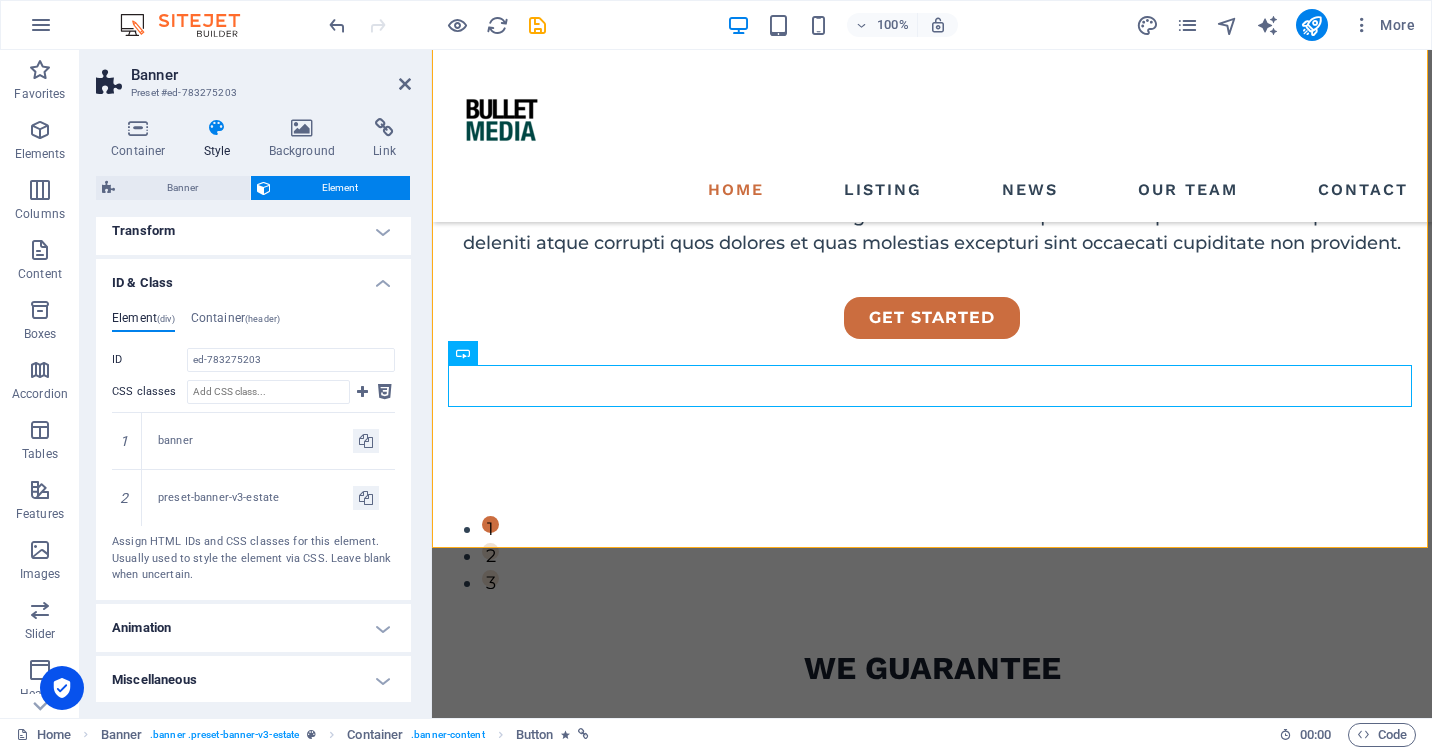 scroll, scrollTop: 440, scrollLeft: 0, axis: vertical 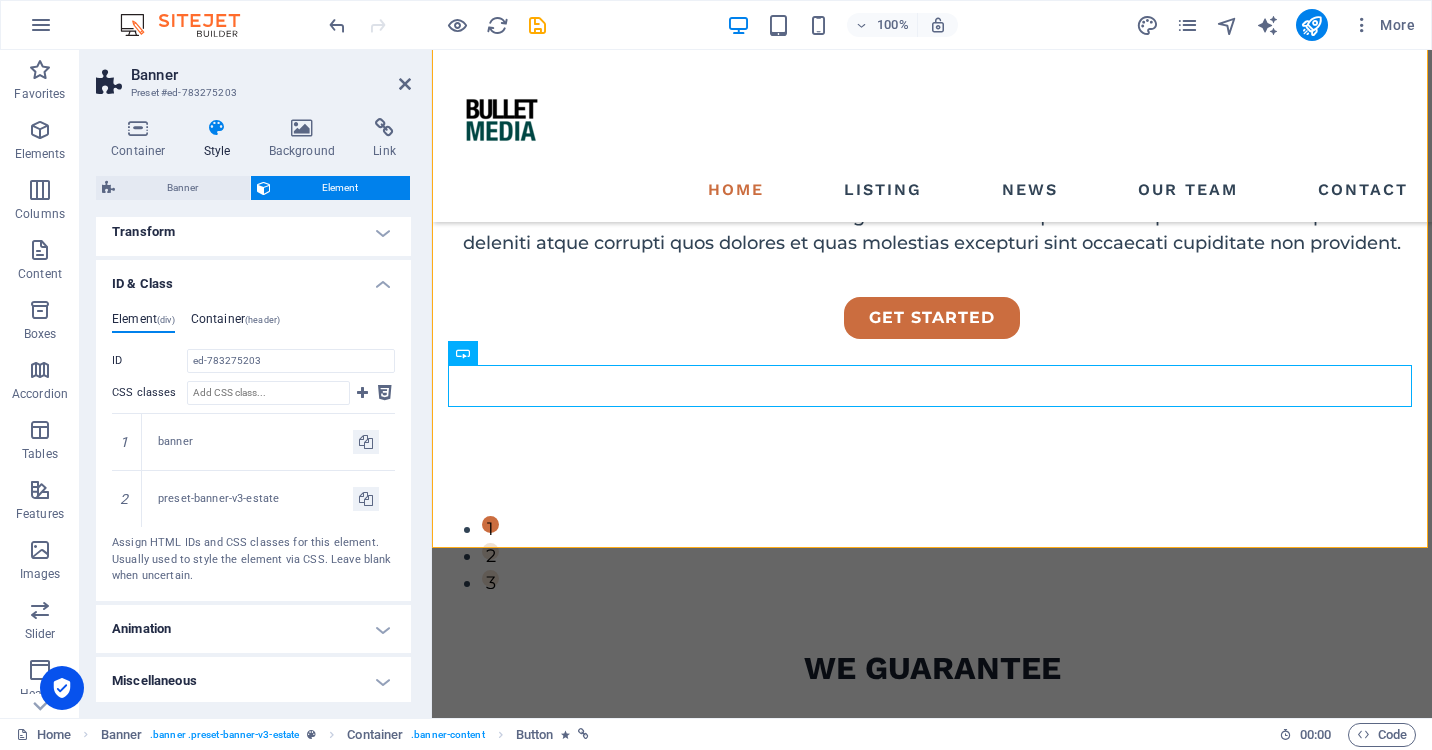 click on "Container  (header)" at bounding box center [235, 323] 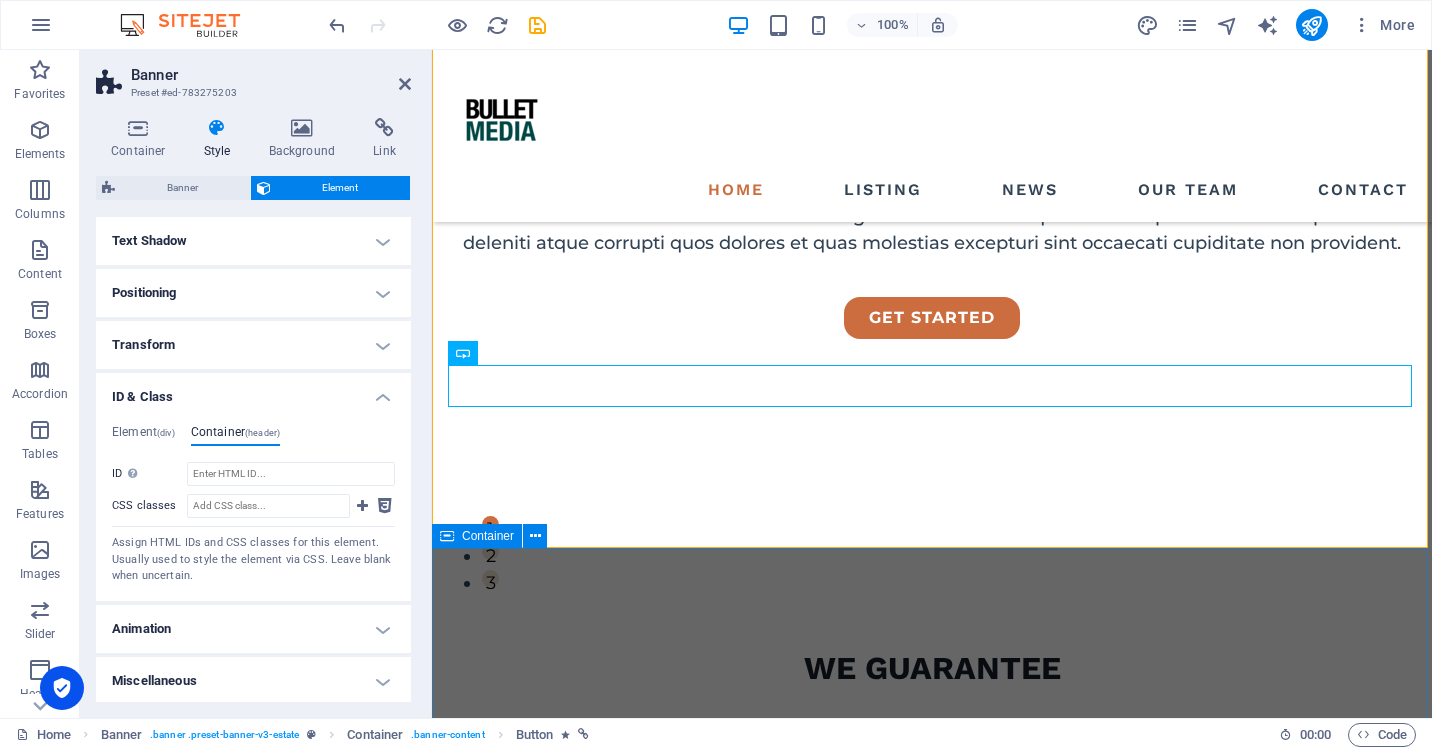 click on "we guarantee At vero eos et accusamus et iusto odio dignissimos ducimus qui blanditiis praesentium voluptatu." at bounding box center [932, 654] 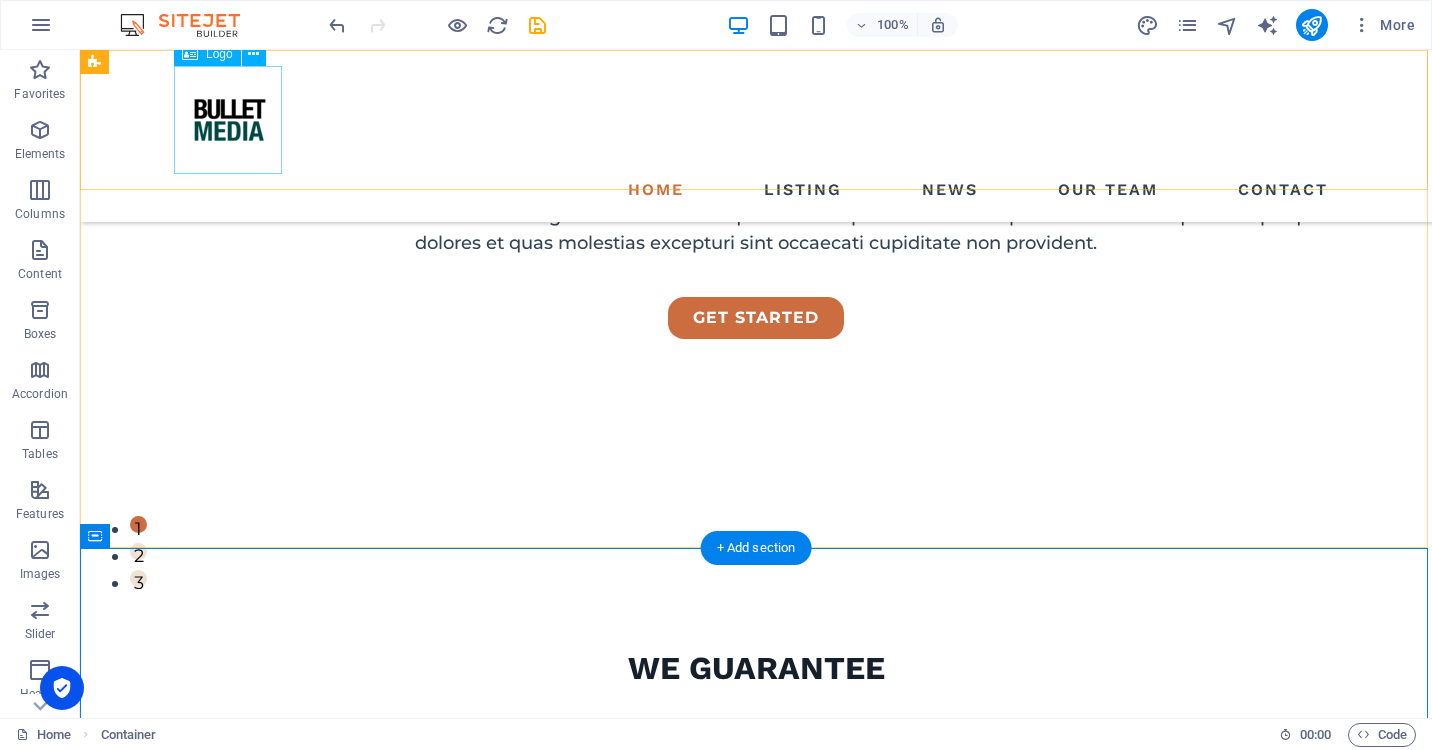 click at bounding box center (756, 120) 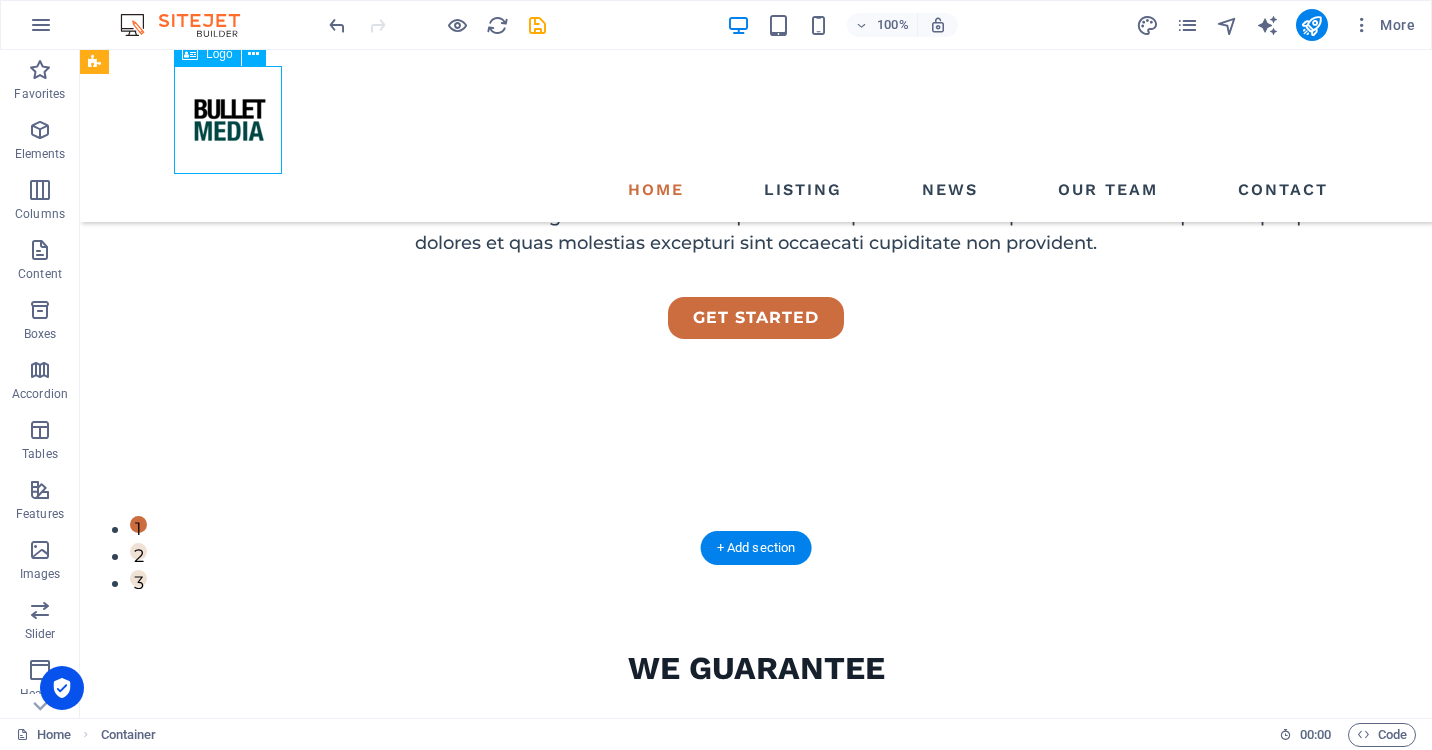 click at bounding box center (756, 120) 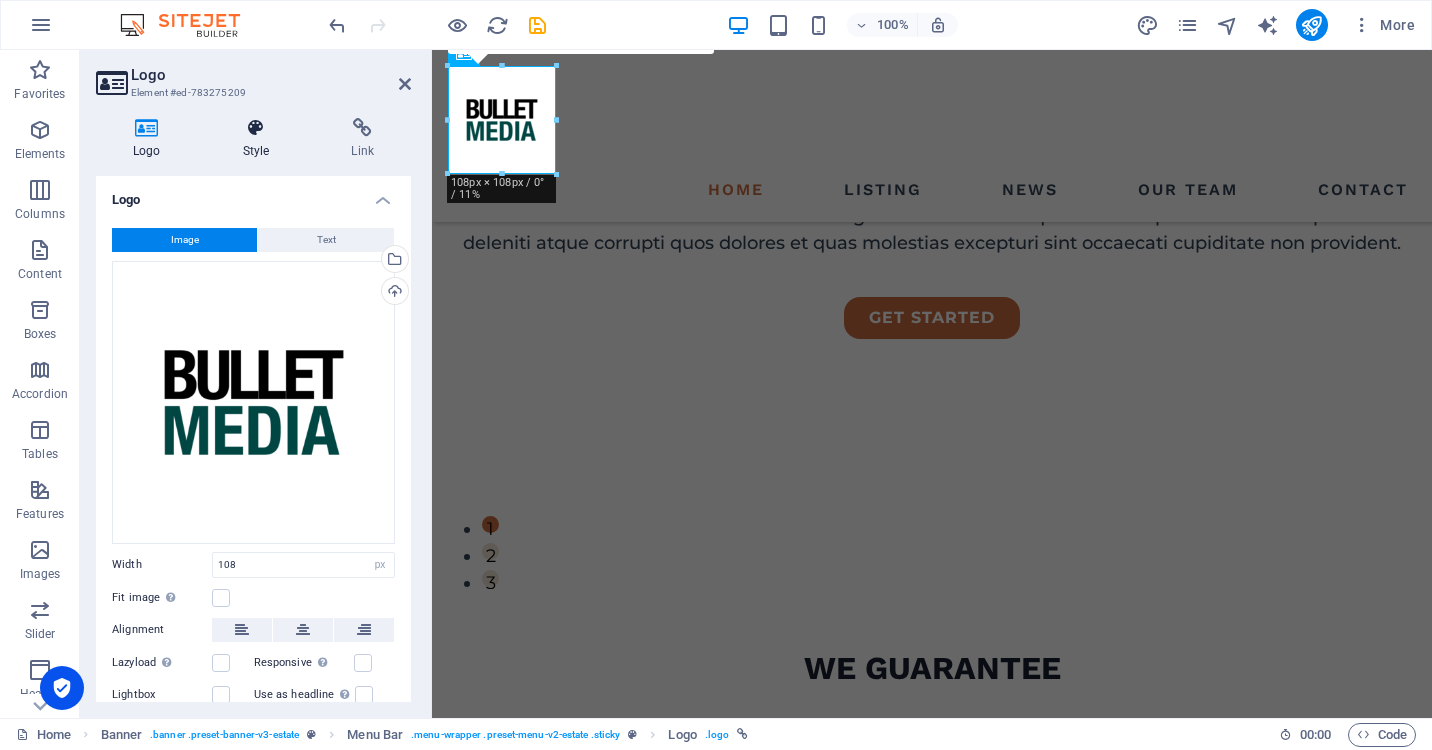 click at bounding box center (256, 128) 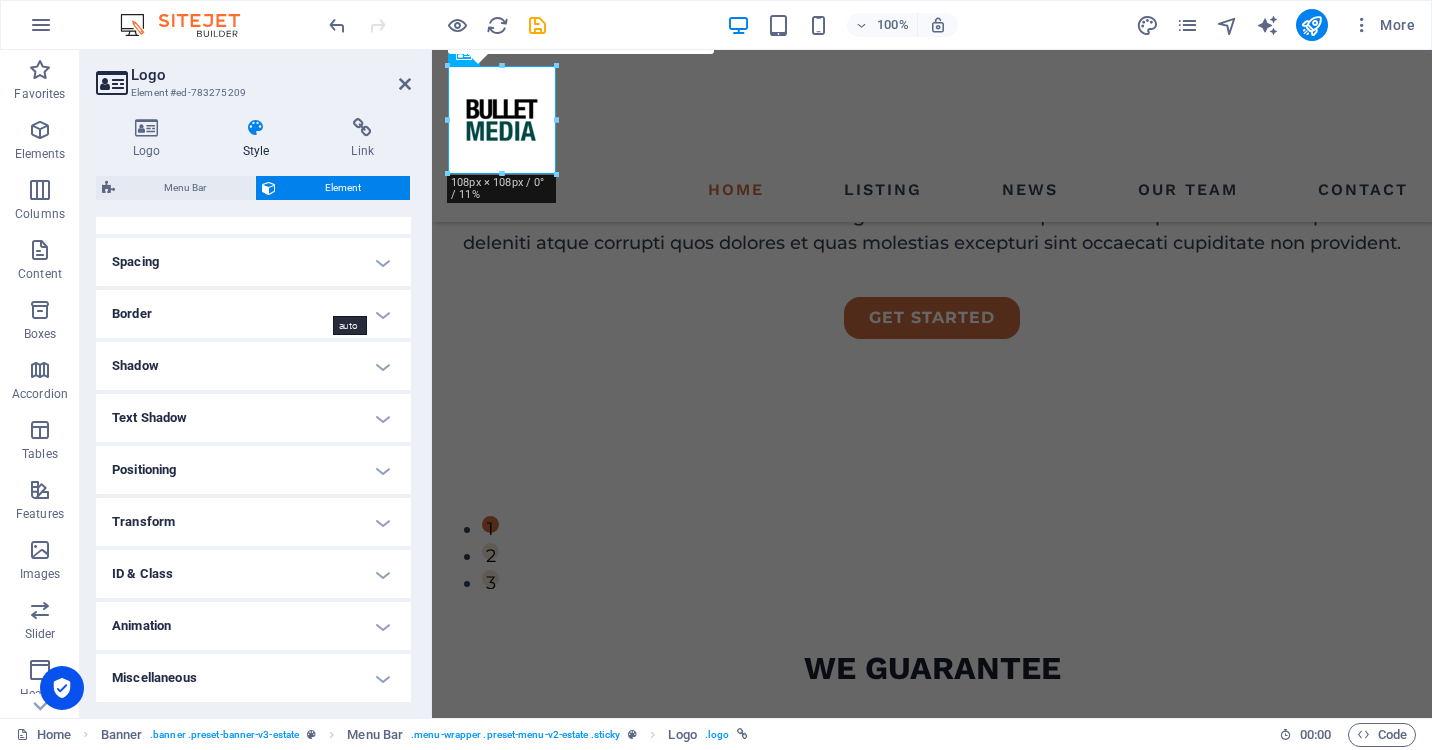 scroll, scrollTop: 359, scrollLeft: 0, axis: vertical 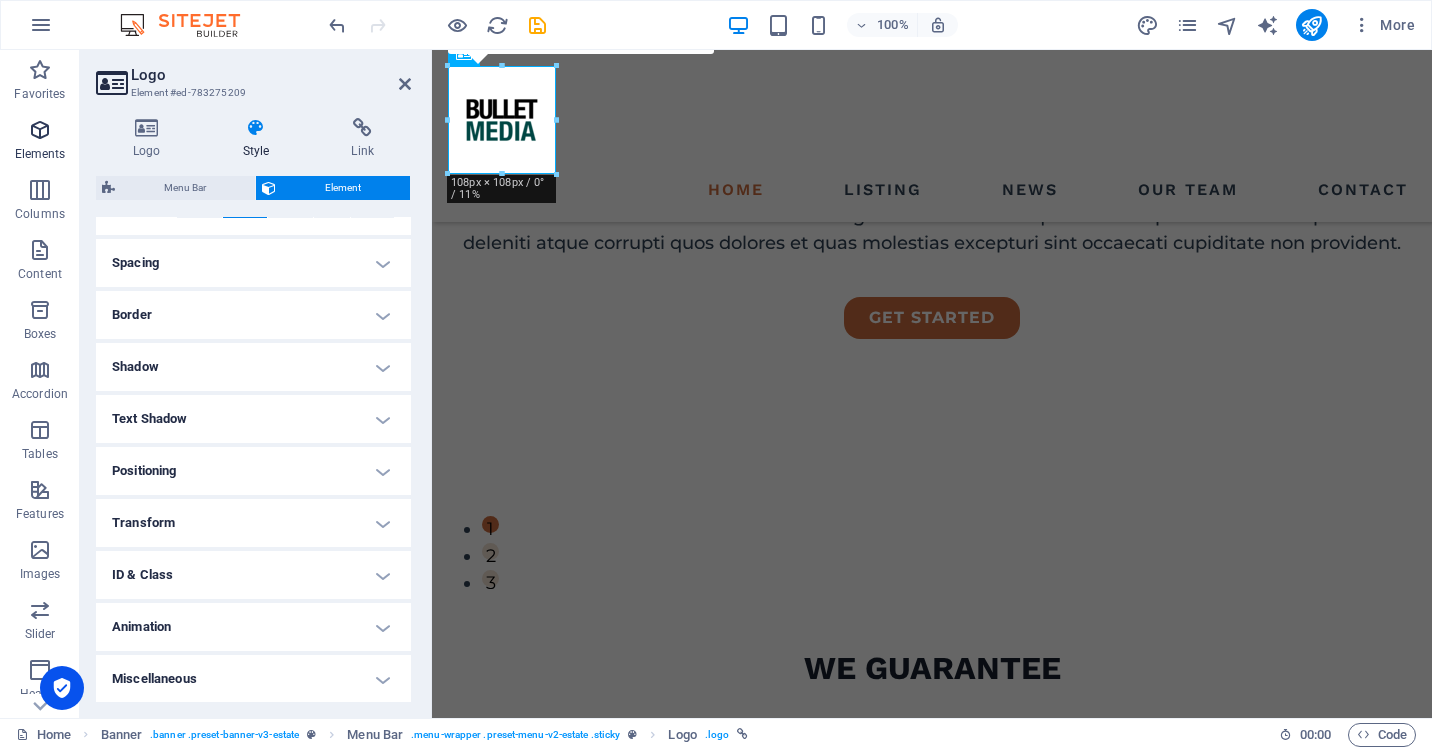 click on "Elements" at bounding box center (40, 154) 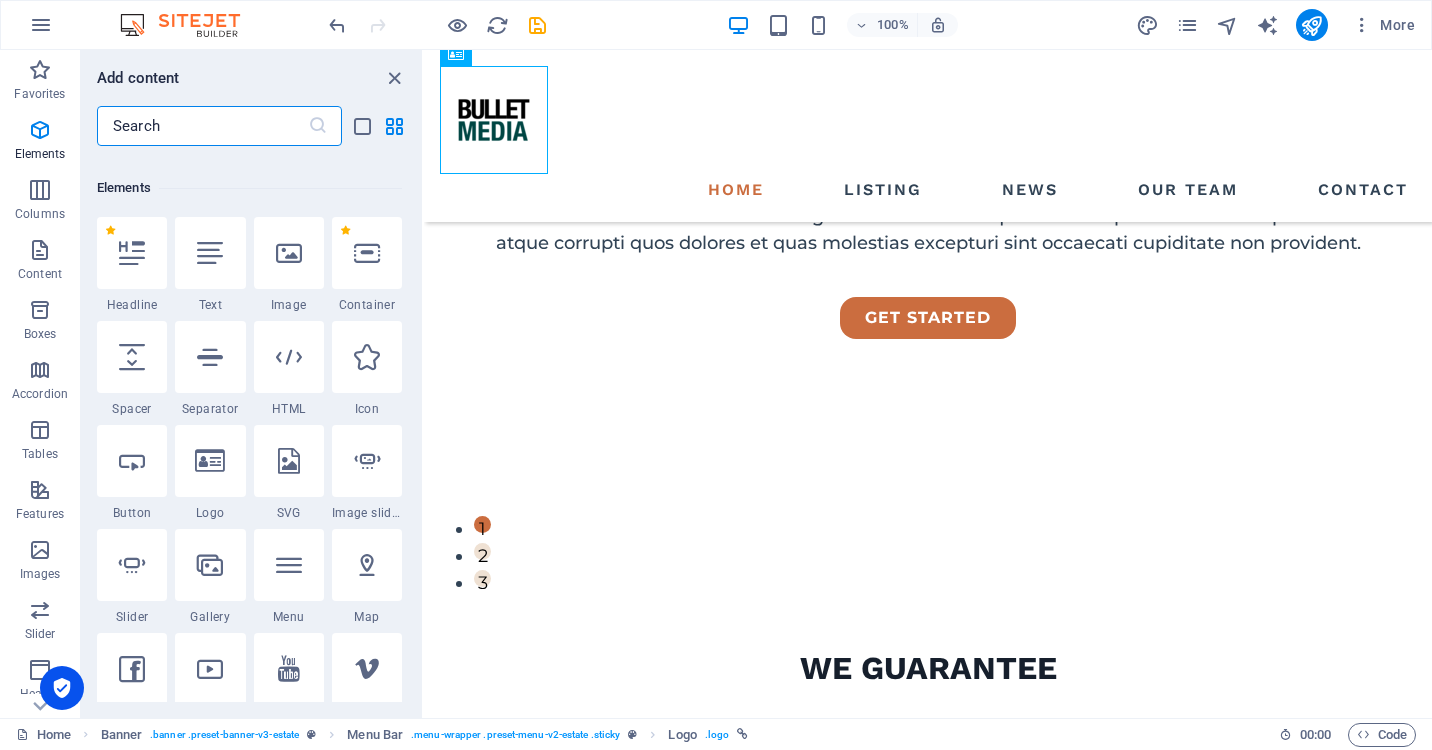 scroll, scrollTop: 213, scrollLeft: 0, axis: vertical 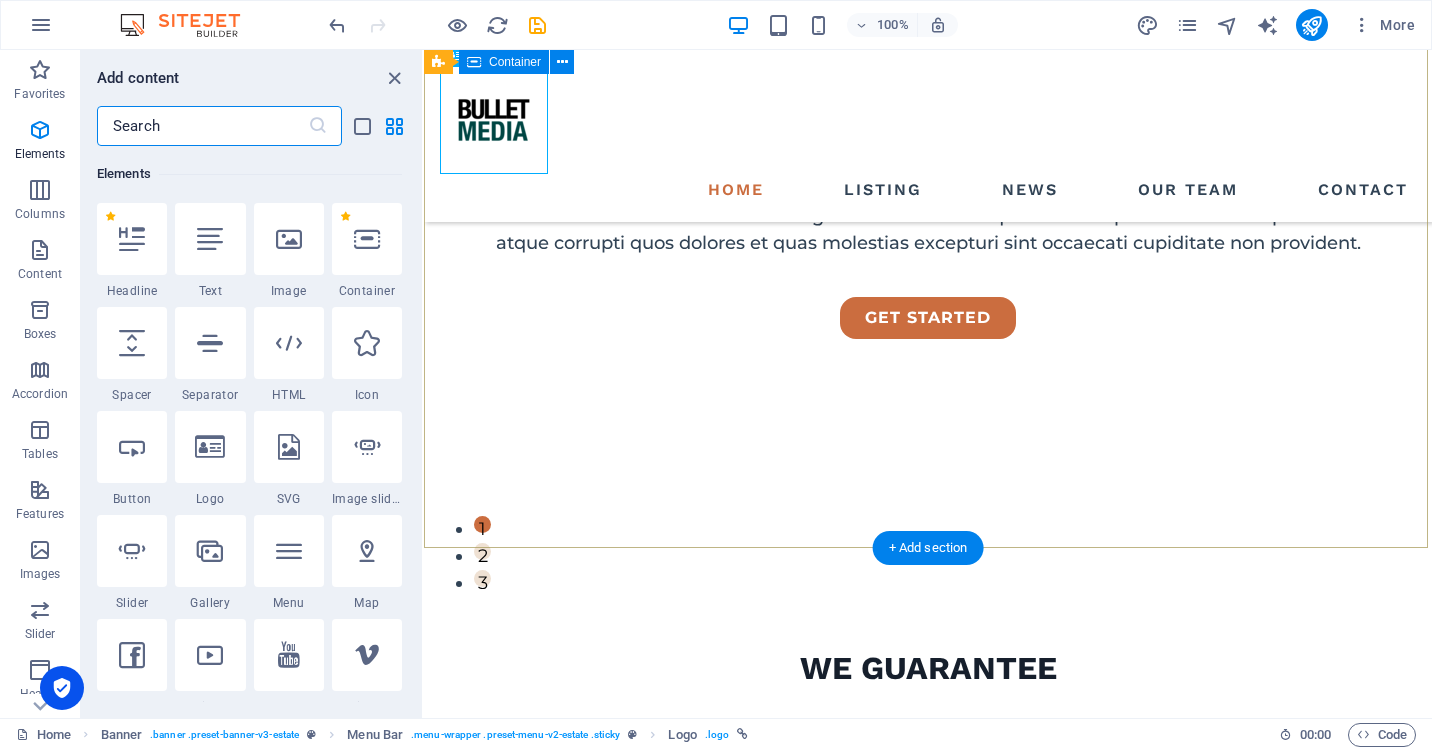 click on "FIND YOUR PERFECT PLACE At vero eos et accusamus et iusto odio dignissimos ducimus qui blanditiis praesentium voluptatum deleniti atque corrupti quos [PERSON_NAME] et quas molestias excepturi sint occaecati cupiditate non provident. get started" at bounding box center [928, 159] 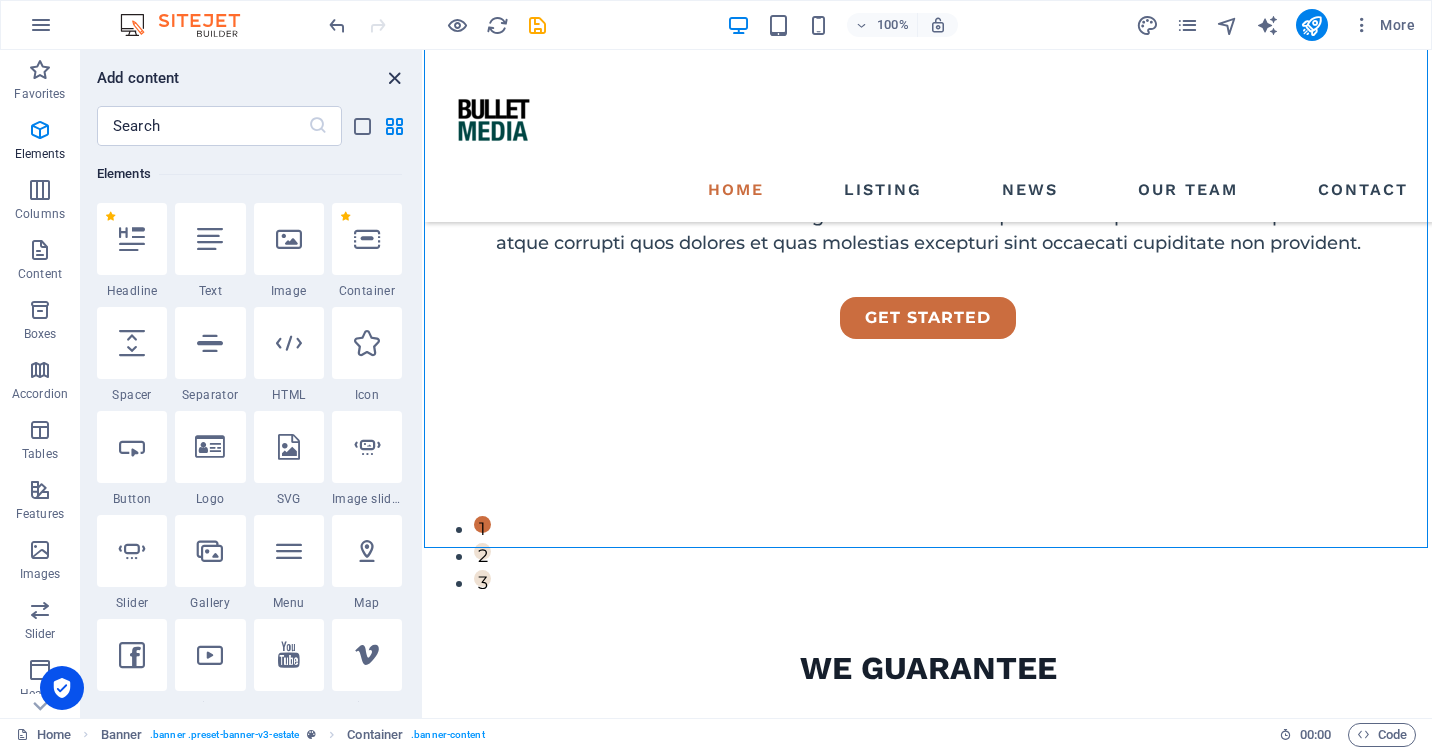 click at bounding box center [394, 78] 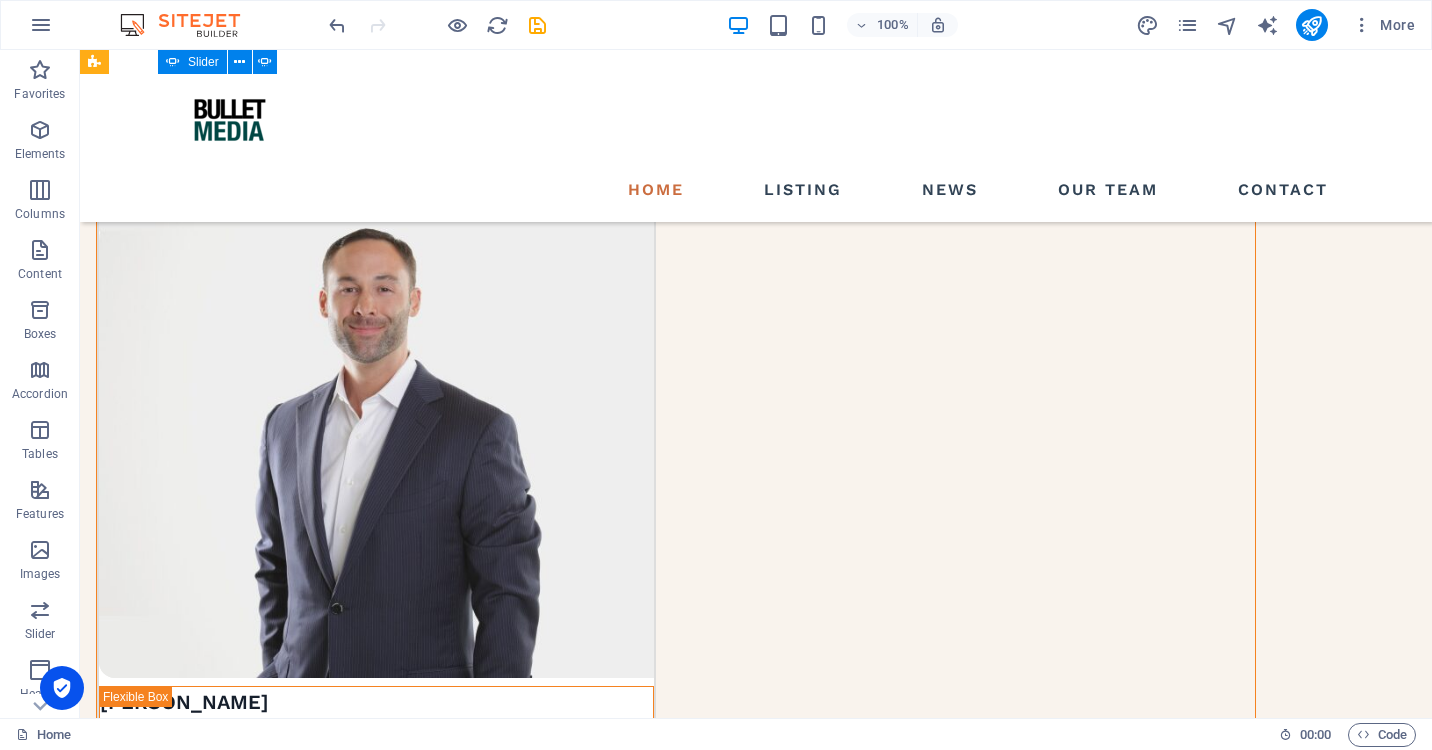 scroll, scrollTop: 5204, scrollLeft: 0, axis: vertical 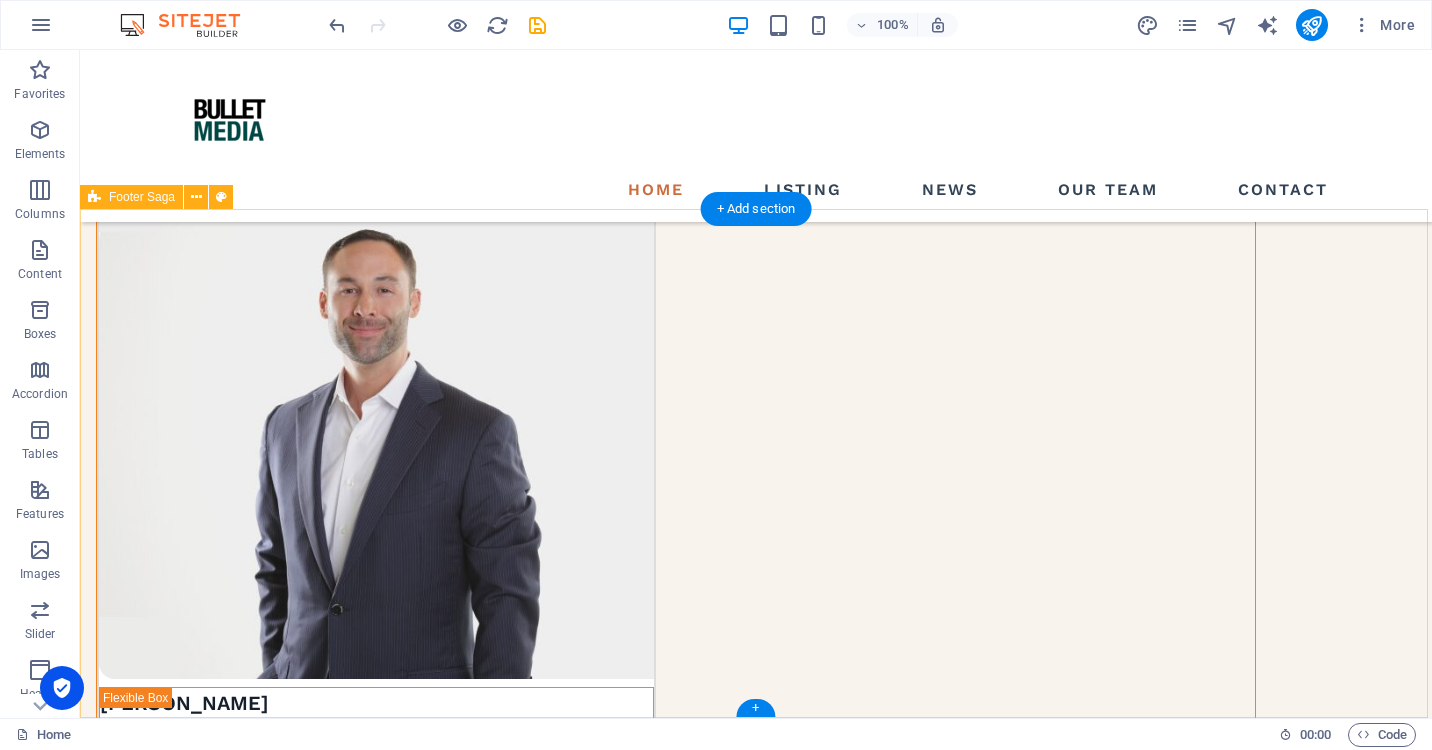 click on "pages HOME LISTING NEWS OUR TEAM CONTACT Contact LOCATION:
[GEOGRAPHIC_DATA] ,  [US_STATE], [GEOGRAPHIC_DATA] ,  10038 EMAIL:
[EMAIL_ADDRESS] PHONE NUMBER:
+ [PHONE_NUMBER] Social media Copyright © 2023 Estator. All rights reserved.
Privacy Policy   |   Legal Notice" at bounding box center [756, 6160] 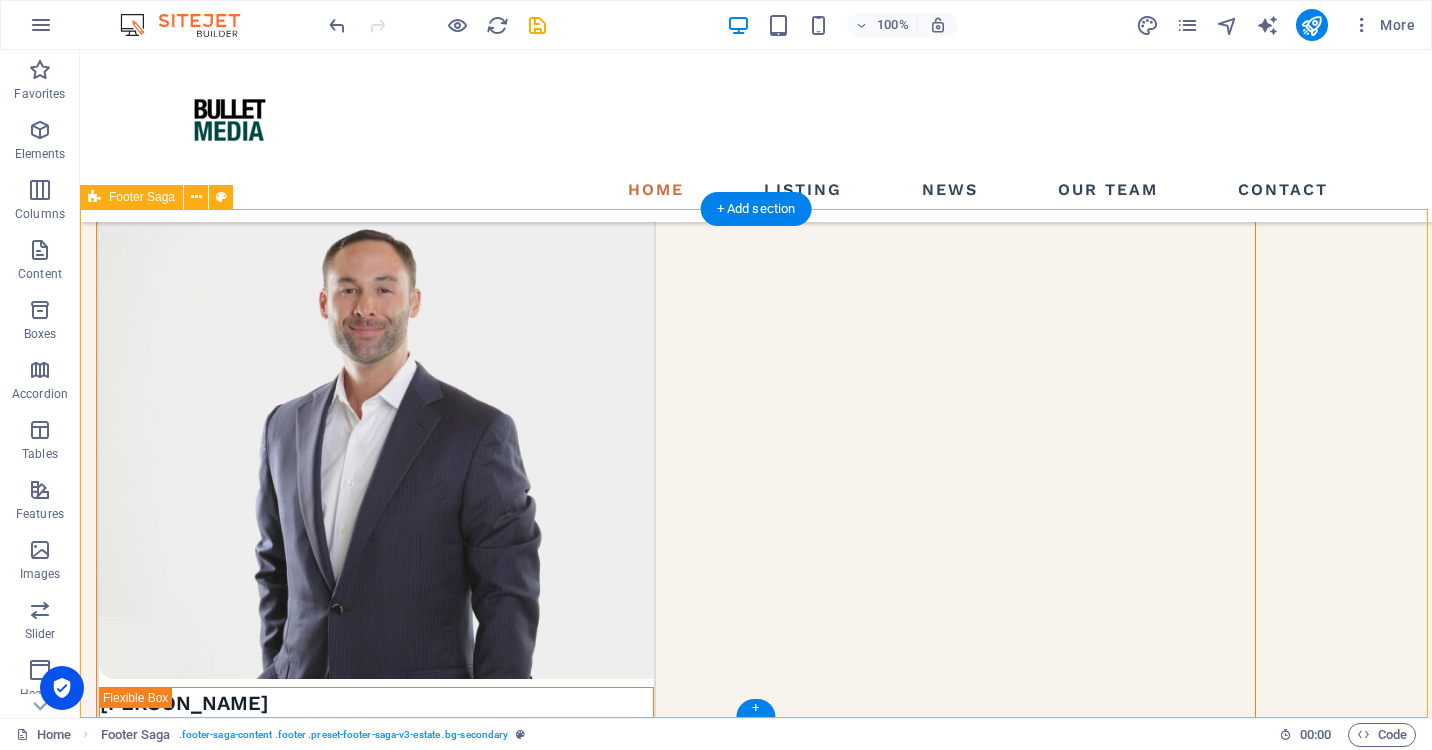 click on "pages HOME LISTING NEWS OUR TEAM CONTACT Contact LOCATION:
[GEOGRAPHIC_DATA] ,  [US_STATE], [GEOGRAPHIC_DATA] ,  10038 EMAIL:
[EMAIL_ADDRESS] PHONE NUMBER:
+ [PHONE_NUMBER] Social media Copyright © 2023 Estator. All rights reserved.
Privacy Policy   |   Legal Notice" at bounding box center [756, 6160] 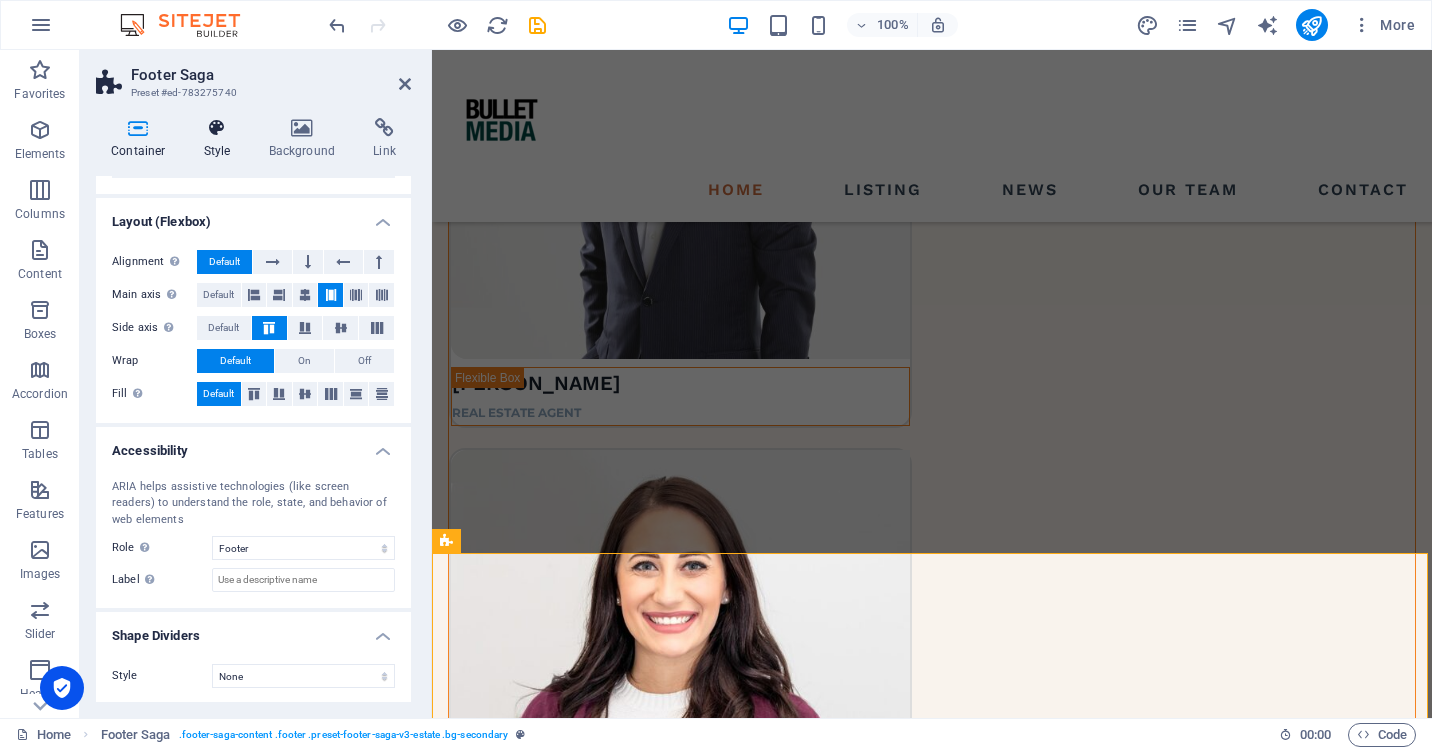 scroll, scrollTop: 246, scrollLeft: 0, axis: vertical 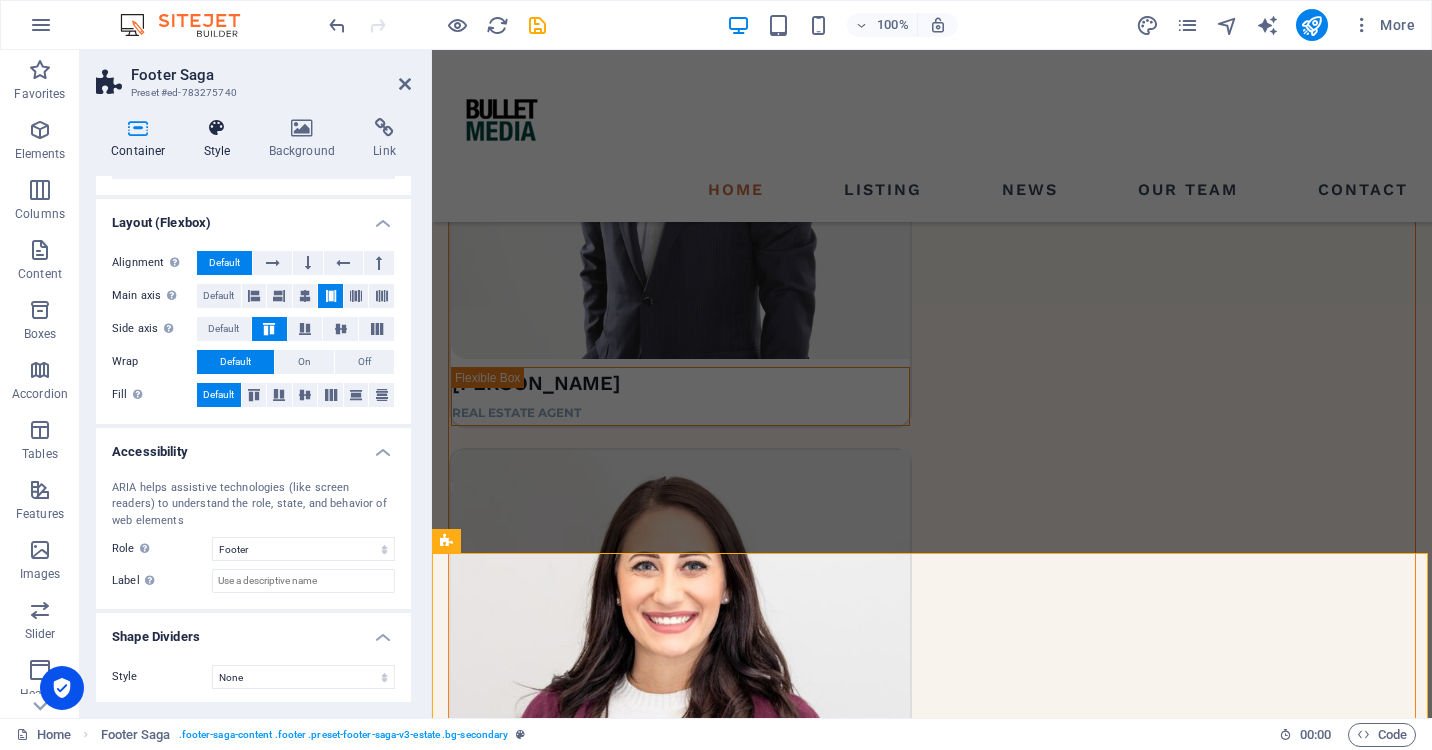 click at bounding box center [217, 128] 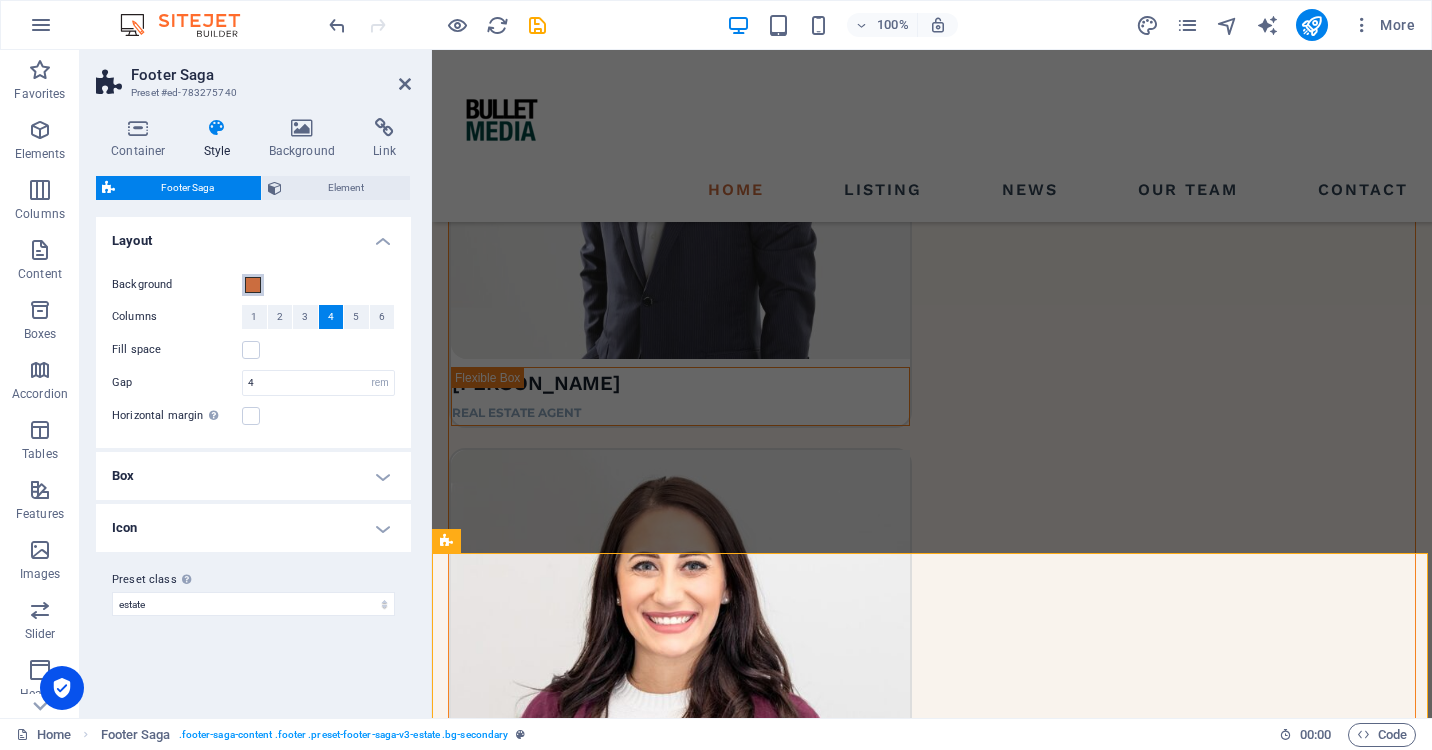 click at bounding box center (253, 285) 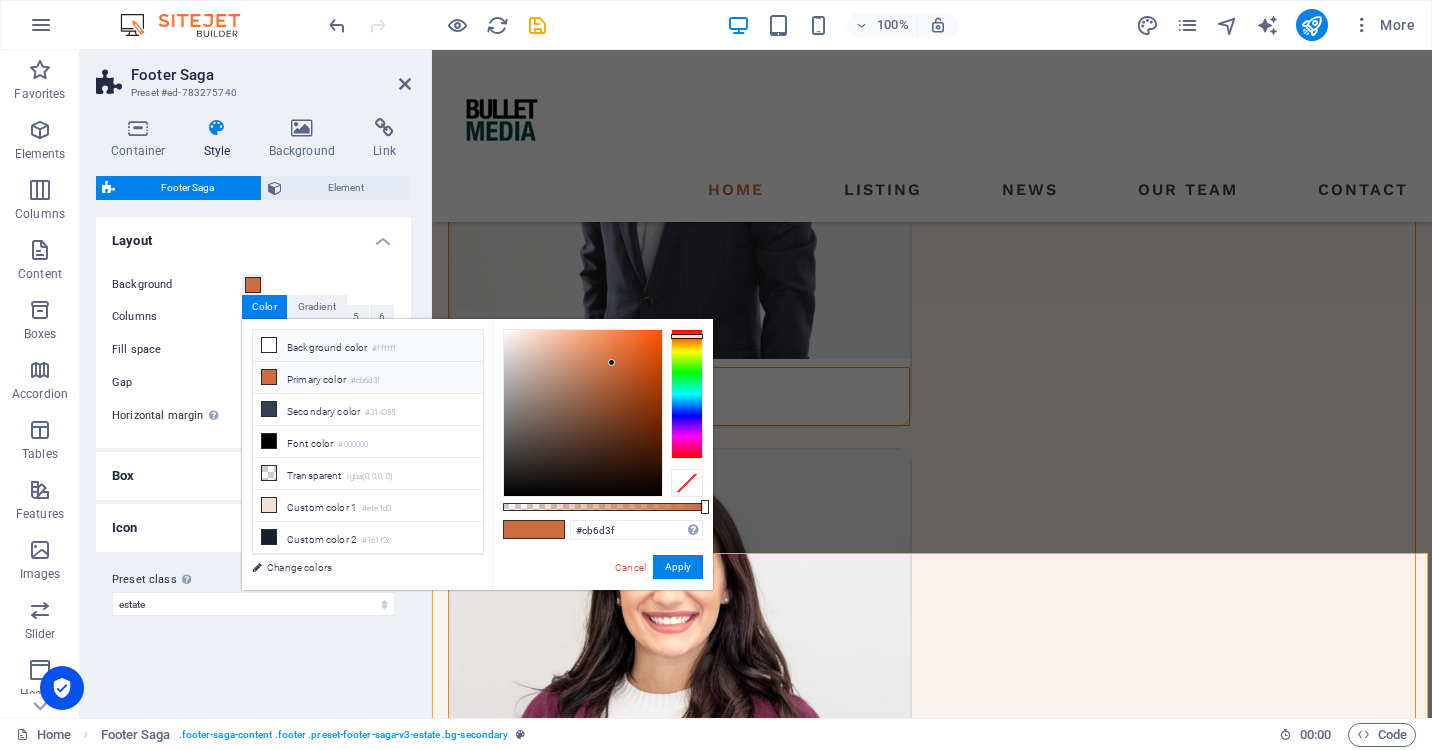 click on "Background color
#ffffff" at bounding box center [368, 346] 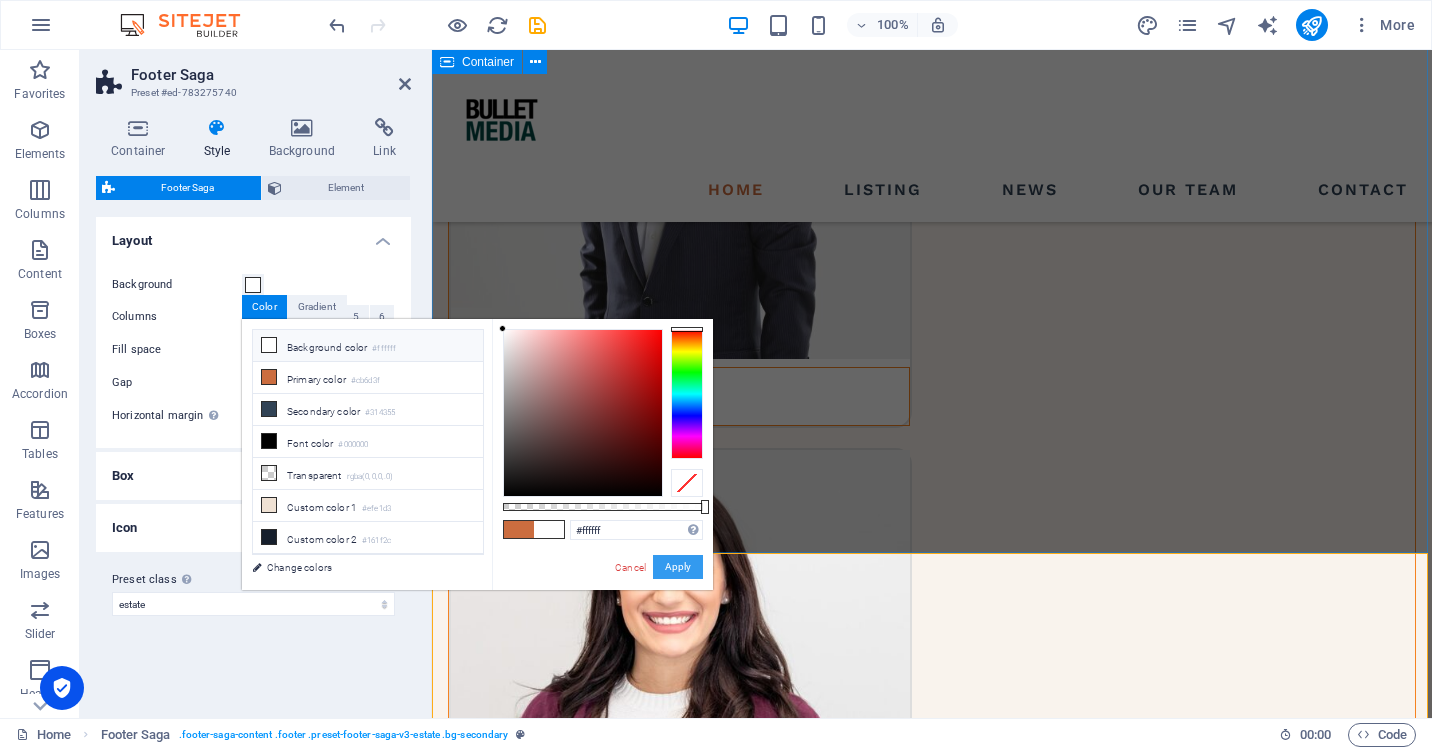 click on "Apply" at bounding box center (678, 567) 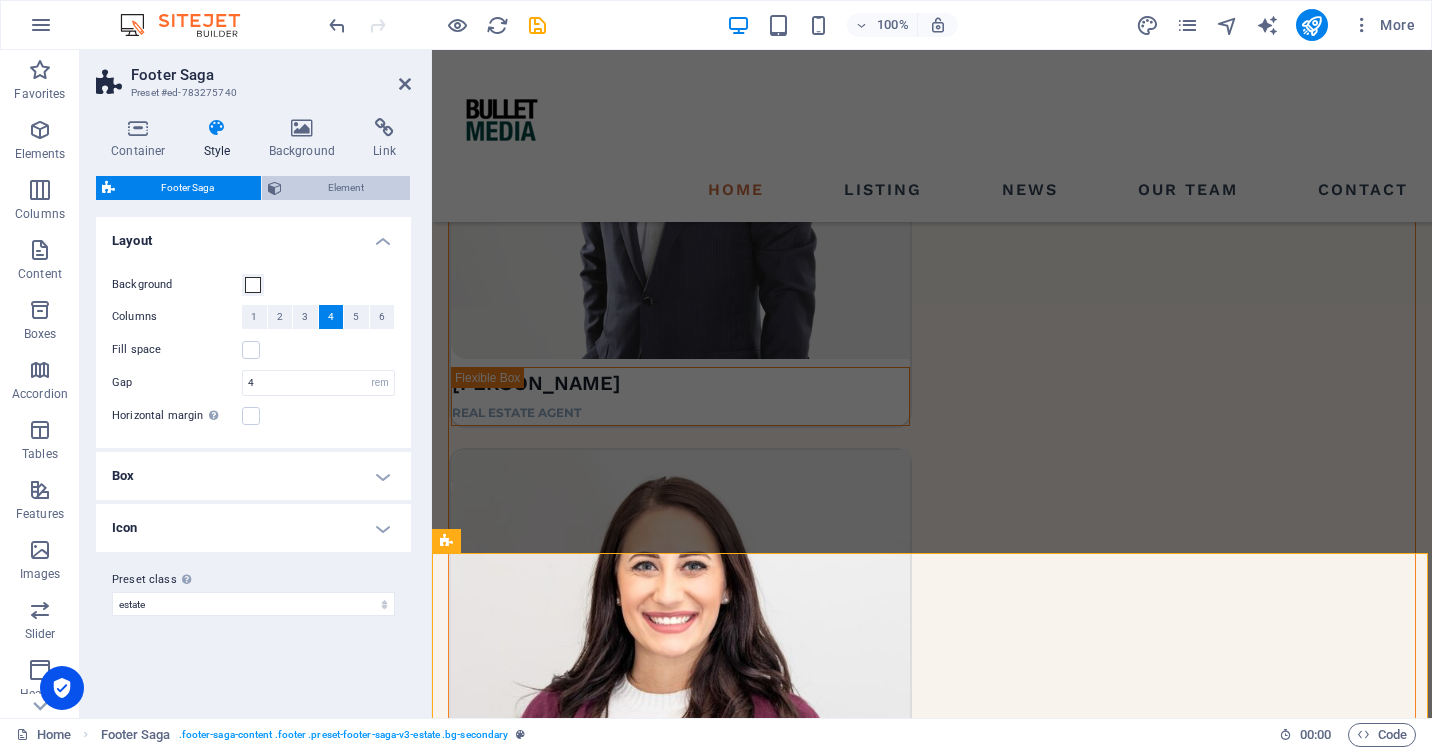 click on "Element" at bounding box center (346, 188) 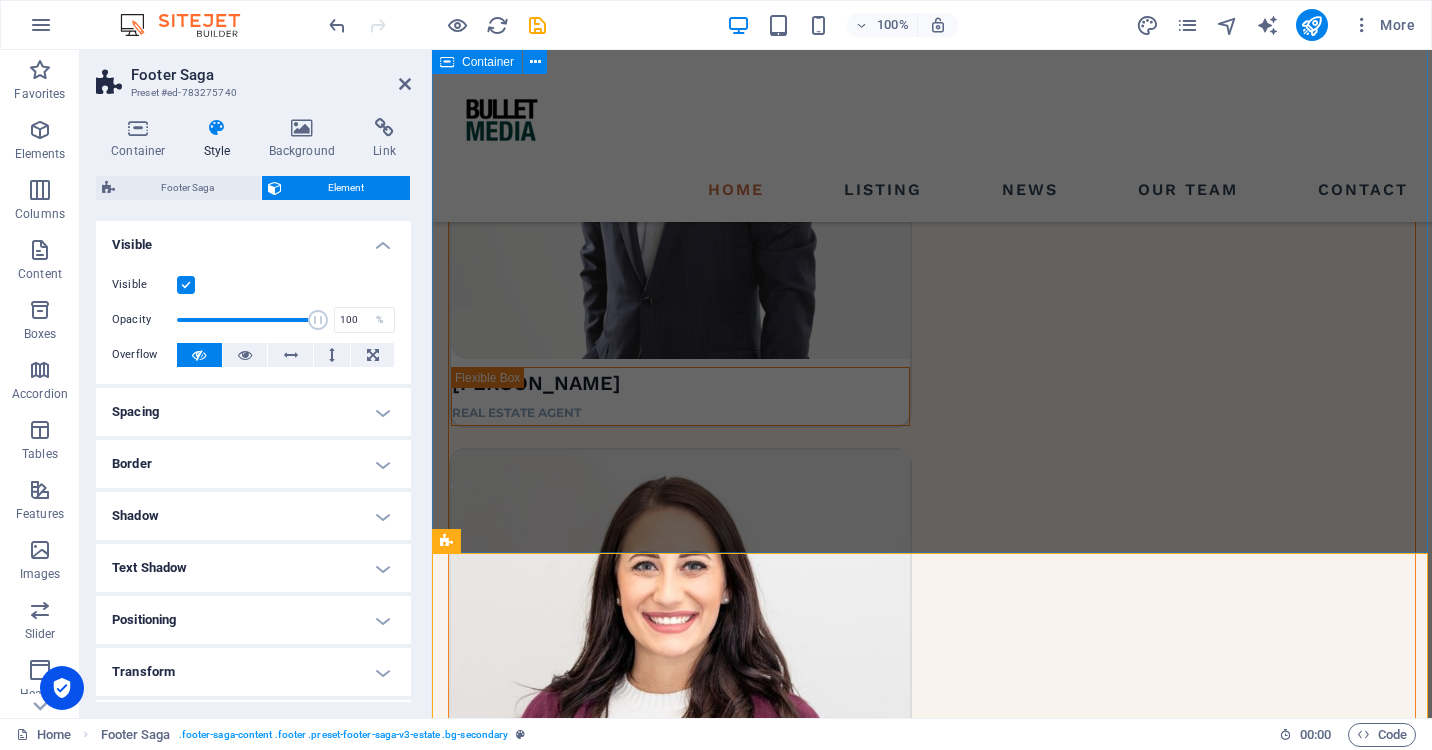 click on "BLOG
read all about real estate At vero eos et accusamus et iusto odio dignissimos ducimus qui blanditiis praesentium. At vero [PERSON_NAME] et accusamus et iusto odio dignissimos ducimus qui blanditiis praesentium. read more Your first property At vero eos et accdmus et iusto odio et divimos et qui. Read more You want to be an agent At vero eos et accdmus et iusto odio et divimos et qui. Read more Tips To Get Into Real Estate At vero eos et accdmus et iusto odio et divimos et qui. Read more Best Locations in [DATE] At vero eos et accdmus et iusto odio et divimos et qui. Read more  Vorherige Nächste" at bounding box center [932, 3955] 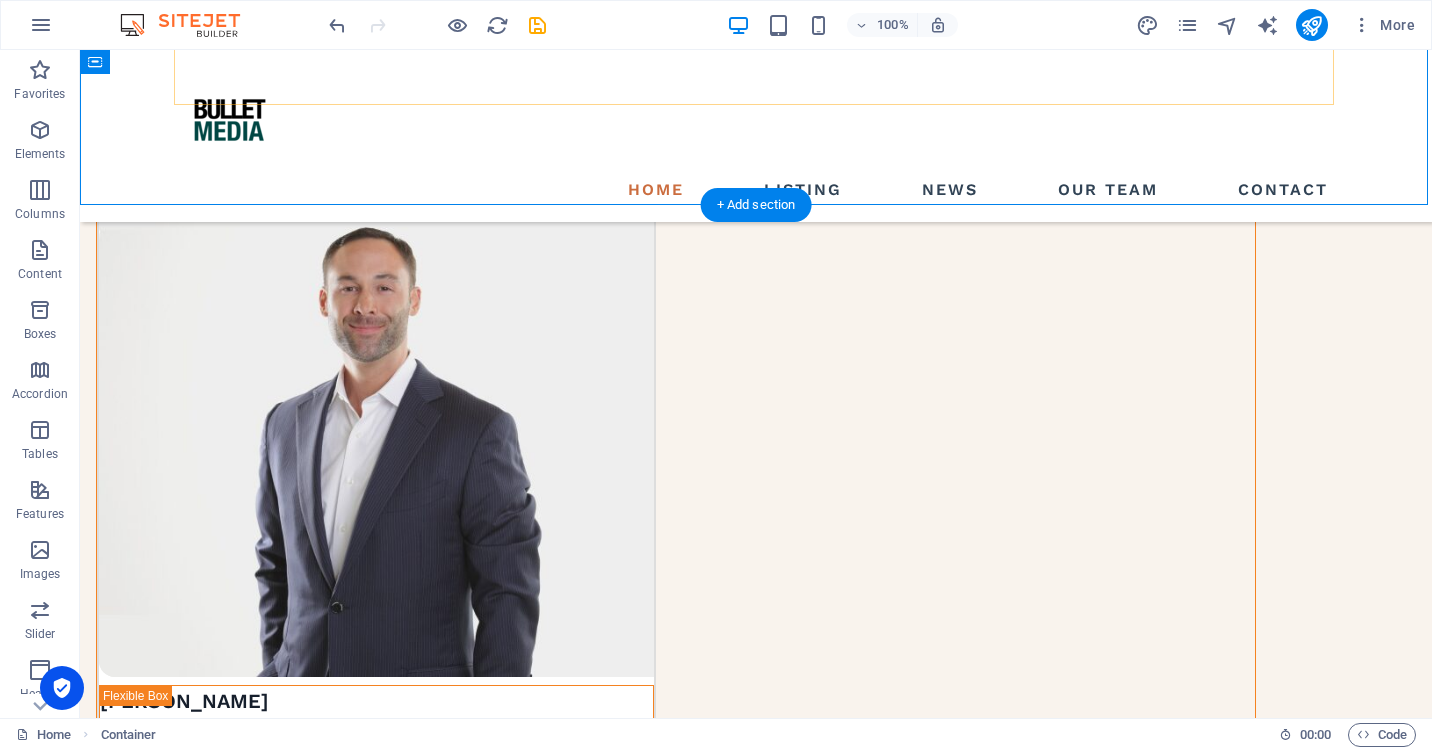 scroll, scrollTop: 5204, scrollLeft: 0, axis: vertical 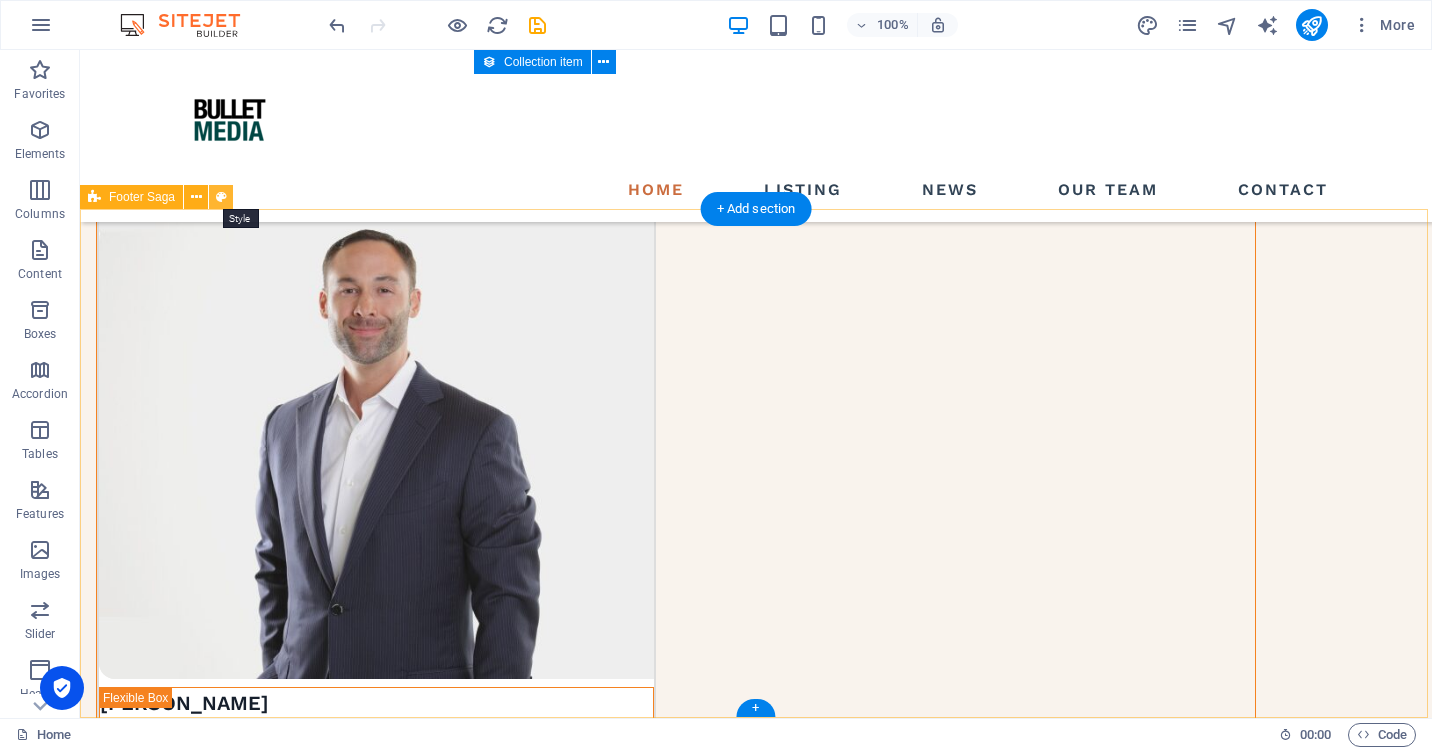 click at bounding box center [221, 197] 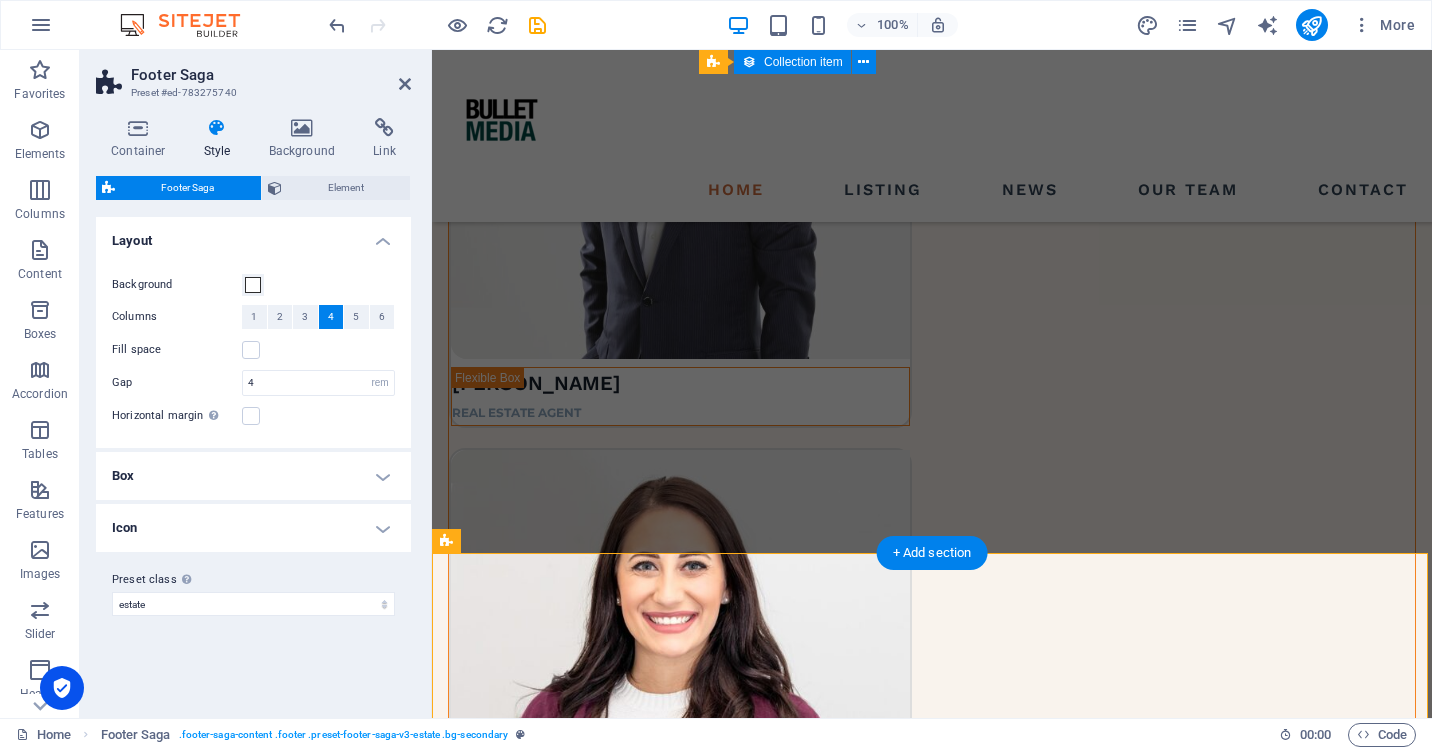 click on "Box" at bounding box center [253, 476] 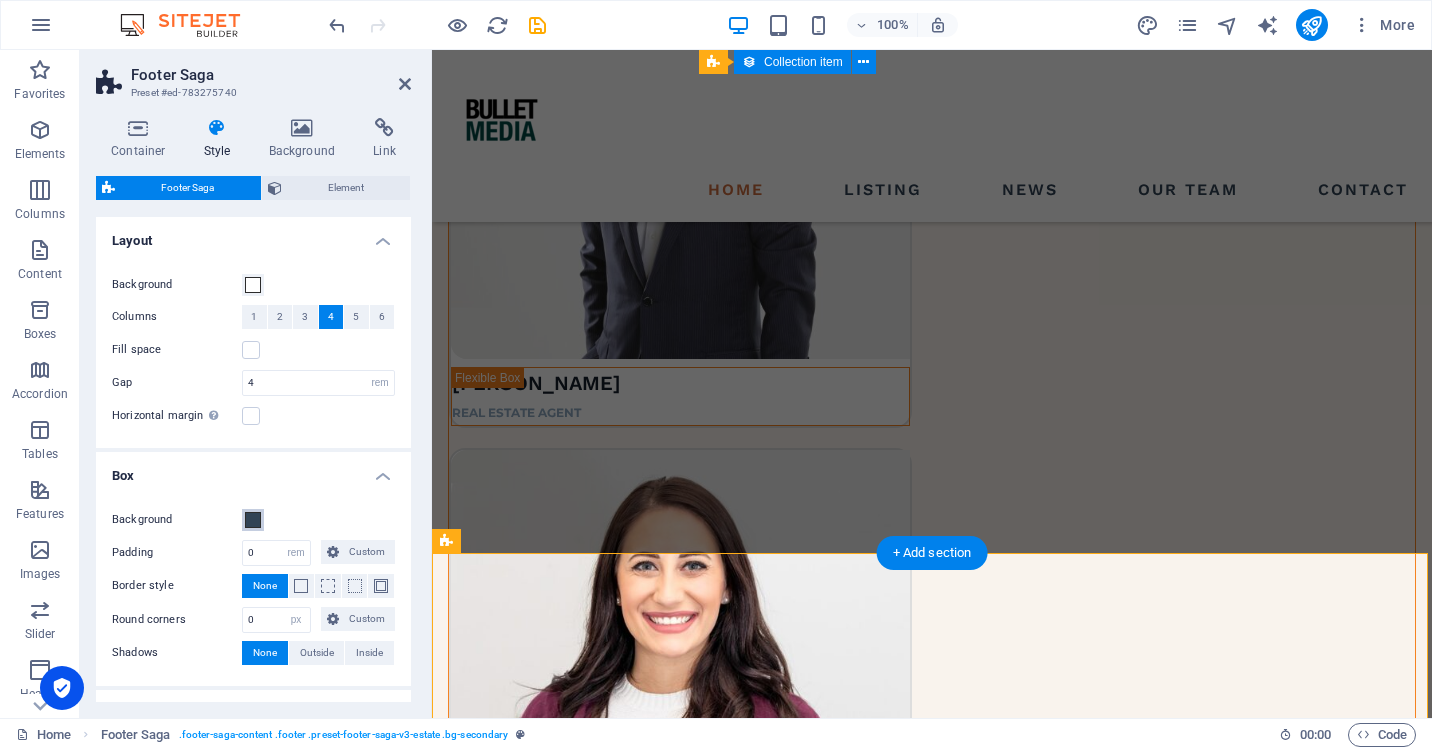 click at bounding box center (253, 520) 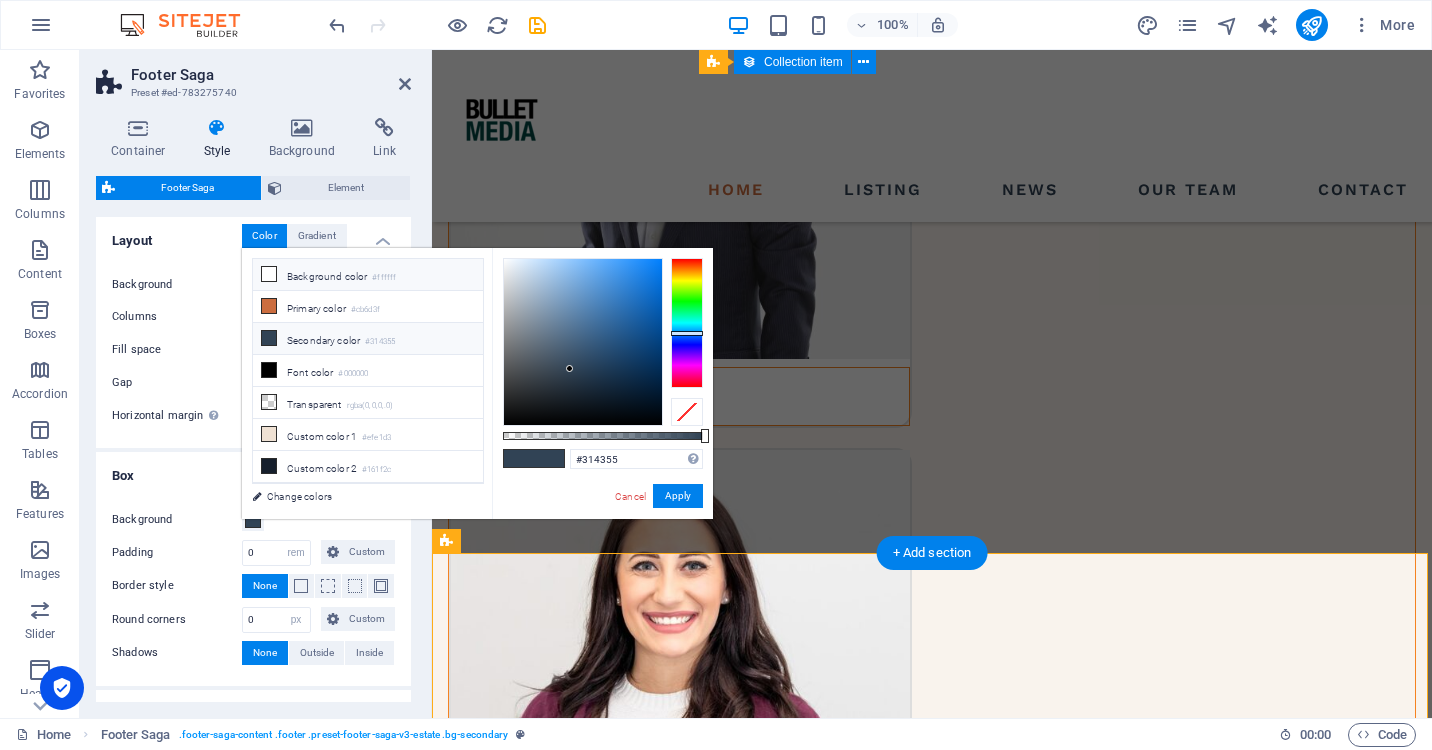 click at bounding box center (269, 274) 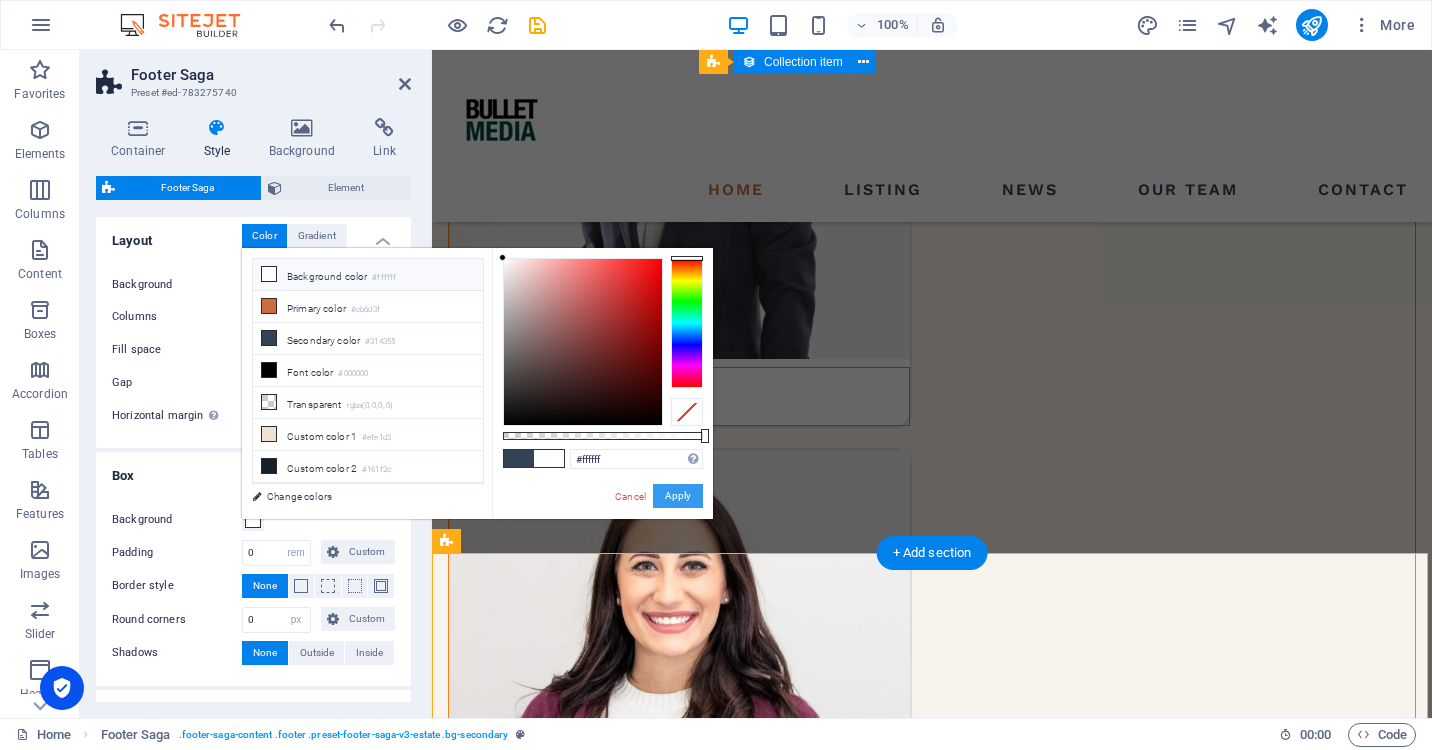 click on "Apply" at bounding box center (678, 496) 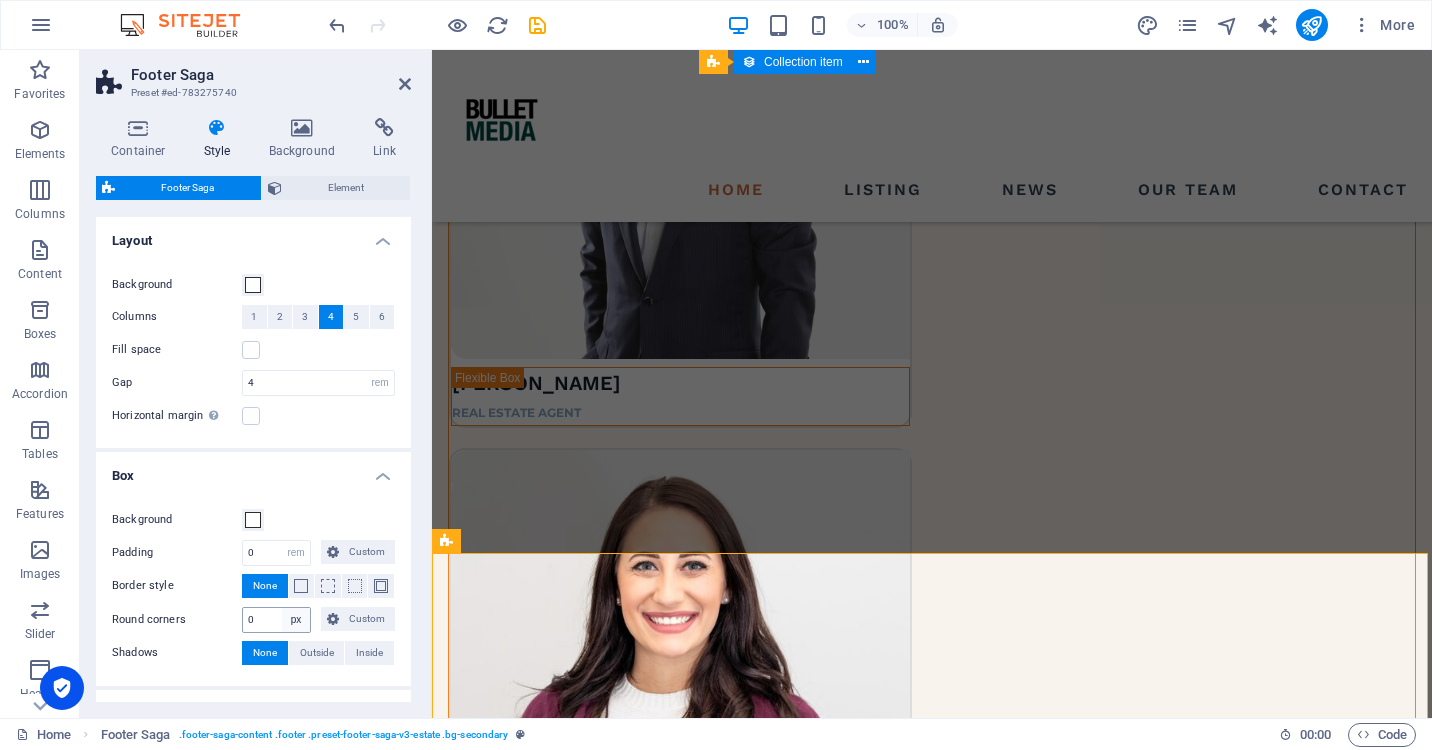 scroll, scrollTop: 0, scrollLeft: 0, axis: both 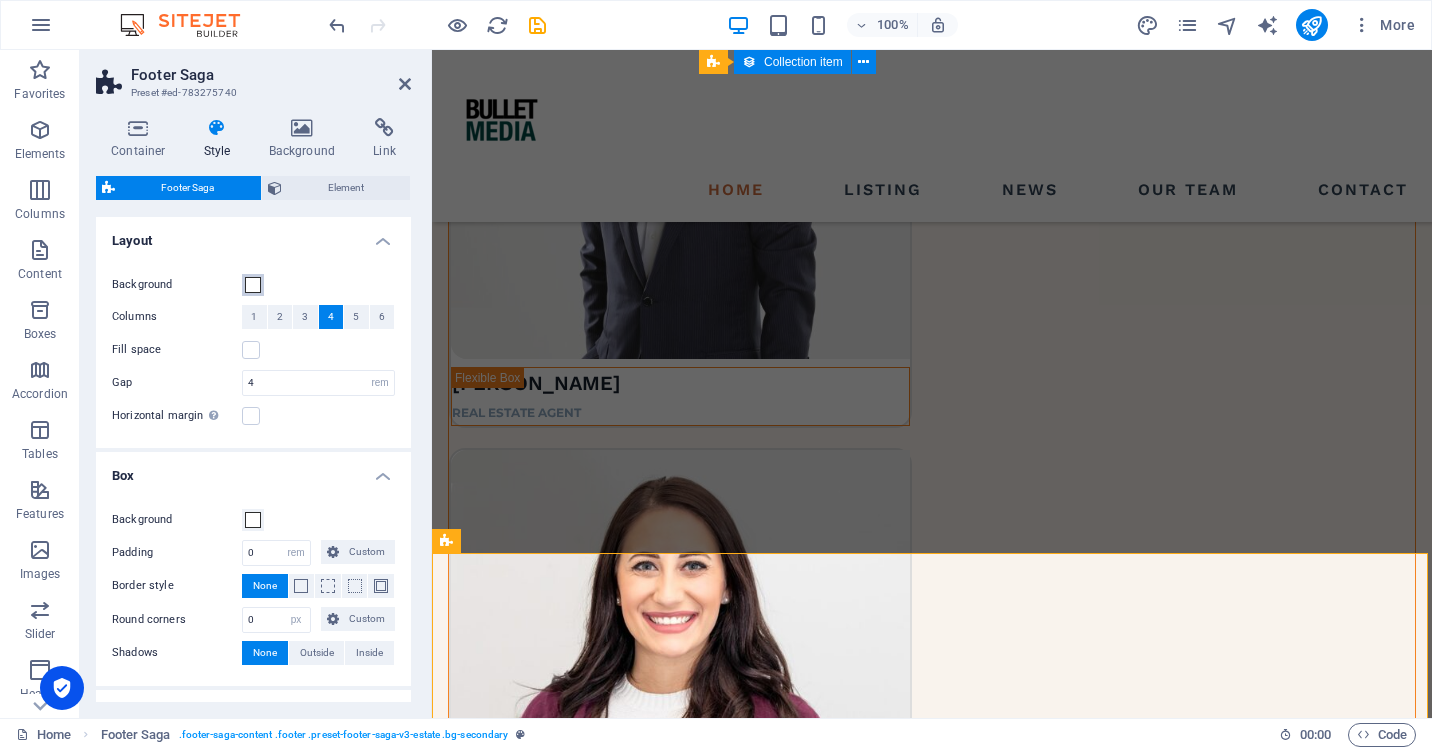 click at bounding box center (253, 285) 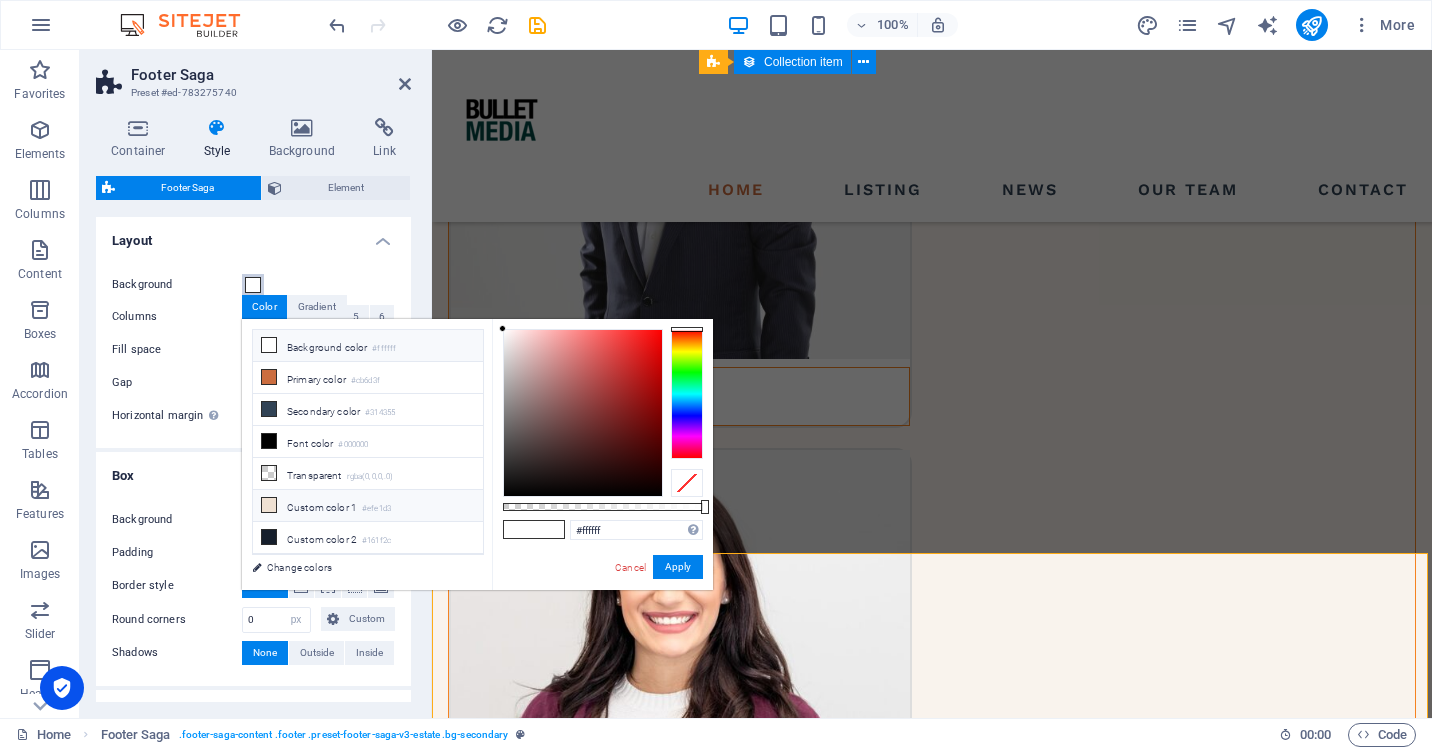 scroll, scrollTop: 0, scrollLeft: 0, axis: both 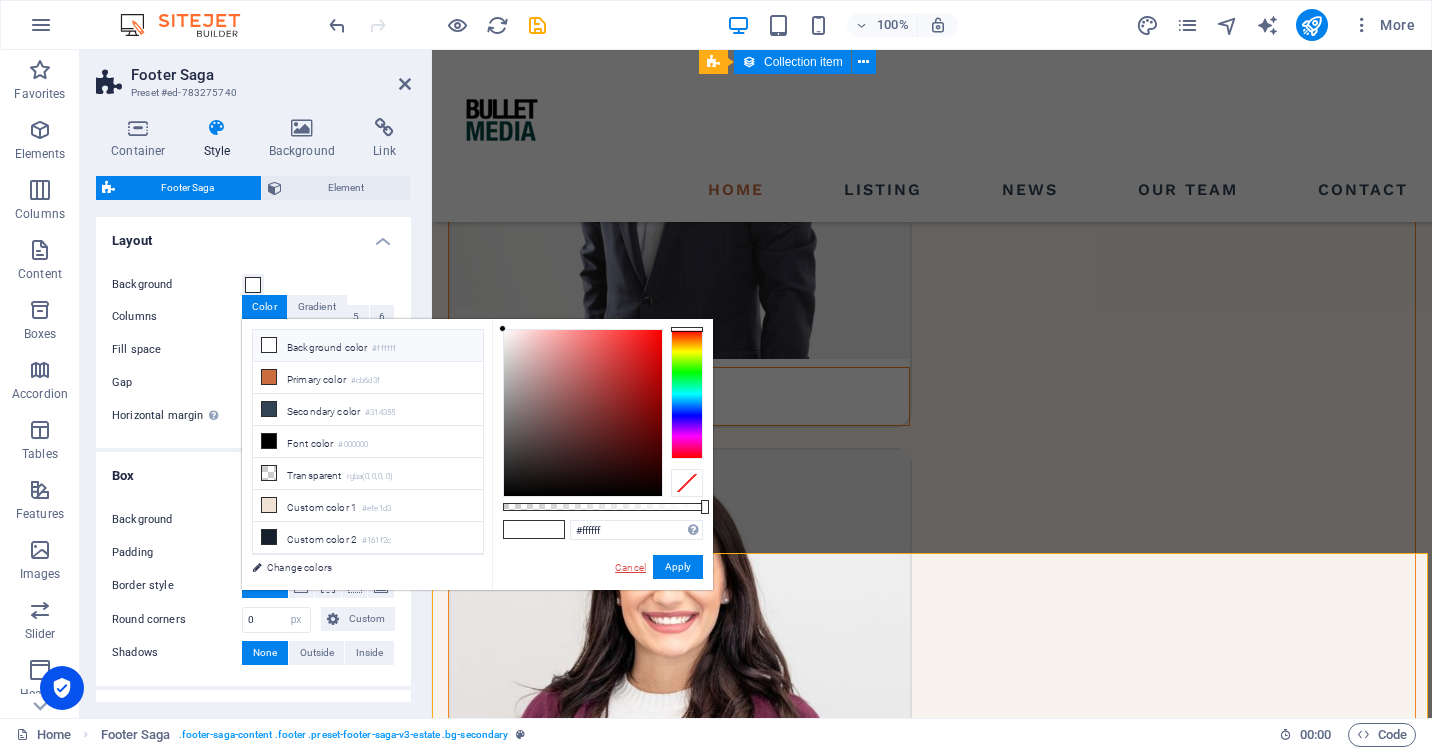 click on "Cancel" at bounding box center (630, 567) 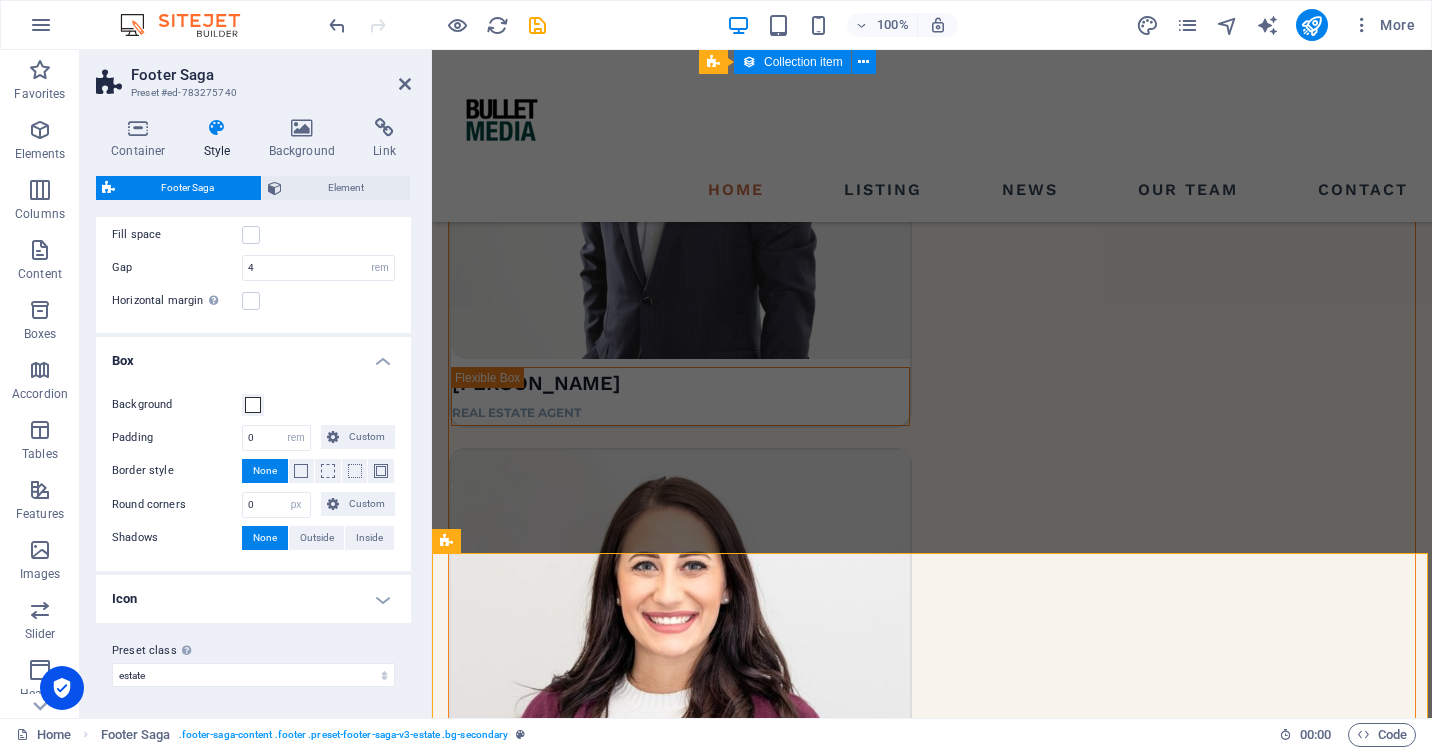 click on "Icon" at bounding box center (253, 599) 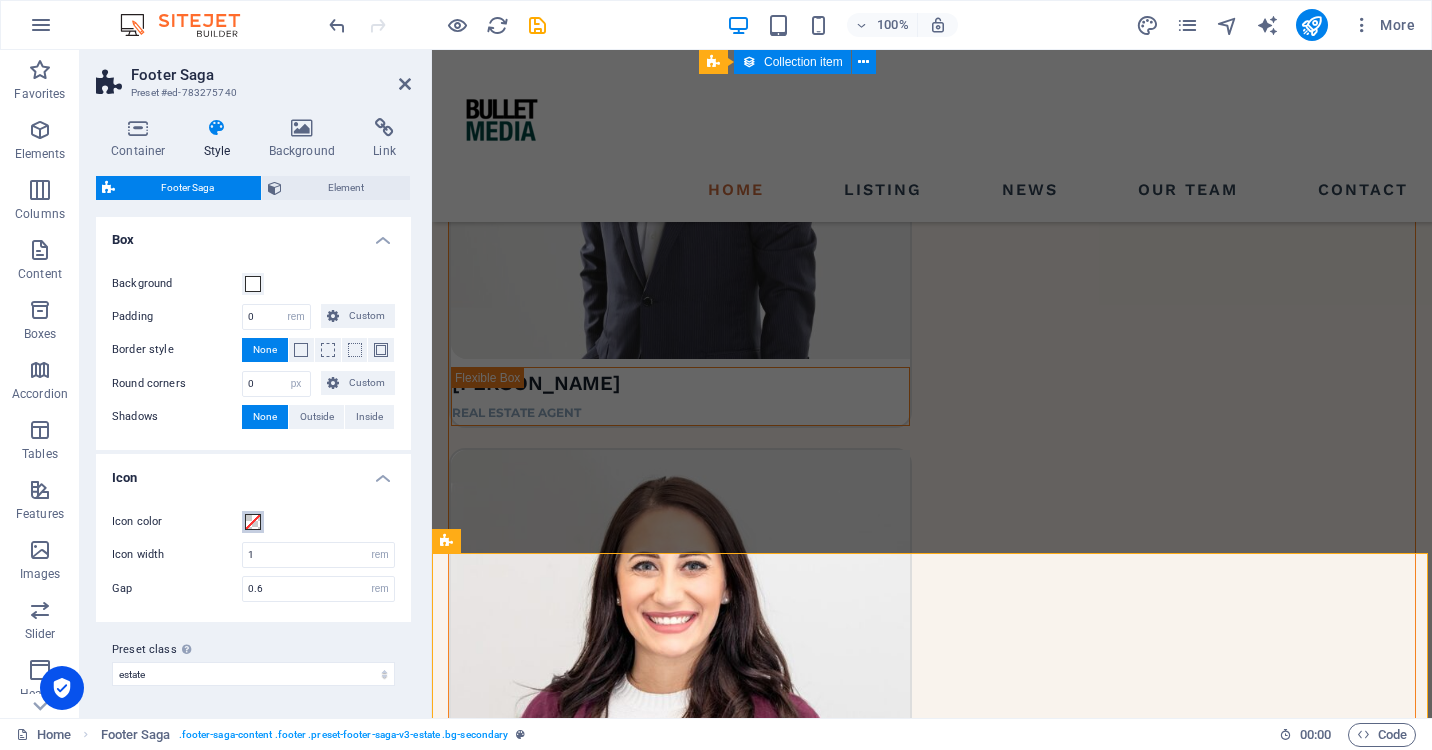 scroll, scrollTop: 235, scrollLeft: 0, axis: vertical 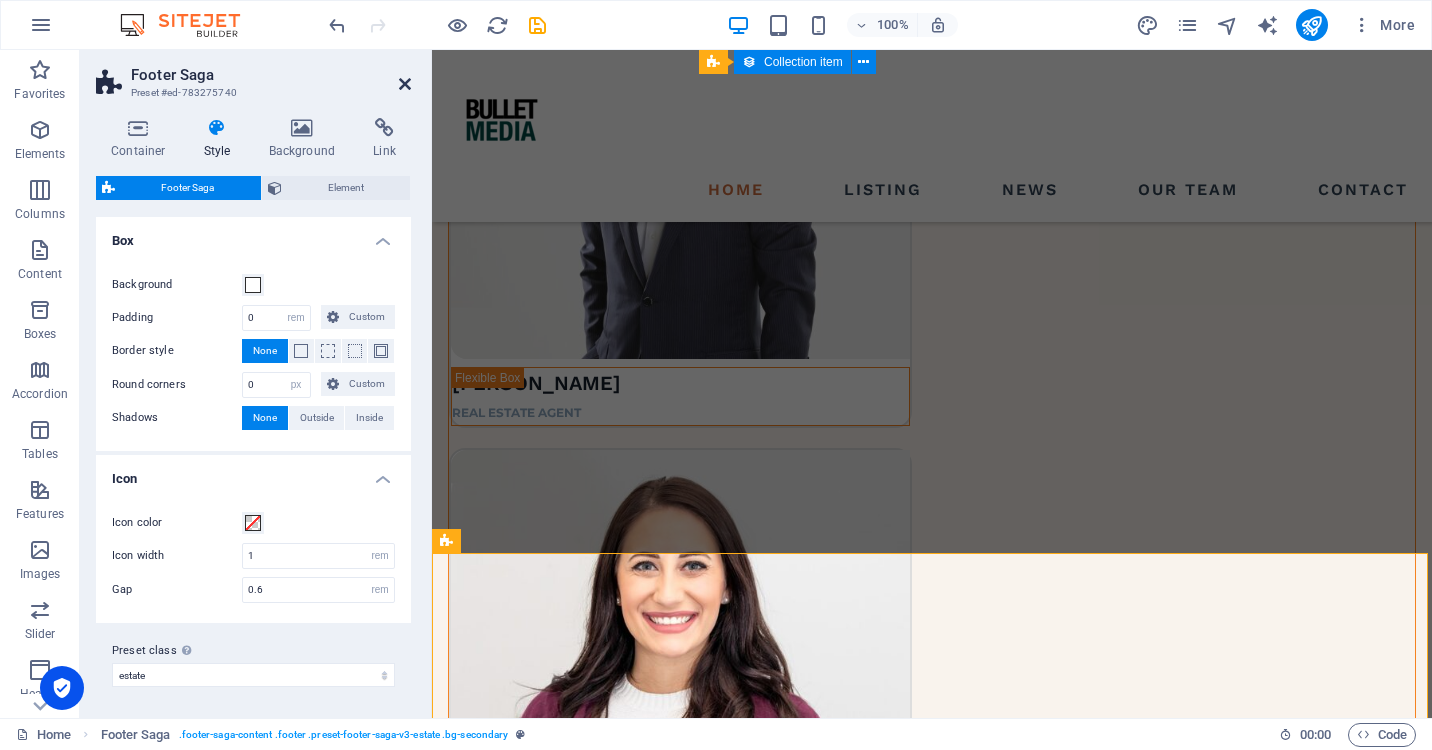 click at bounding box center [405, 84] 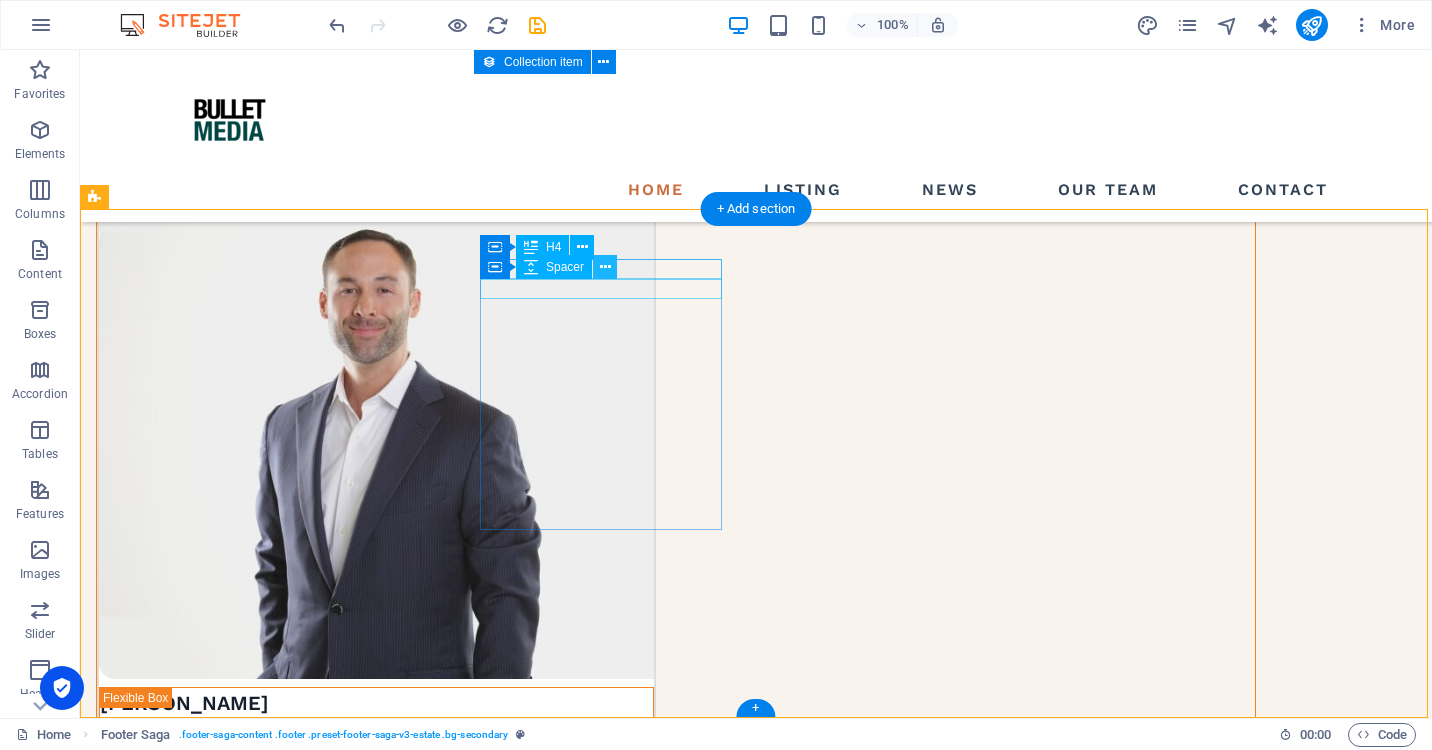 click at bounding box center [605, 267] 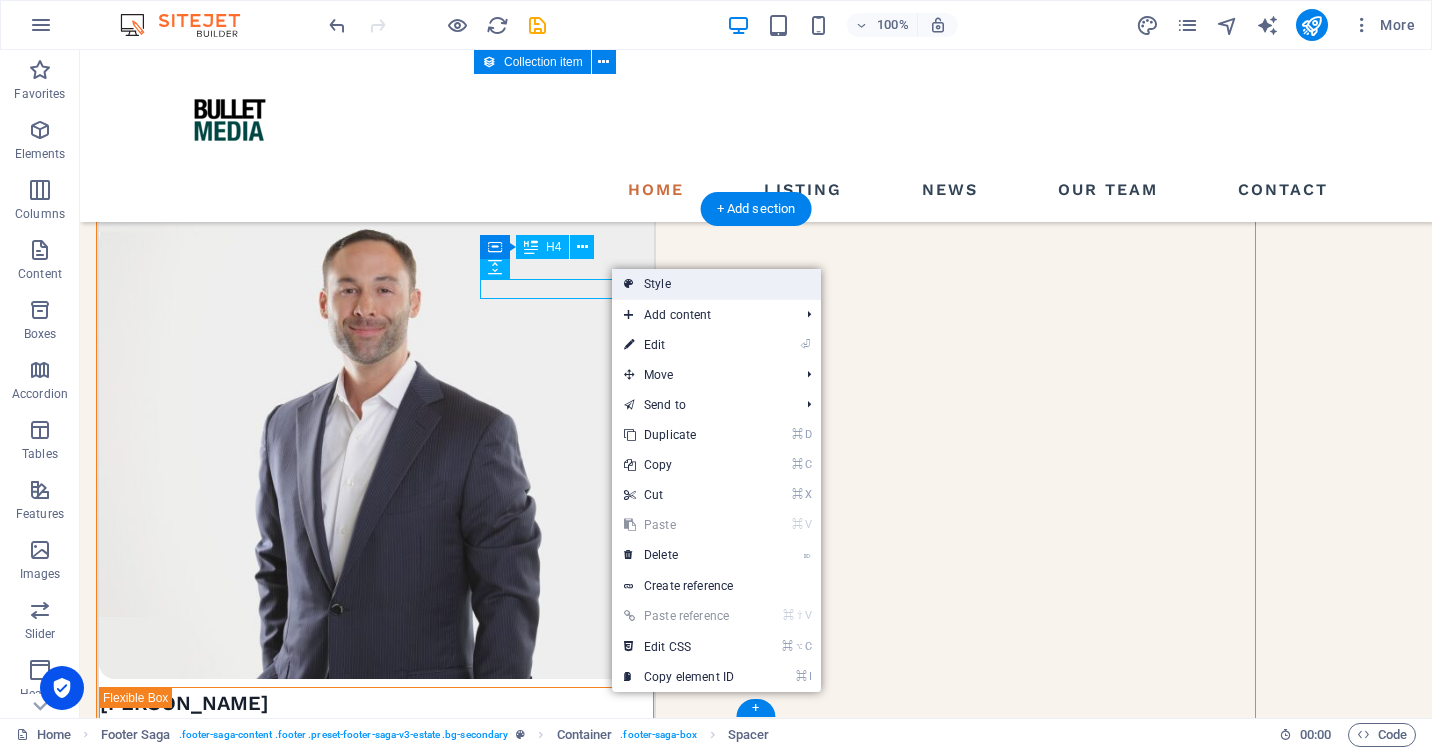 click on "Style" at bounding box center [716, 284] 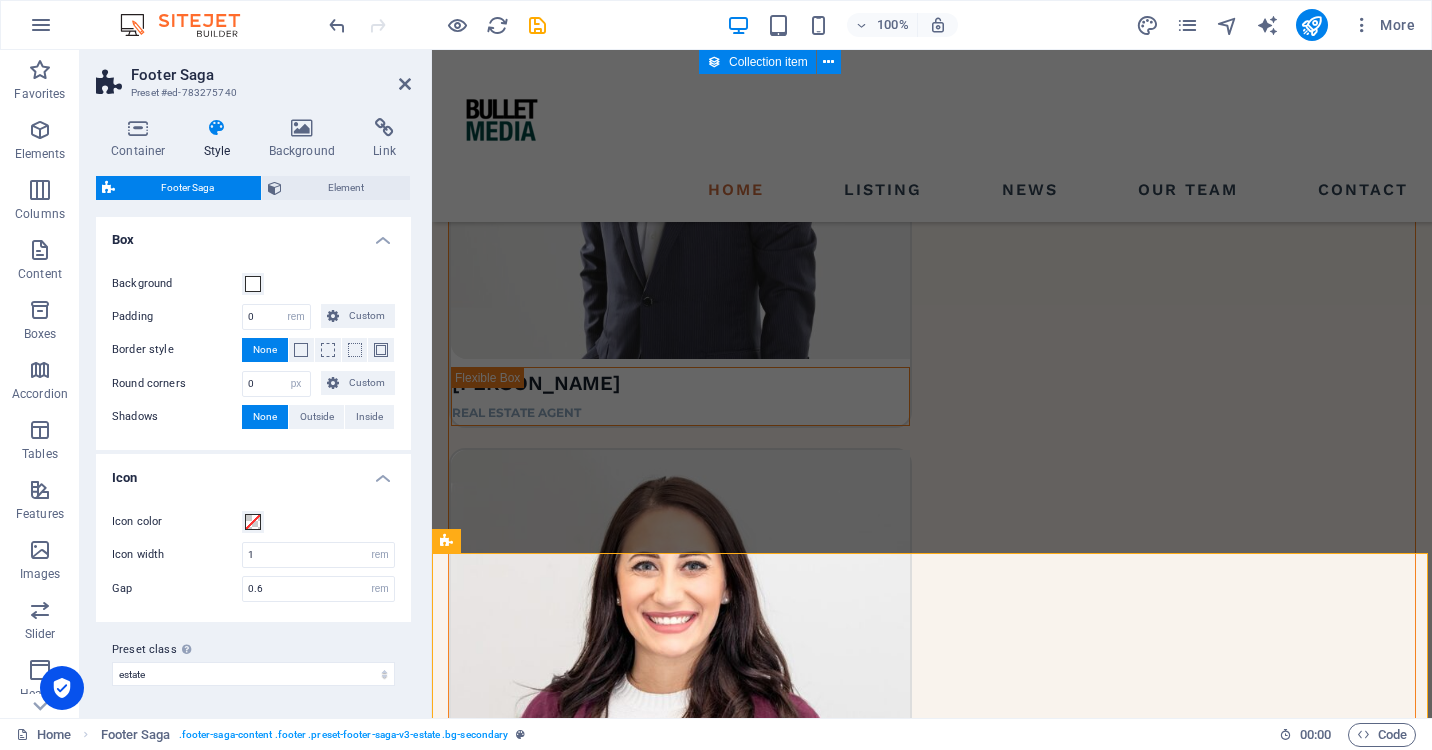 scroll, scrollTop: 235, scrollLeft: 0, axis: vertical 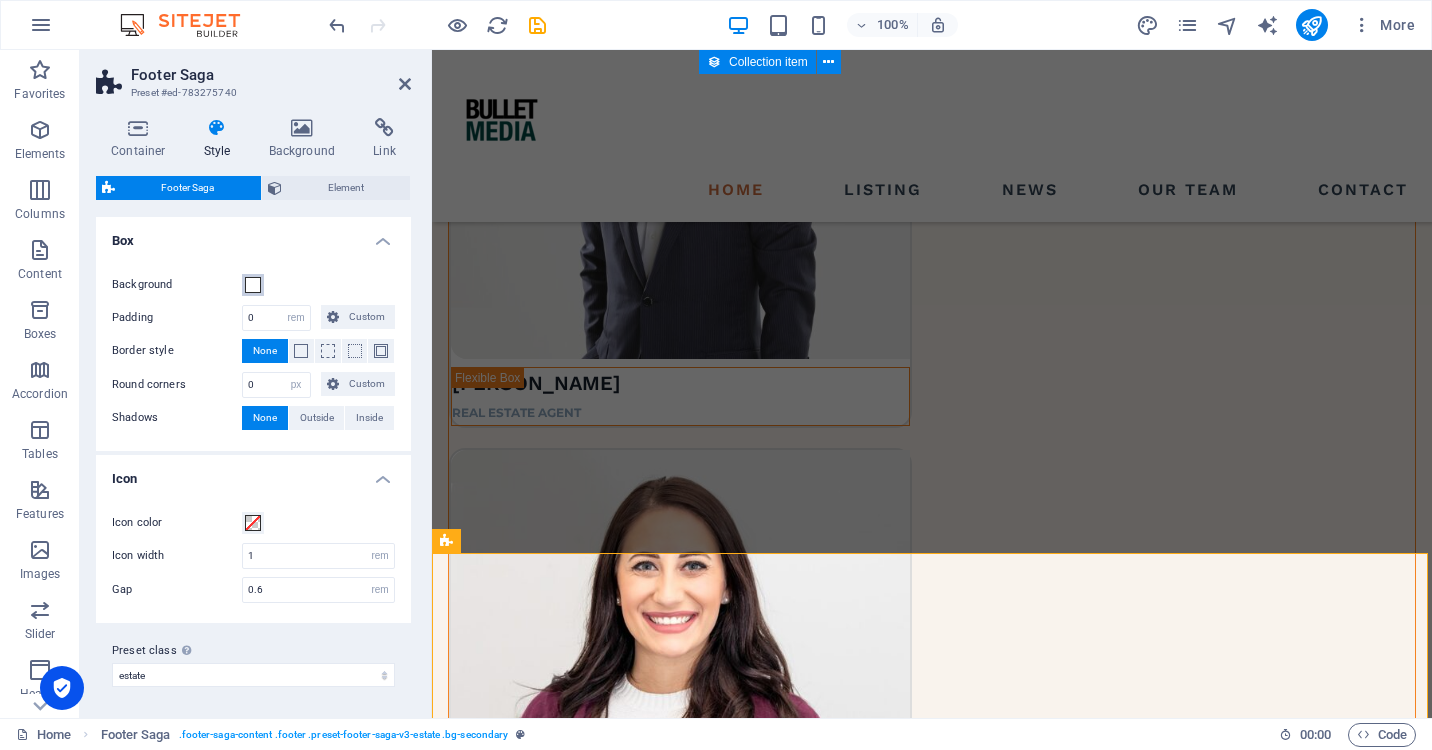 click at bounding box center (253, 285) 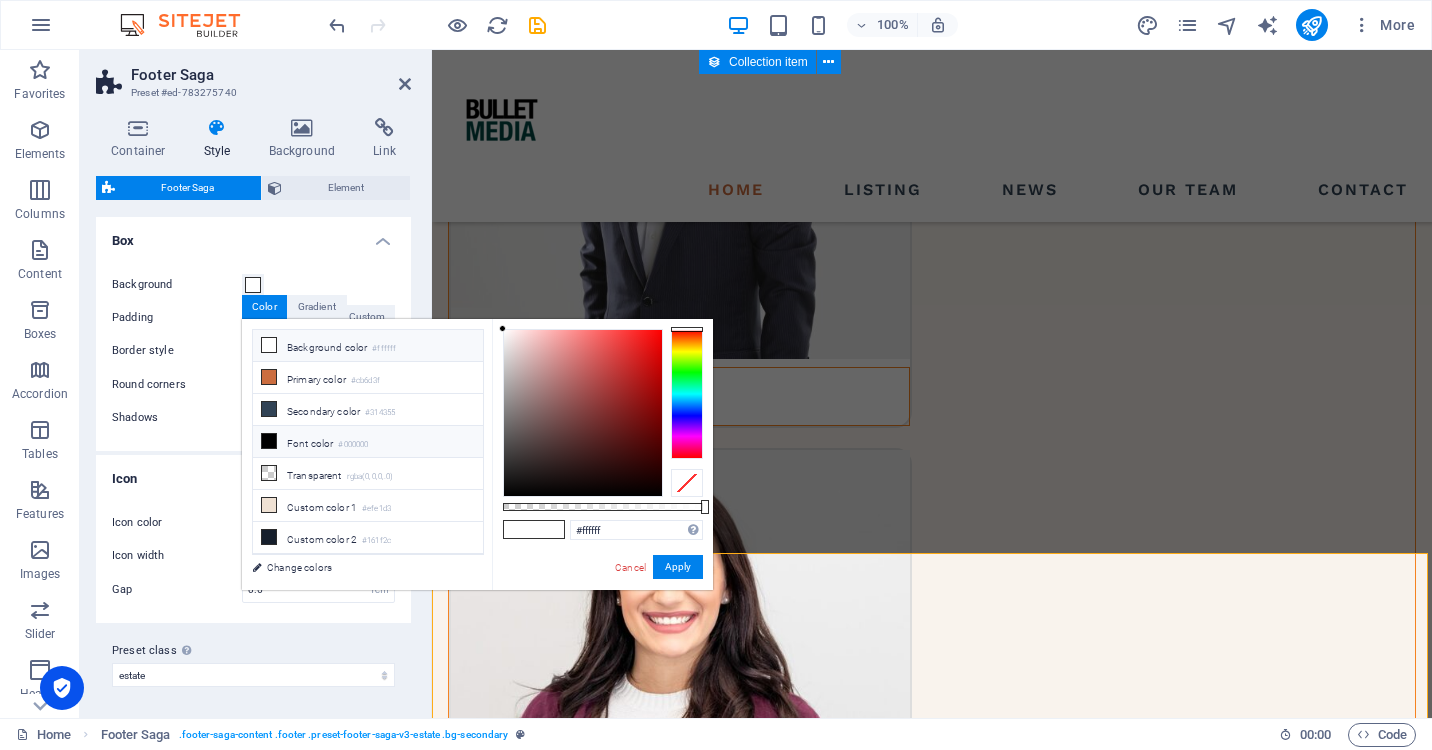 click at bounding box center (269, 441) 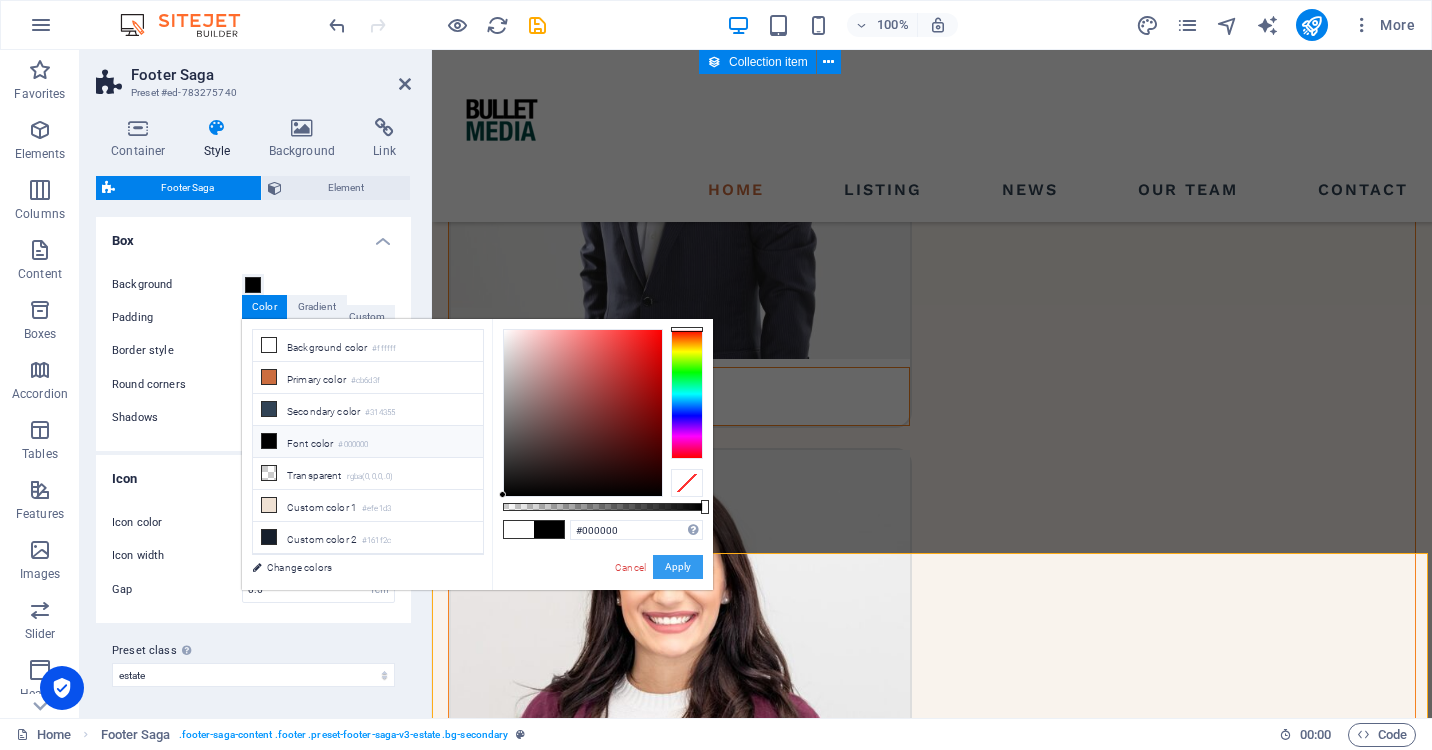 click on "Apply" at bounding box center (678, 567) 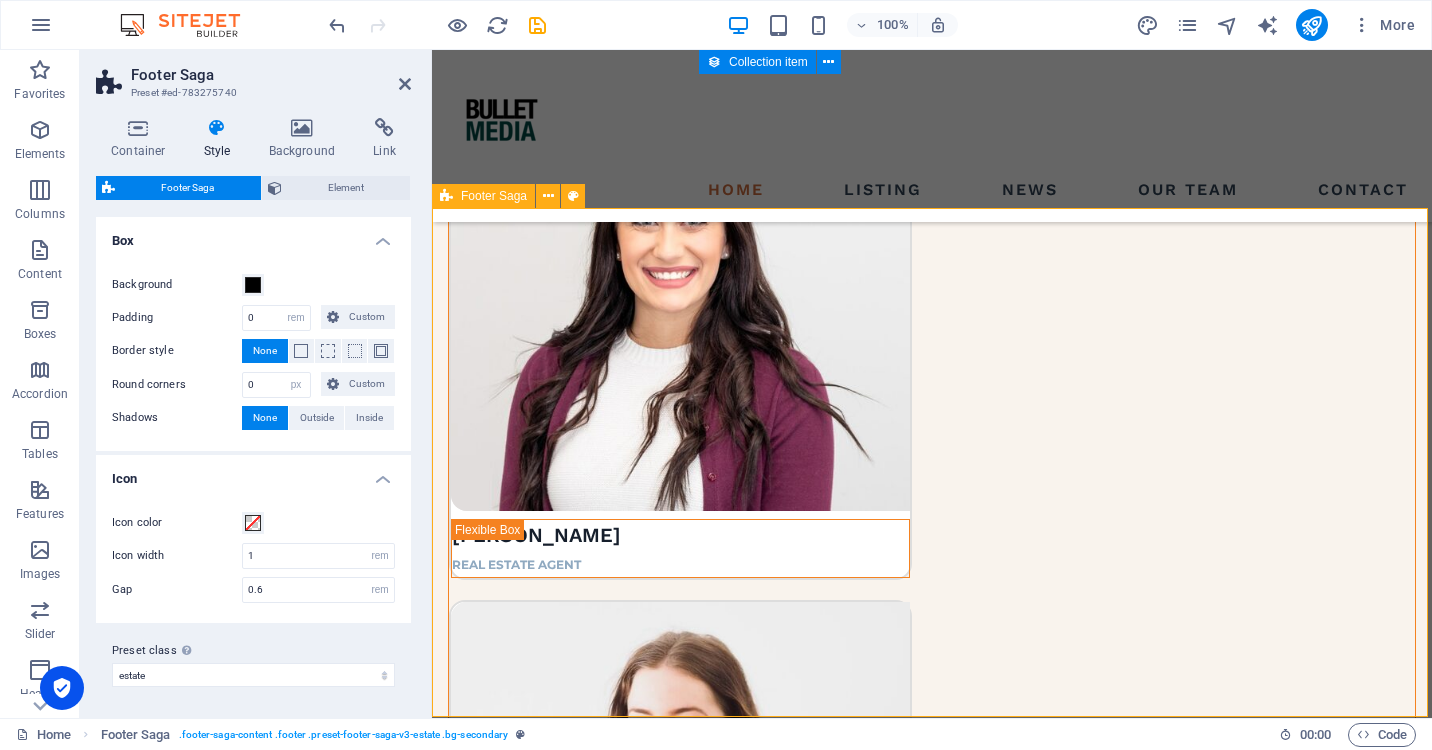 scroll, scrollTop: 5548, scrollLeft: 0, axis: vertical 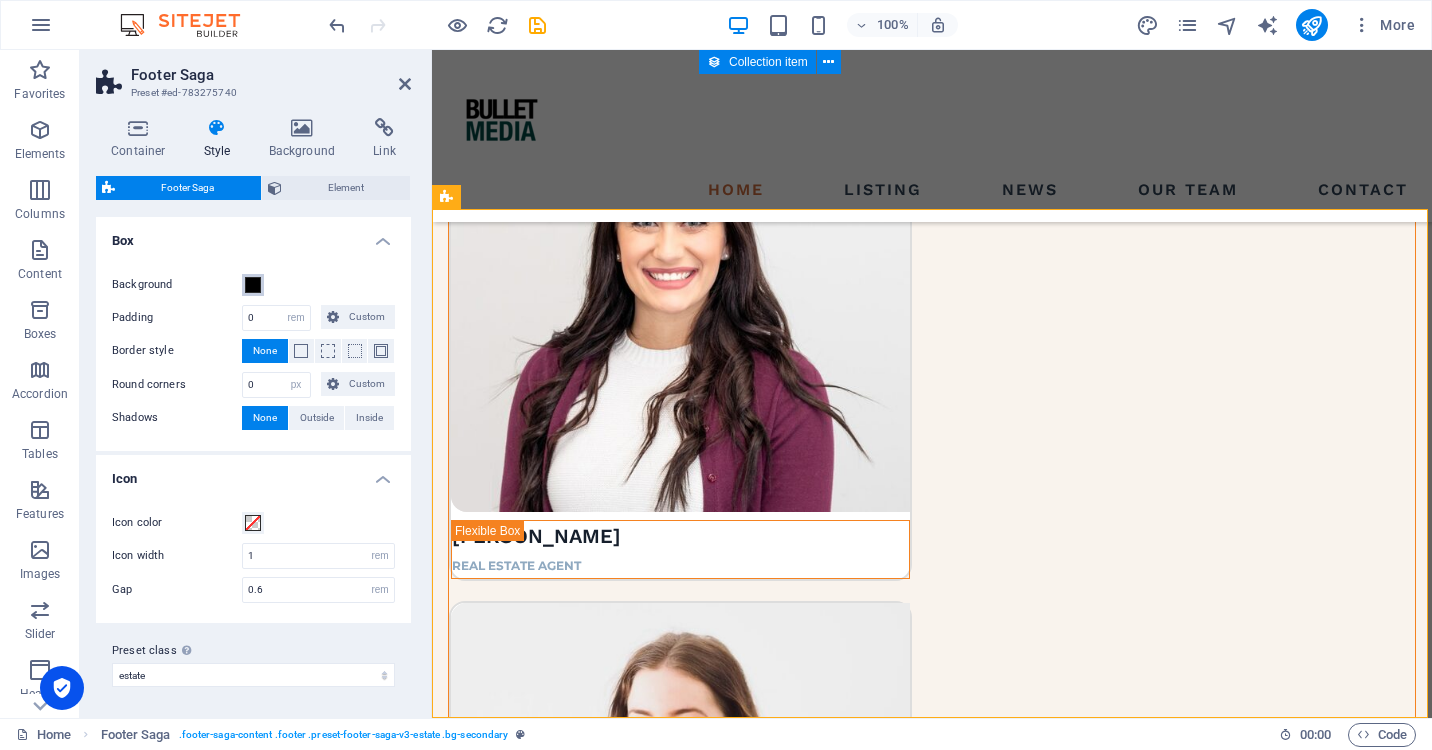 click at bounding box center [253, 285] 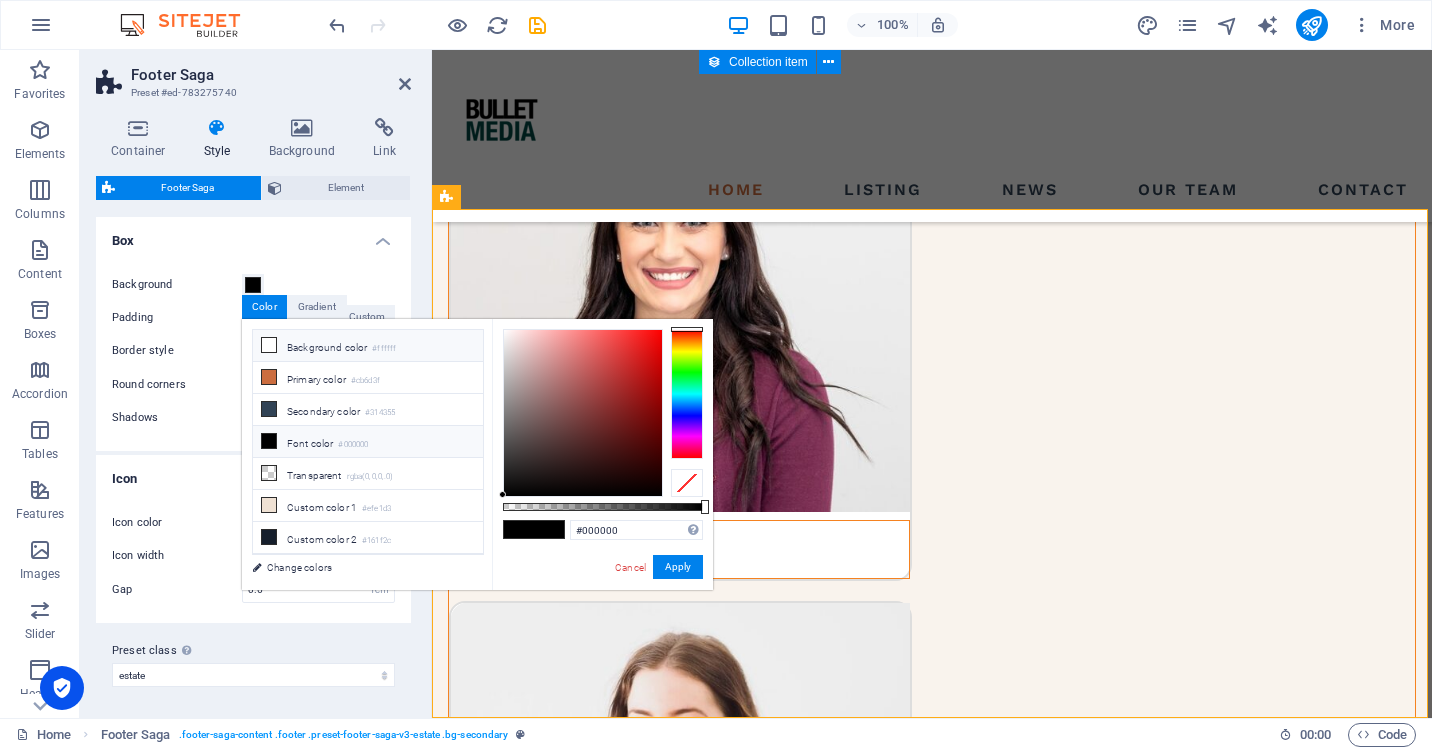 click at bounding box center [269, 345] 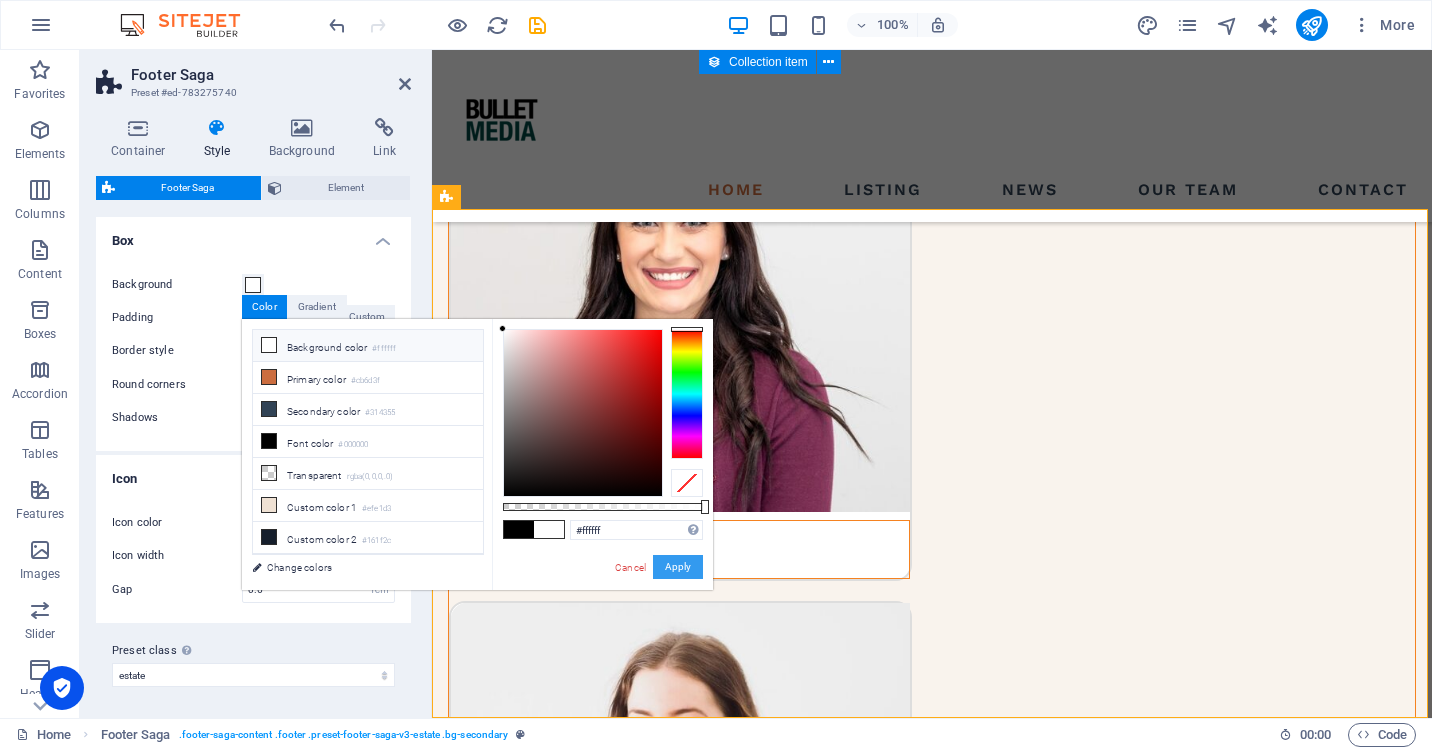 click on "Apply" at bounding box center [678, 567] 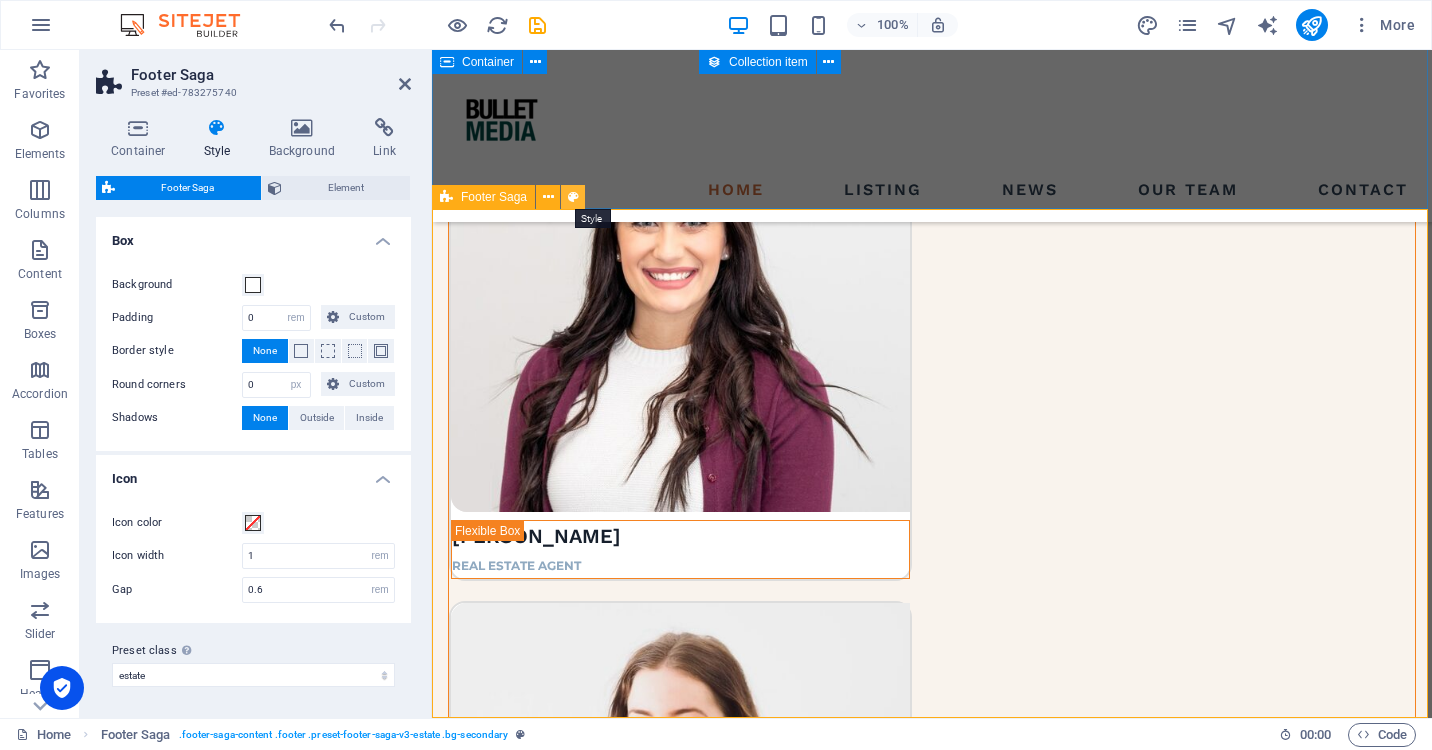 click at bounding box center (573, 197) 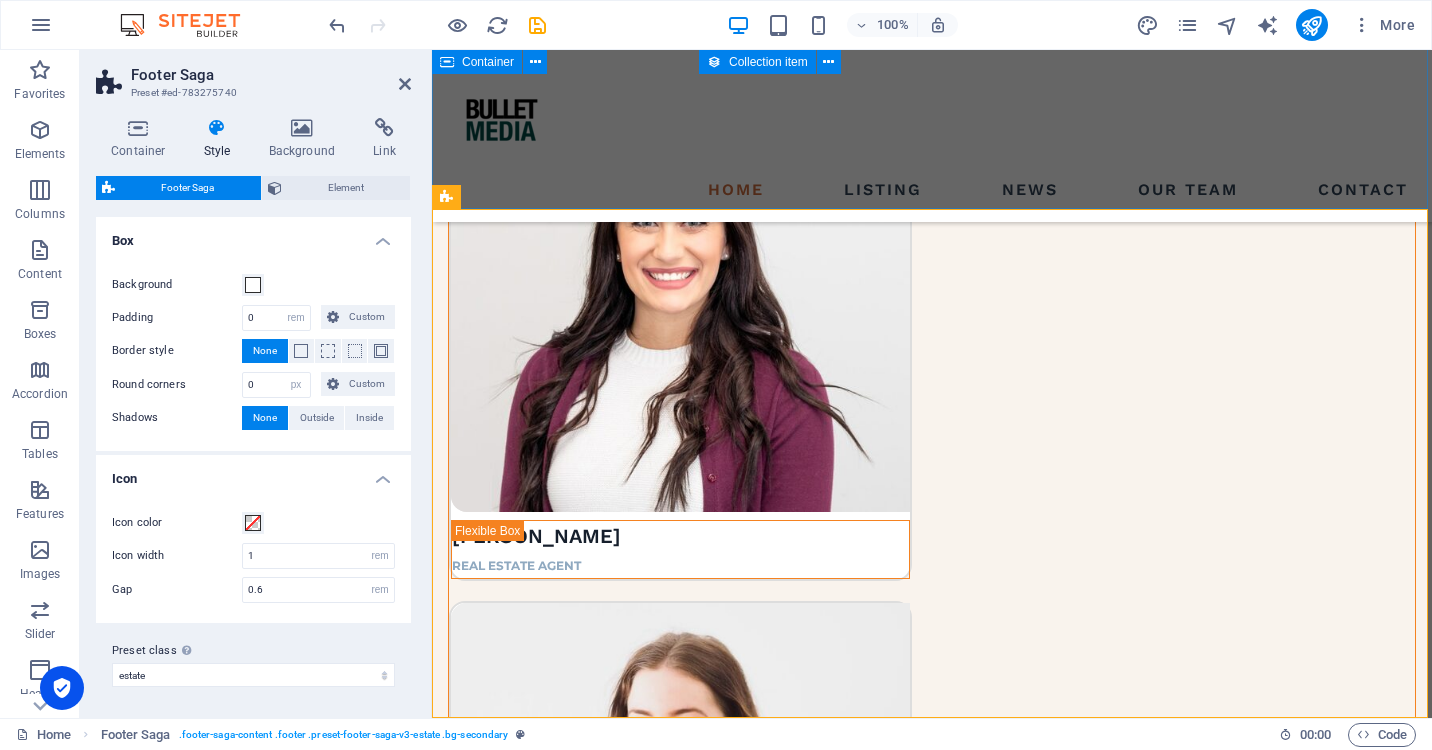 click on "Preset class Above chosen variant and settings affect all elements which carry this preset class. estate Add preset class" at bounding box center [253, 663] 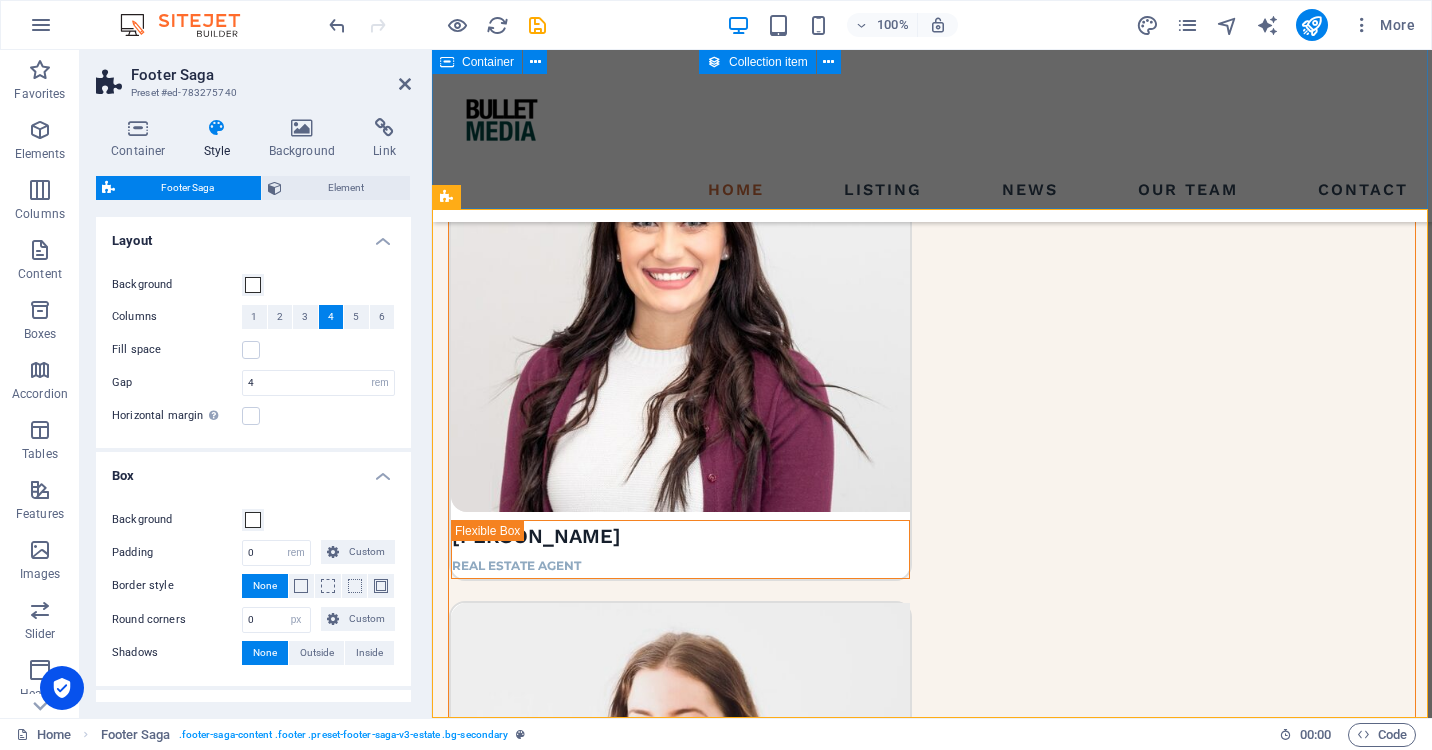 scroll, scrollTop: 0, scrollLeft: 0, axis: both 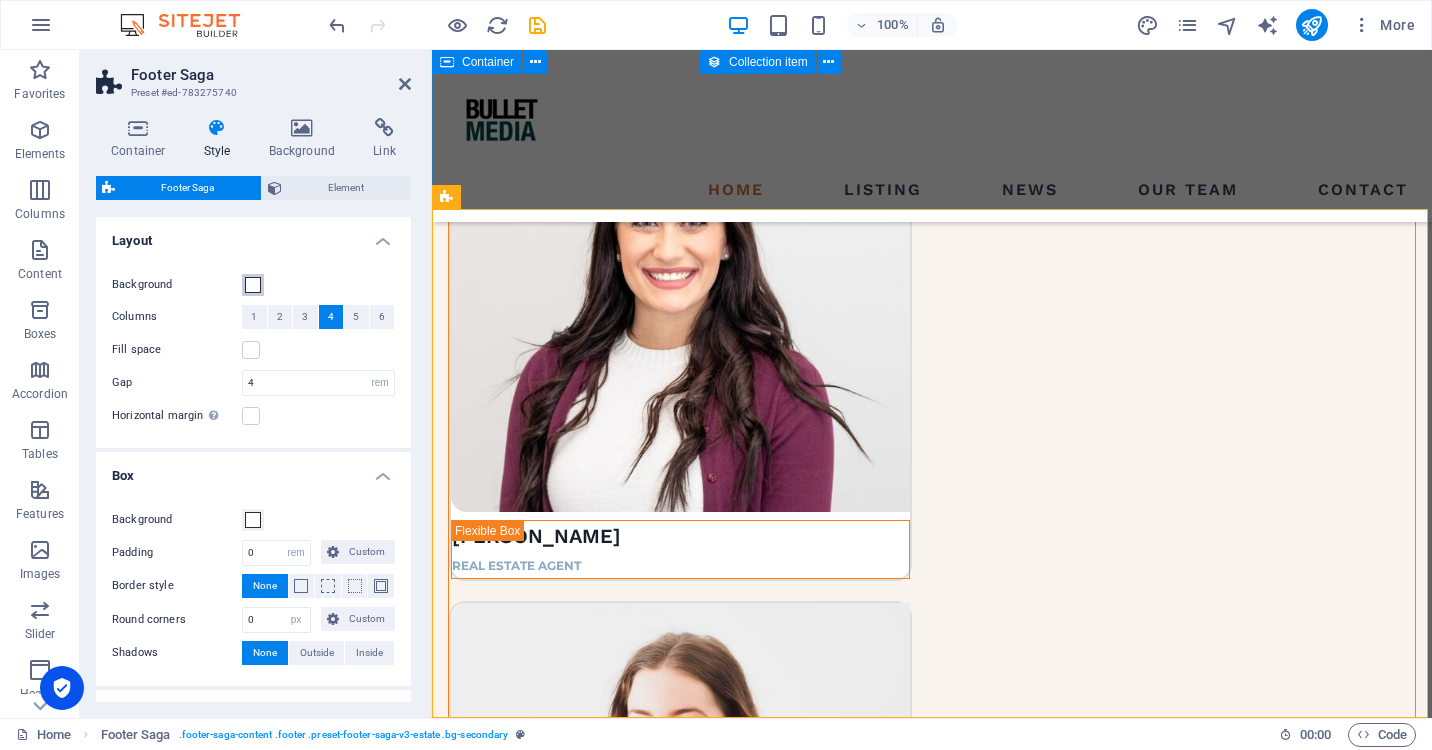 click at bounding box center [253, 285] 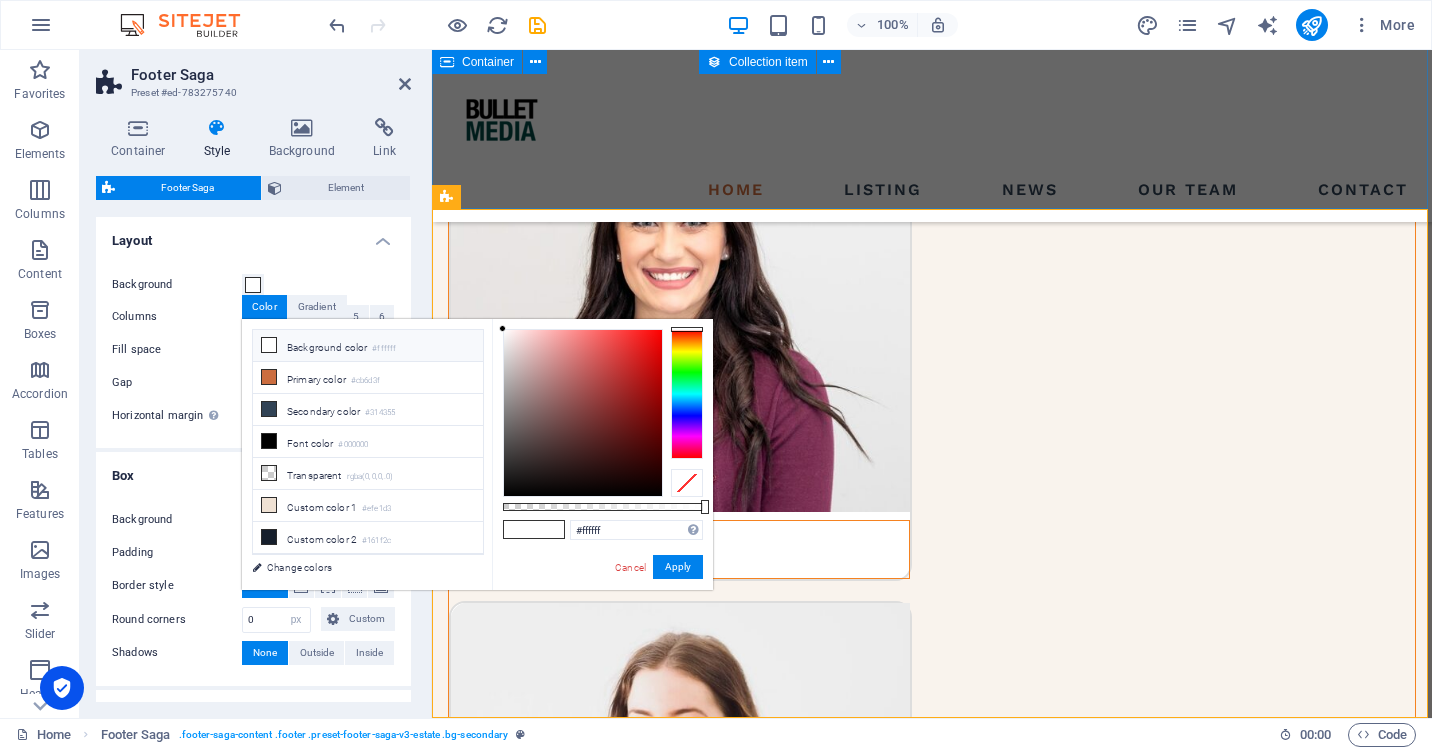 click at bounding box center [269, 345] 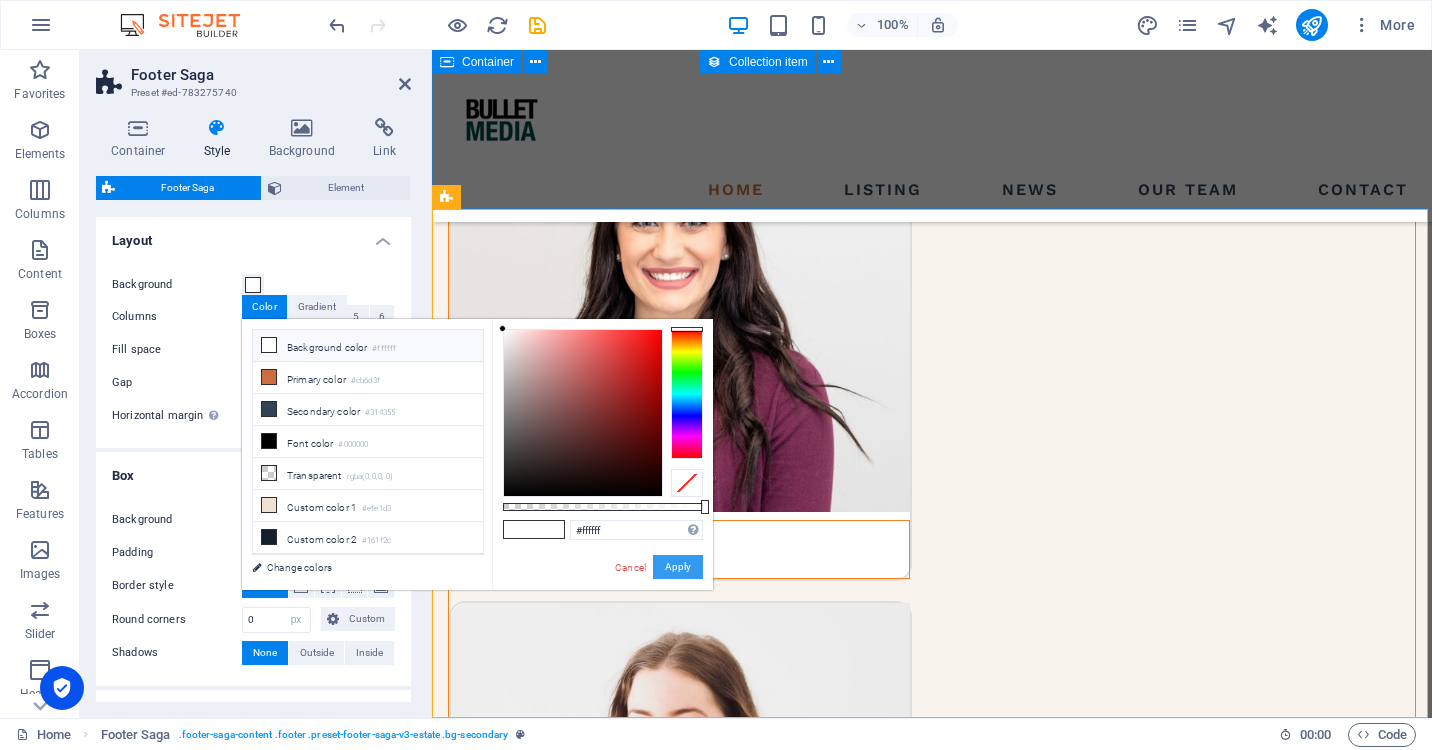 click on "Apply" at bounding box center (678, 567) 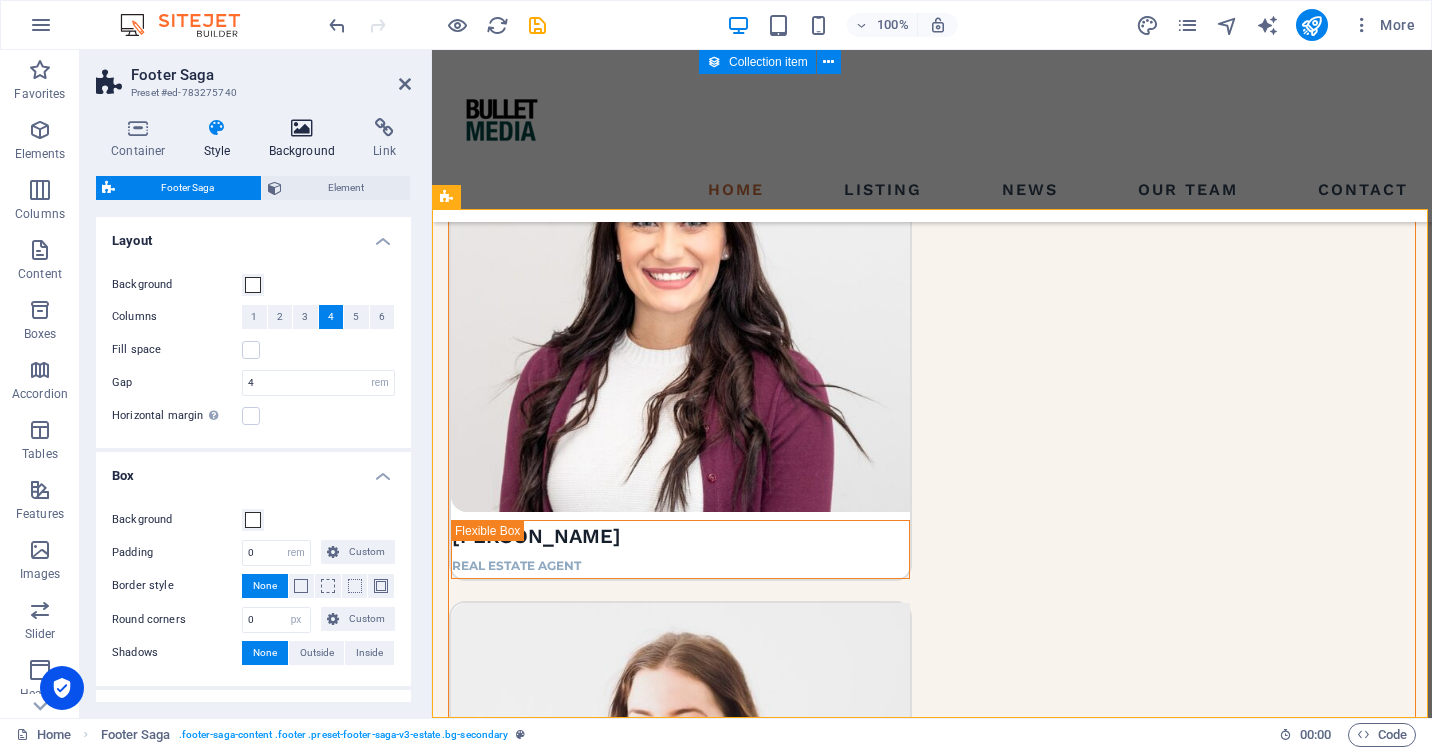 click at bounding box center [302, 128] 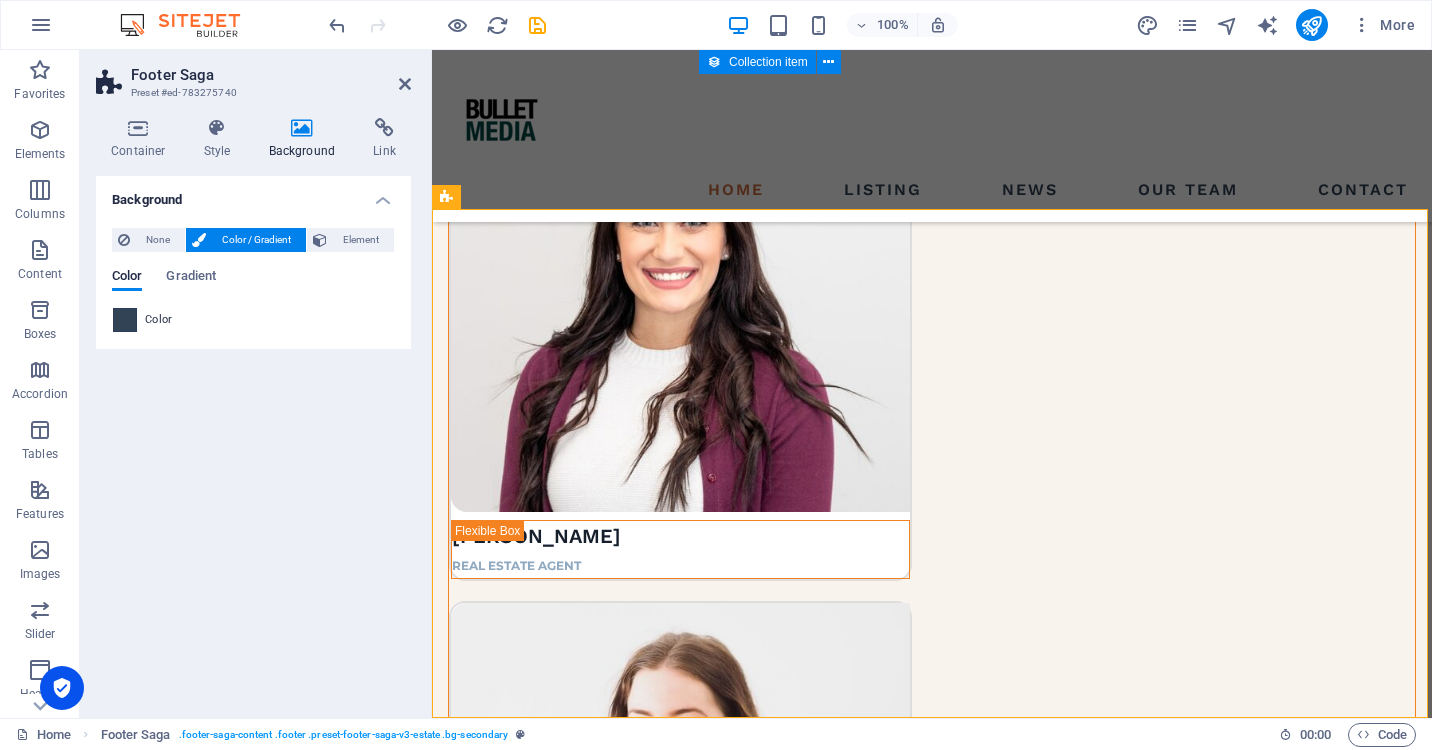 click at bounding box center (125, 320) 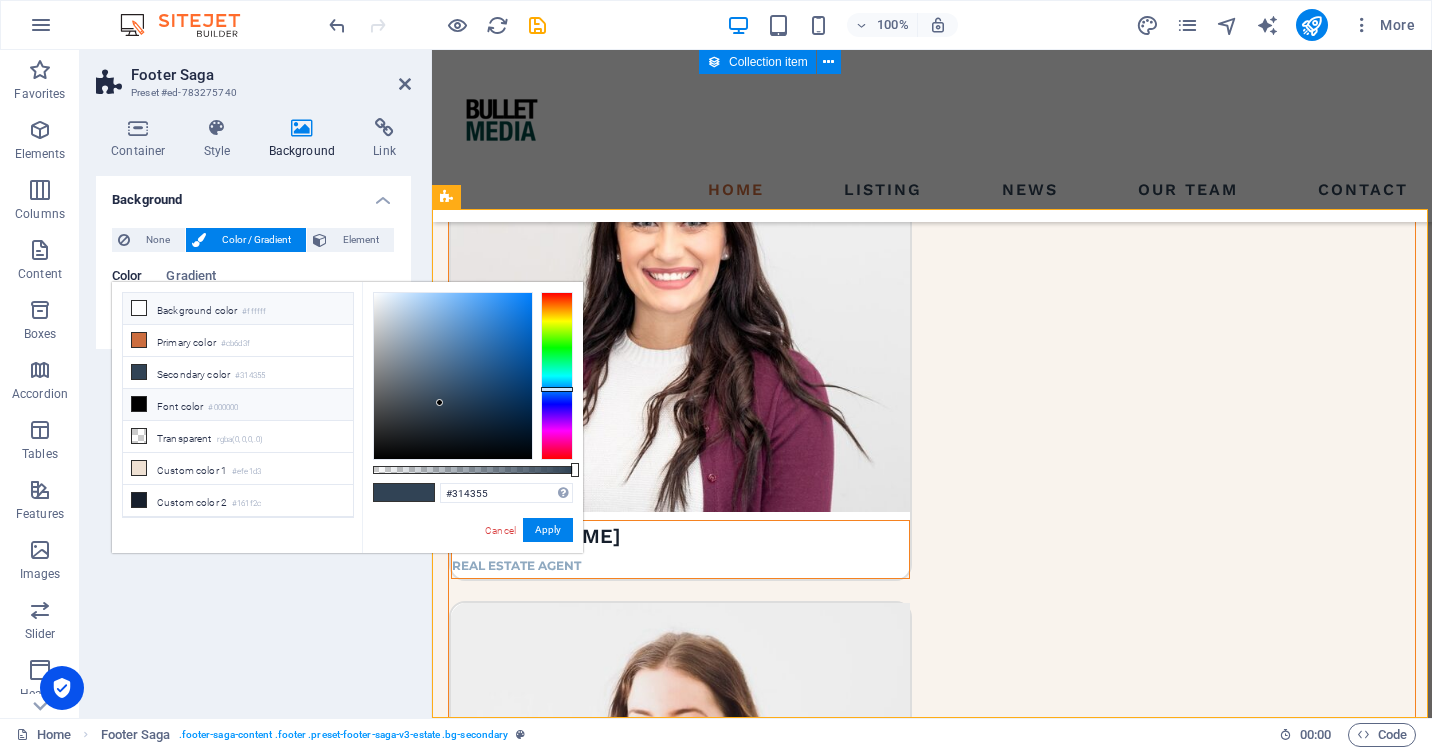 click at bounding box center [139, 308] 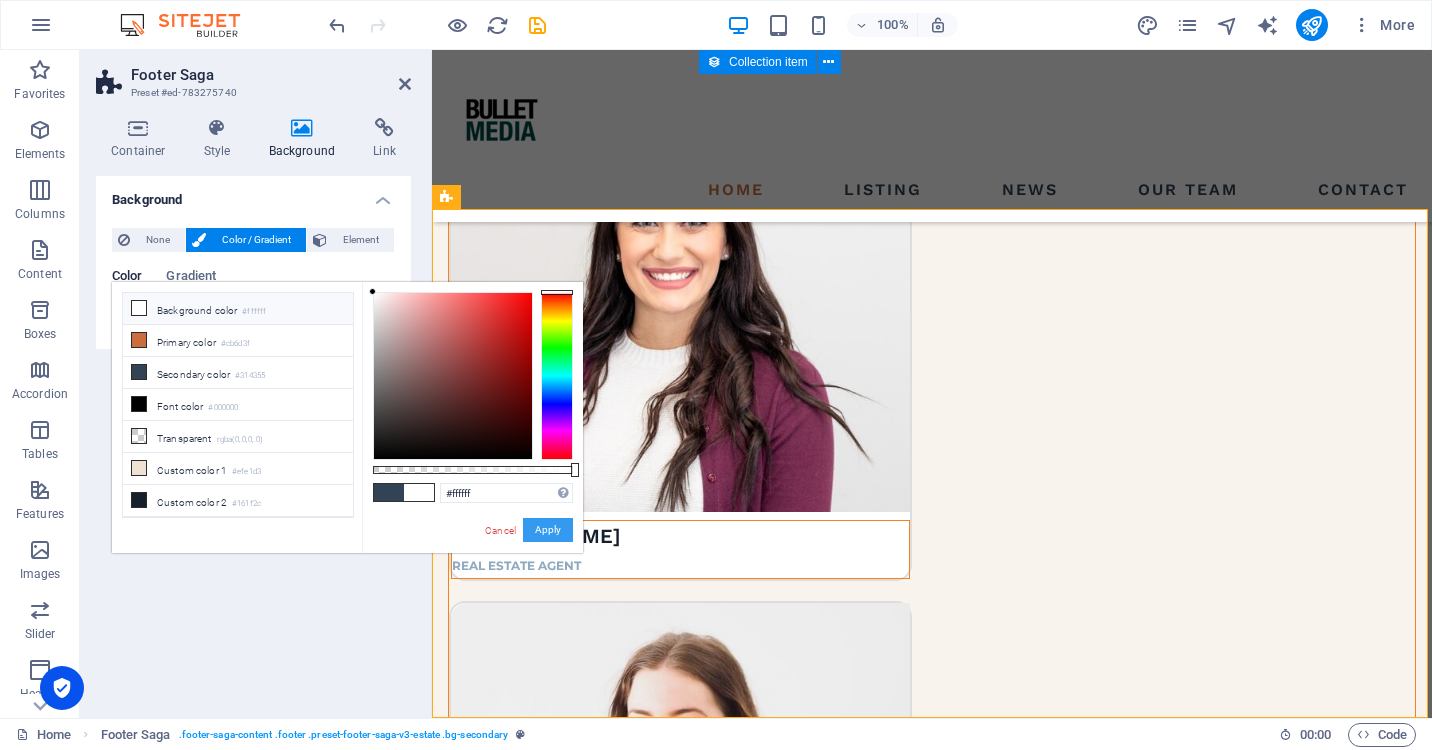 click on "Apply" at bounding box center [548, 530] 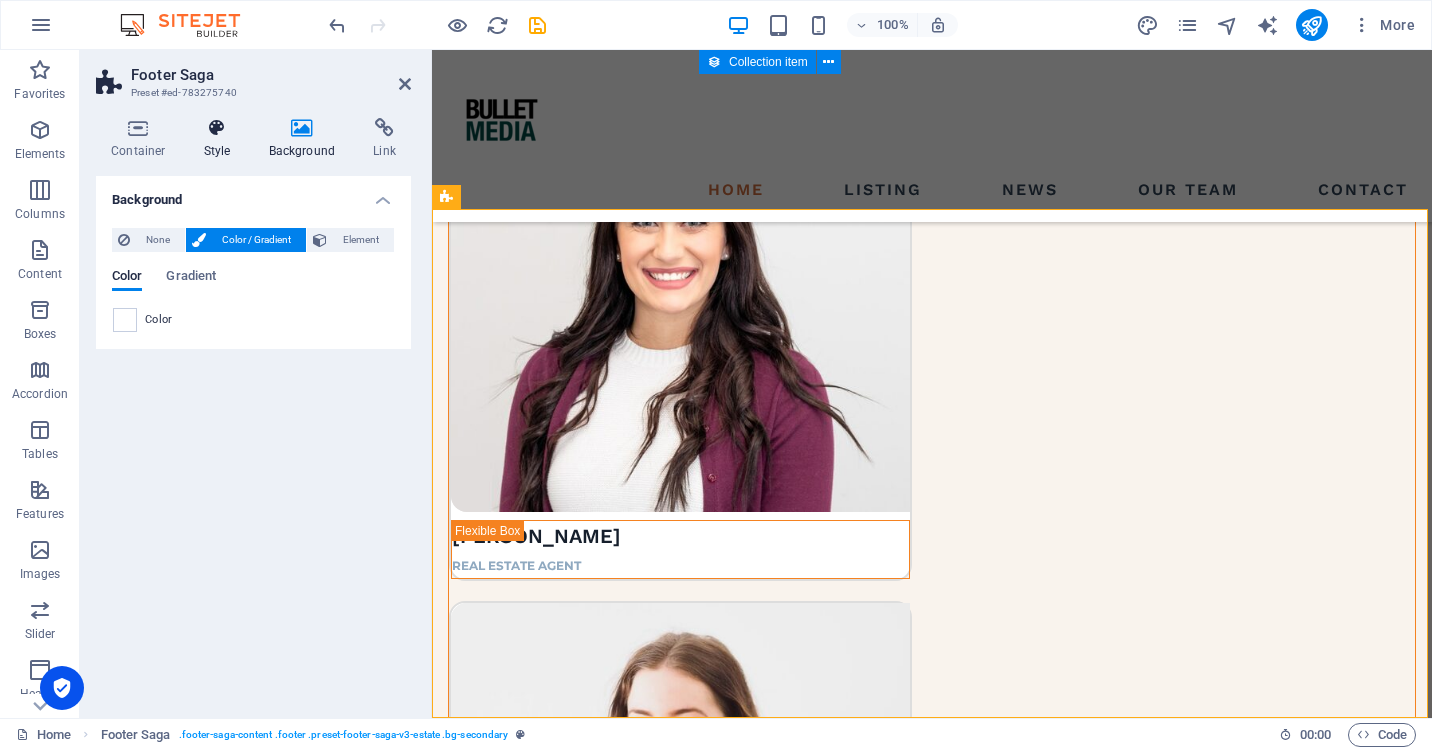 click at bounding box center (217, 128) 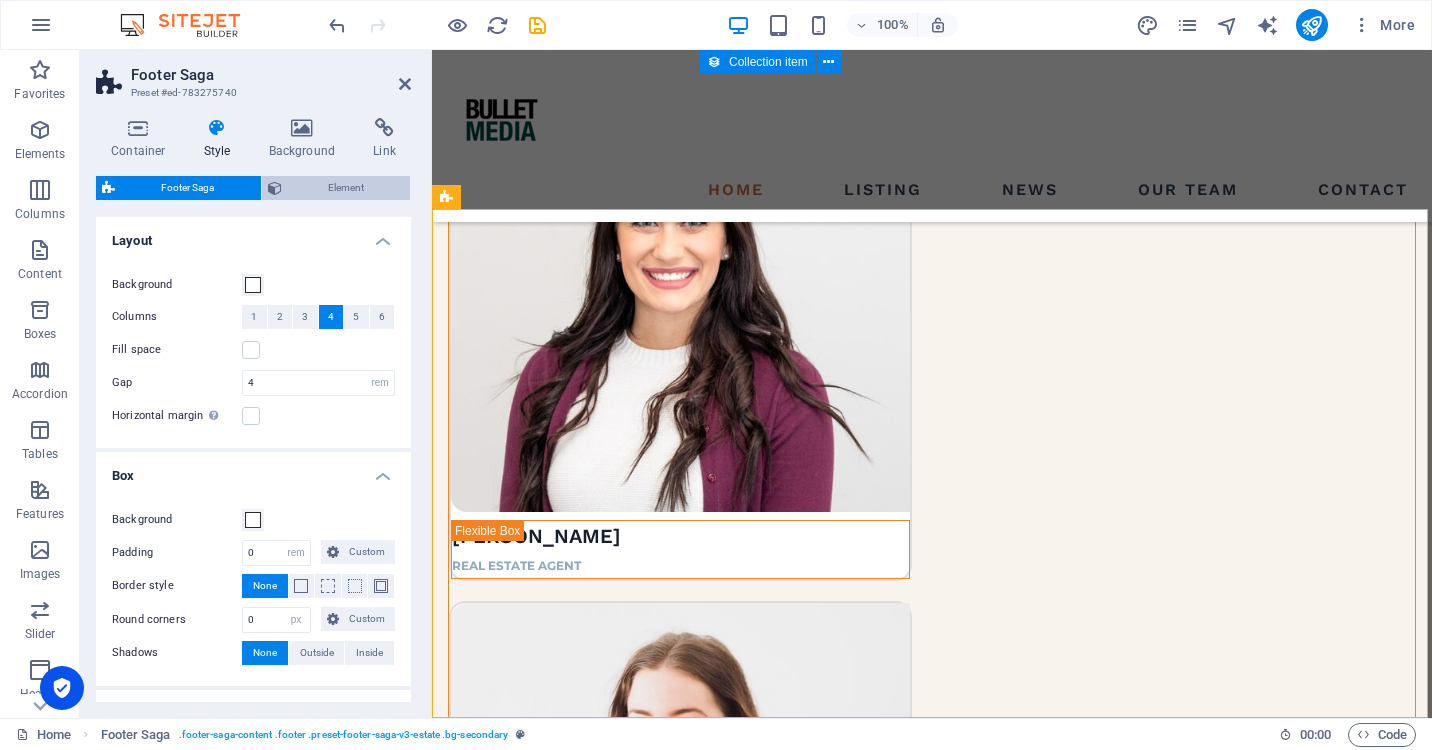 click on "Element" at bounding box center (346, 188) 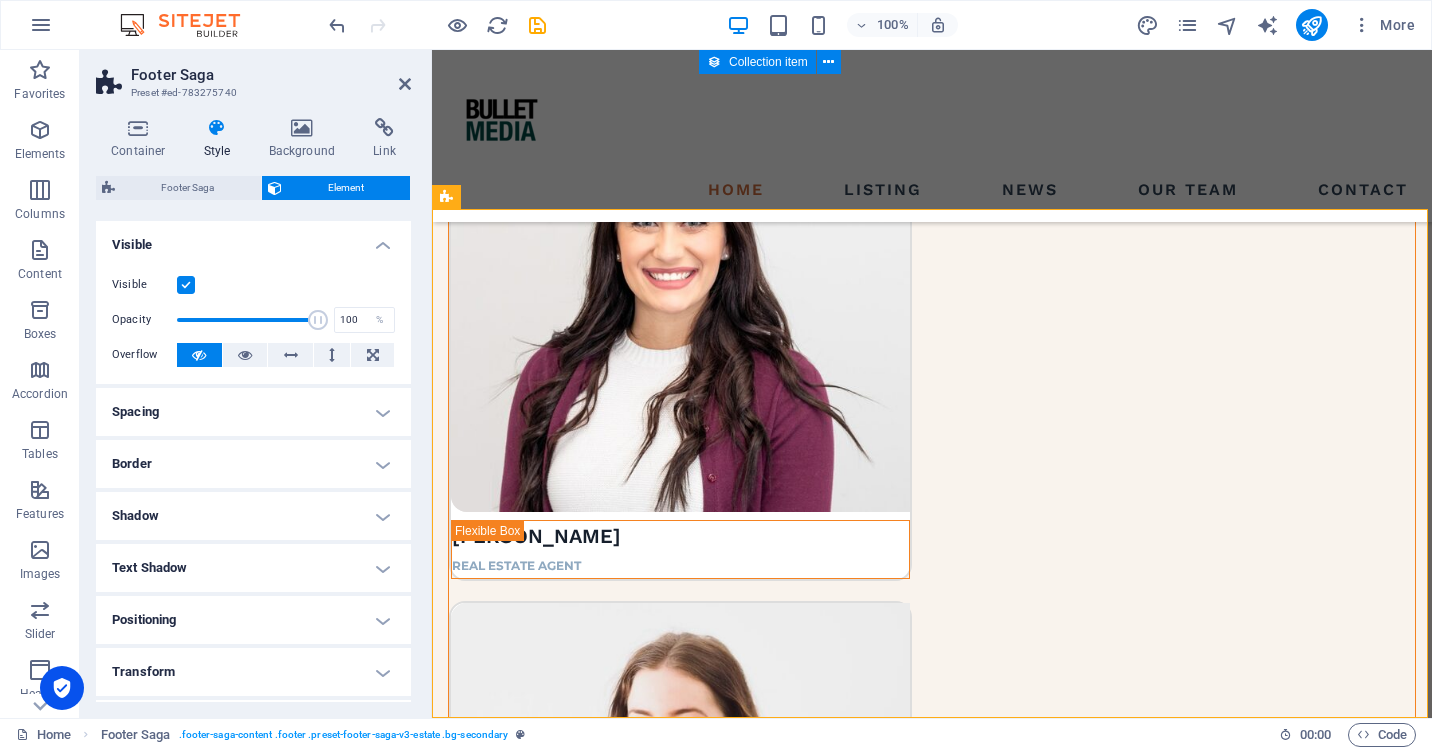 click on "Footer Saga" at bounding box center (271, 75) 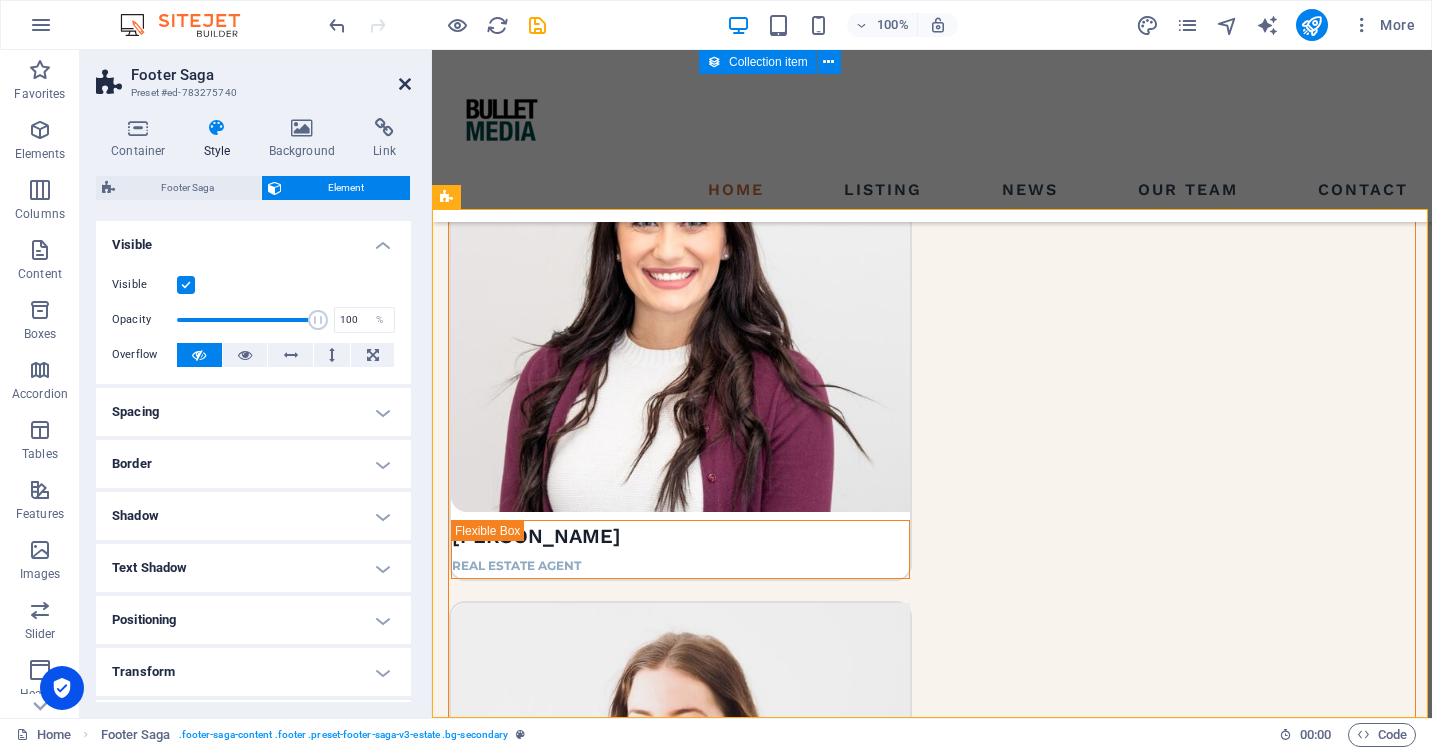 click at bounding box center [405, 84] 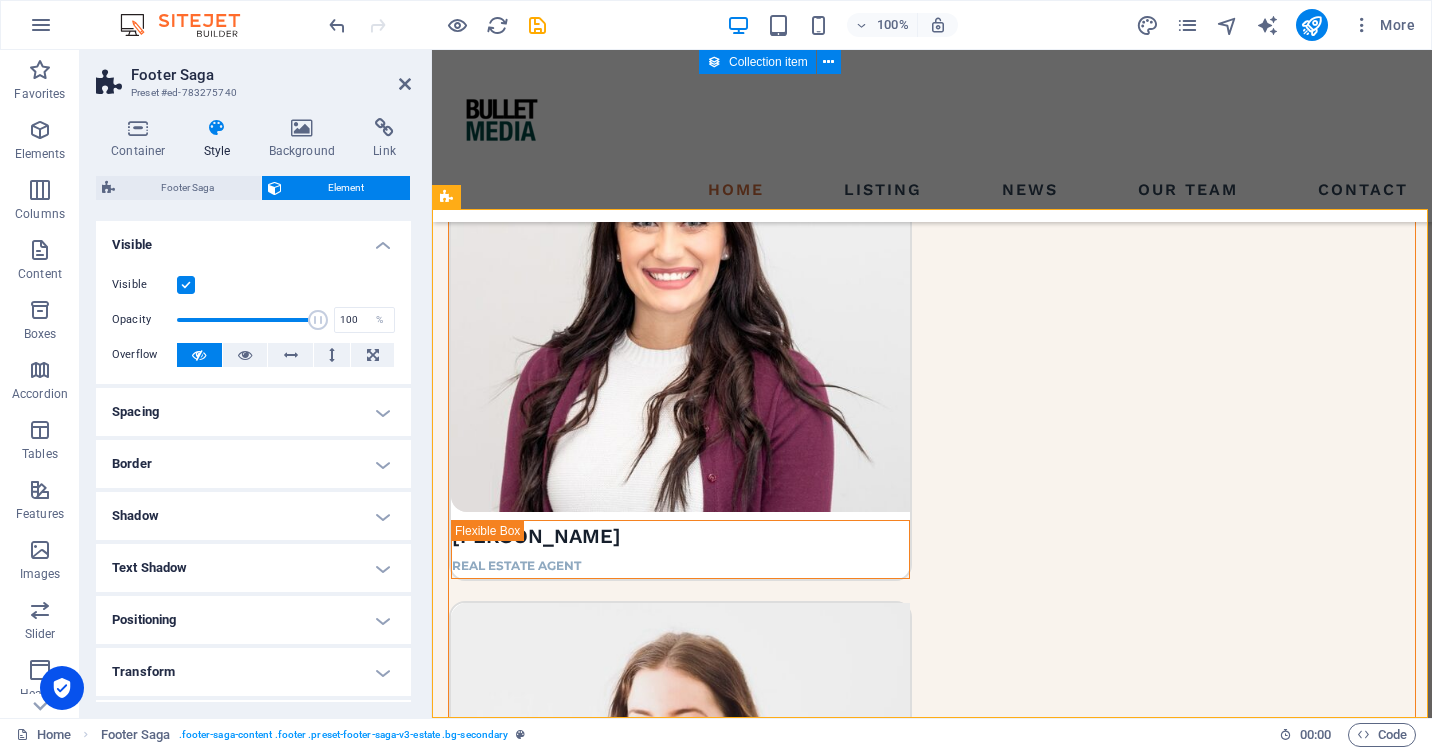 scroll, scrollTop: 5204, scrollLeft: 0, axis: vertical 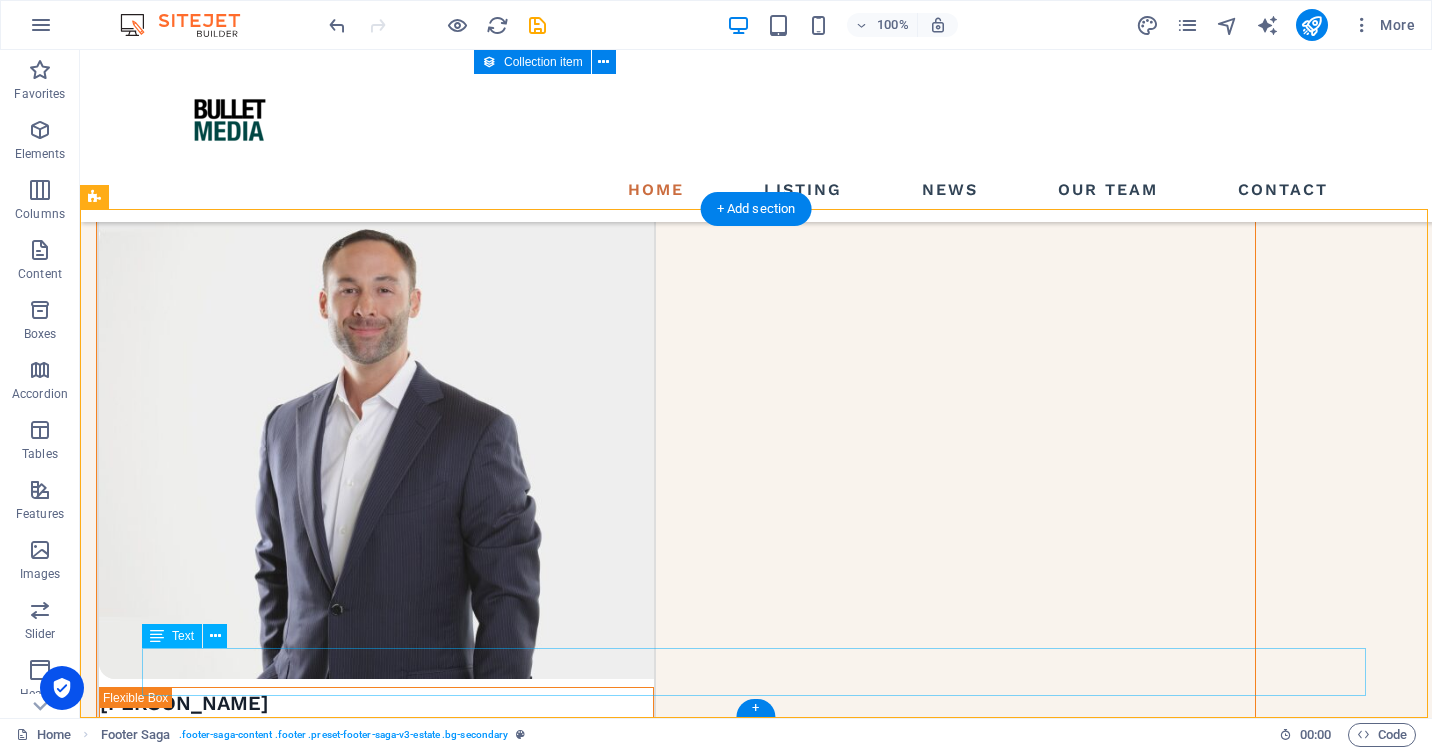 click on "Copyright © 2023 Estator. All rights reserved.
Privacy Policy   |   Legal Notice" at bounding box center (676, 6714) 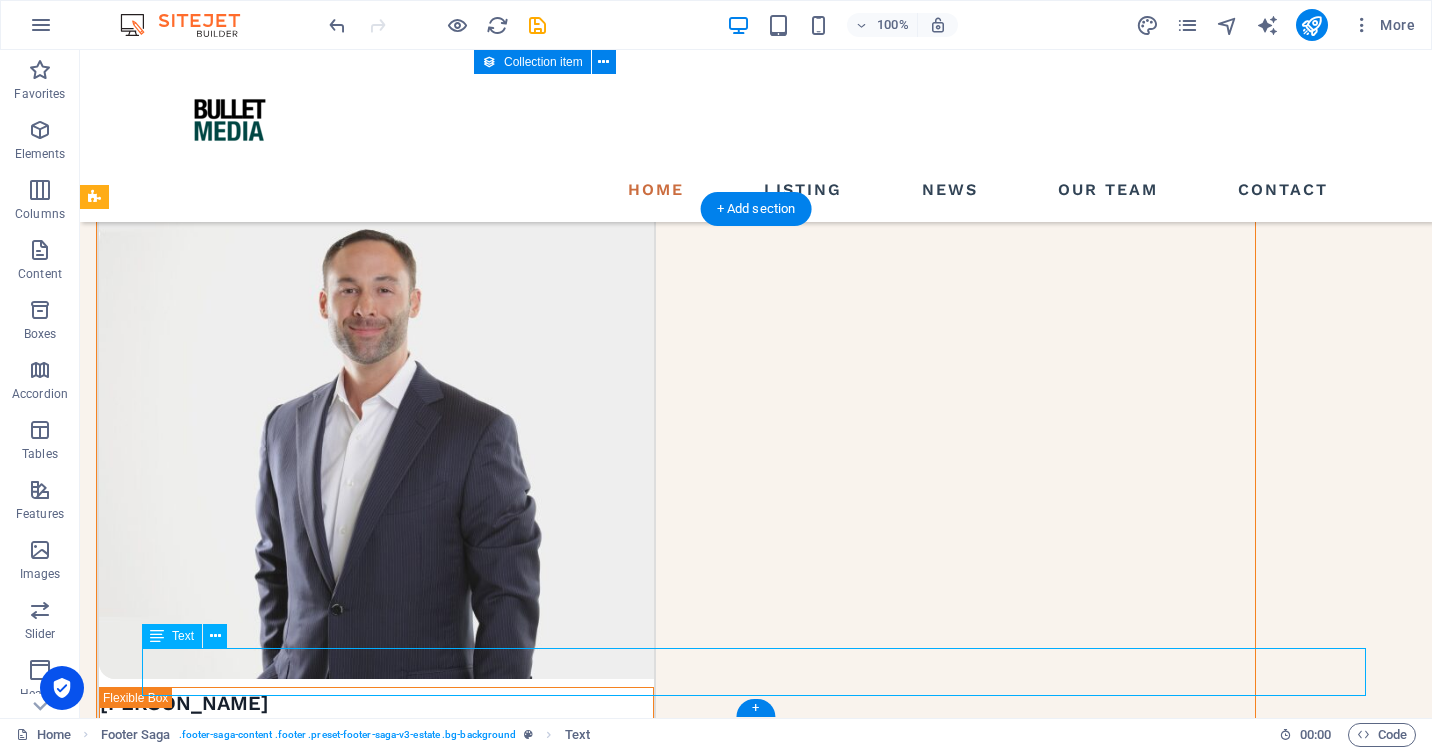 click on "Copyright © 2023 Estator. All rights reserved.
Privacy Policy   |   Legal Notice" at bounding box center [676, 6714] 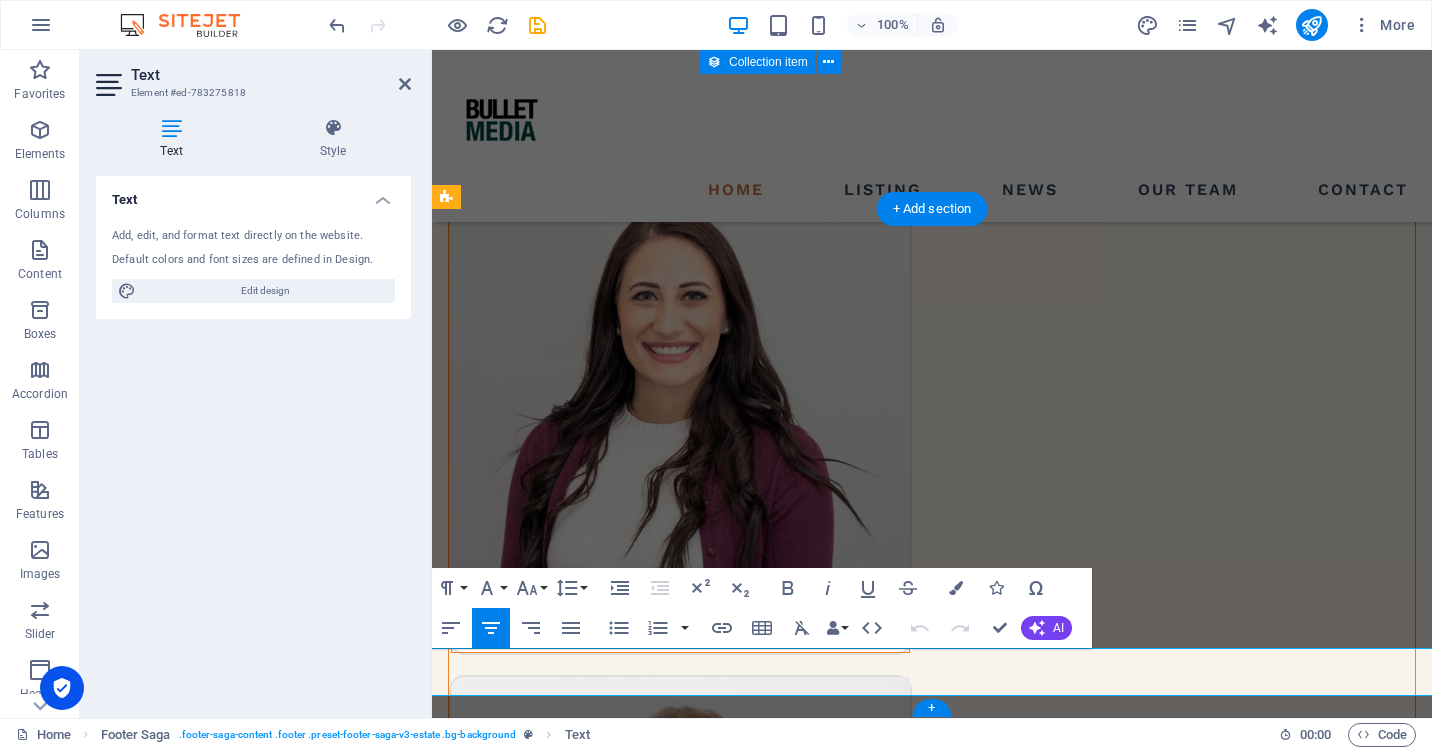 scroll, scrollTop: 5548, scrollLeft: 0, axis: vertical 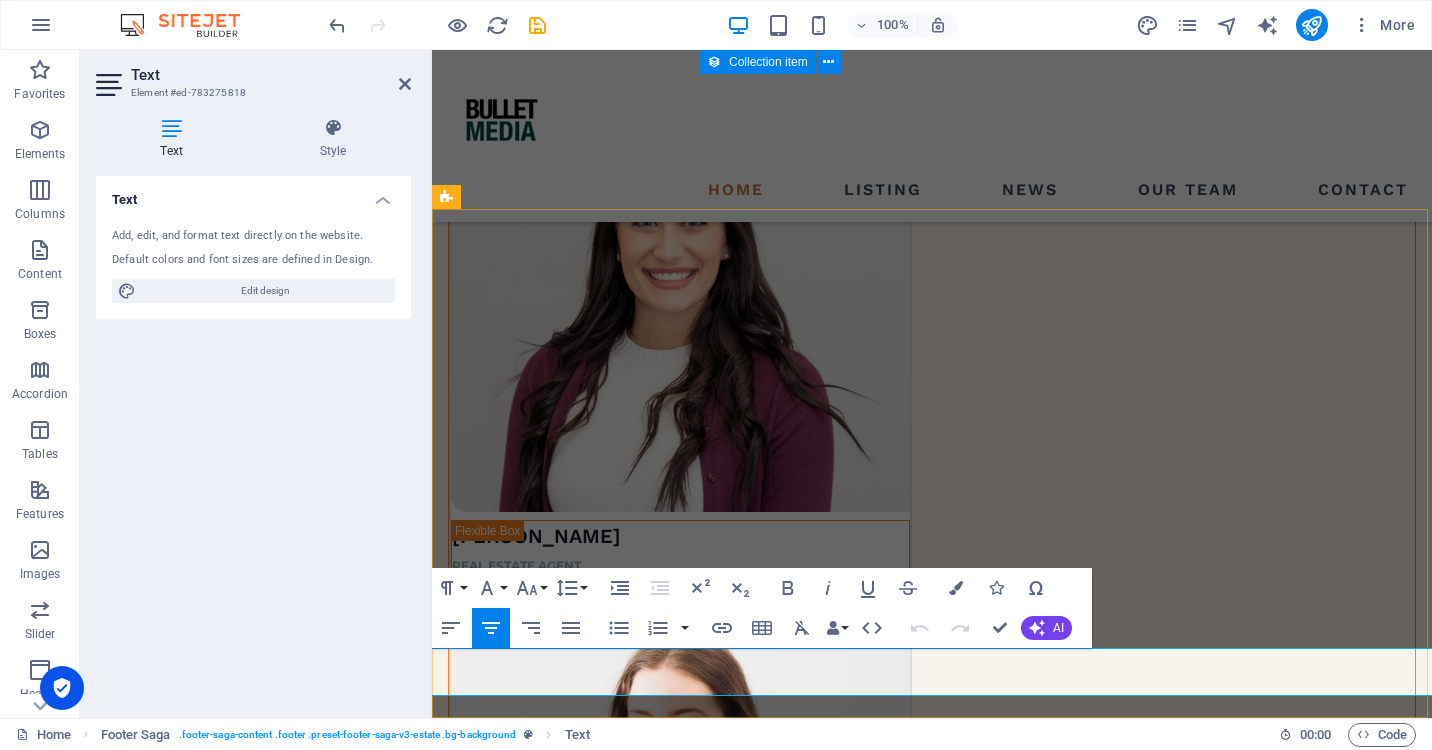 click on "Copyright © 2023 Estator. All rights reserved." at bounding box center (932, 5811) 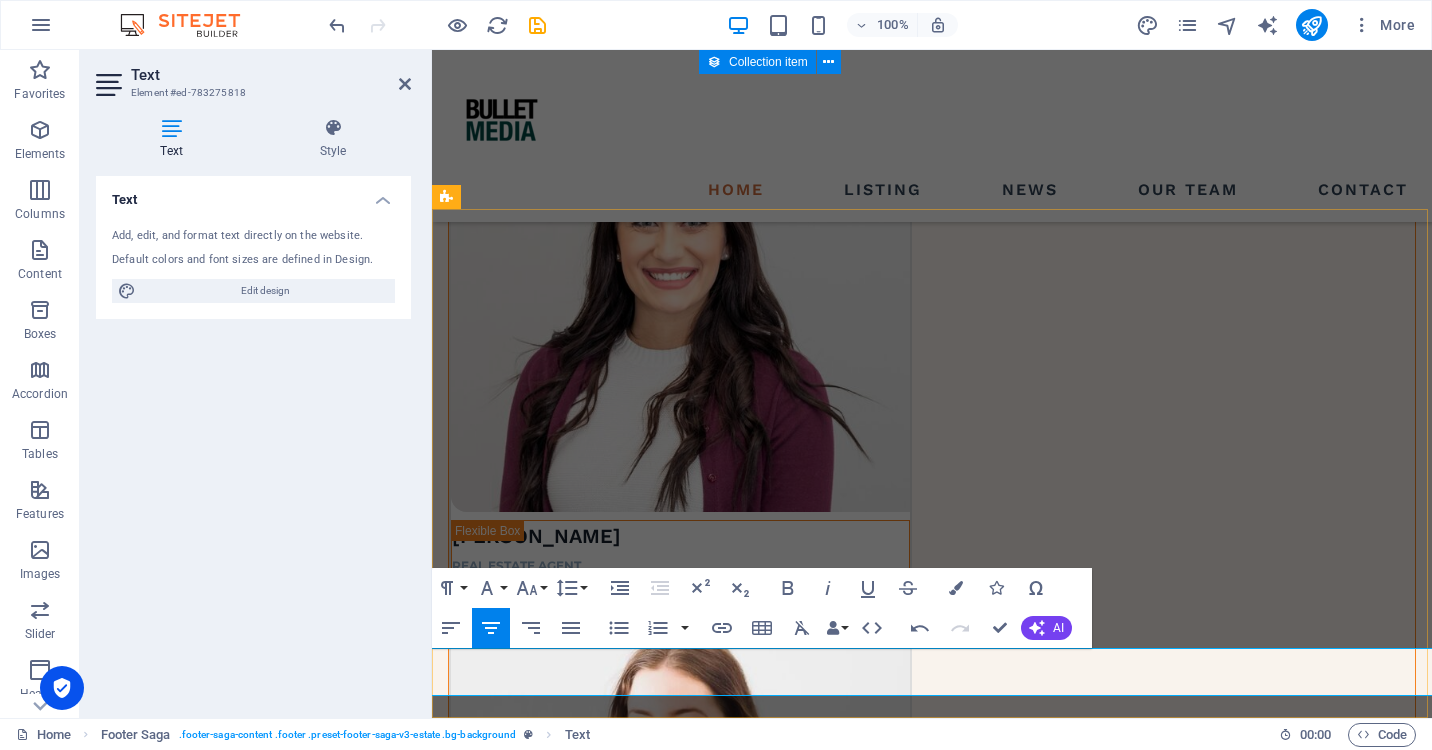 type 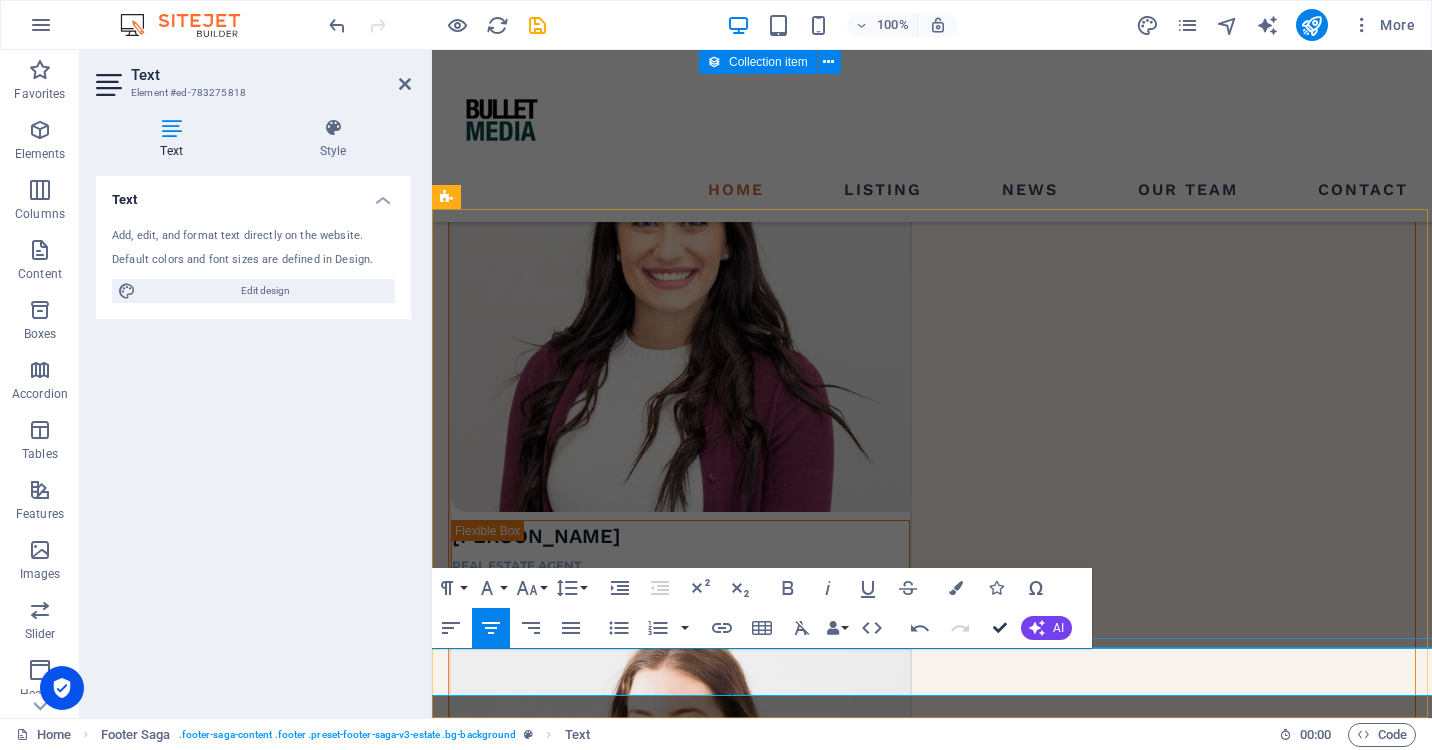 scroll, scrollTop: 5204, scrollLeft: 0, axis: vertical 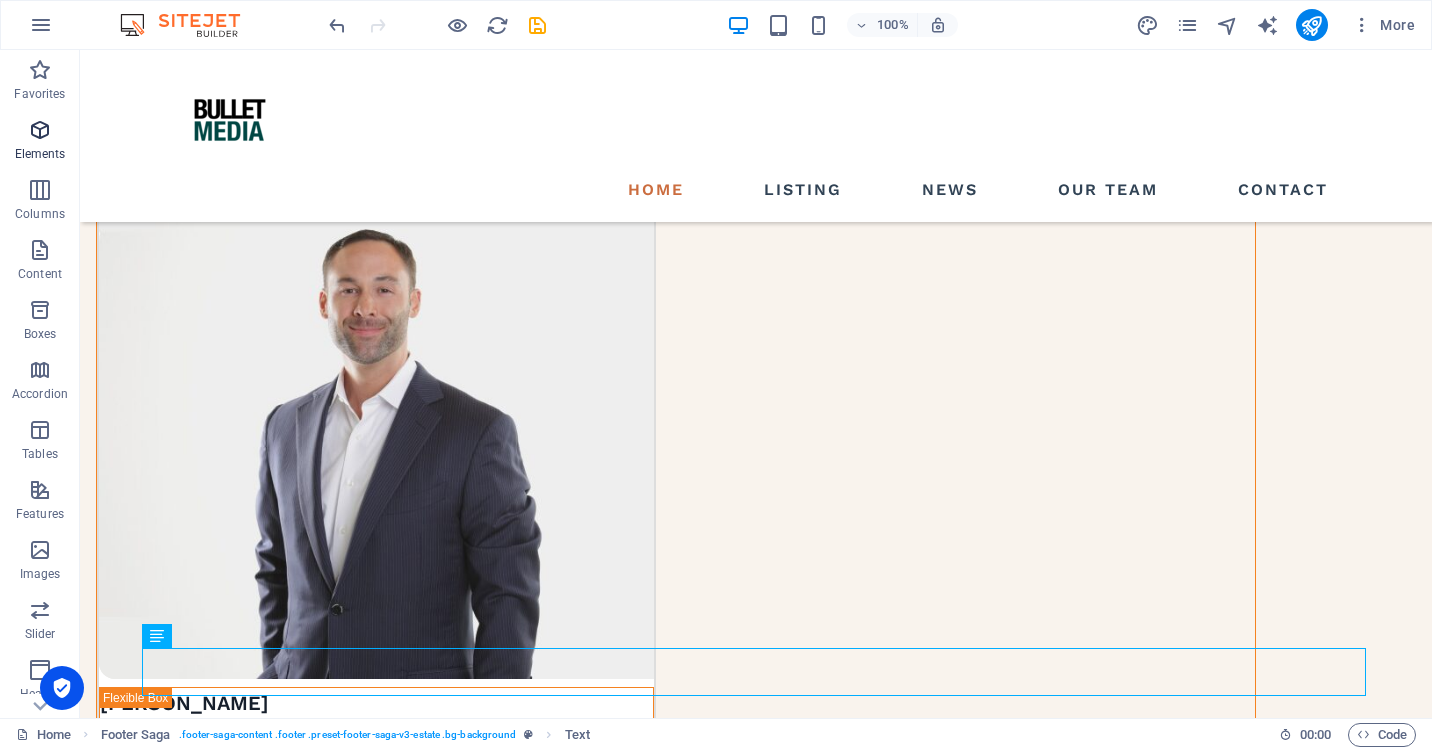 click at bounding box center (40, 130) 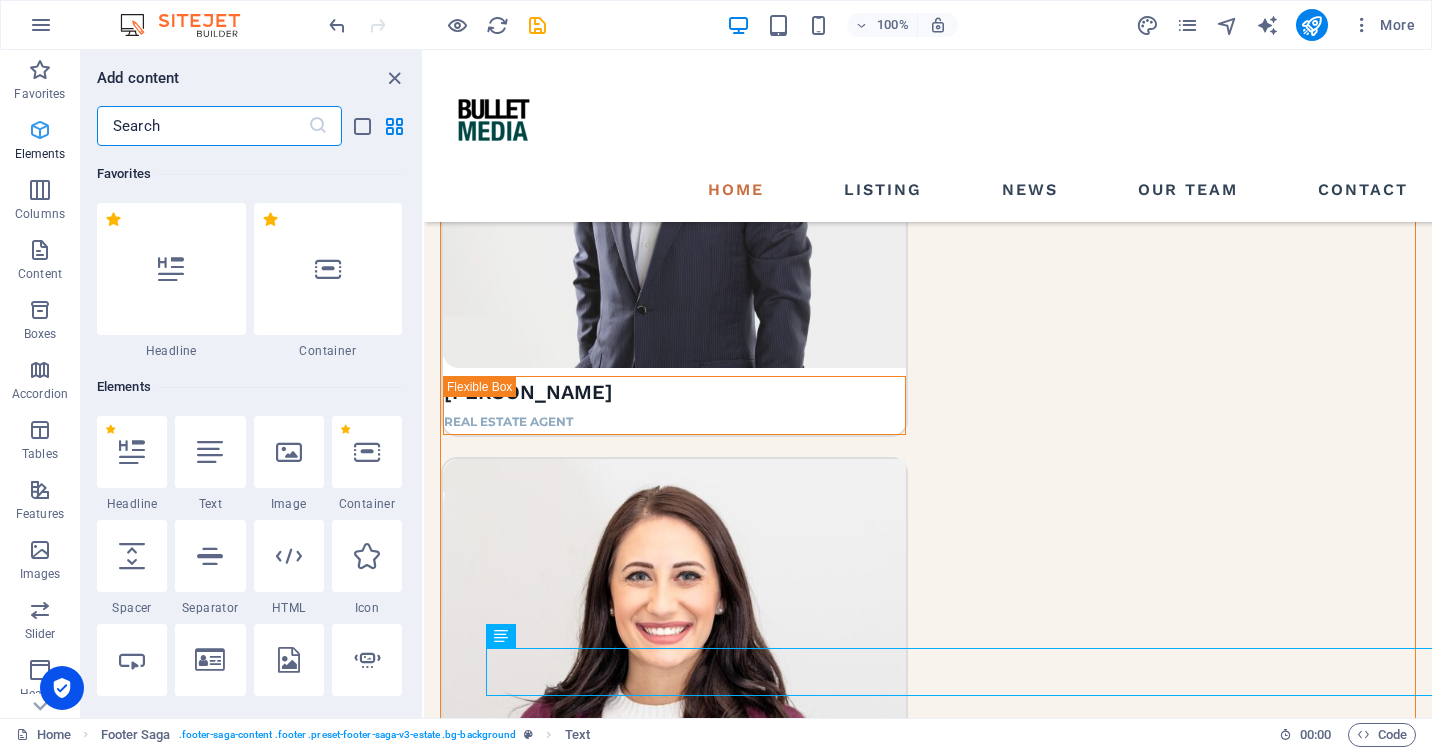 scroll, scrollTop: 5467, scrollLeft: 0, axis: vertical 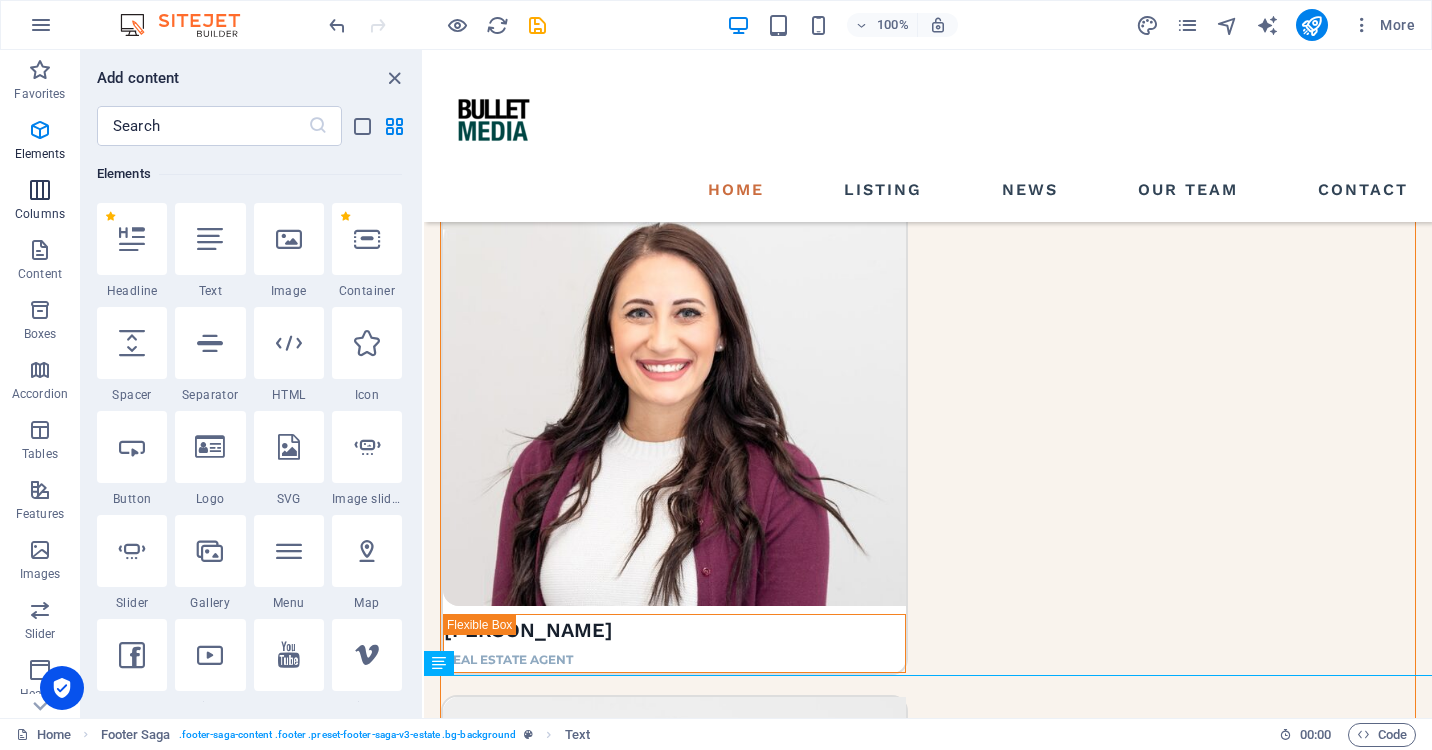 click at bounding box center (40, 190) 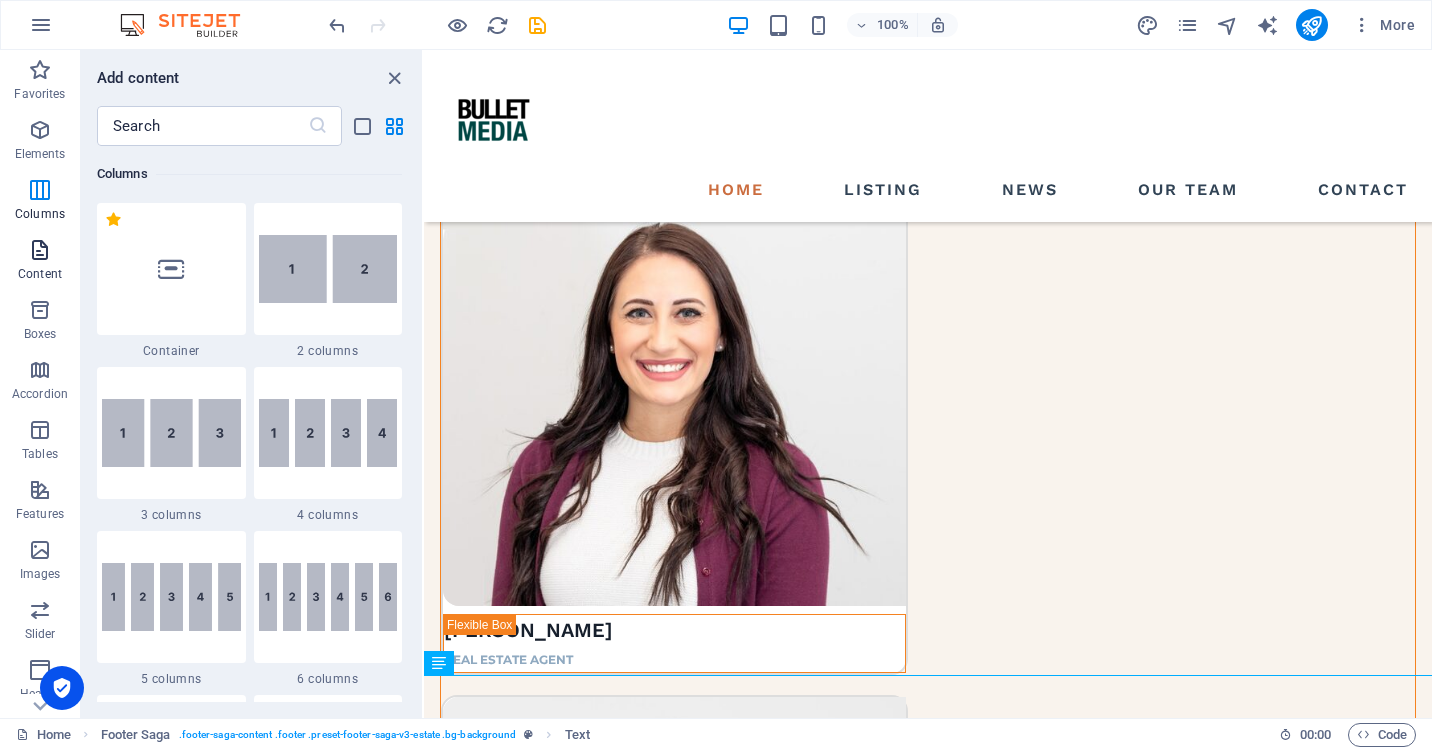 click on "Content" at bounding box center [40, 274] 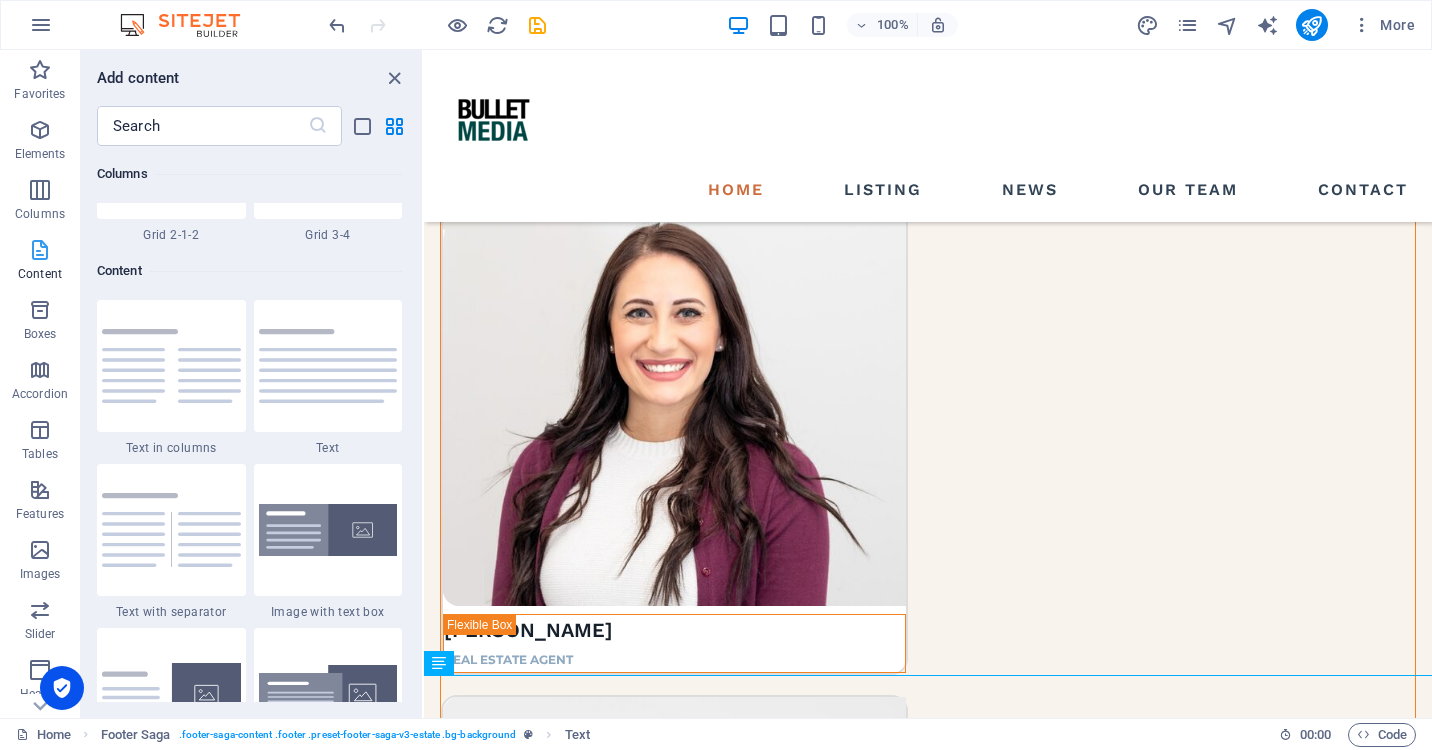 scroll, scrollTop: 3499, scrollLeft: 0, axis: vertical 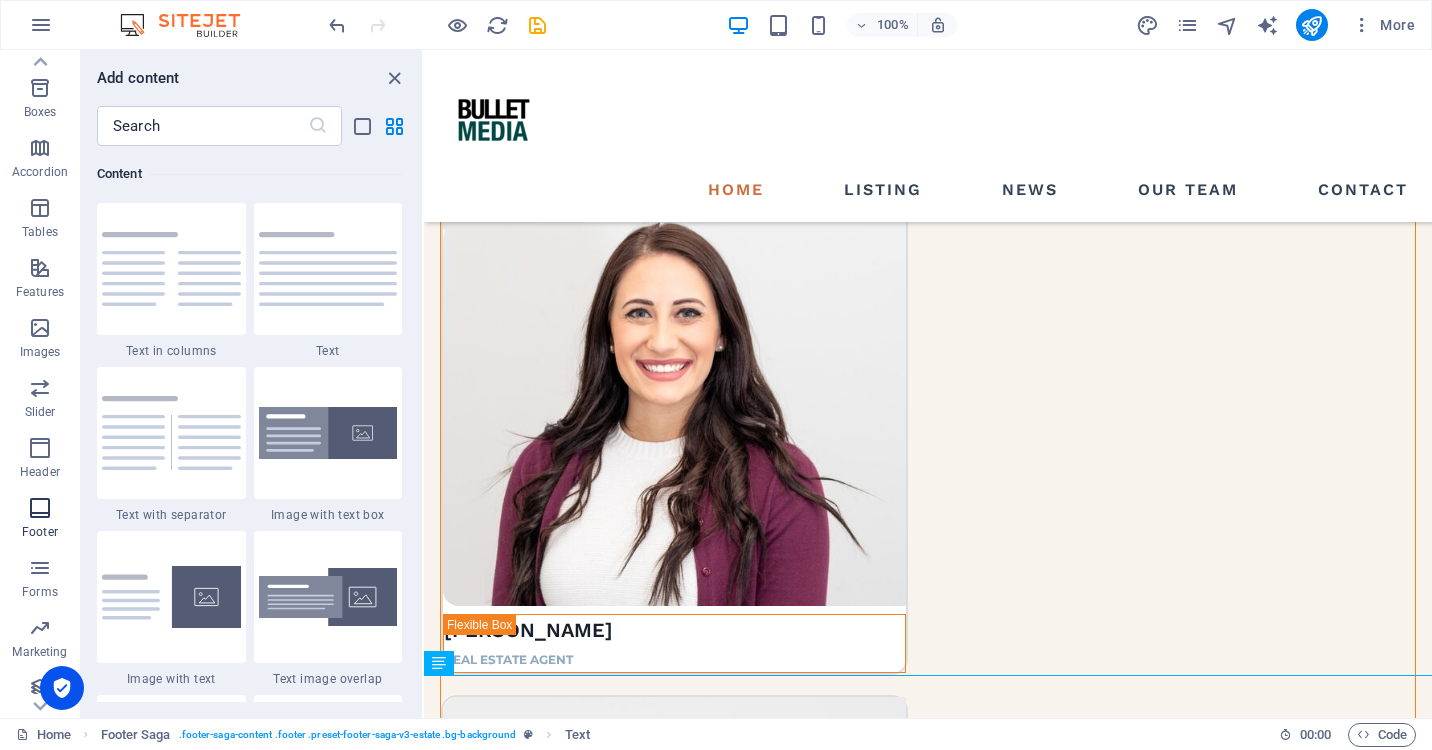 click at bounding box center (40, 508) 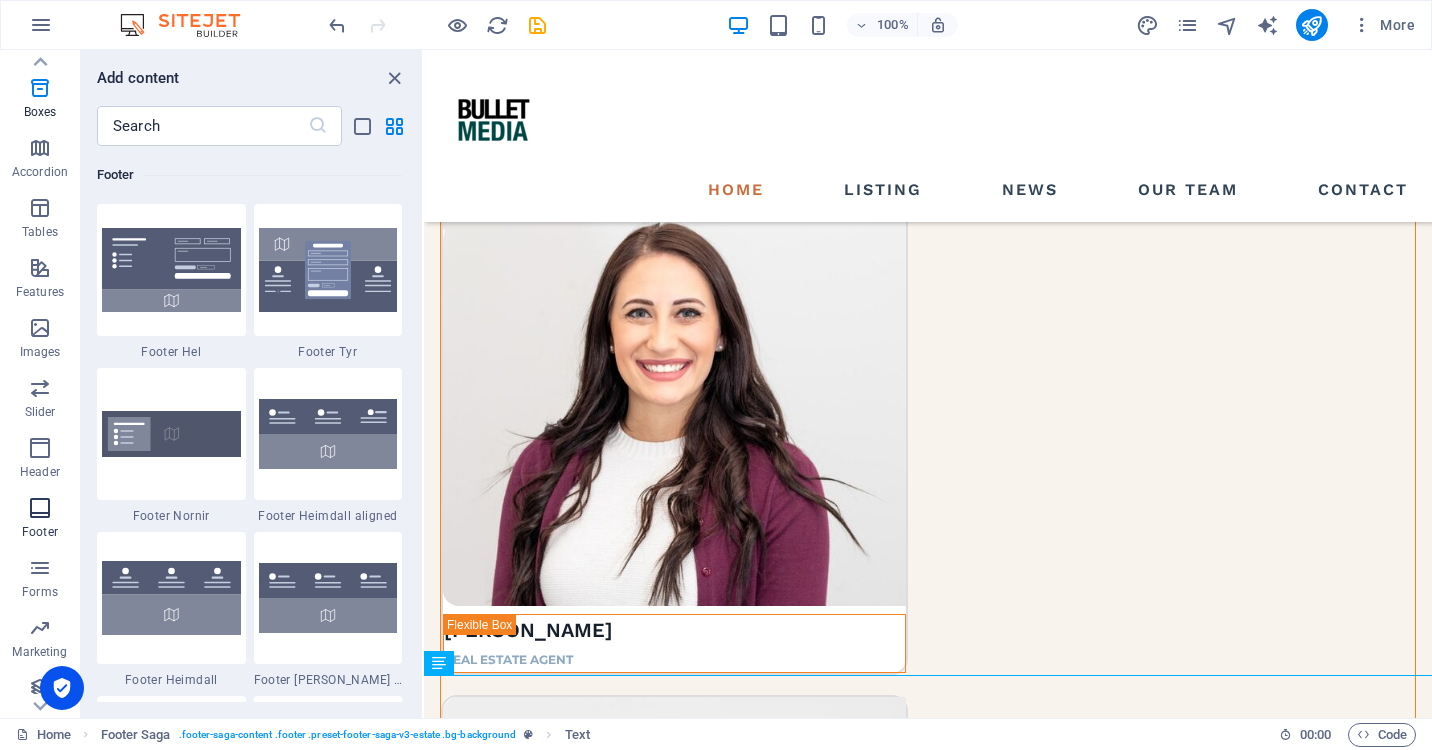 scroll, scrollTop: 13075, scrollLeft: 0, axis: vertical 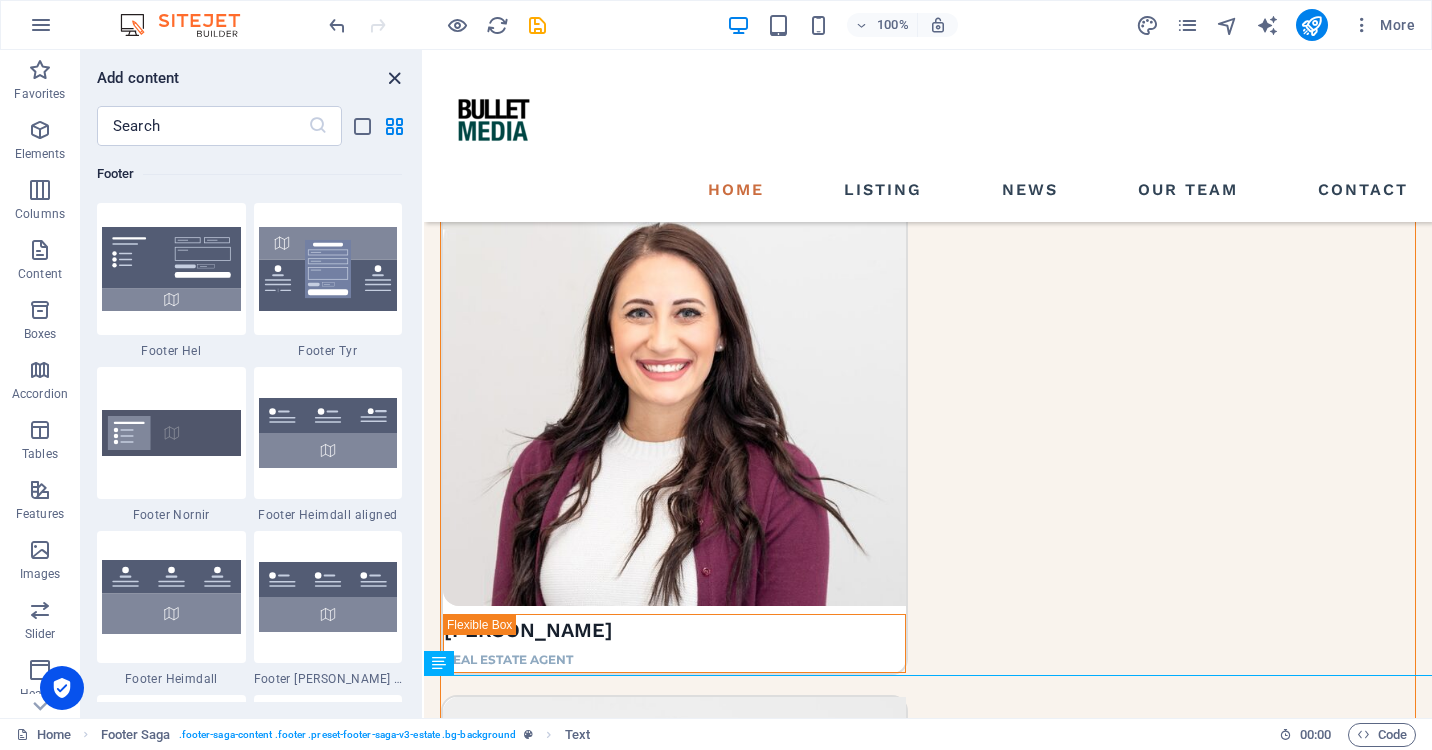 click at bounding box center (394, 78) 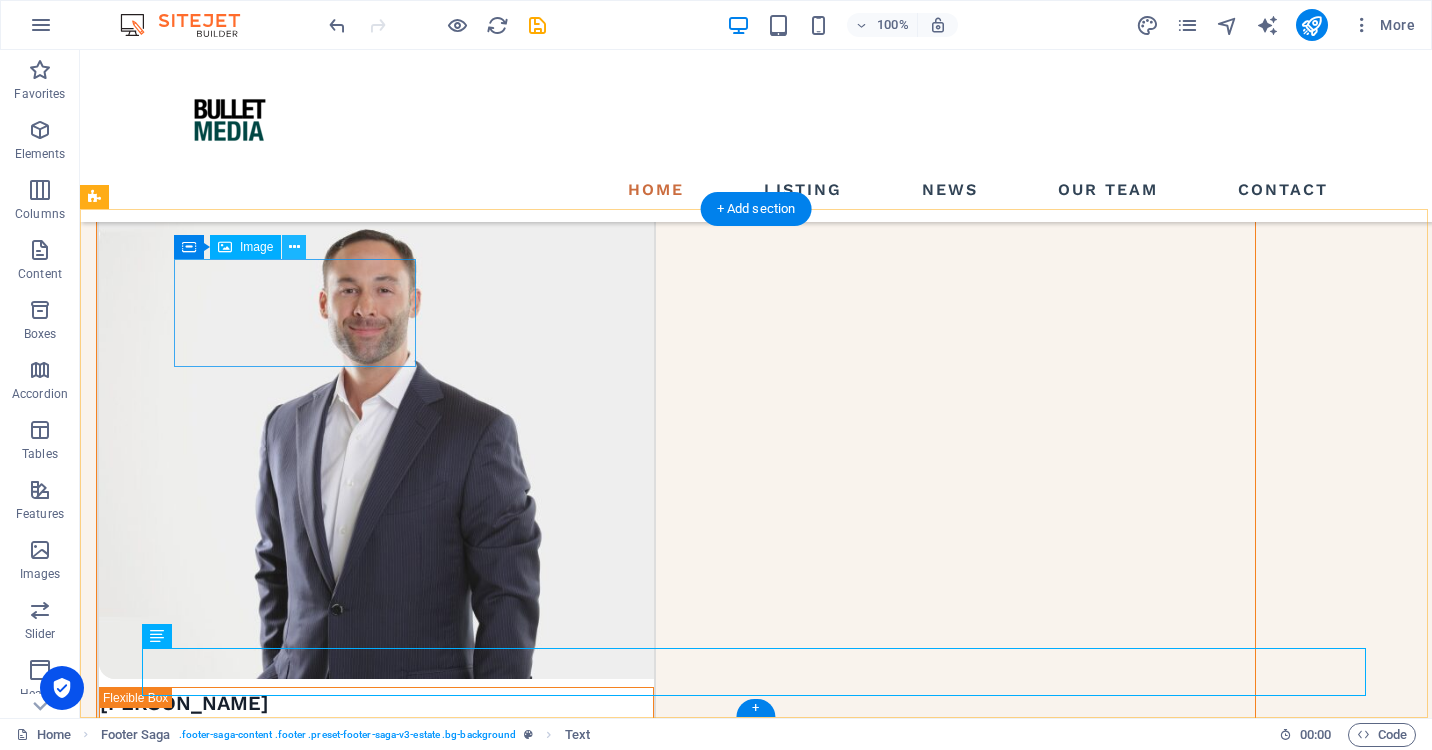 click at bounding box center (294, 247) 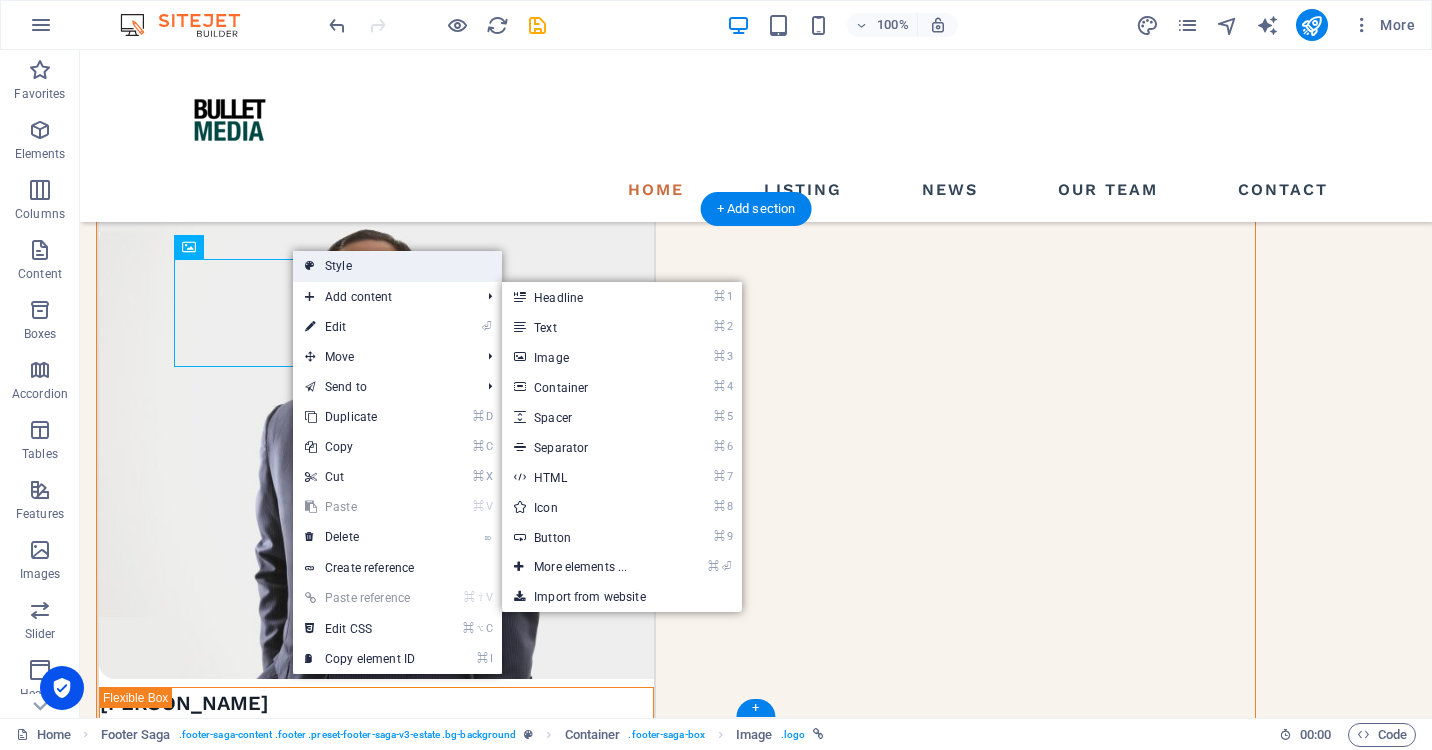click on "Style" at bounding box center [397, 266] 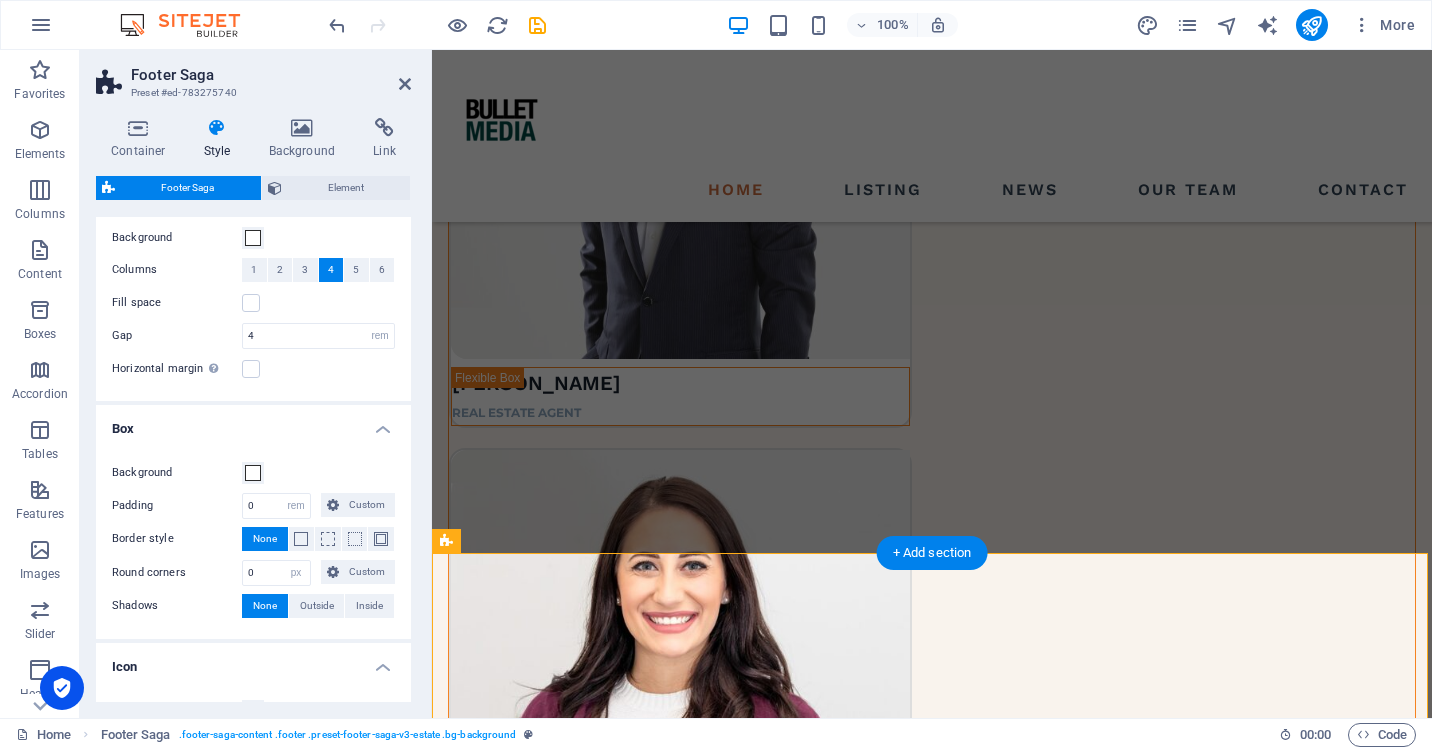 scroll, scrollTop: 41, scrollLeft: 0, axis: vertical 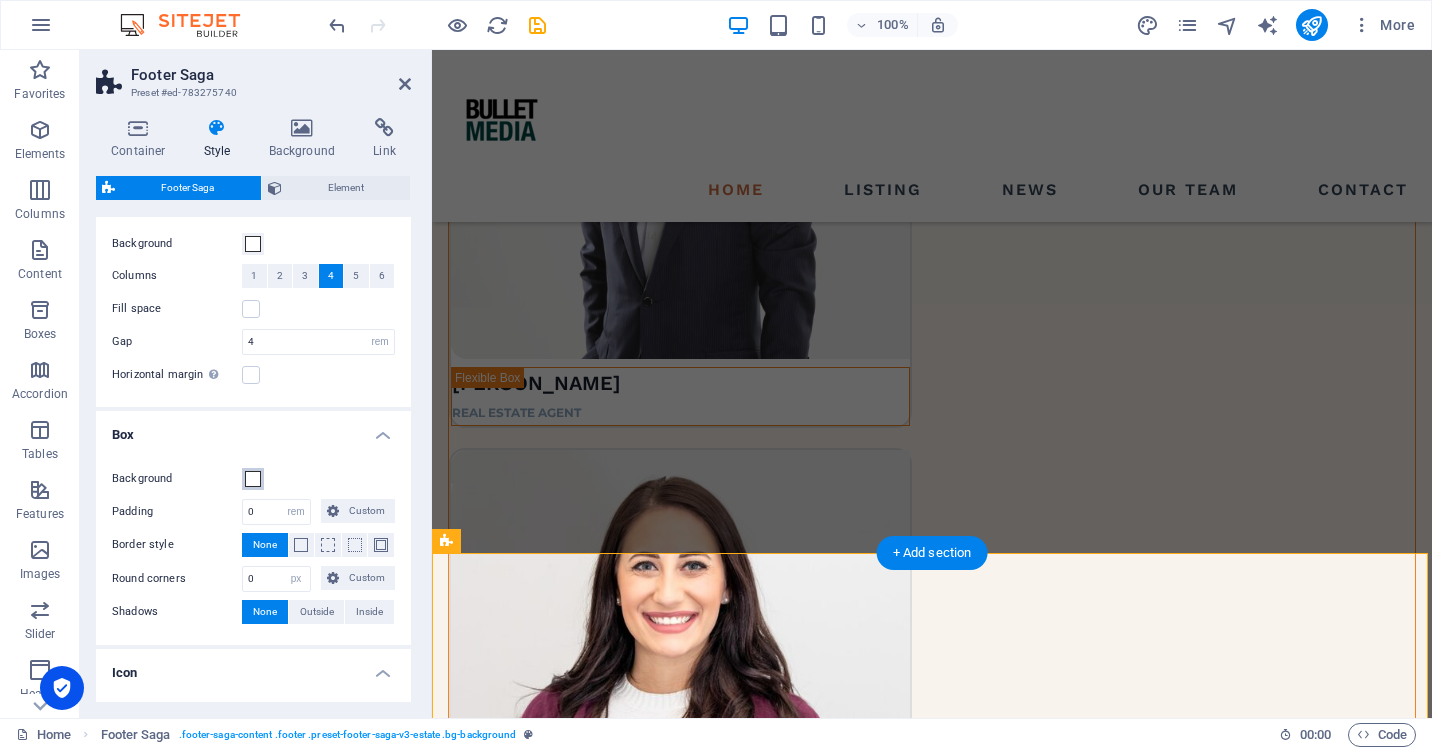 click at bounding box center (253, 479) 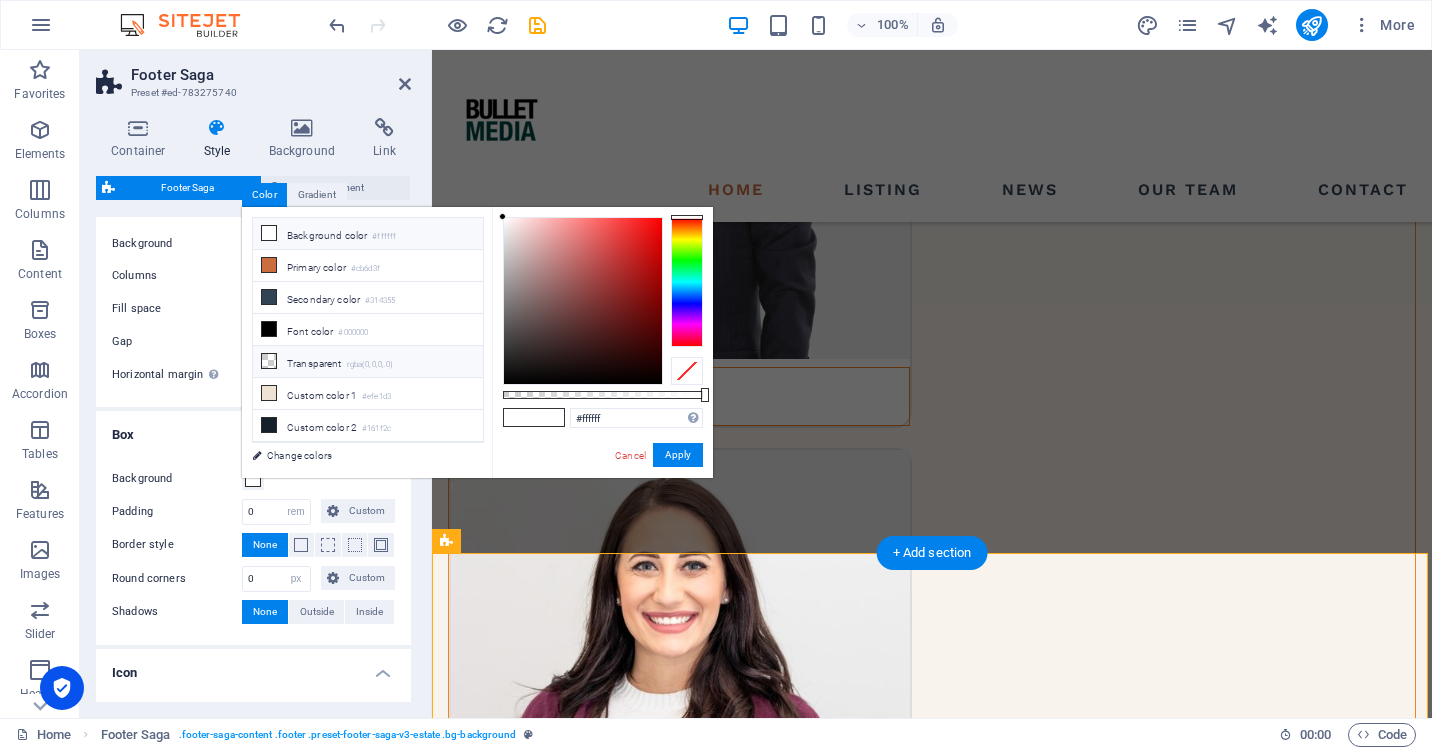 click at bounding box center [269, 361] 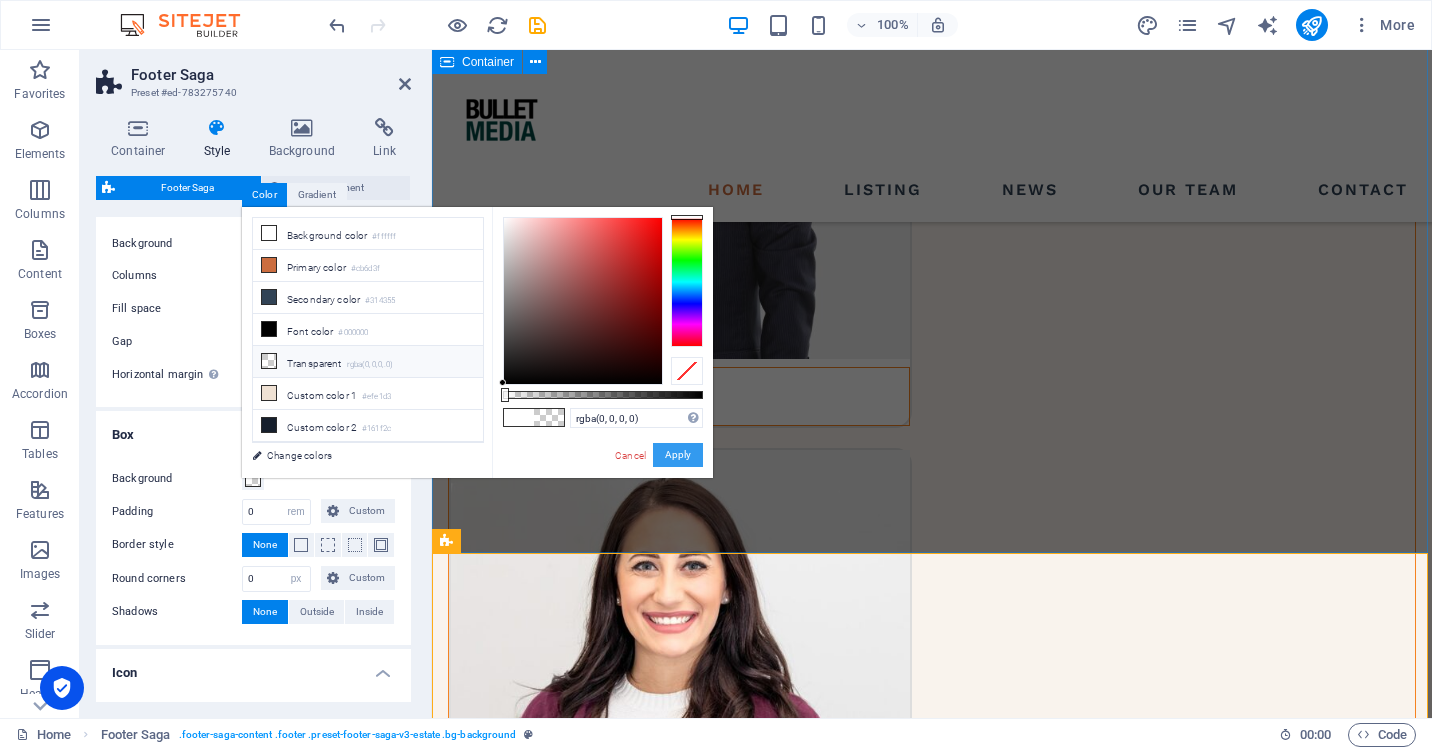 click on "Apply" at bounding box center [678, 455] 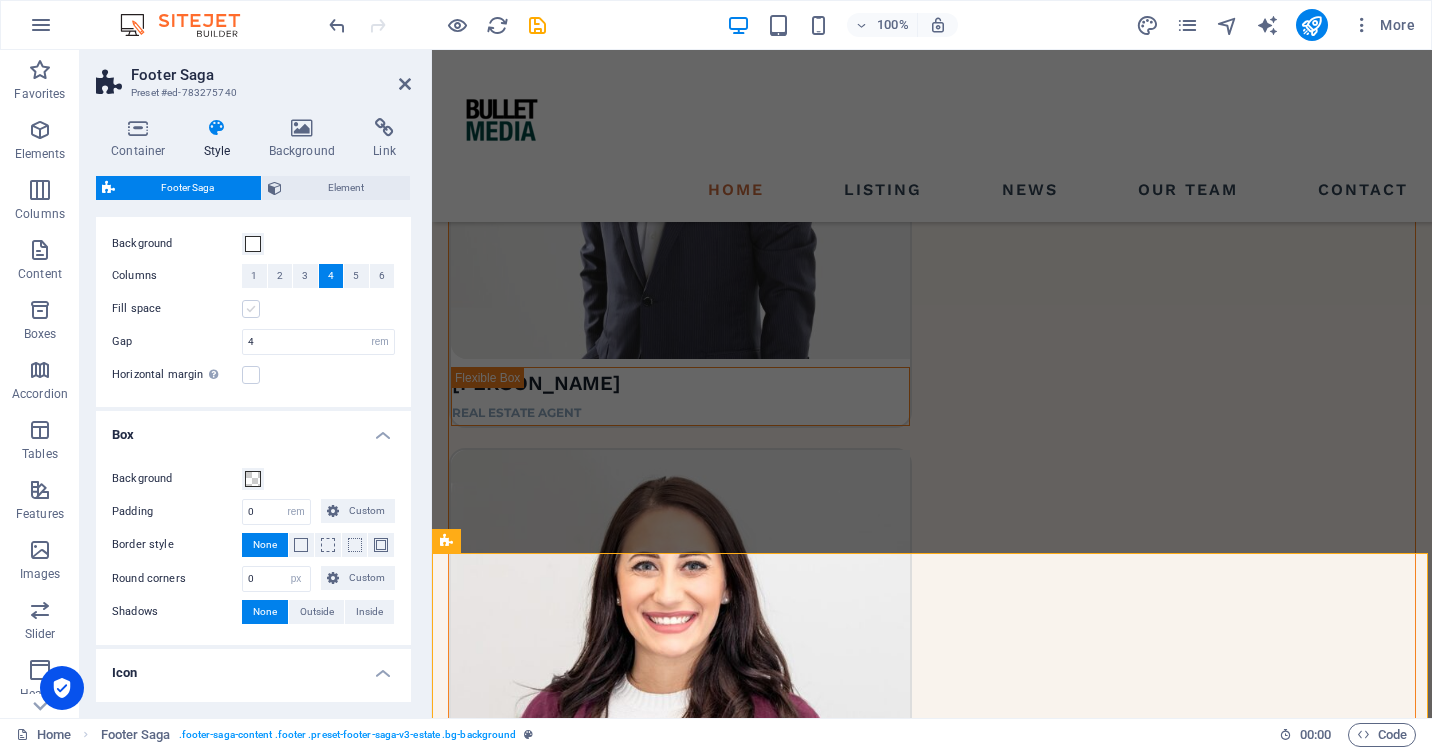 click at bounding box center [251, 309] 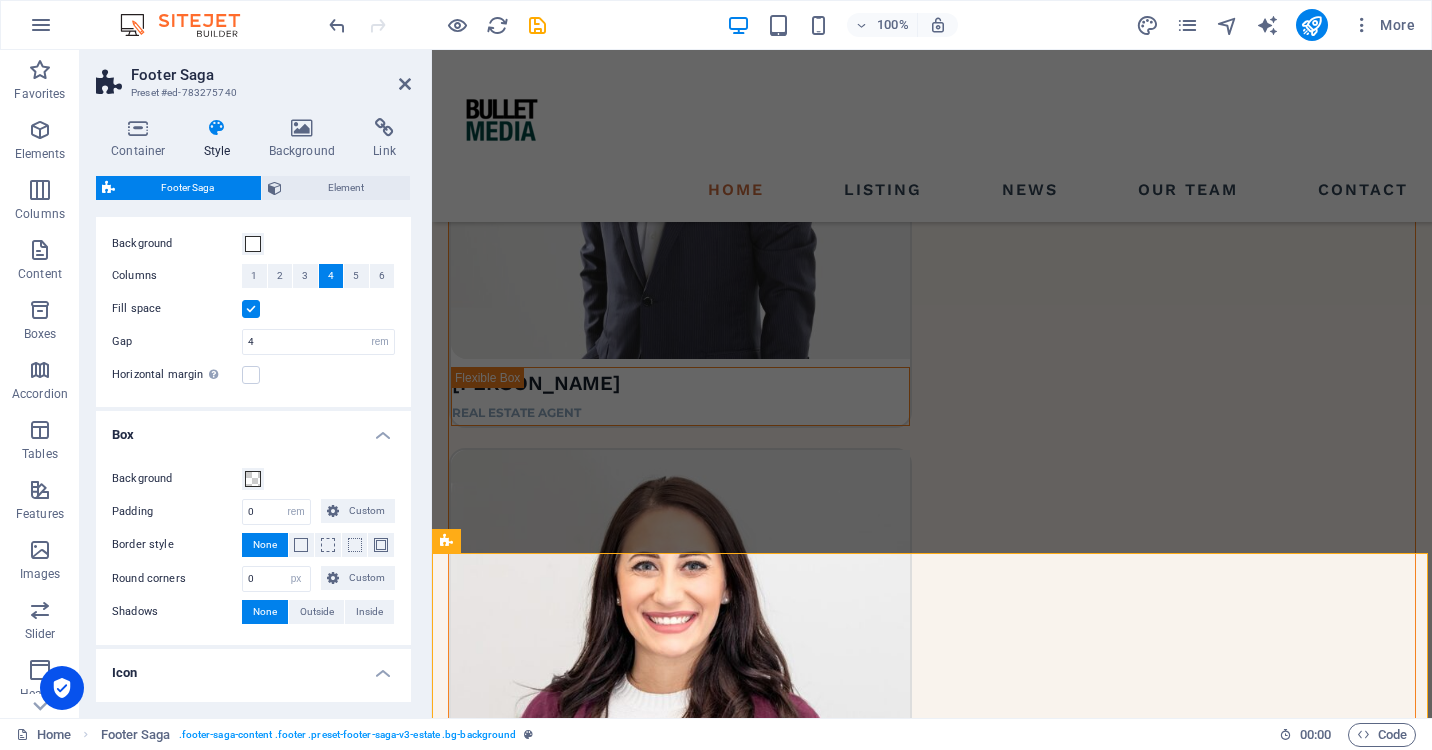 click at bounding box center [251, 309] 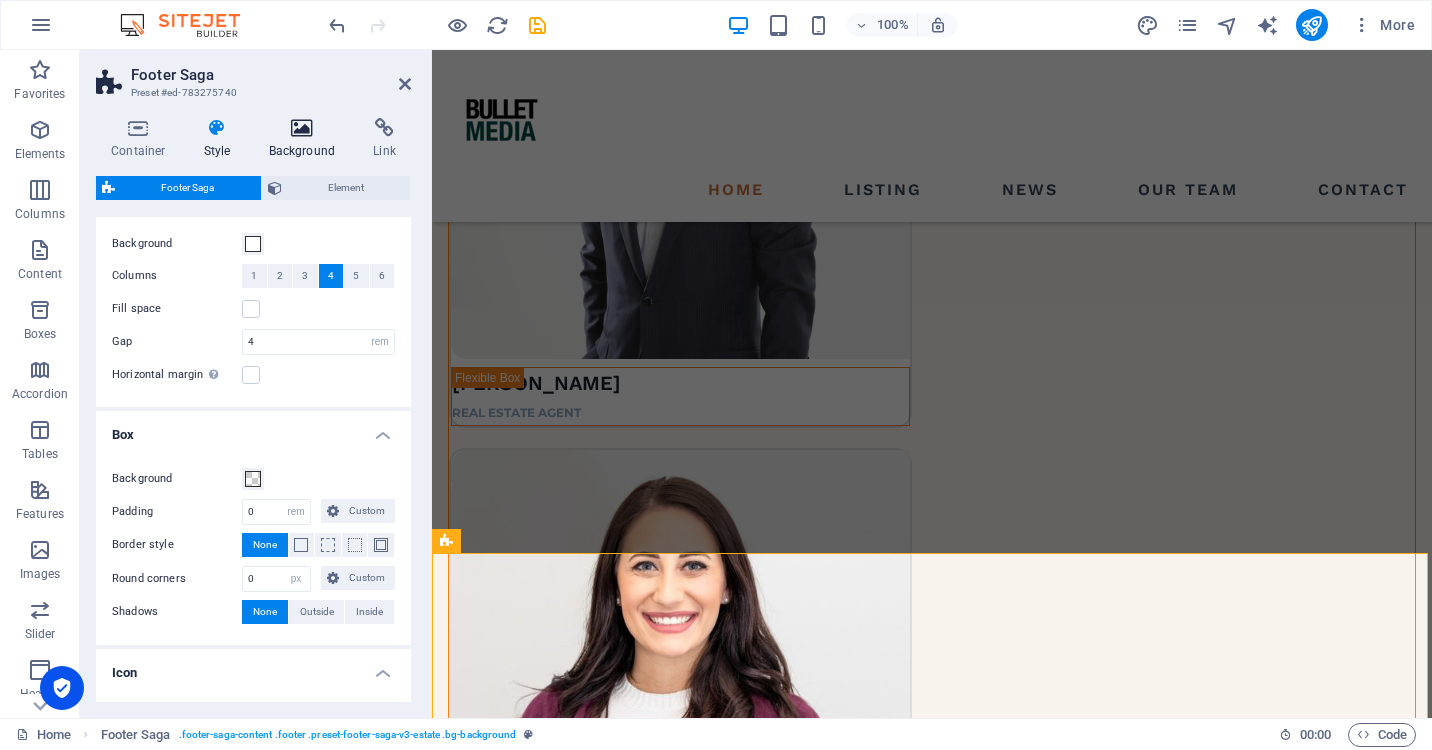 click at bounding box center (302, 128) 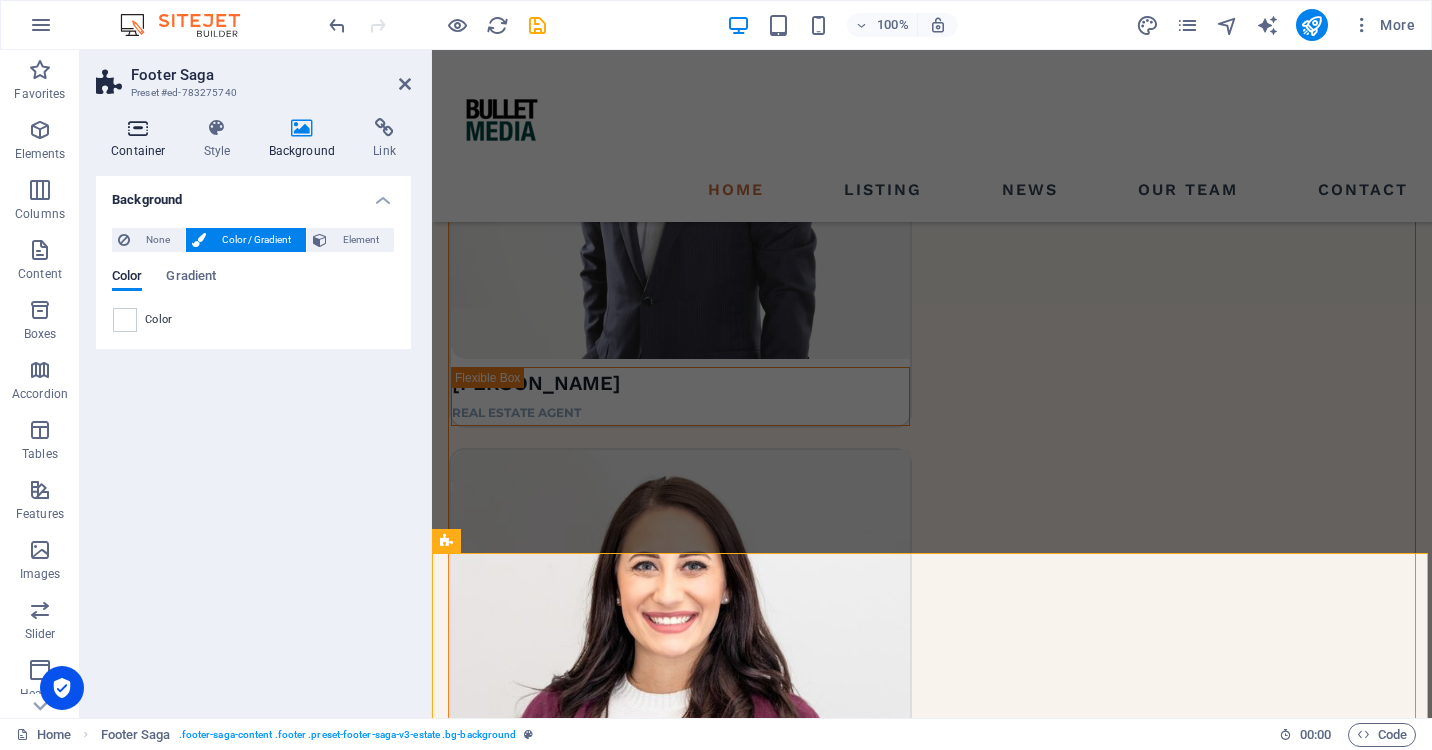 click at bounding box center (138, 128) 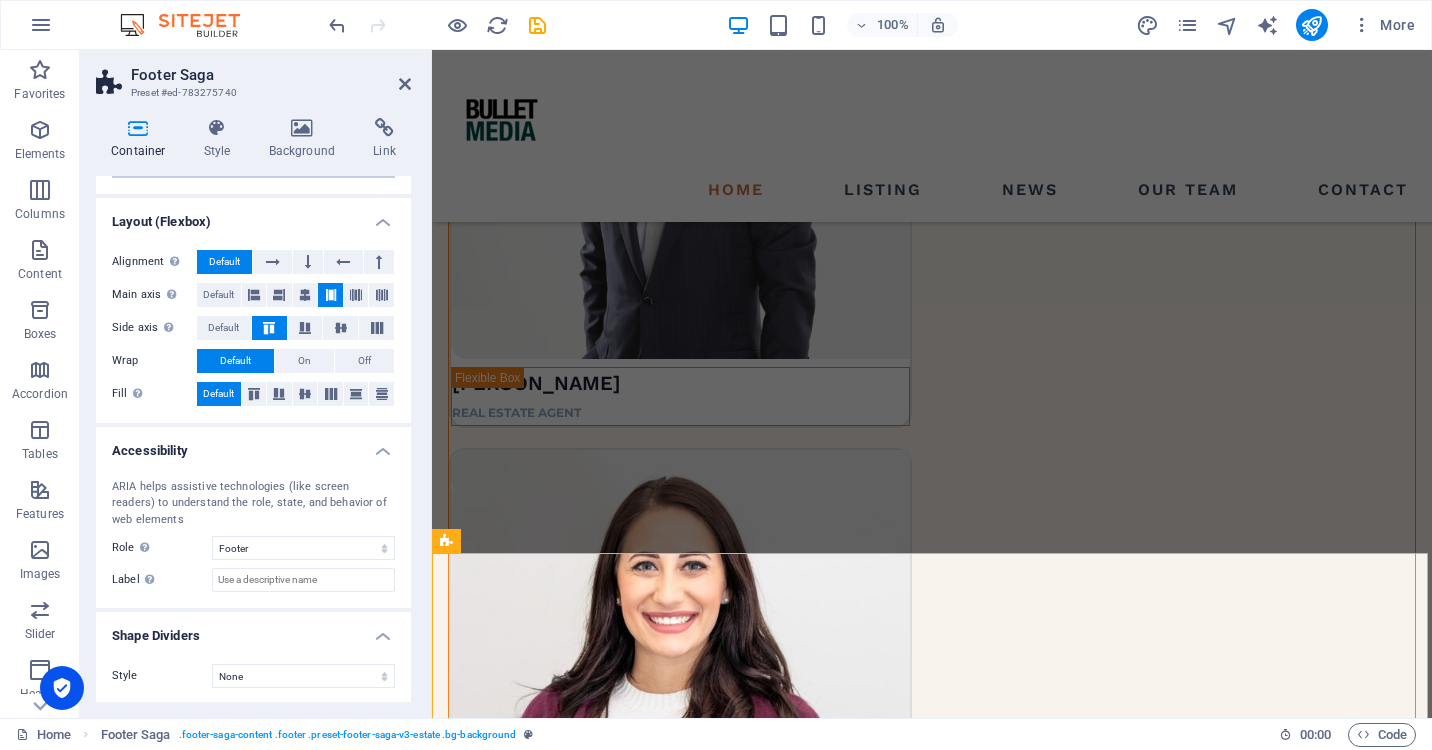 scroll, scrollTop: 246, scrollLeft: 0, axis: vertical 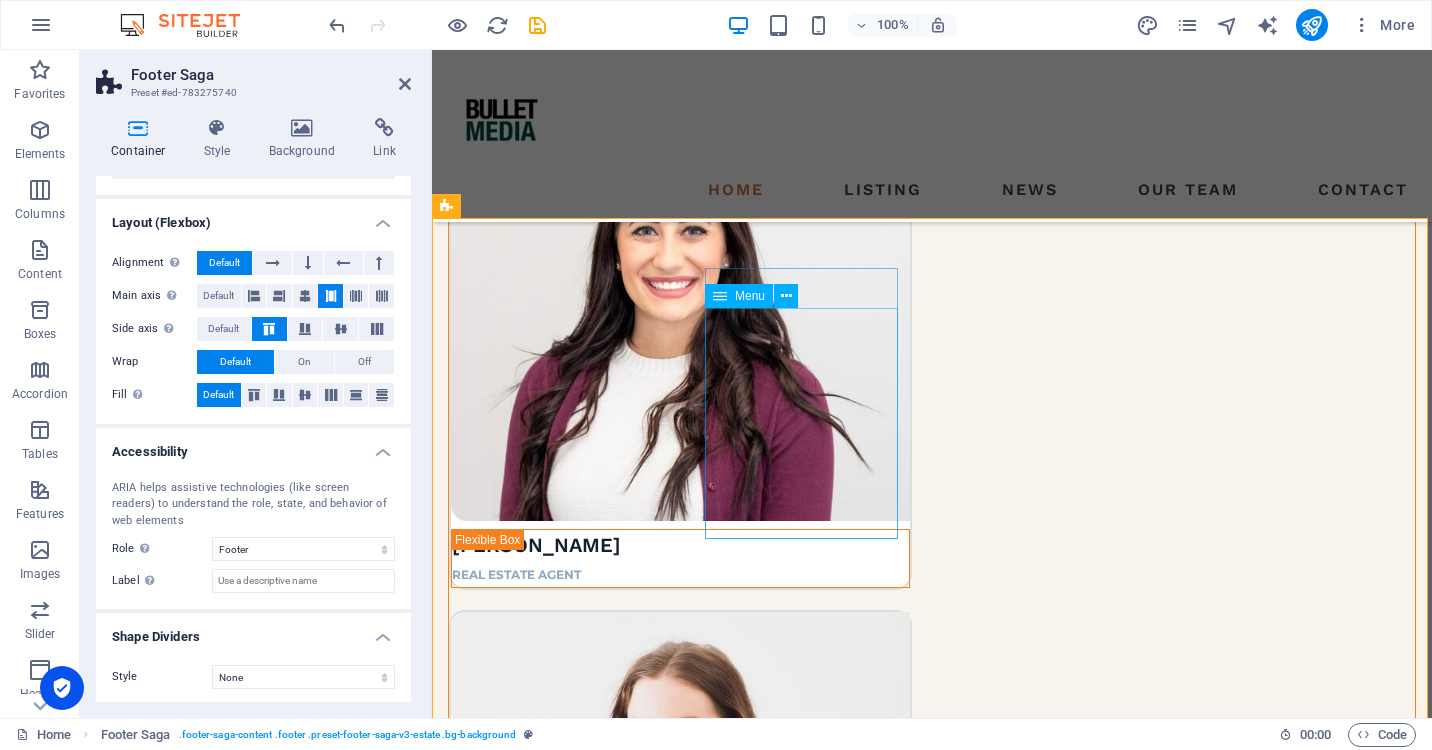 click on "Menu" at bounding box center [750, 296] 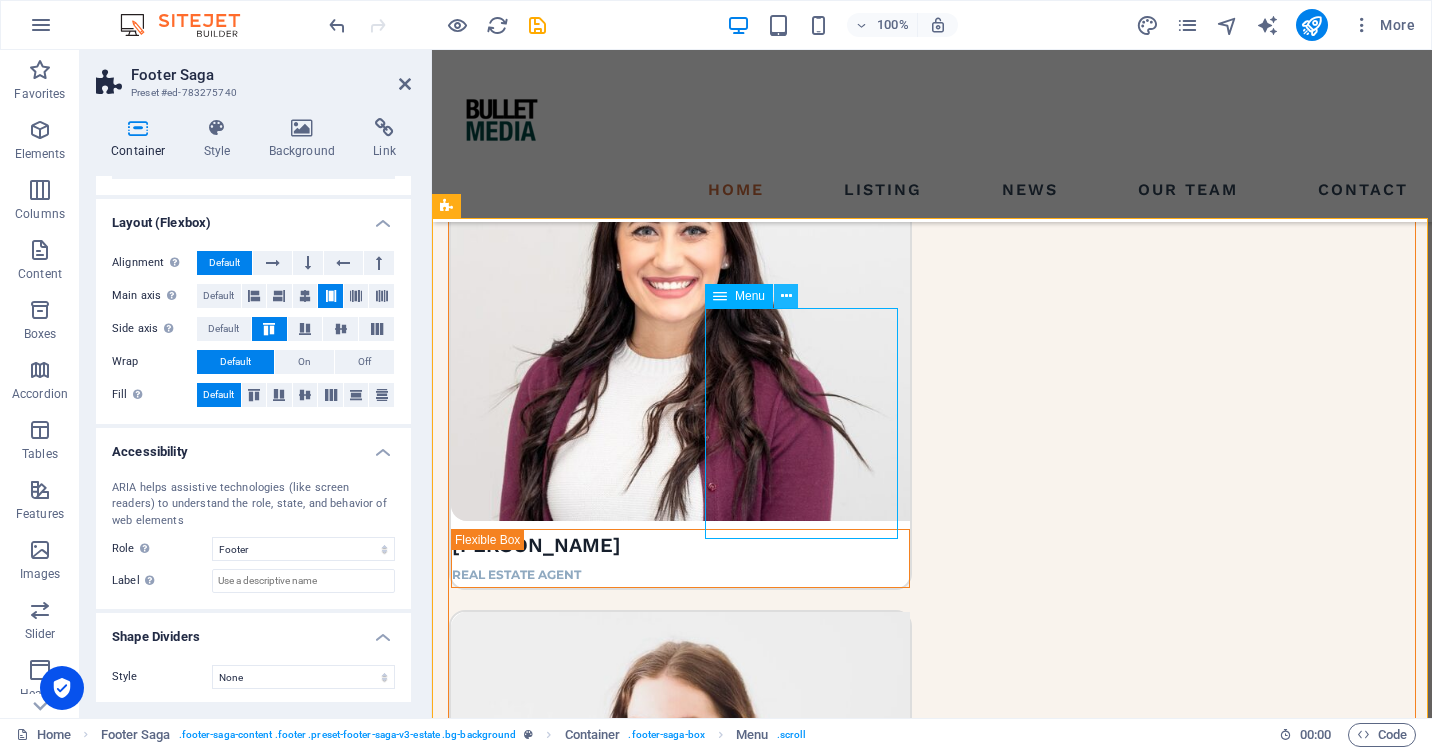 click at bounding box center [786, 296] 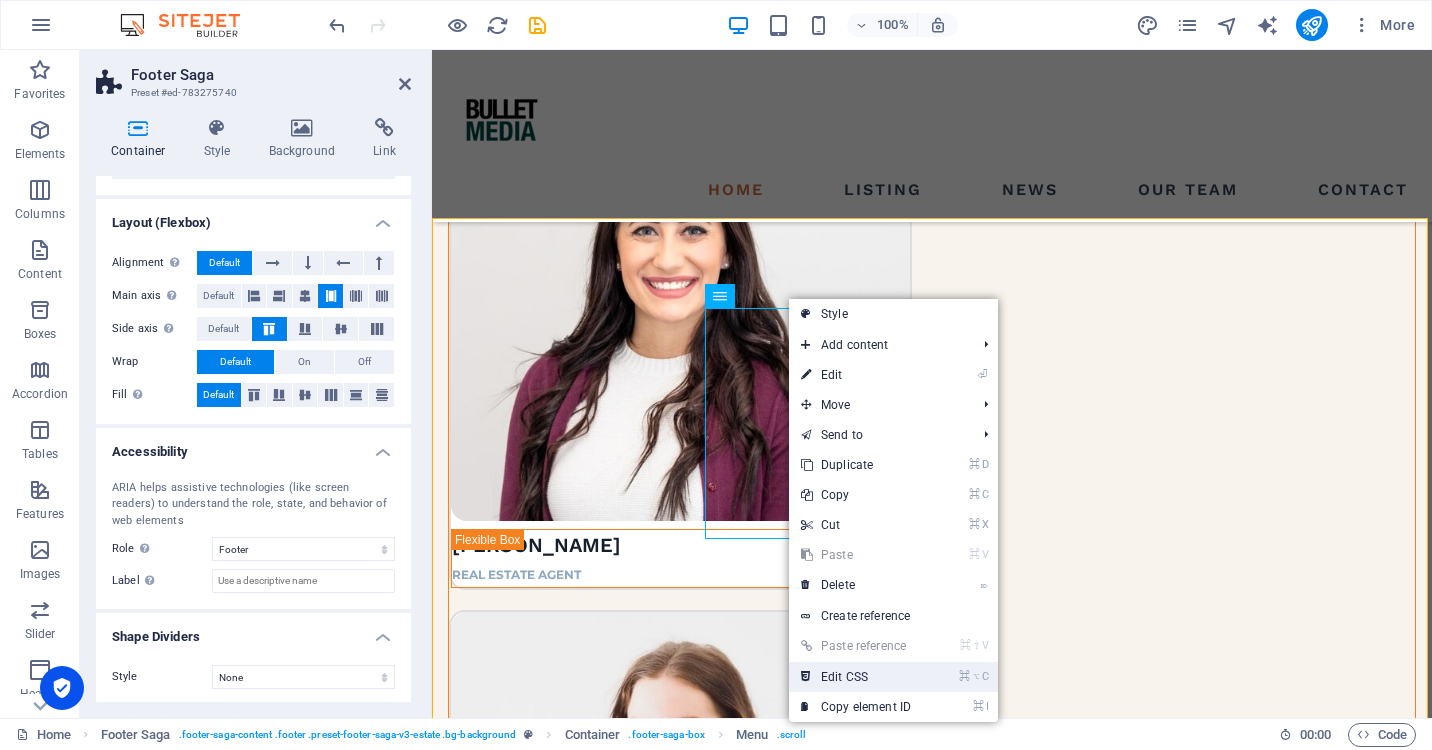 click on "⌘ ⌥ C  Edit CSS" at bounding box center (856, 677) 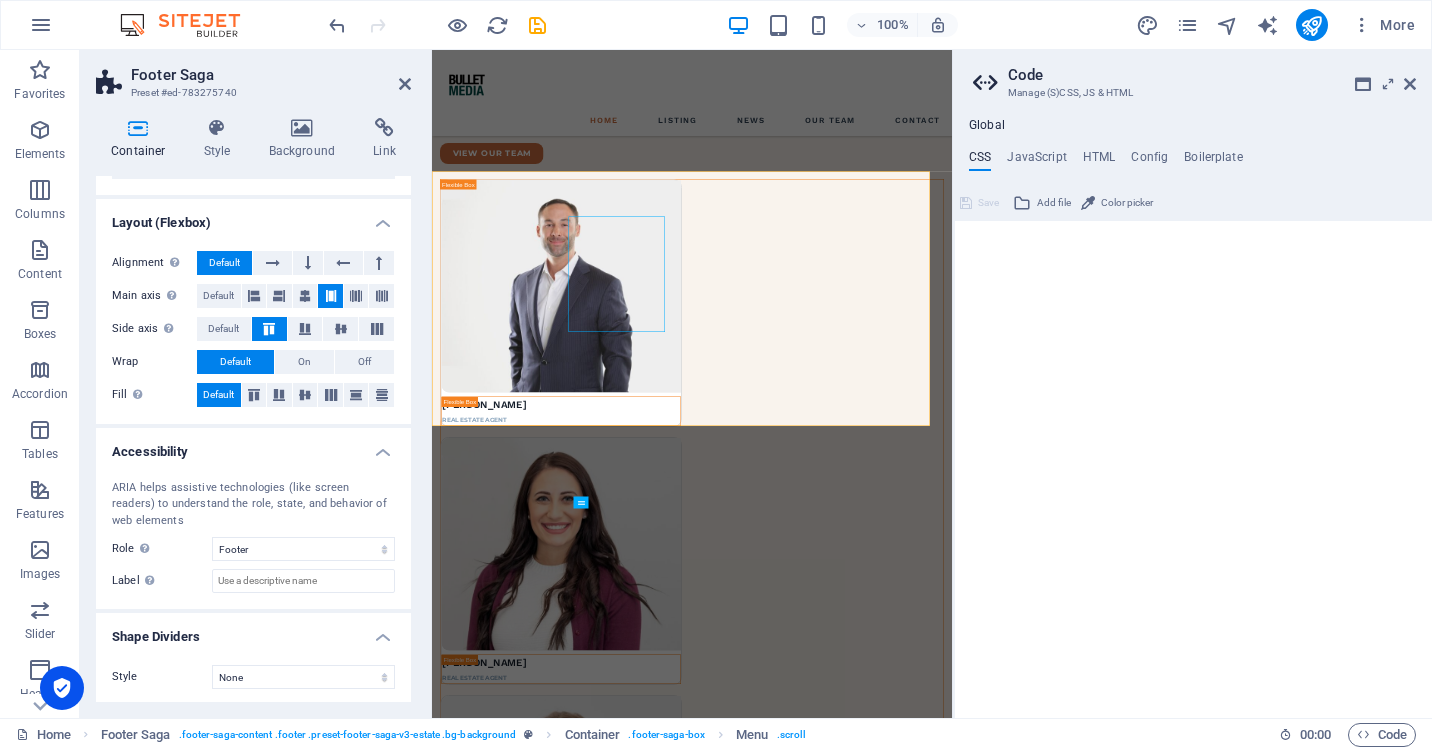 scroll, scrollTop: 5464, scrollLeft: 0, axis: vertical 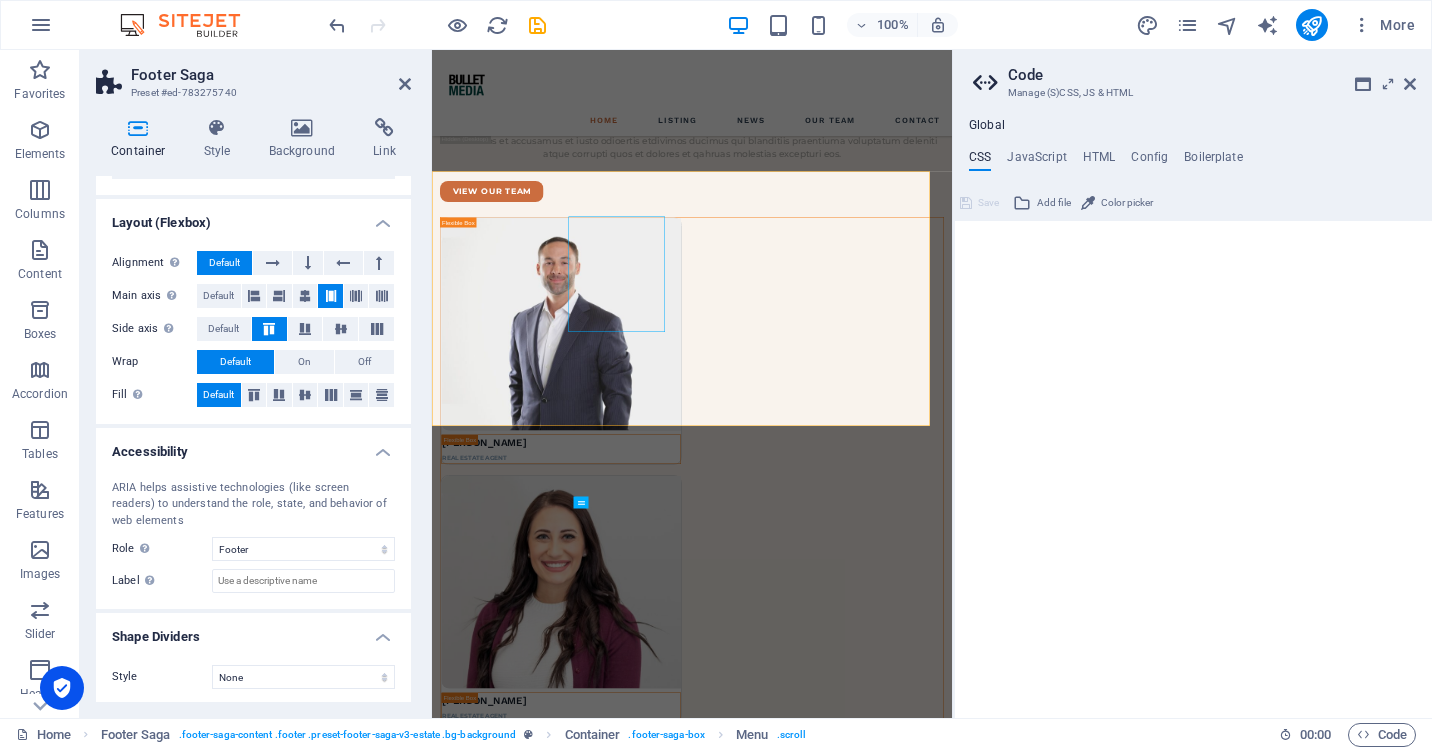 type on "ul {" 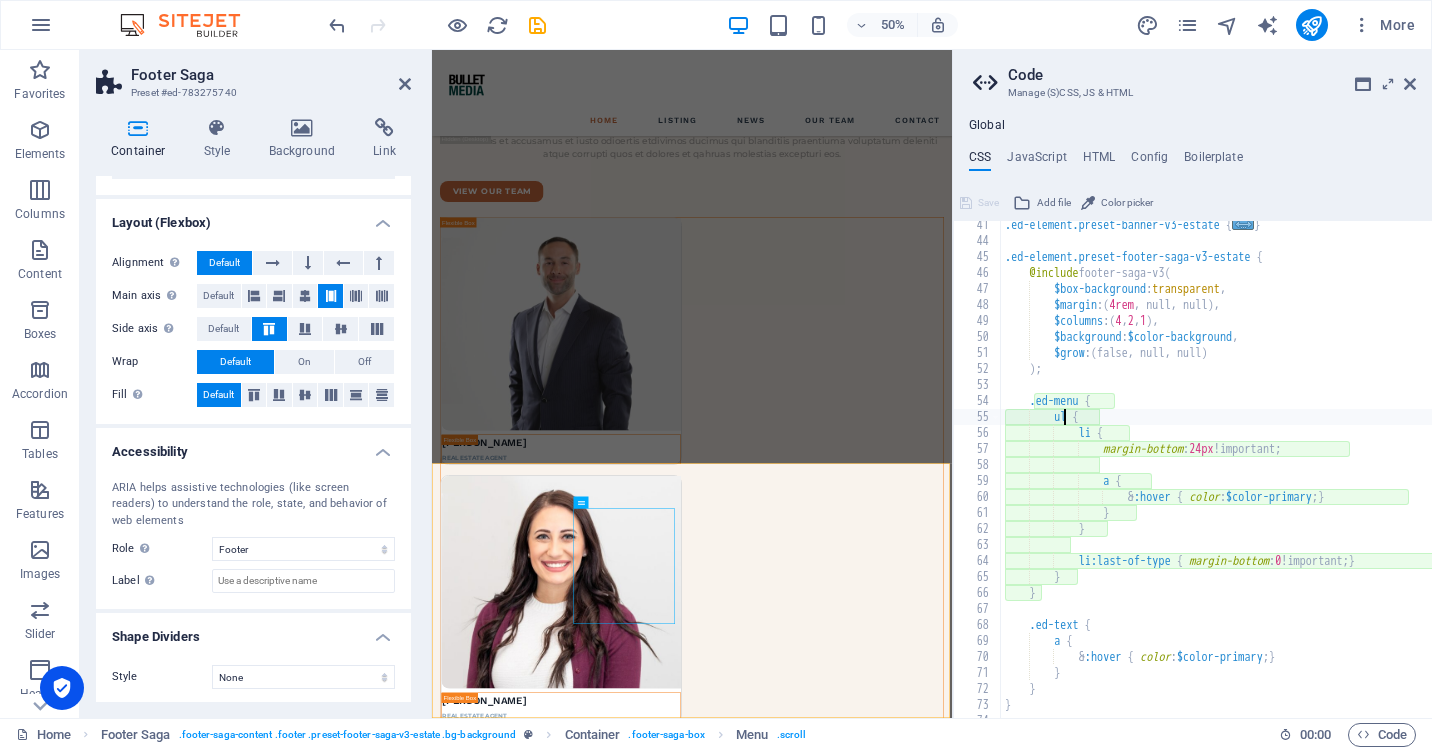 scroll, scrollTop: 0, scrollLeft: 0, axis: both 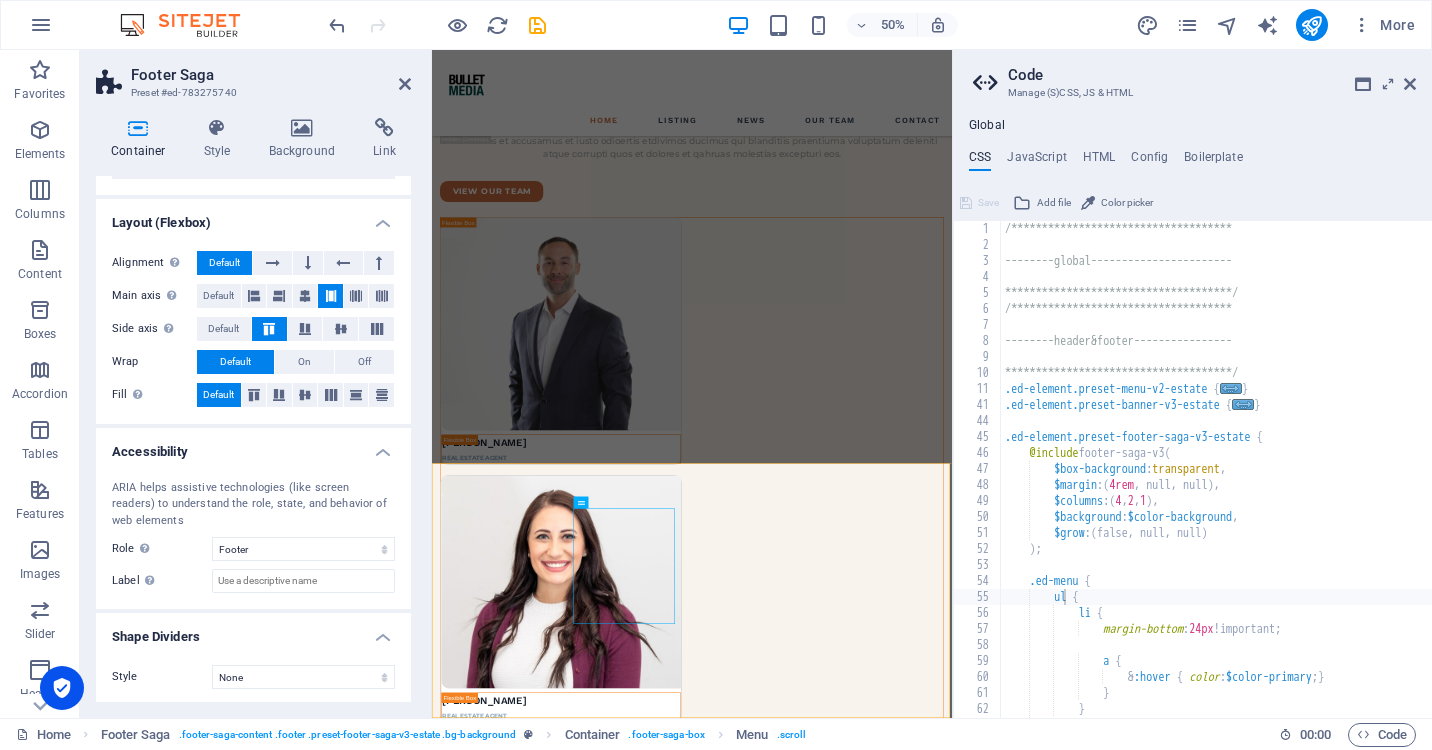 click on "**********" at bounding box center (1192, 384) 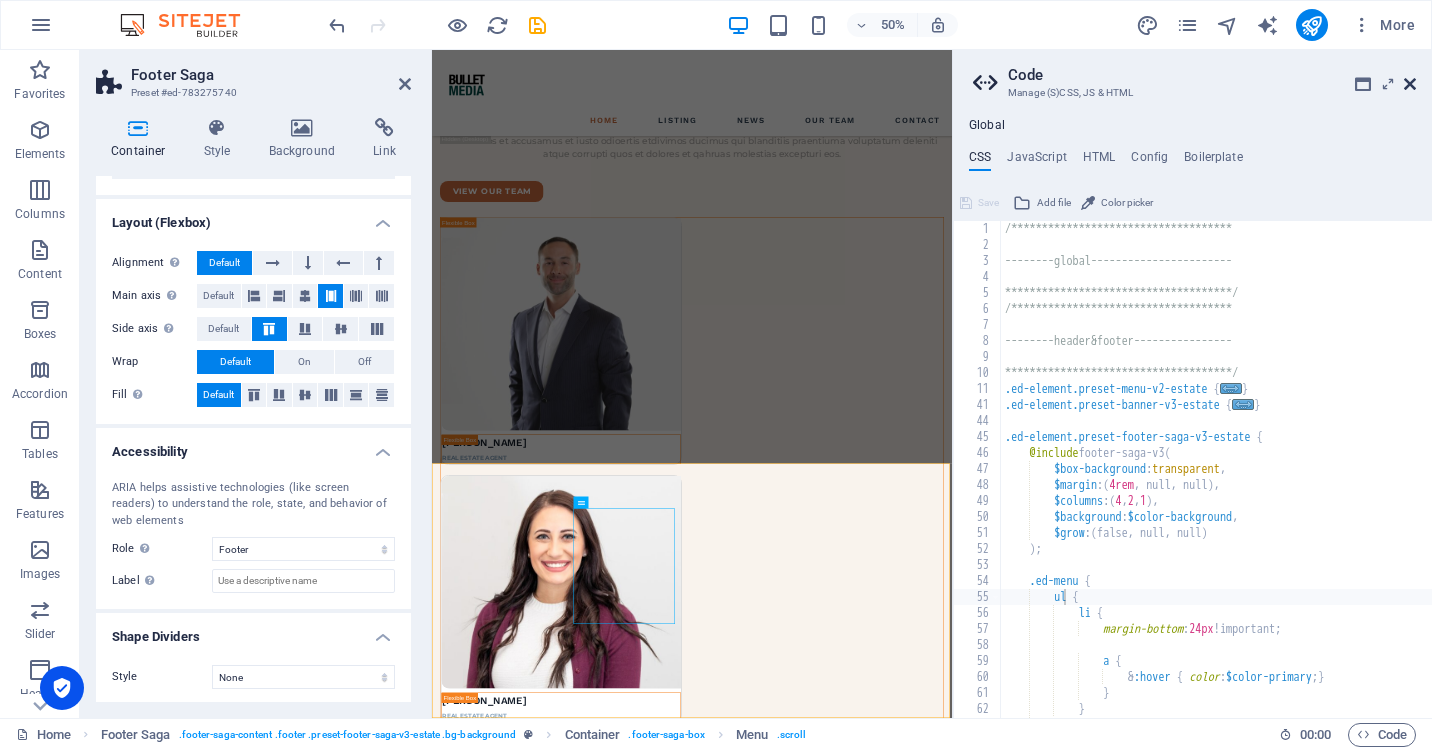 click at bounding box center (1410, 84) 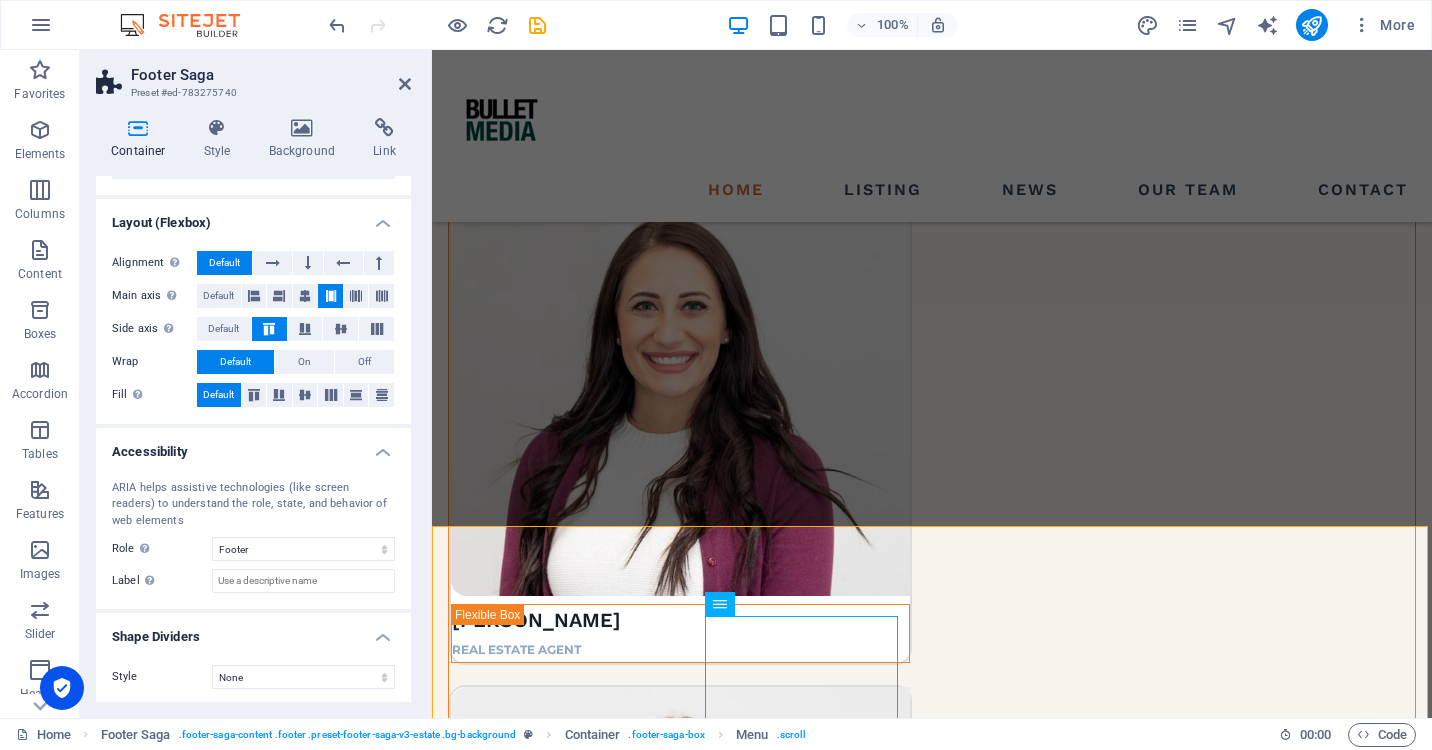scroll, scrollTop: 5231, scrollLeft: 0, axis: vertical 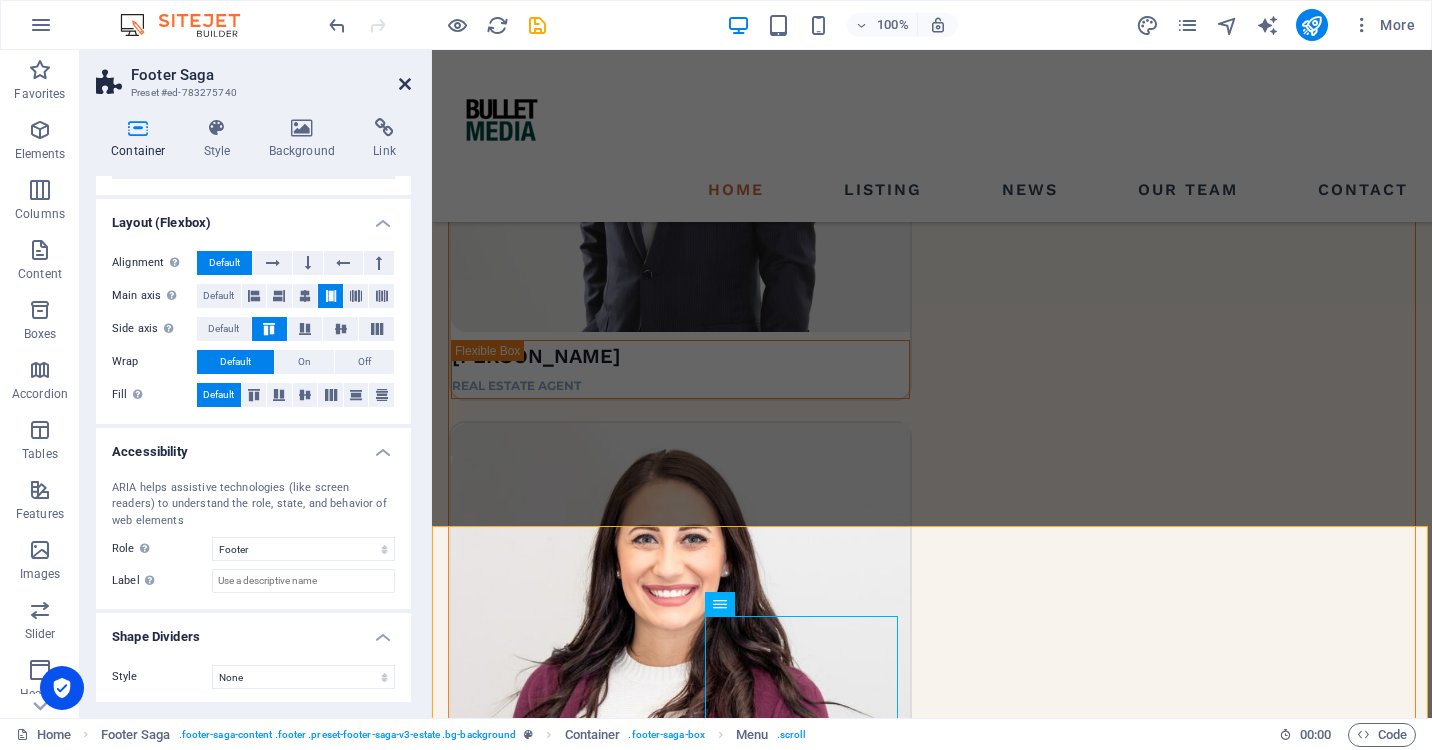 click at bounding box center (405, 84) 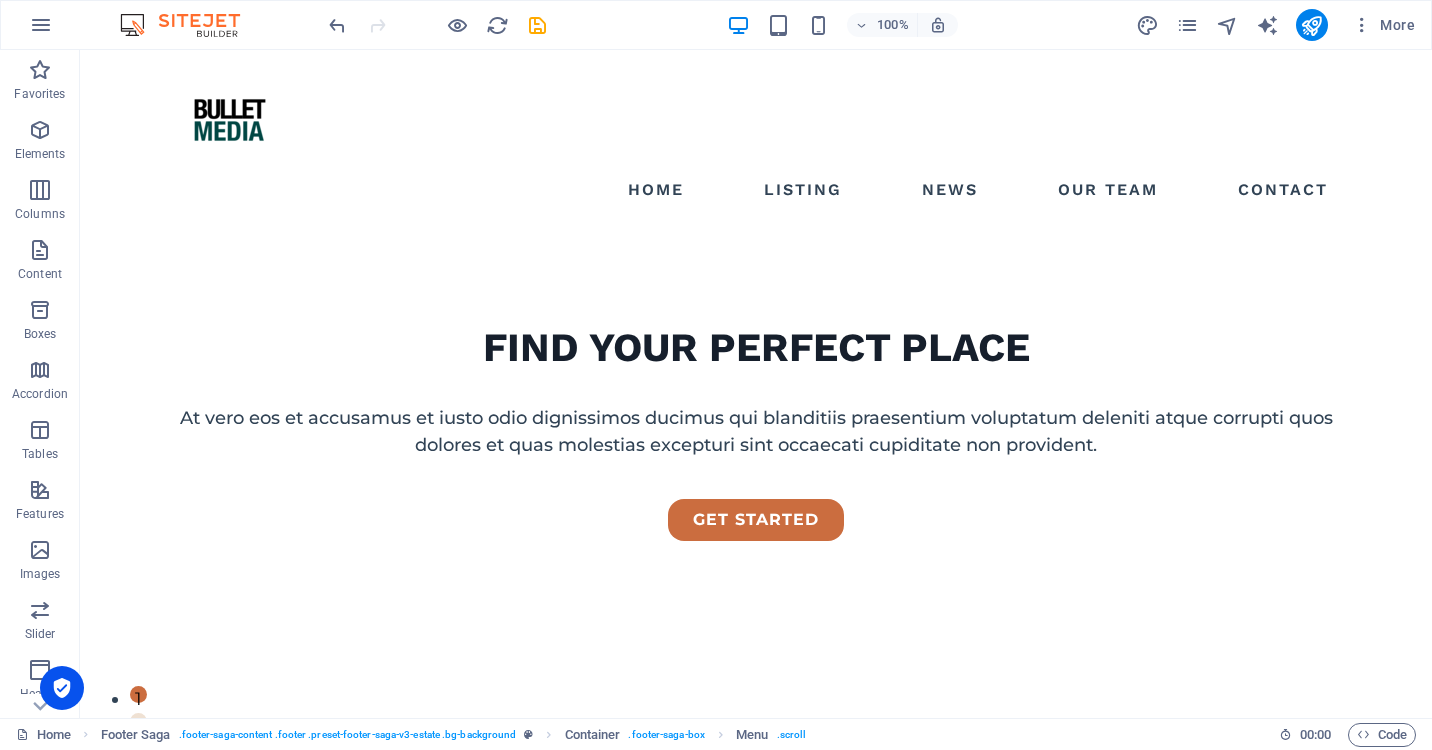 scroll, scrollTop: 0, scrollLeft: 0, axis: both 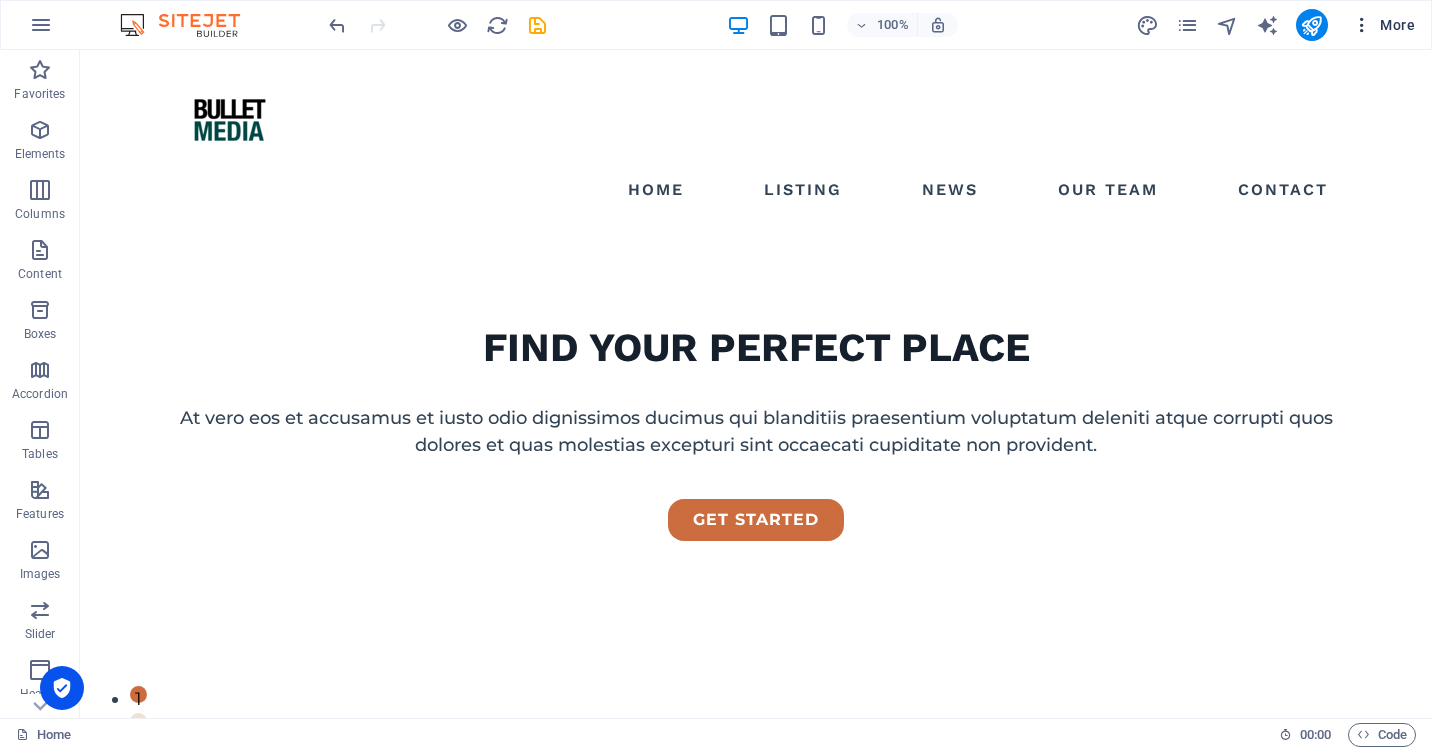 click on "More" at bounding box center [1383, 25] 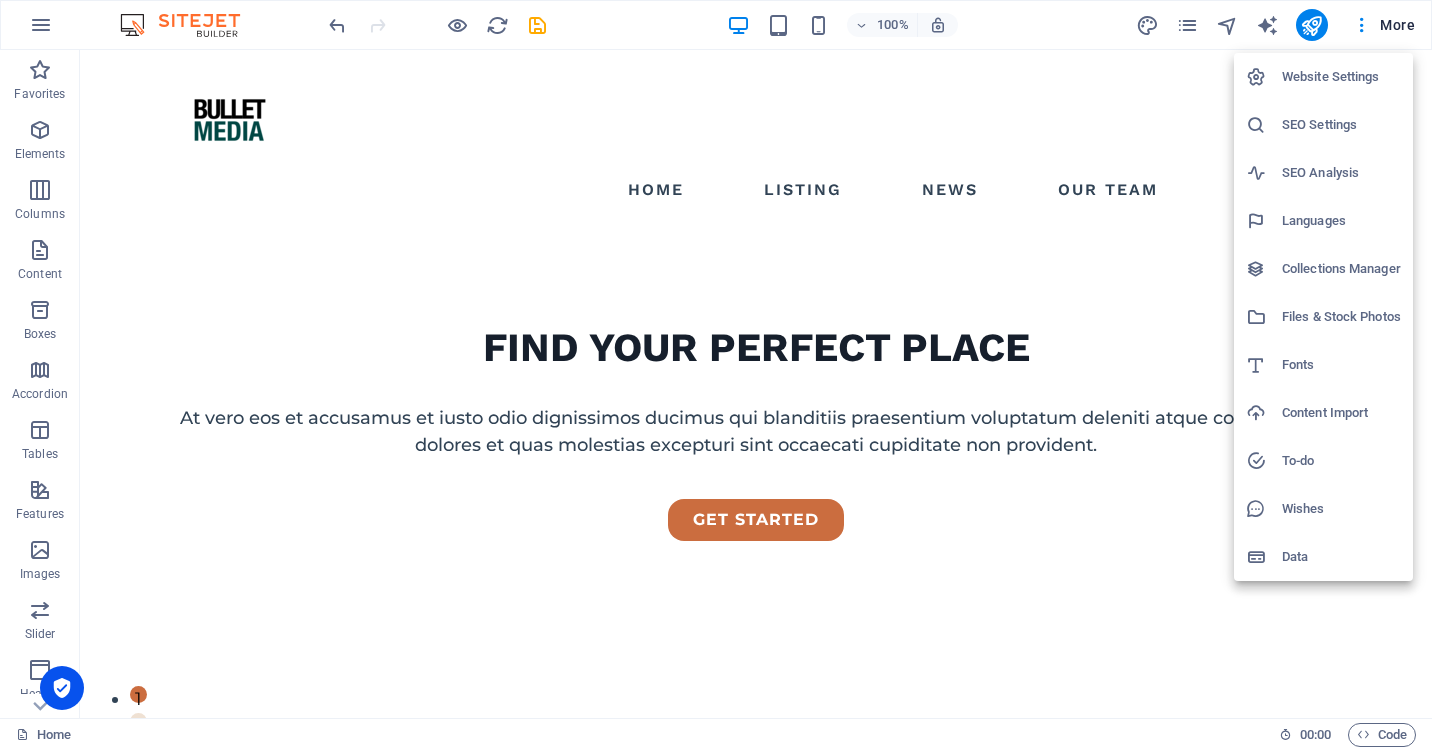 click on "Fonts" at bounding box center [1341, 365] 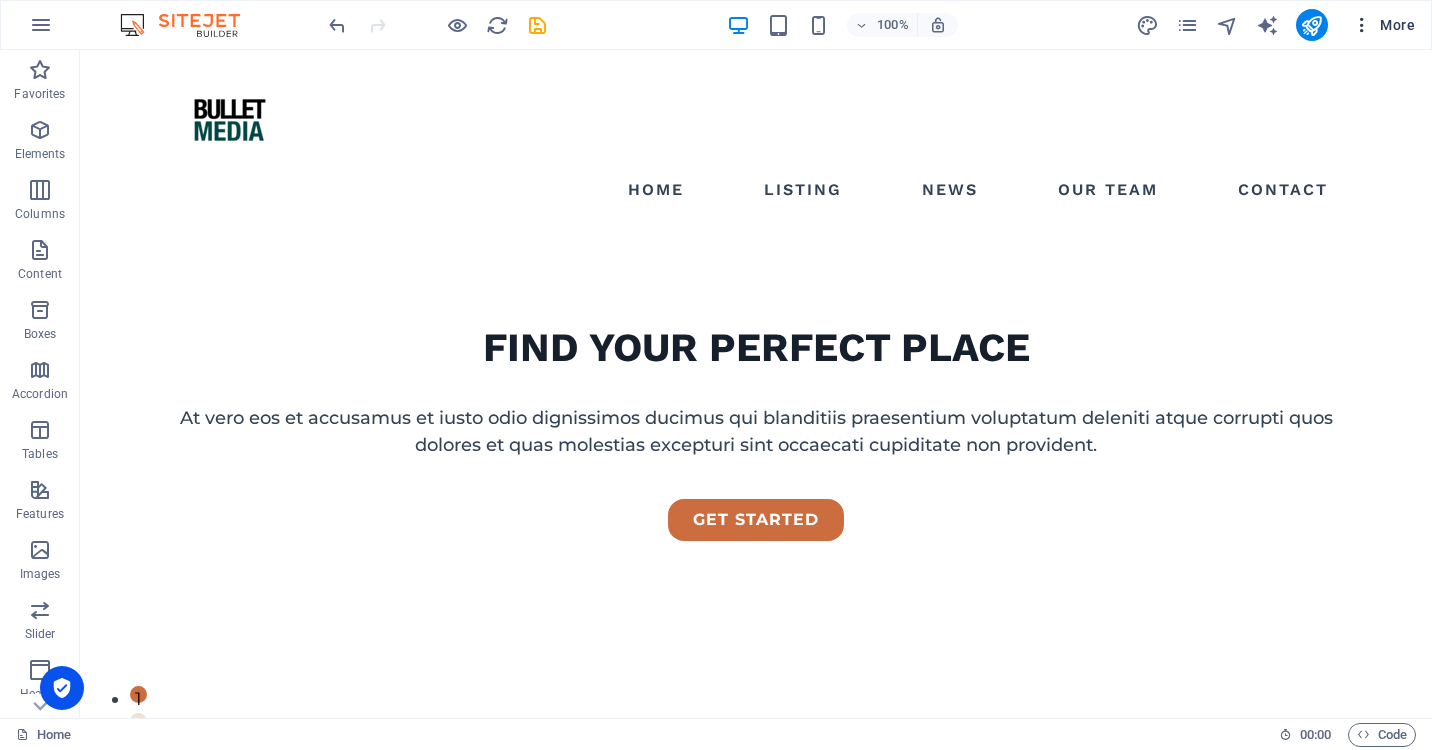 click on "More" at bounding box center (1383, 25) 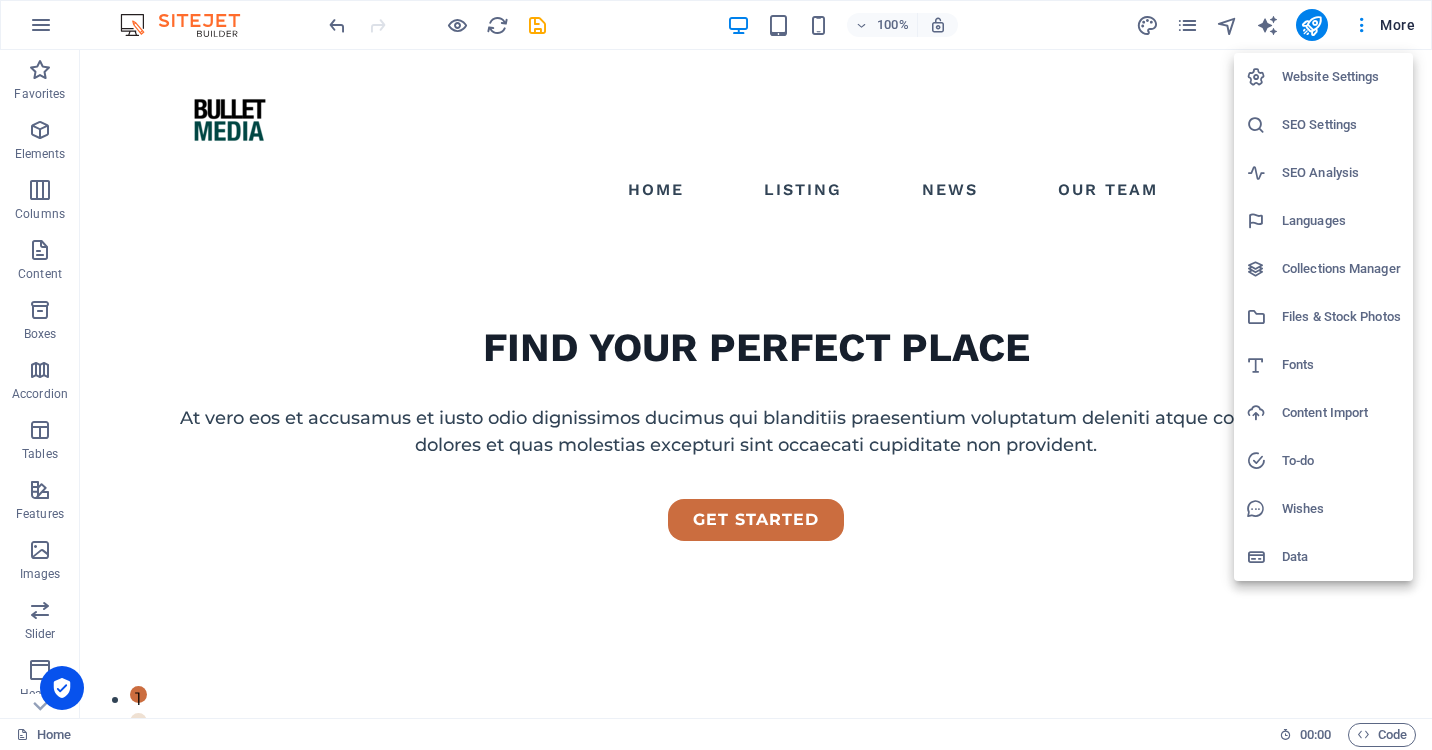 click on "Fonts" at bounding box center [1323, 365] 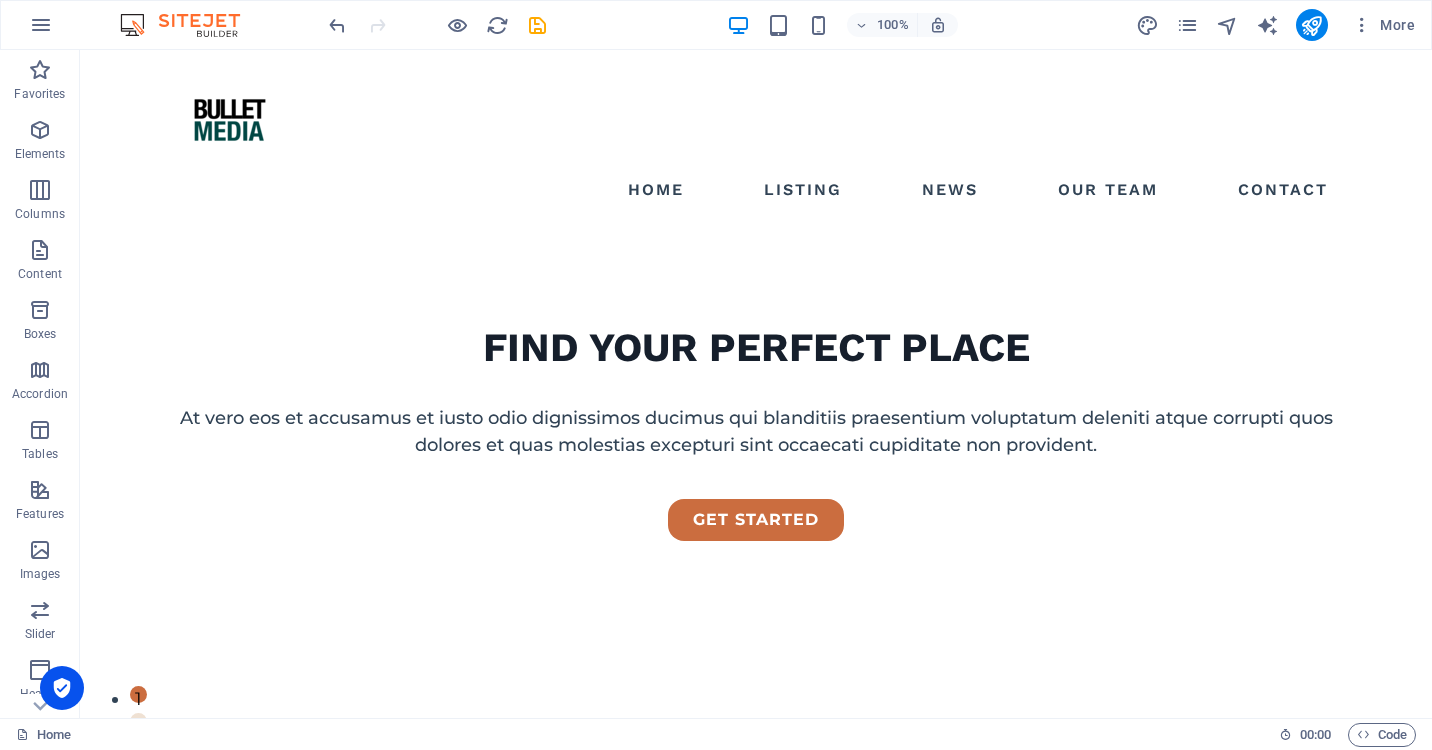 select on "popularity" 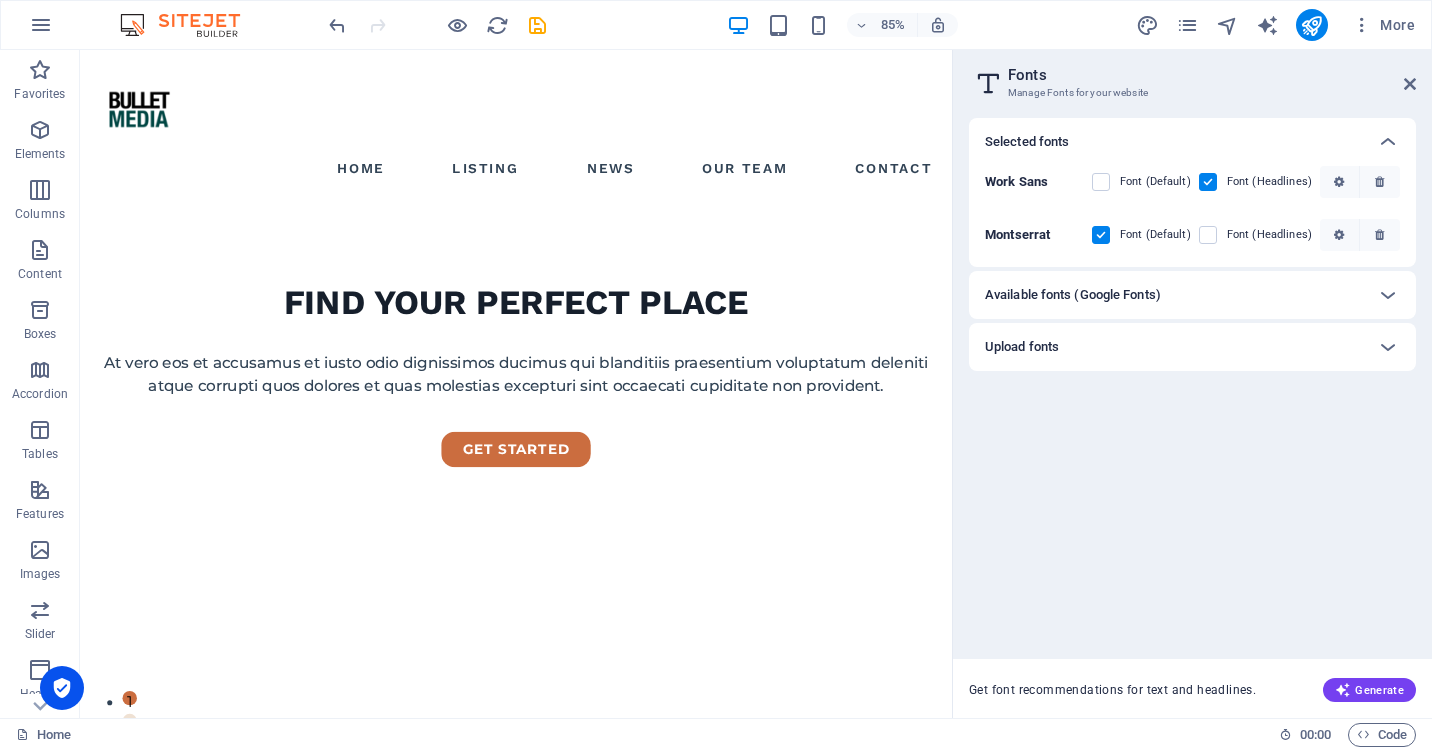 click on "Available fonts (Google Fonts)" at bounding box center [1174, 295] 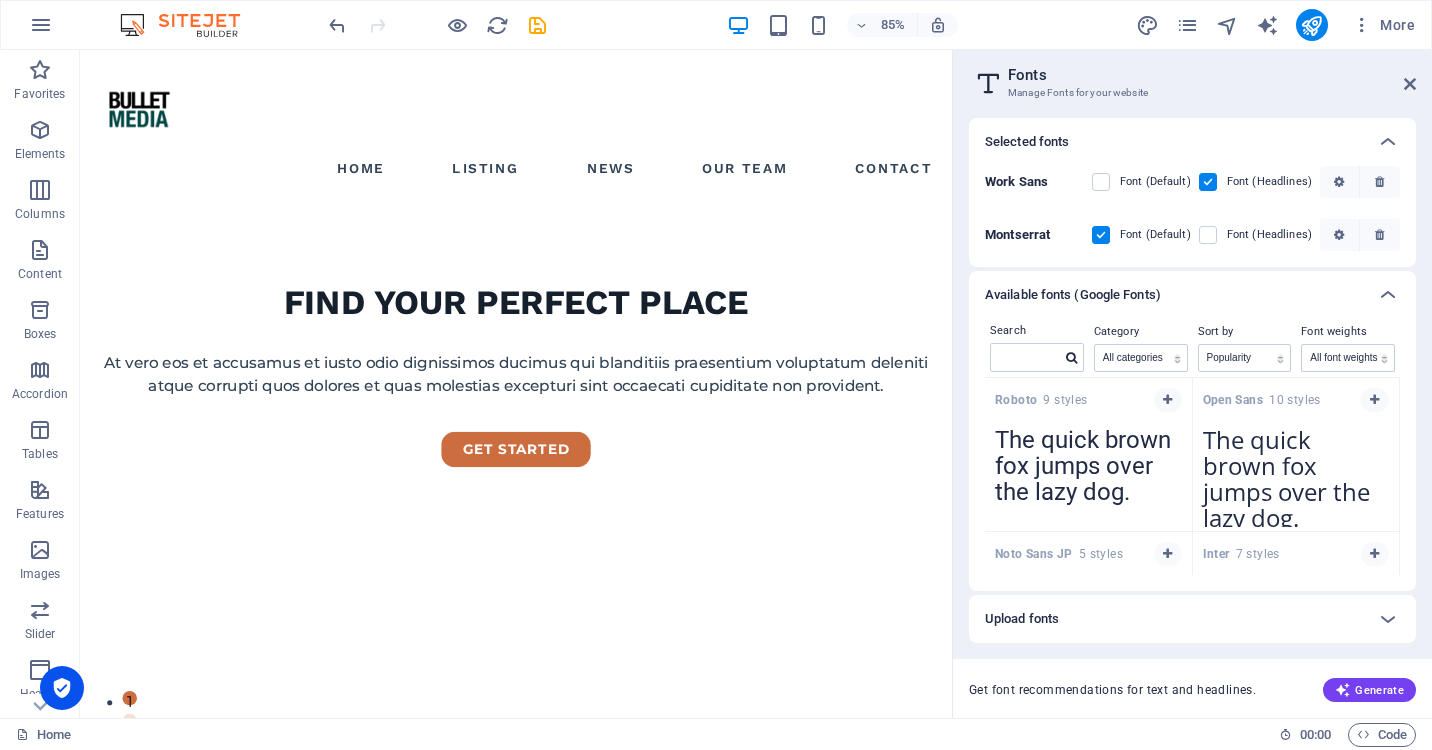 click on "Available fonts (Google Fonts)" at bounding box center (1174, 295) 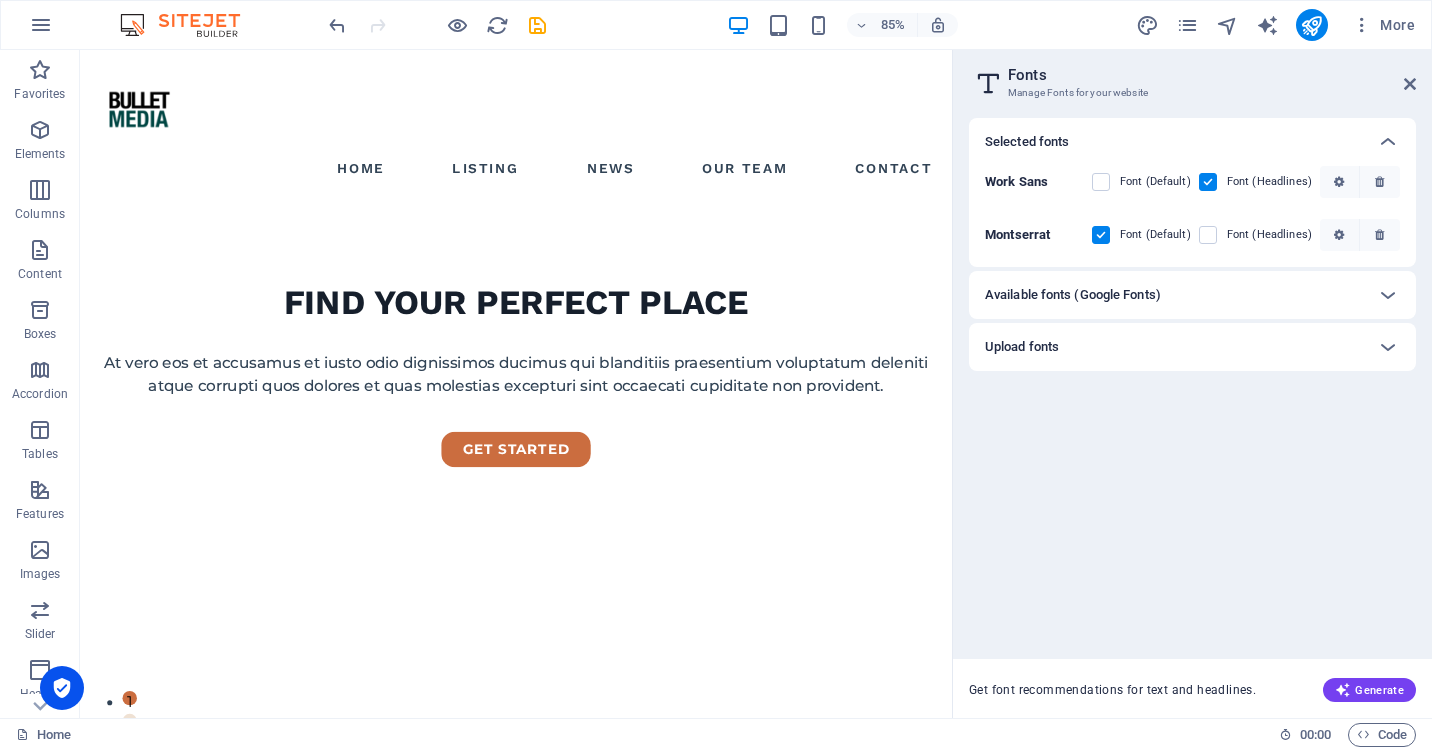click on "Upload fonts" at bounding box center (1174, 347) 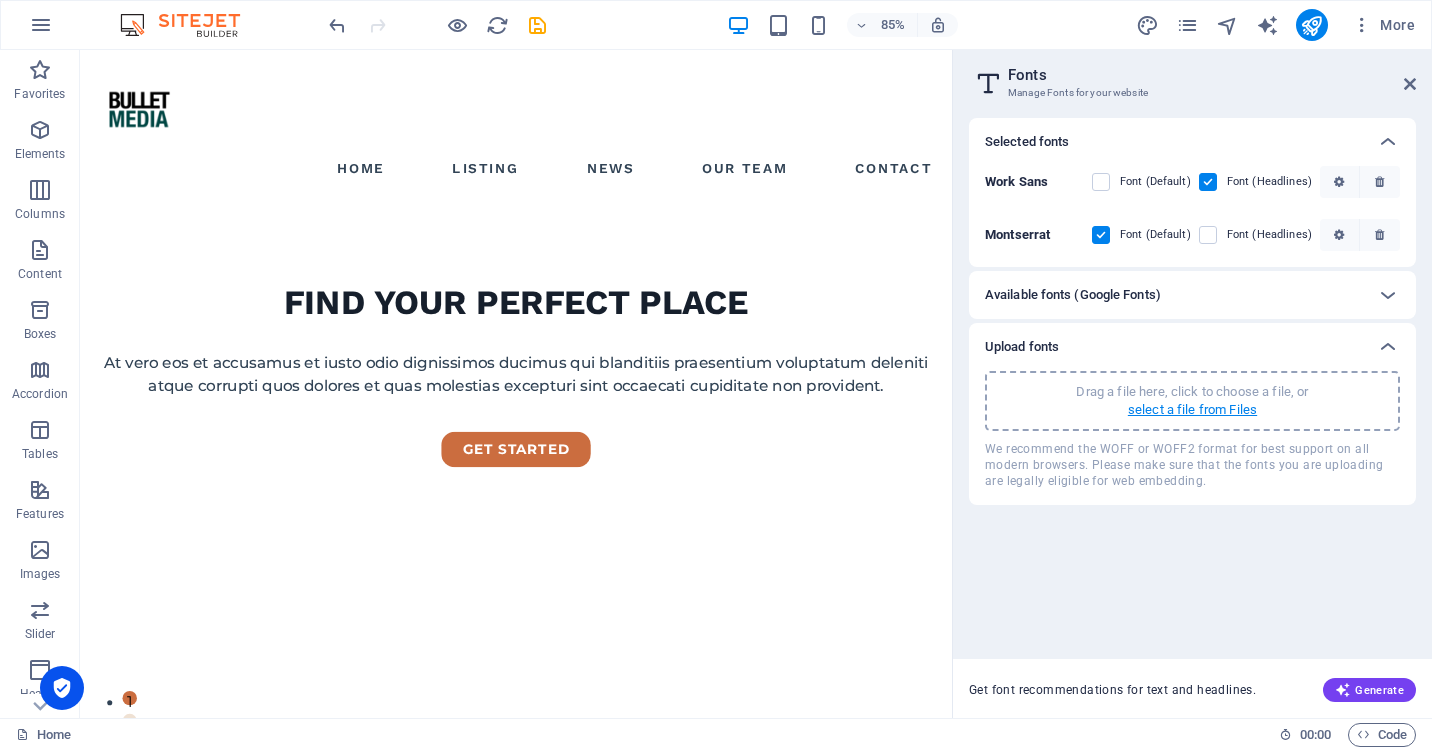 click on "select a file from Files" at bounding box center (1192, 410) 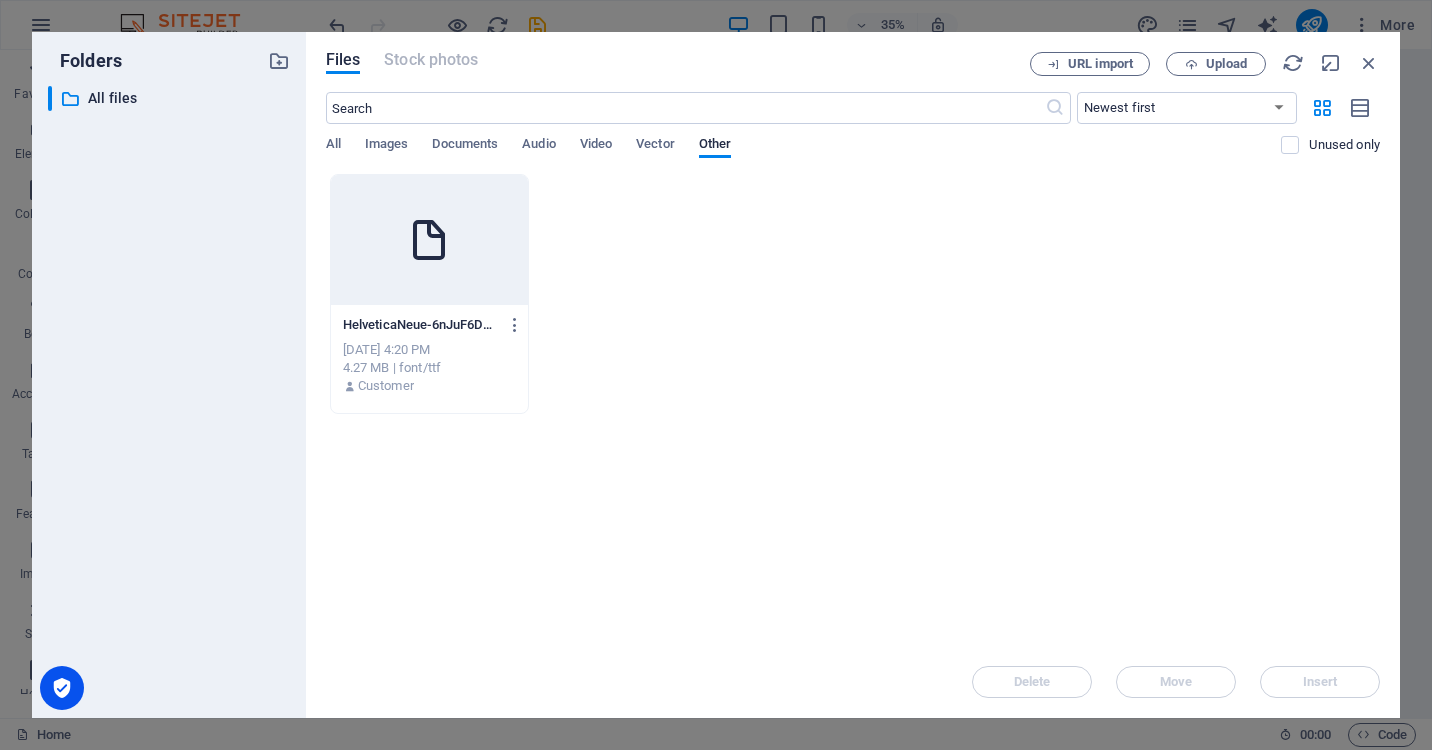 click at bounding box center (430, 240) 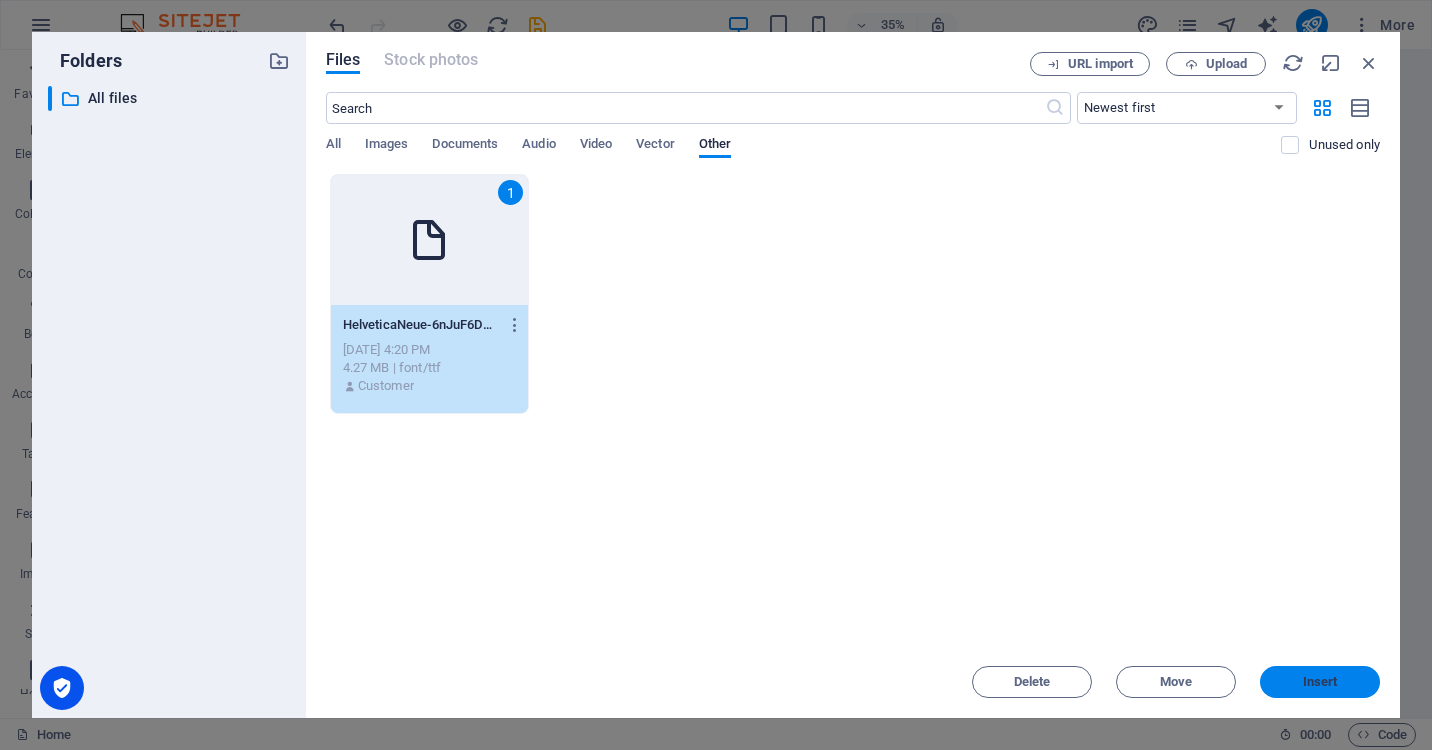 click on "Insert" at bounding box center (1320, 682) 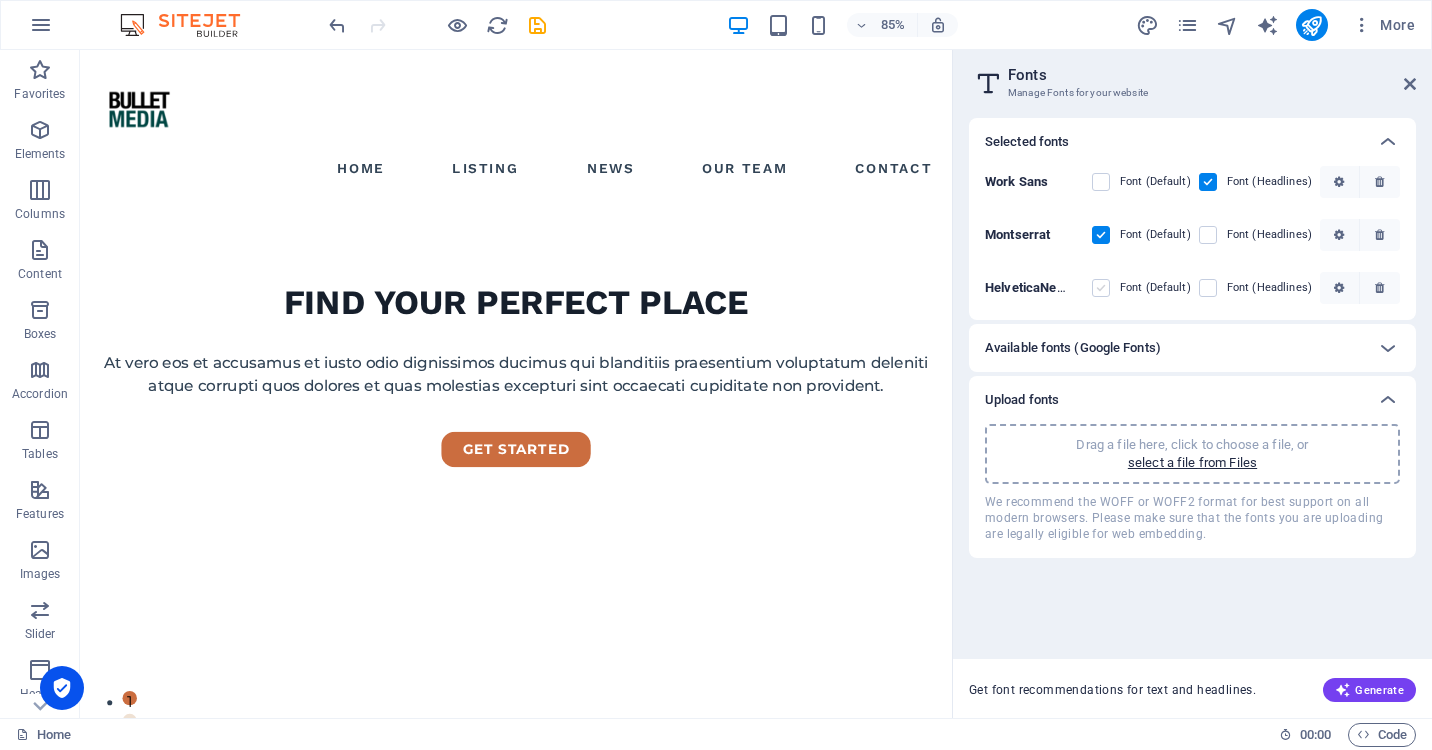 click at bounding box center (1101, 288) 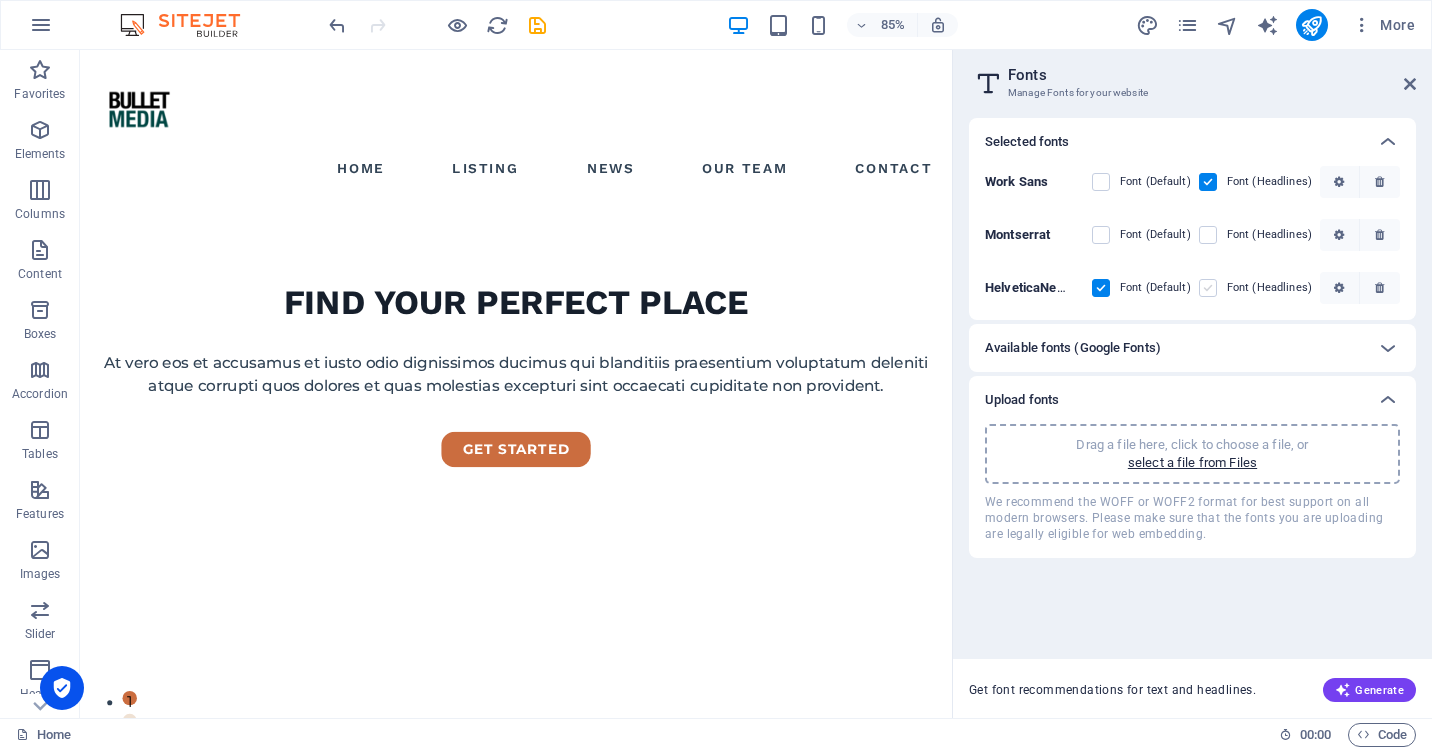 click at bounding box center (1208, 288) 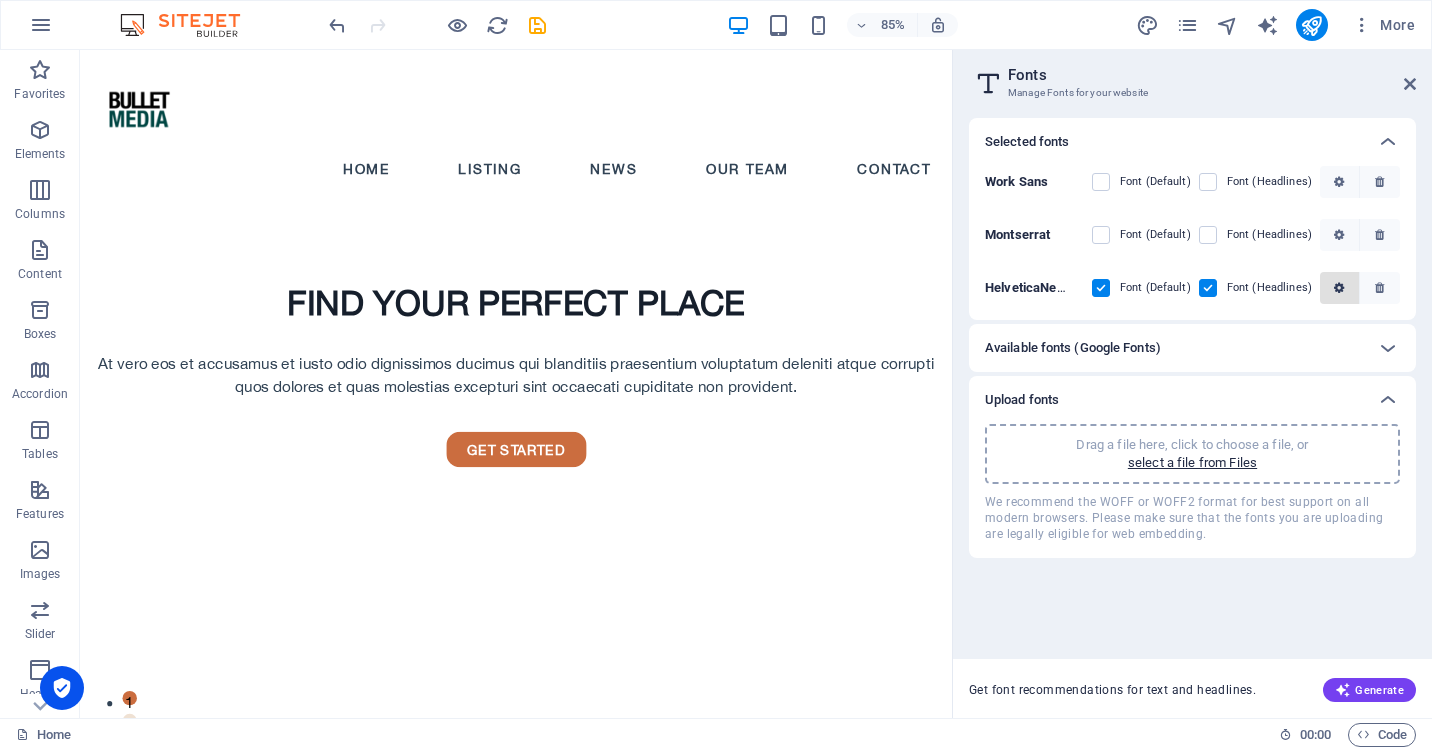 click at bounding box center [1339, 288] 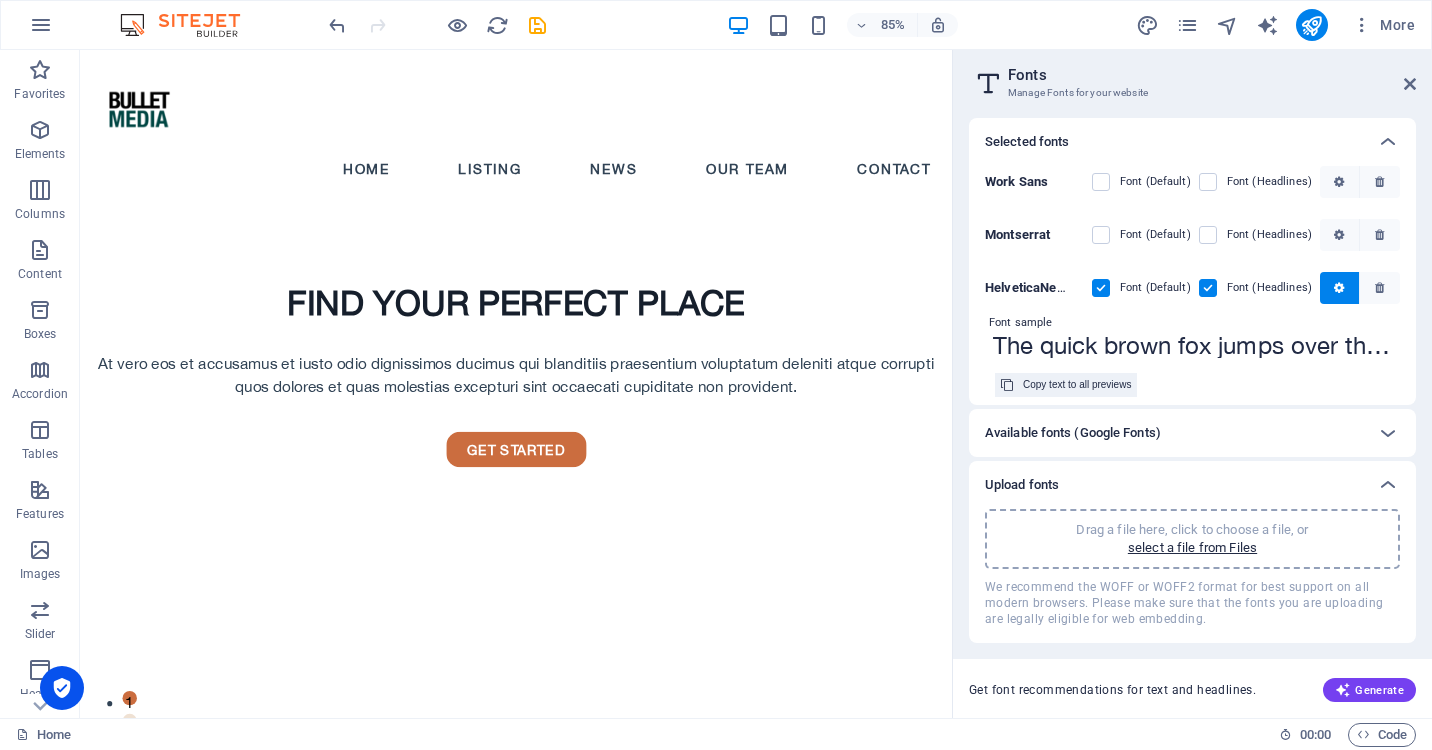 click on "The quick brown fox jumps over the lazy dog." at bounding box center [1192, 345] 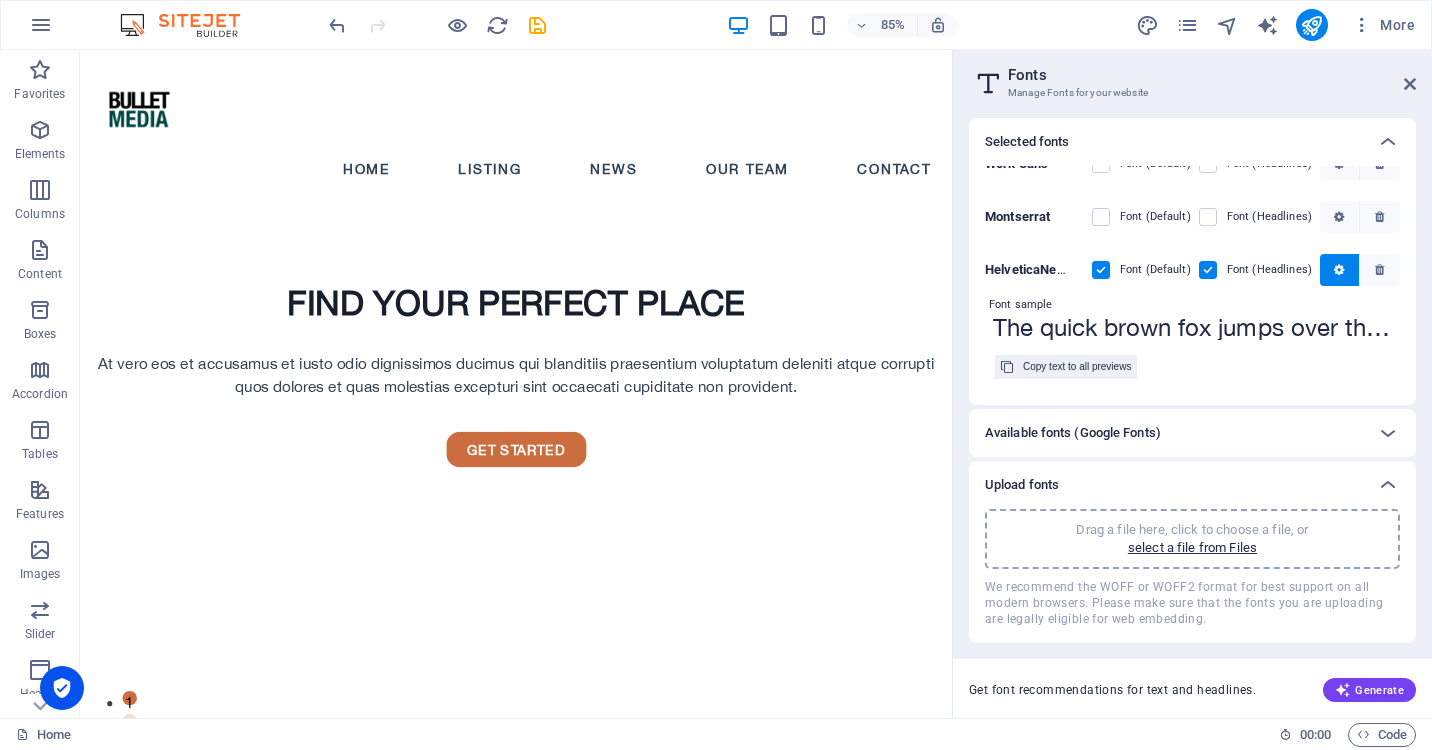 scroll, scrollTop: 18, scrollLeft: 0, axis: vertical 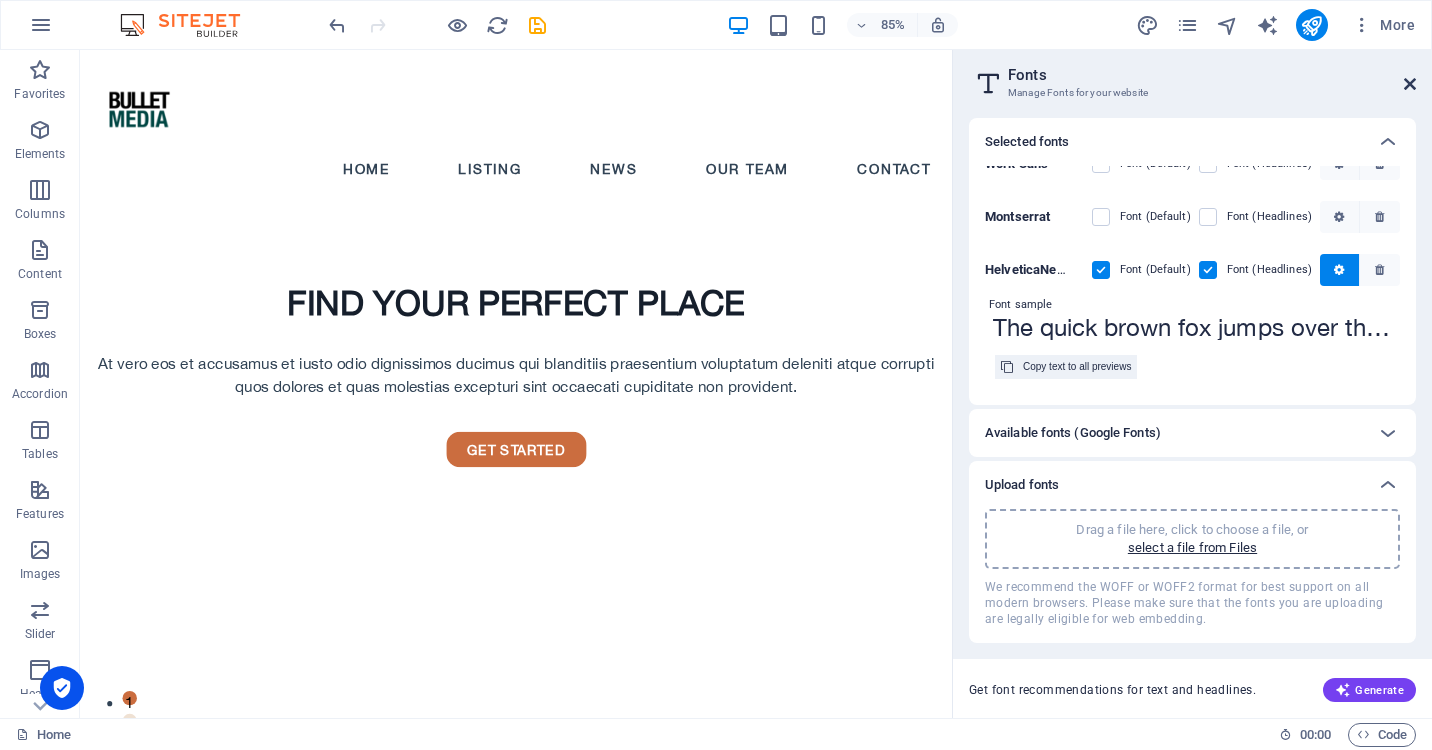 click at bounding box center [1410, 84] 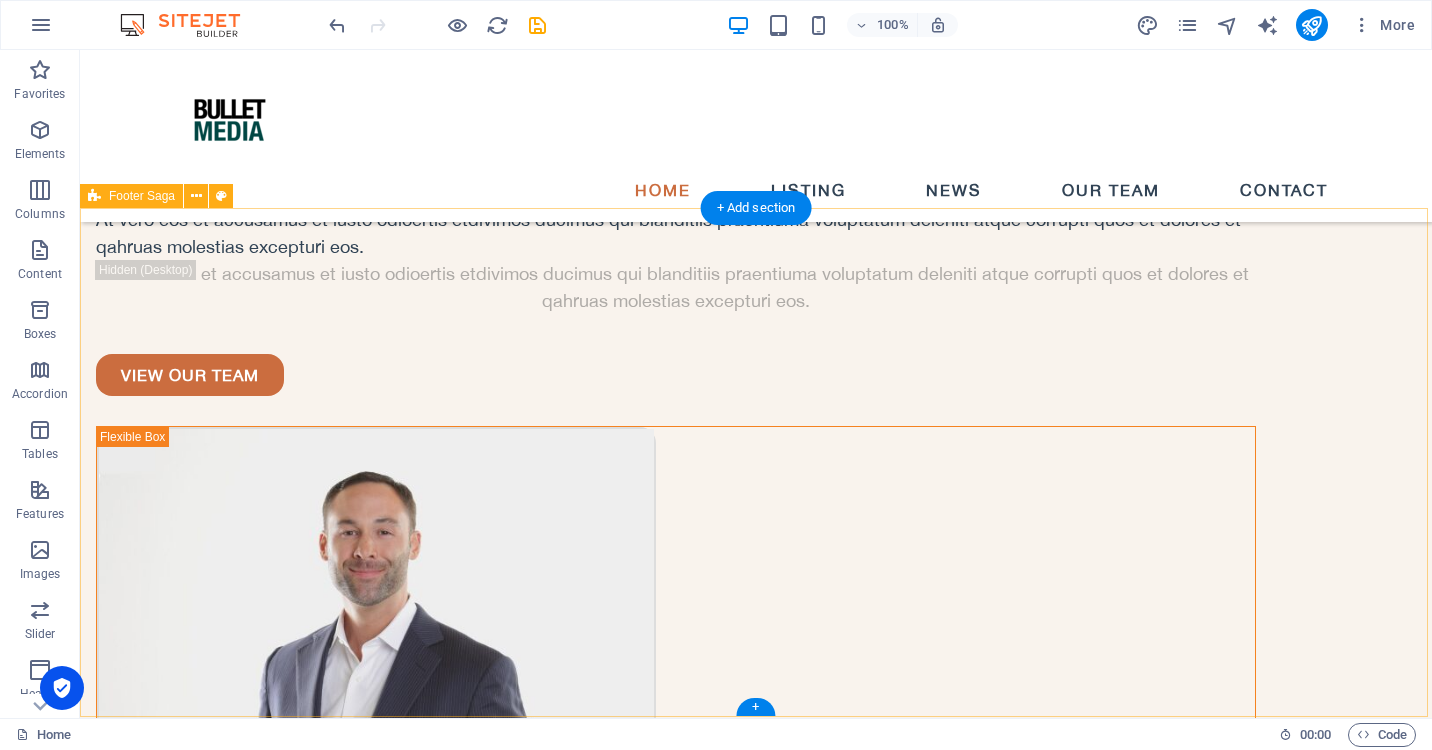 scroll, scrollTop: 4961, scrollLeft: 0, axis: vertical 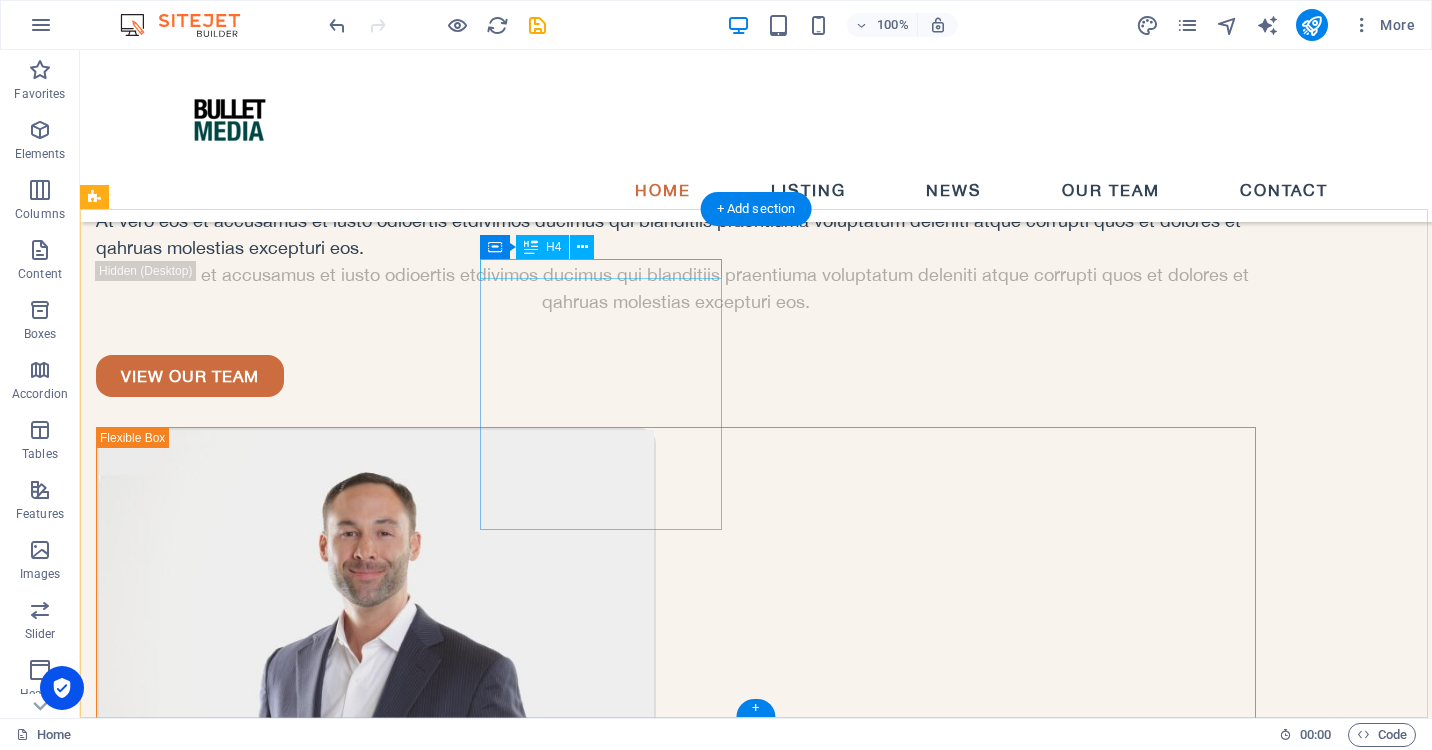 click on "pages" at bounding box center (217, 5978) 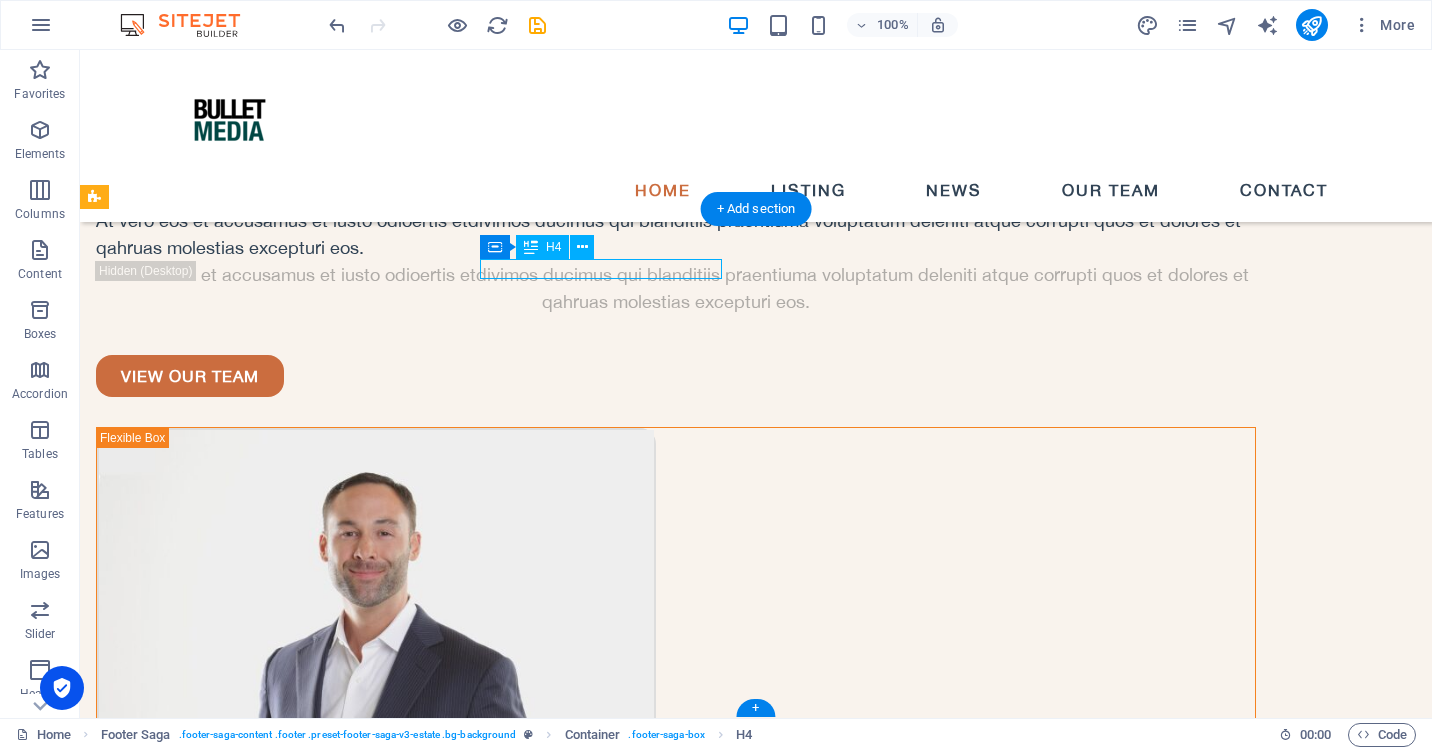 click on "pages" at bounding box center (217, 5978) 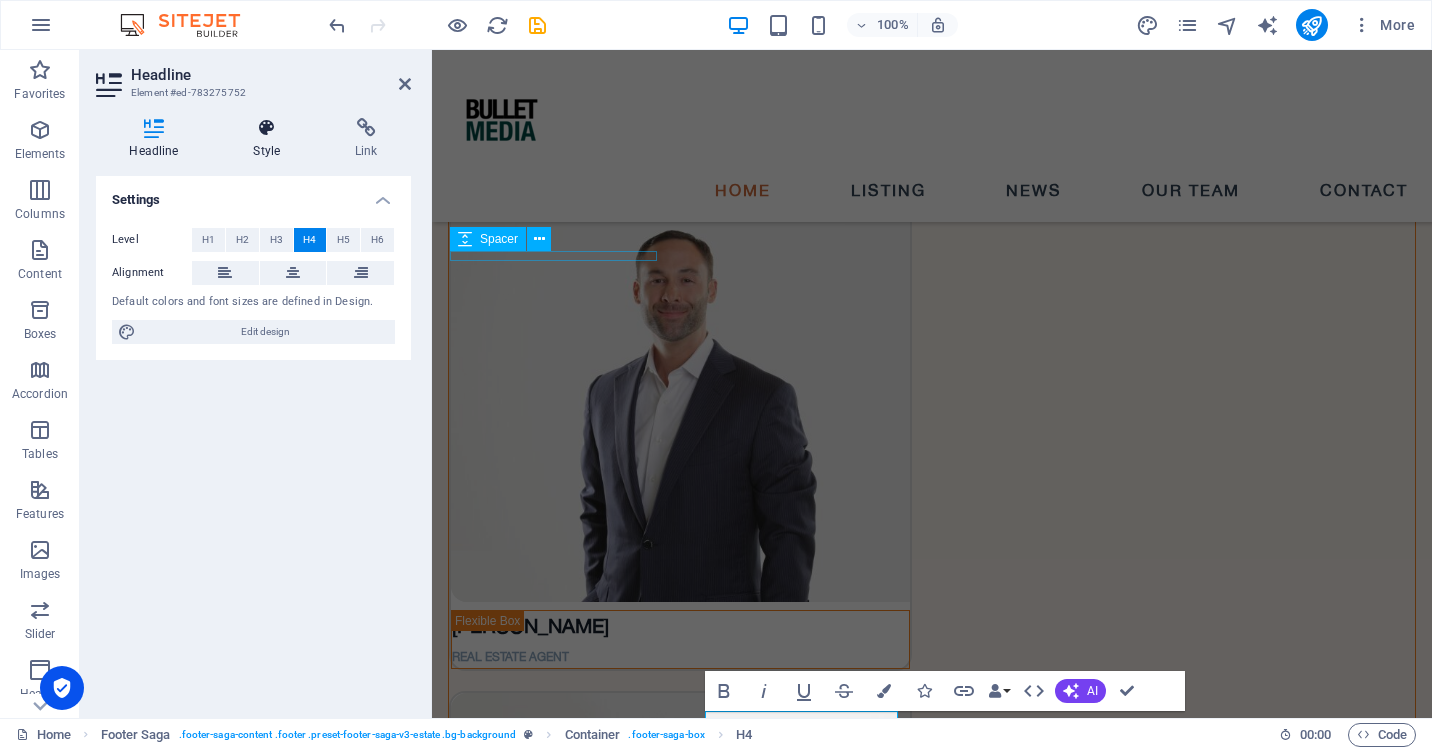 click at bounding box center [267, 128] 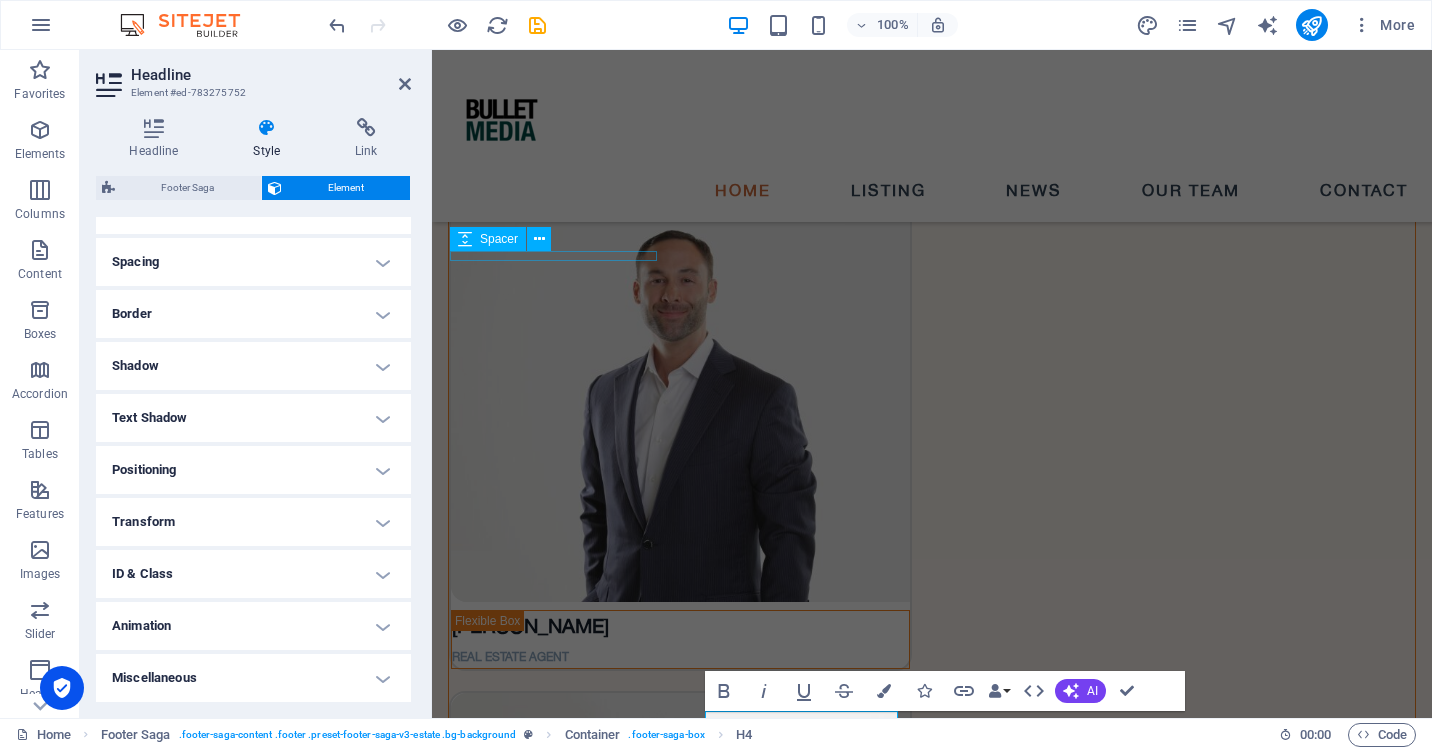 scroll, scrollTop: 359, scrollLeft: 0, axis: vertical 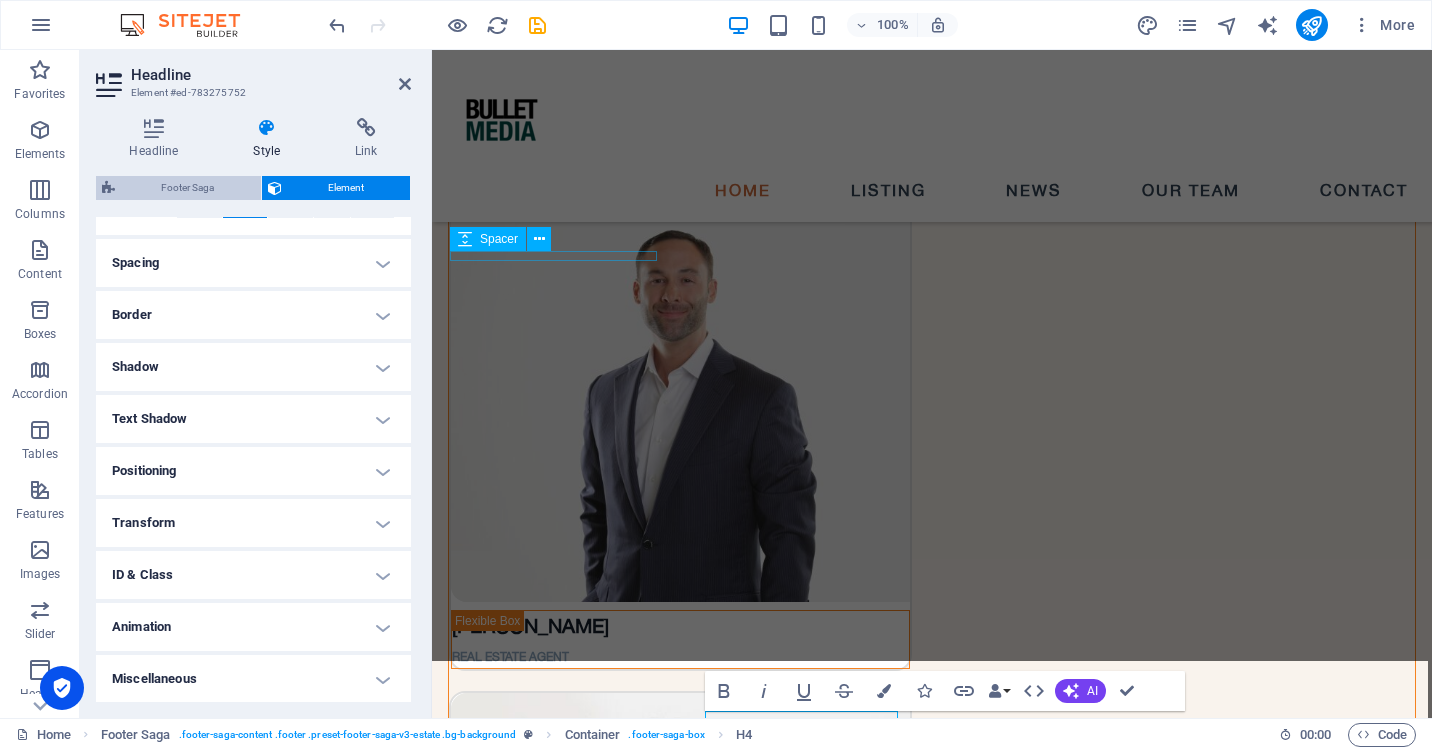 click on "Footer Saga" at bounding box center (188, 188) 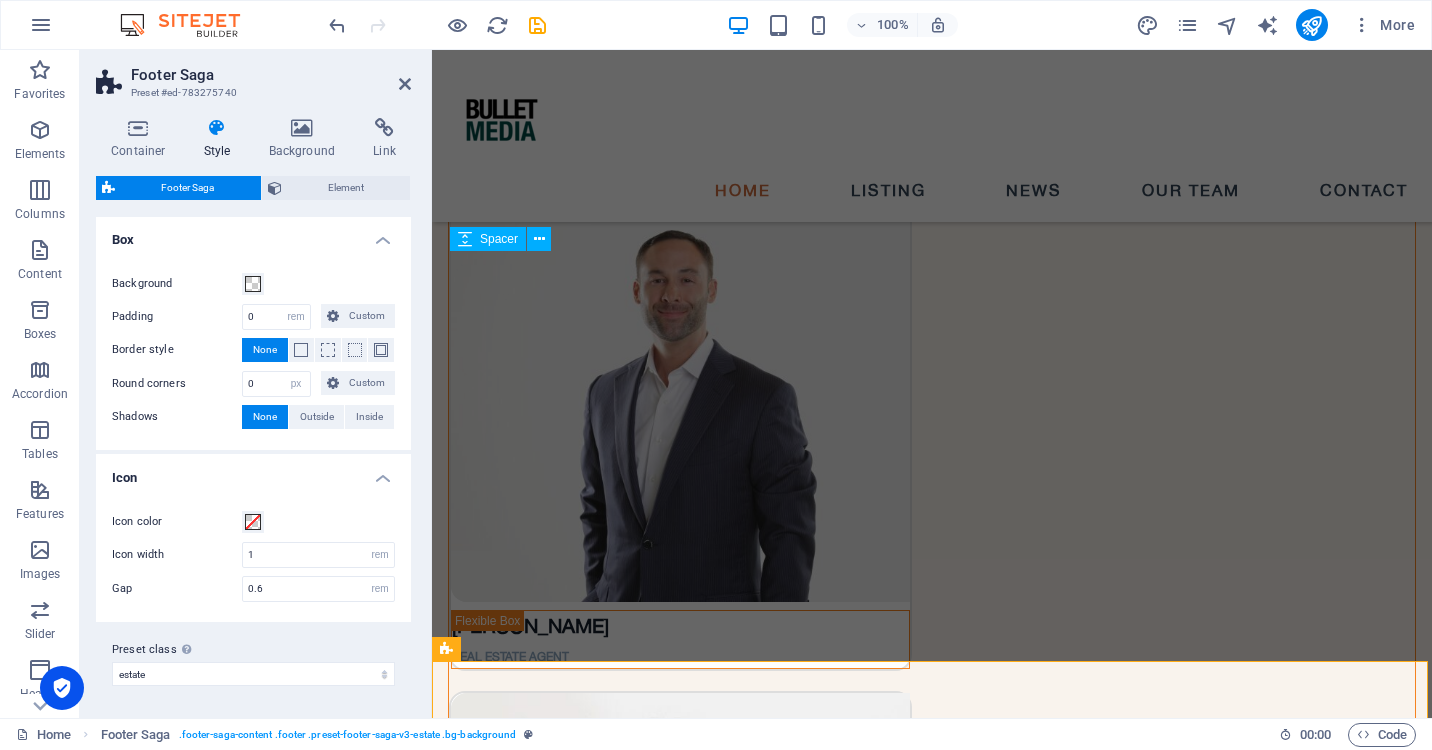 scroll, scrollTop: 235, scrollLeft: 0, axis: vertical 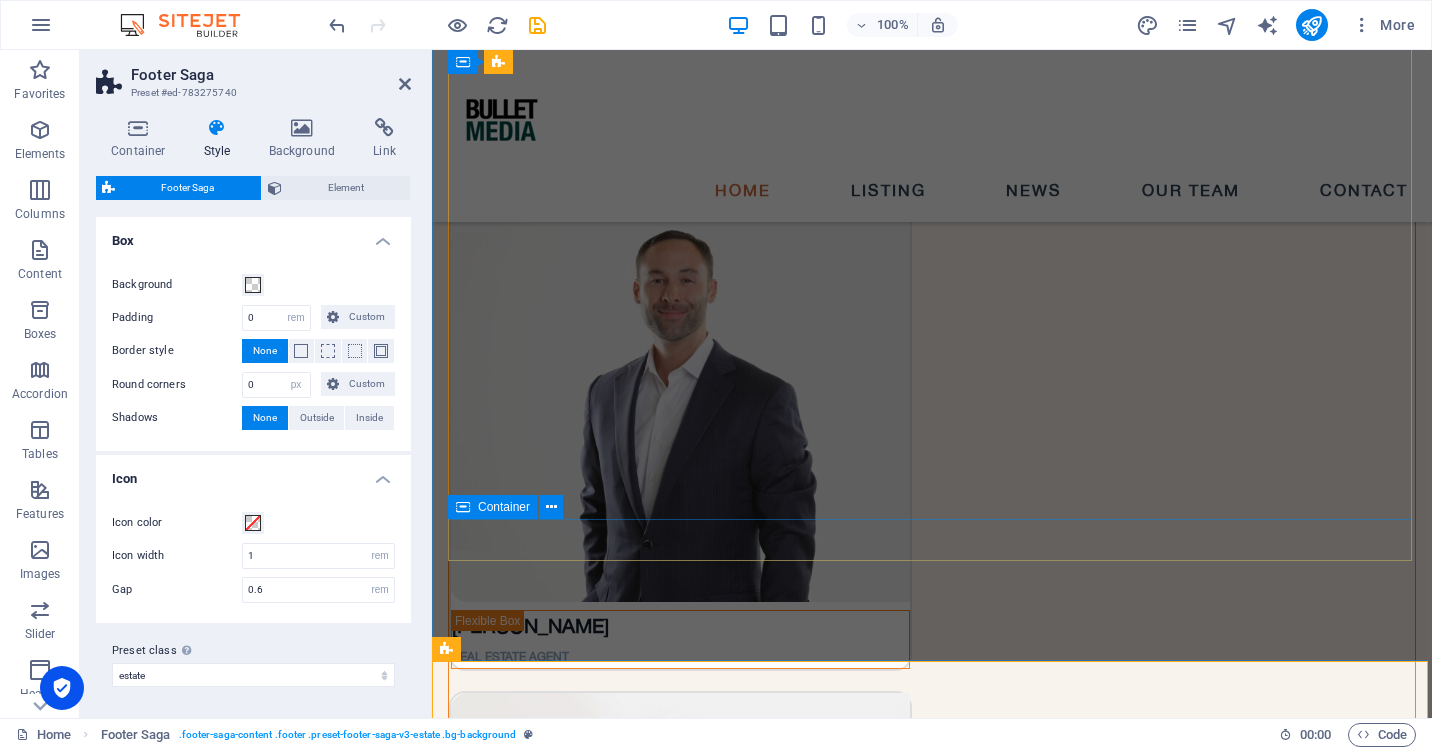 click on "Vorherige Nächste" at bounding box center [932, 5088] 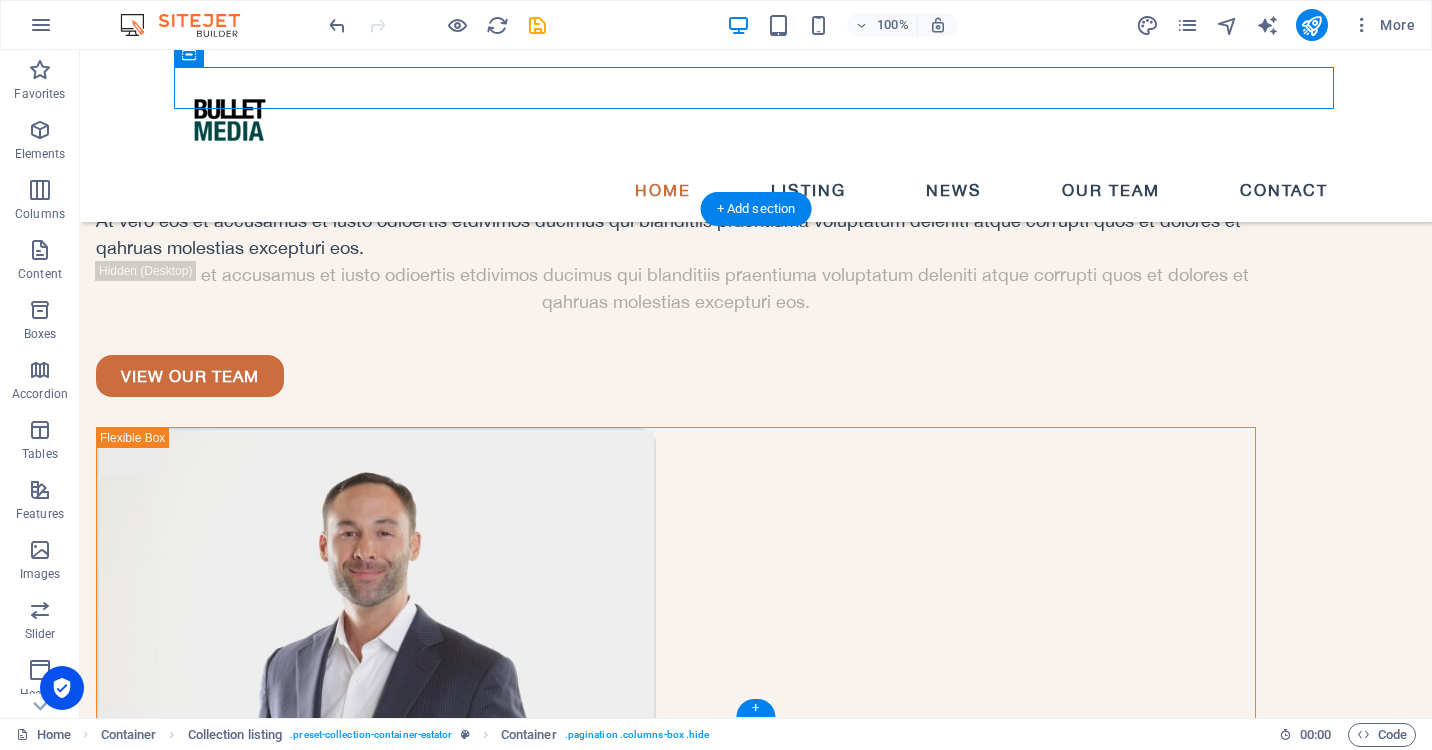 click on "pages" at bounding box center [217, 5978] 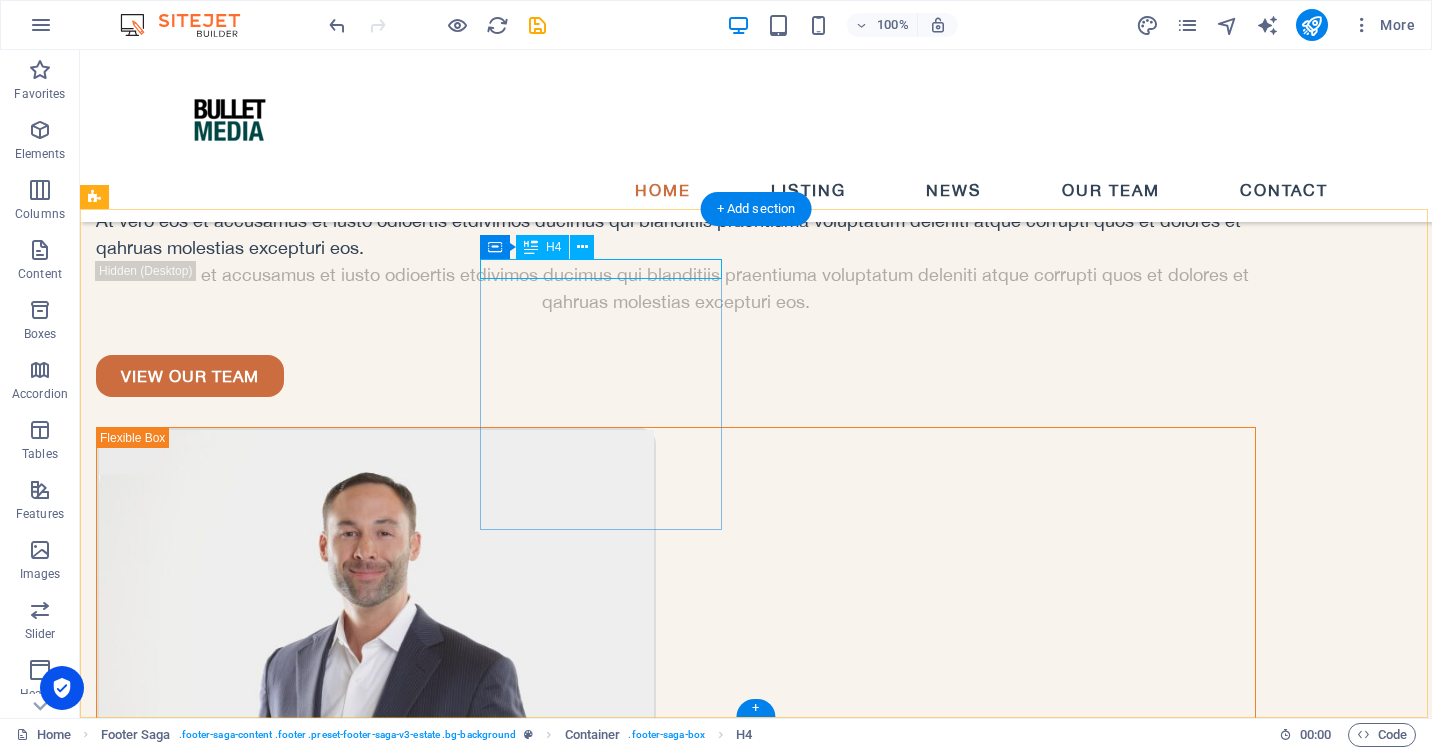 click at bounding box center (531, 247) 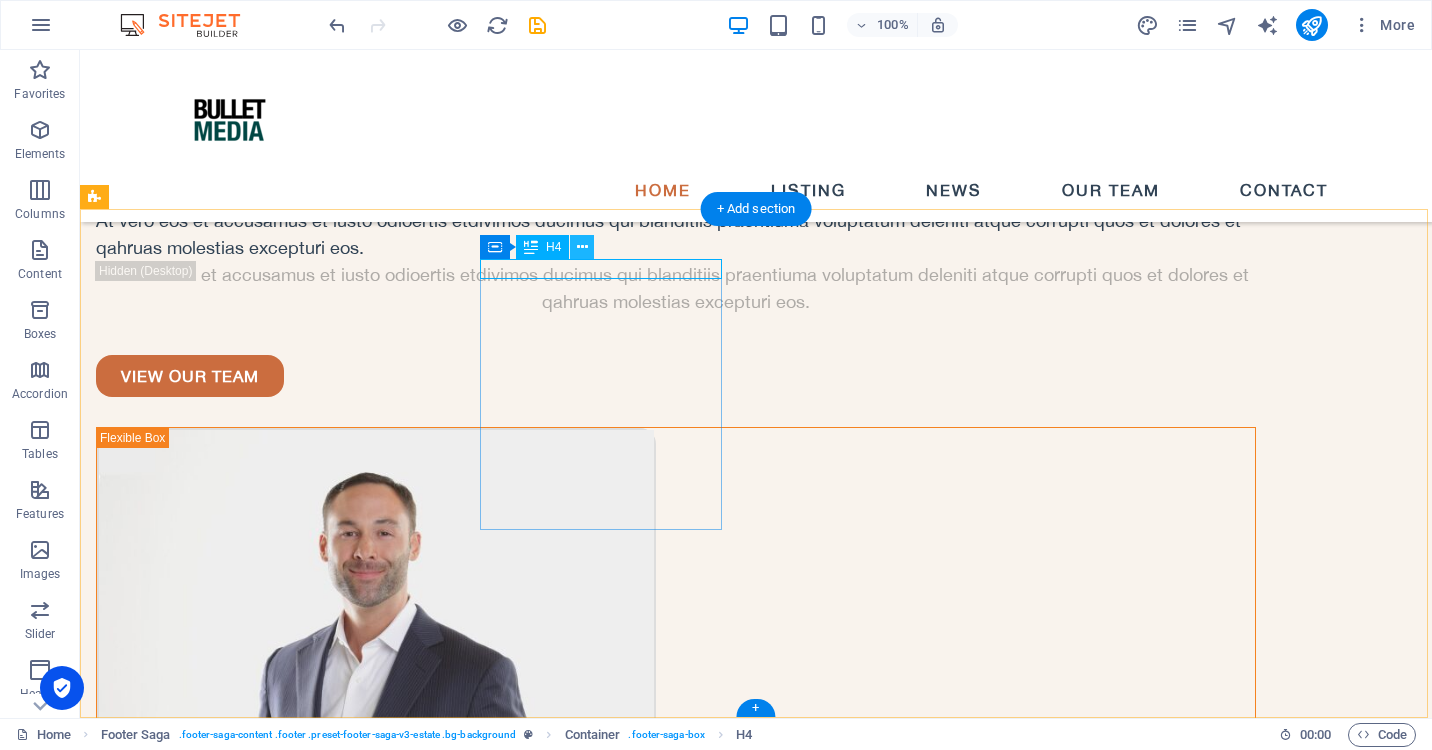 click at bounding box center [582, 247] 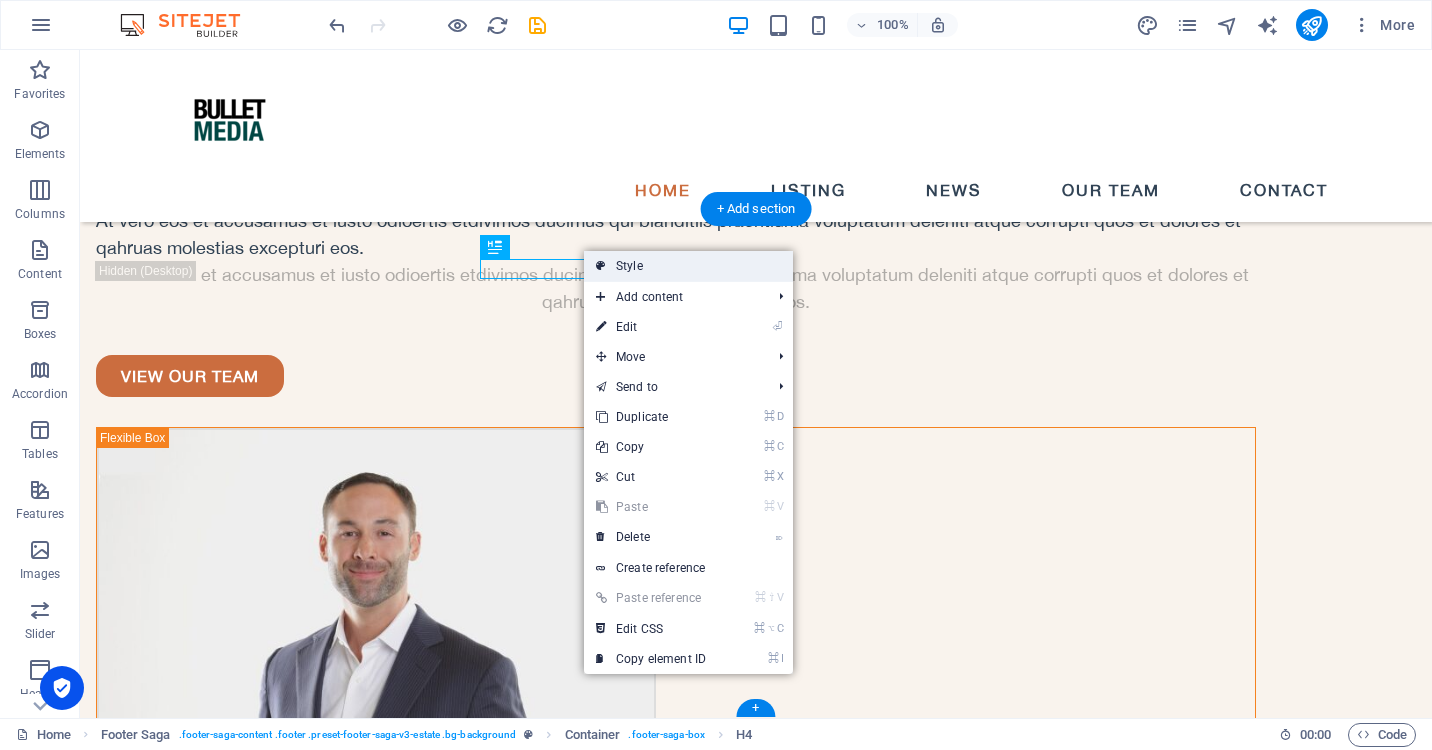 click on "Style" at bounding box center (688, 266) 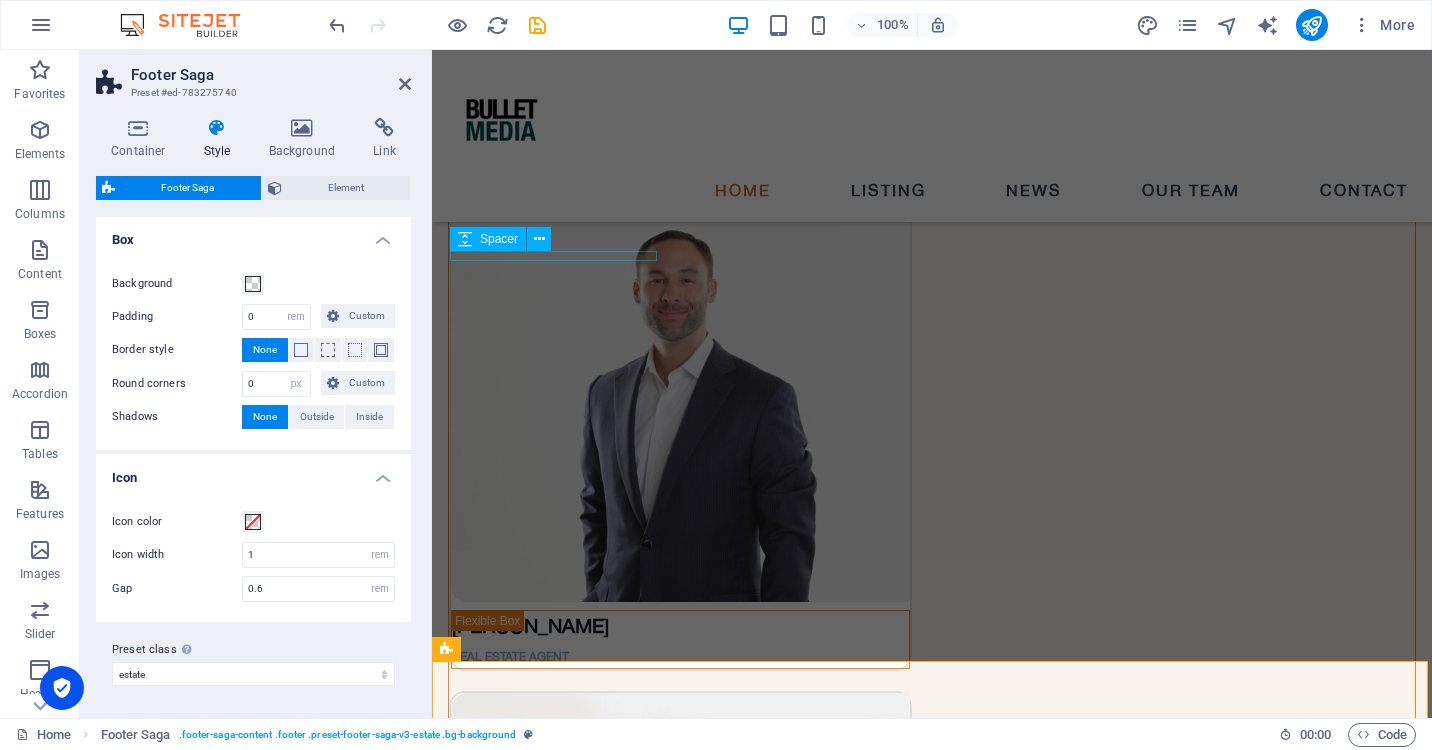 scroll, scrollTop: 235, scrollLeft: 0, axis: vertical 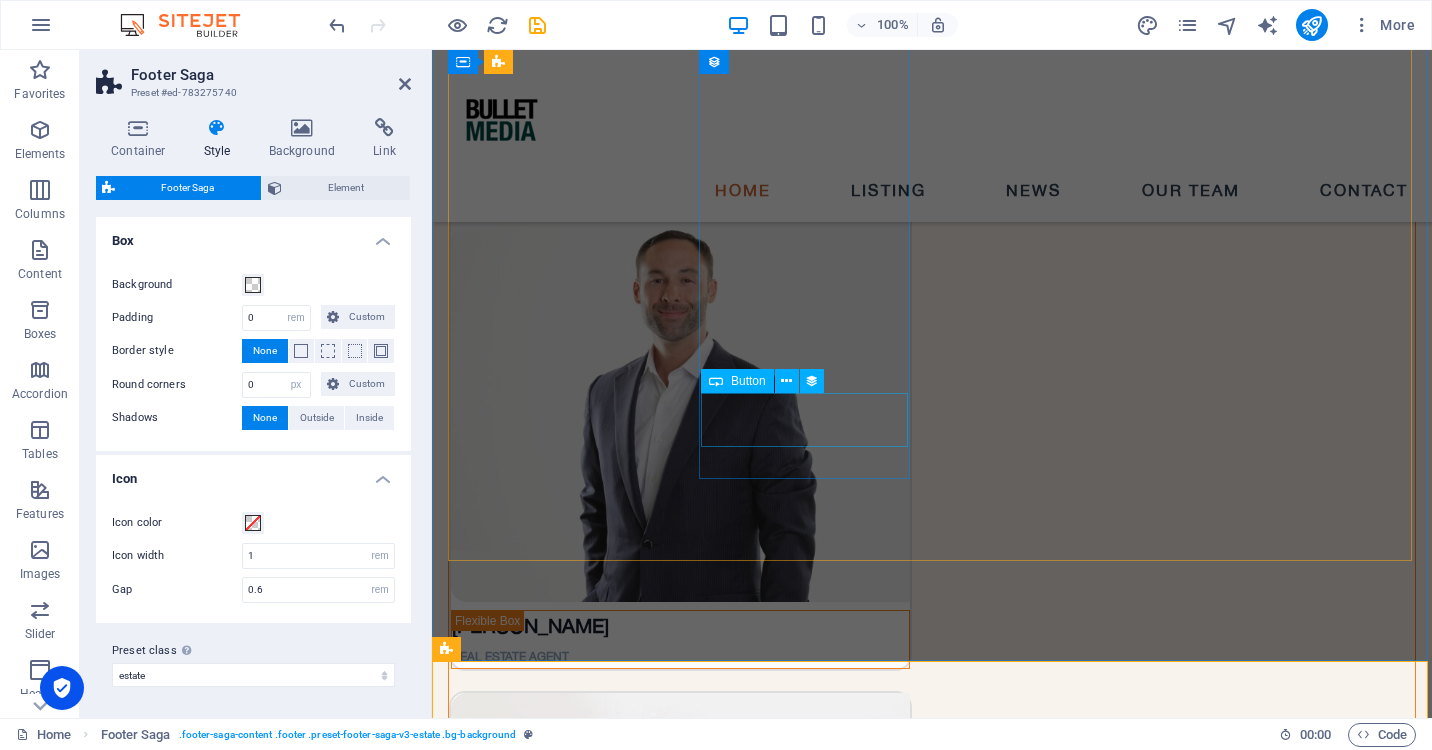 click on "Read more" at bounding box center (932, 4207) 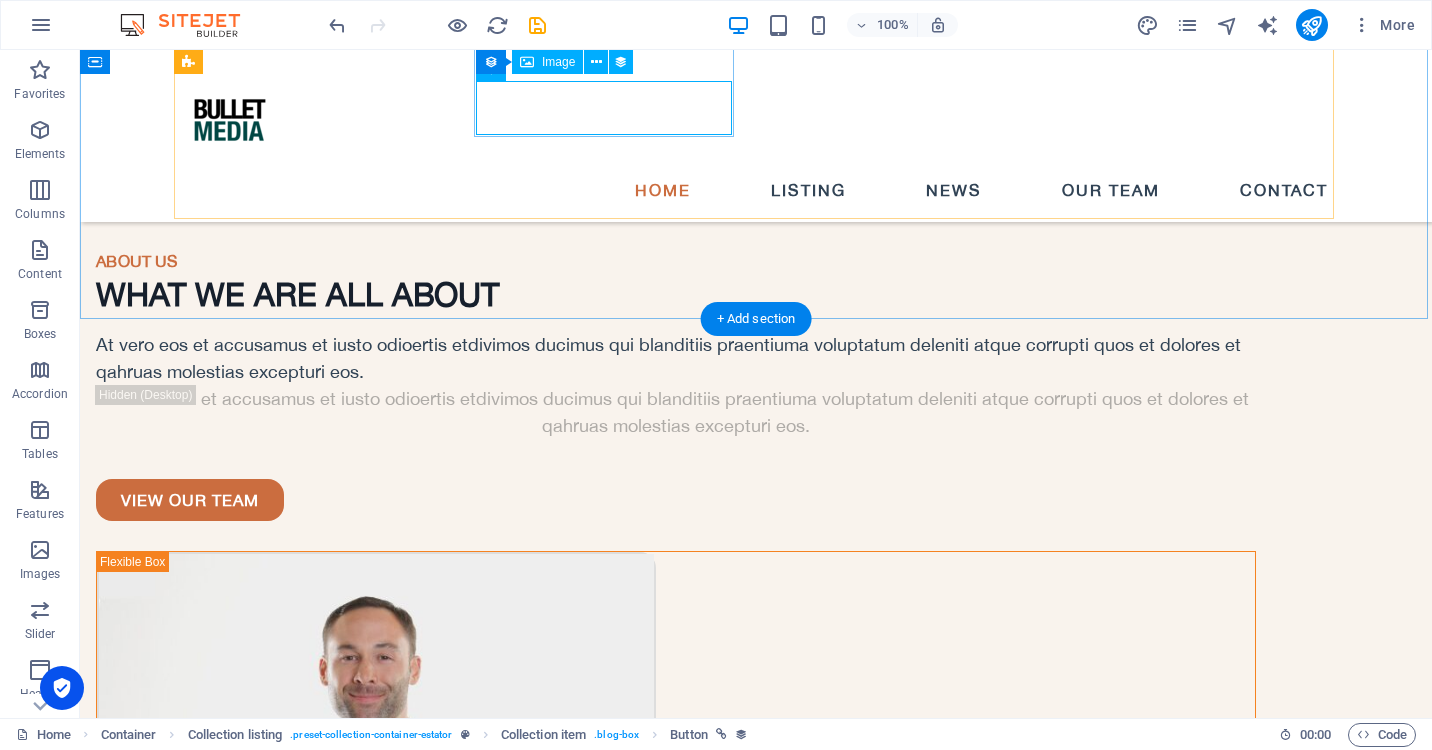 scroll, scrollTop: 4851, scrollLeft: 0, axis: vertical 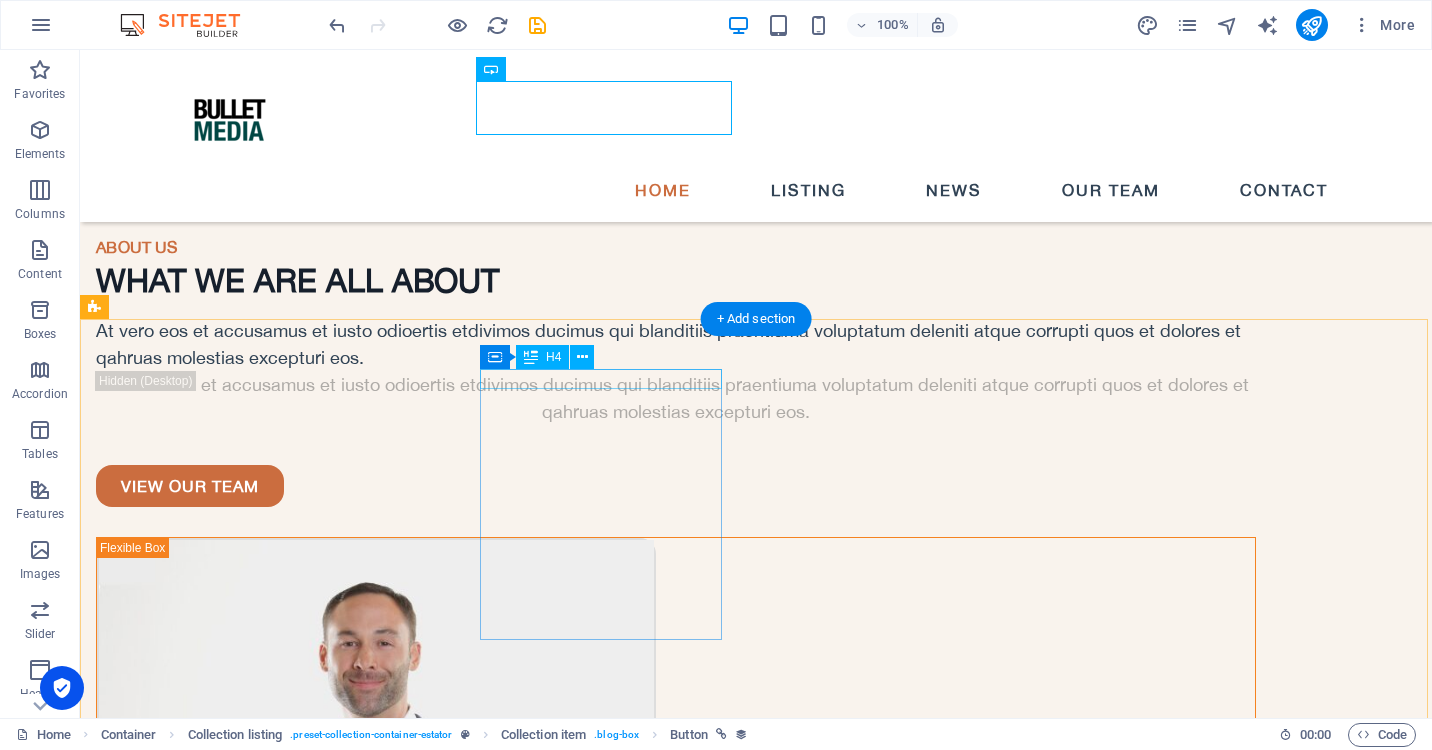 click on "pages" at bounding box center (217, 6088) 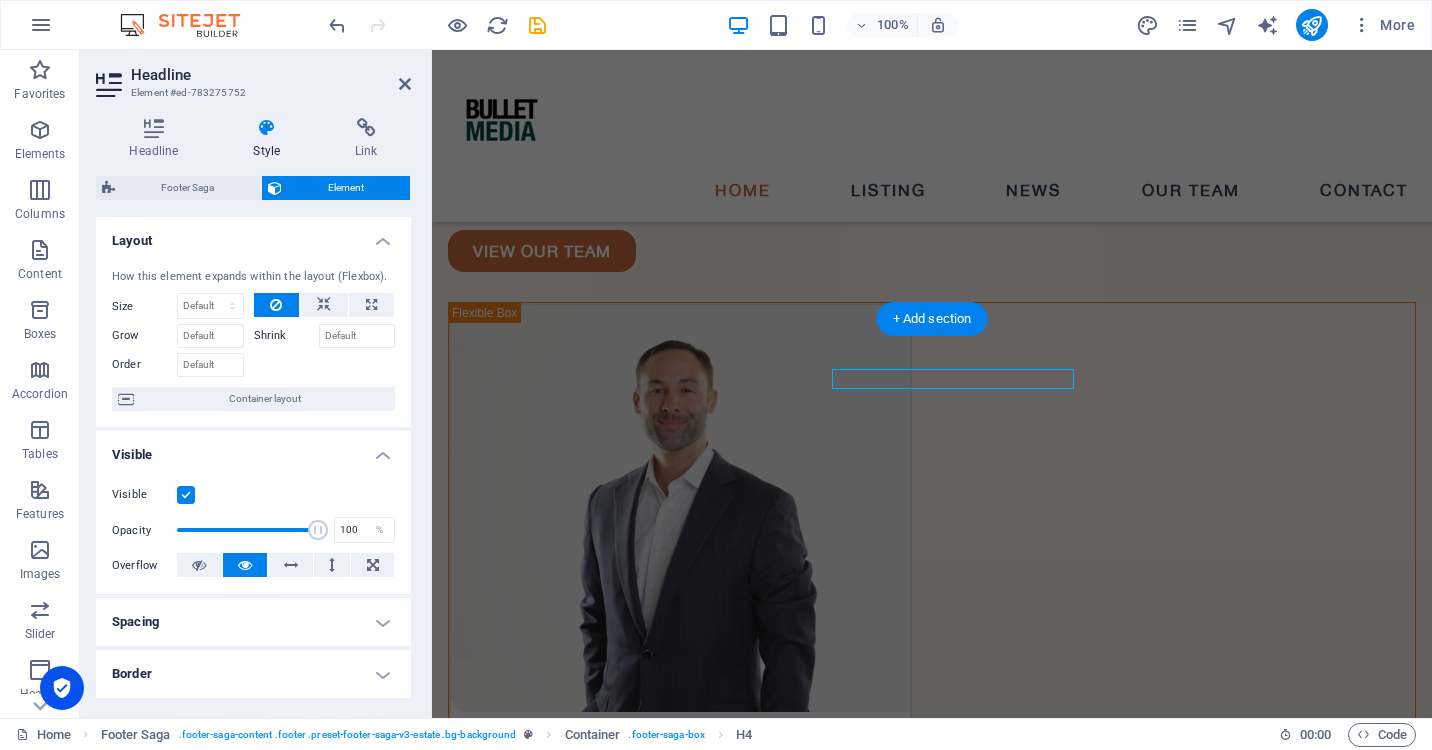 scroll, scrollTop: 5271, scrollLeft: 0, axis: vertical 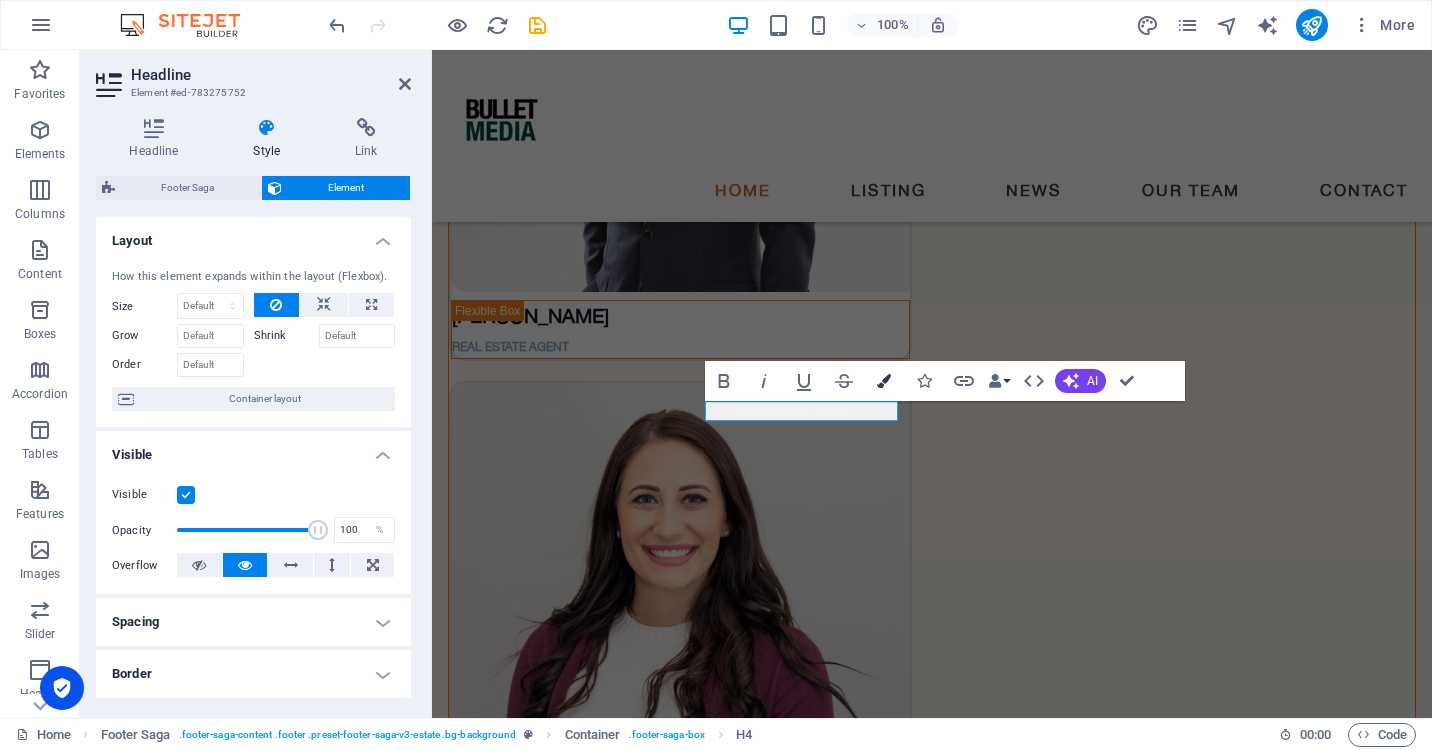 click at bounding box center [884, 381] 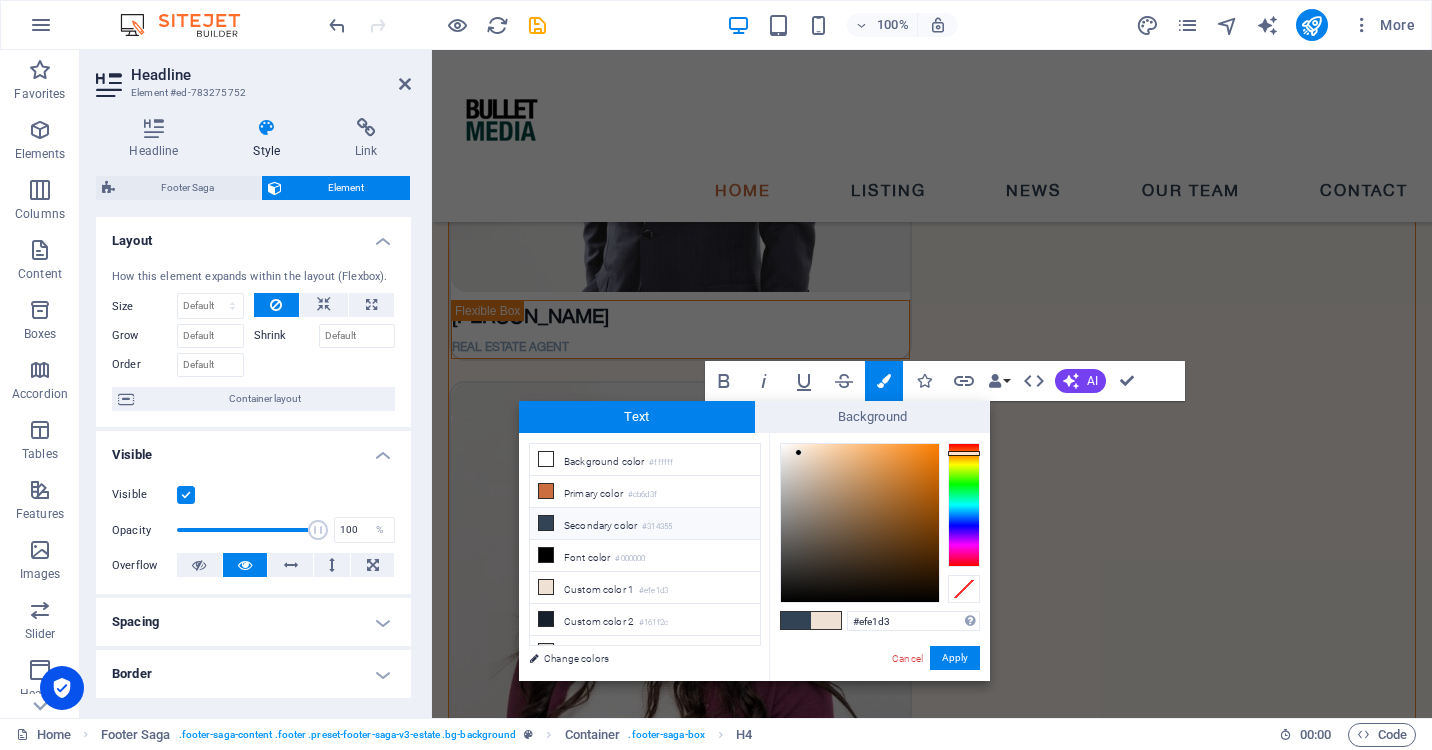 scroll, scrollTop: 0, scrollLeft: 0, axis: both 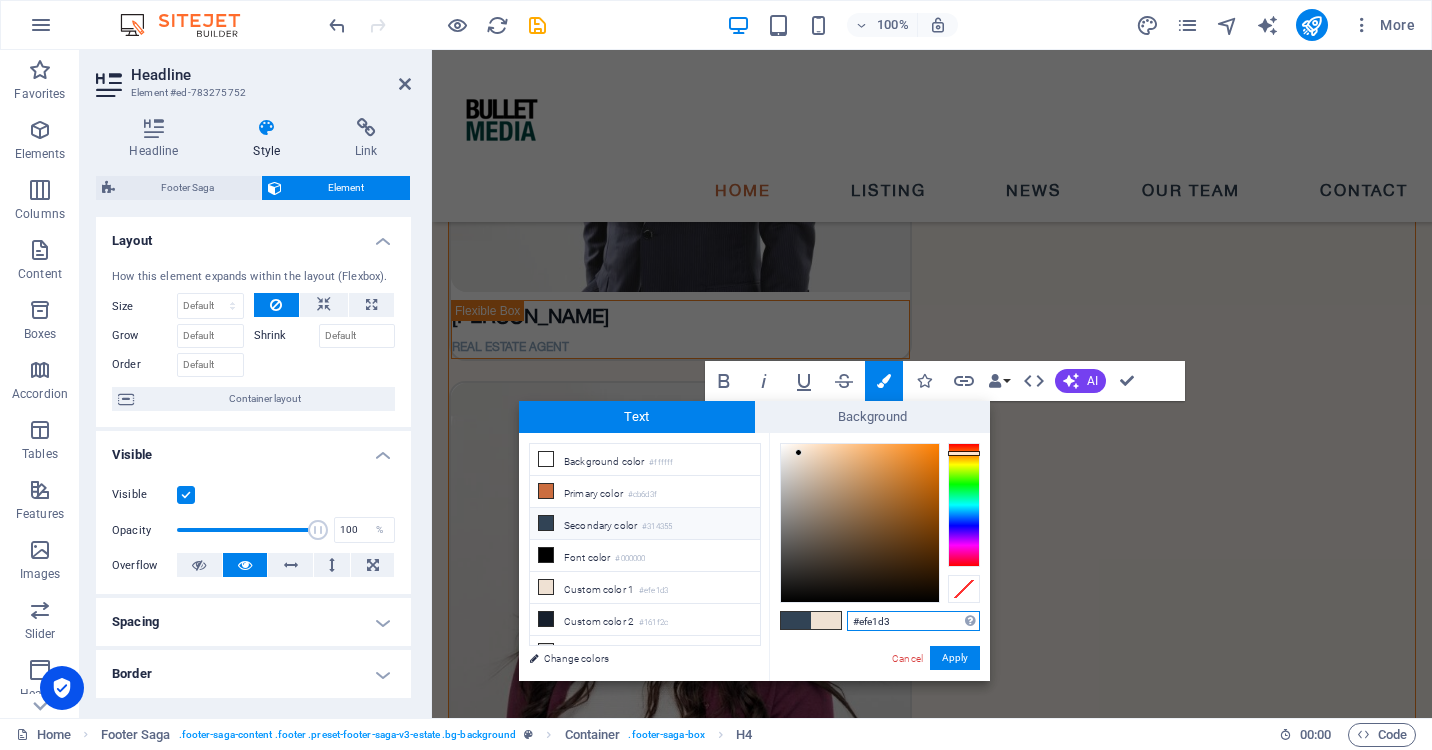 click on "#efe1d3" at bounding box center (913, 621) 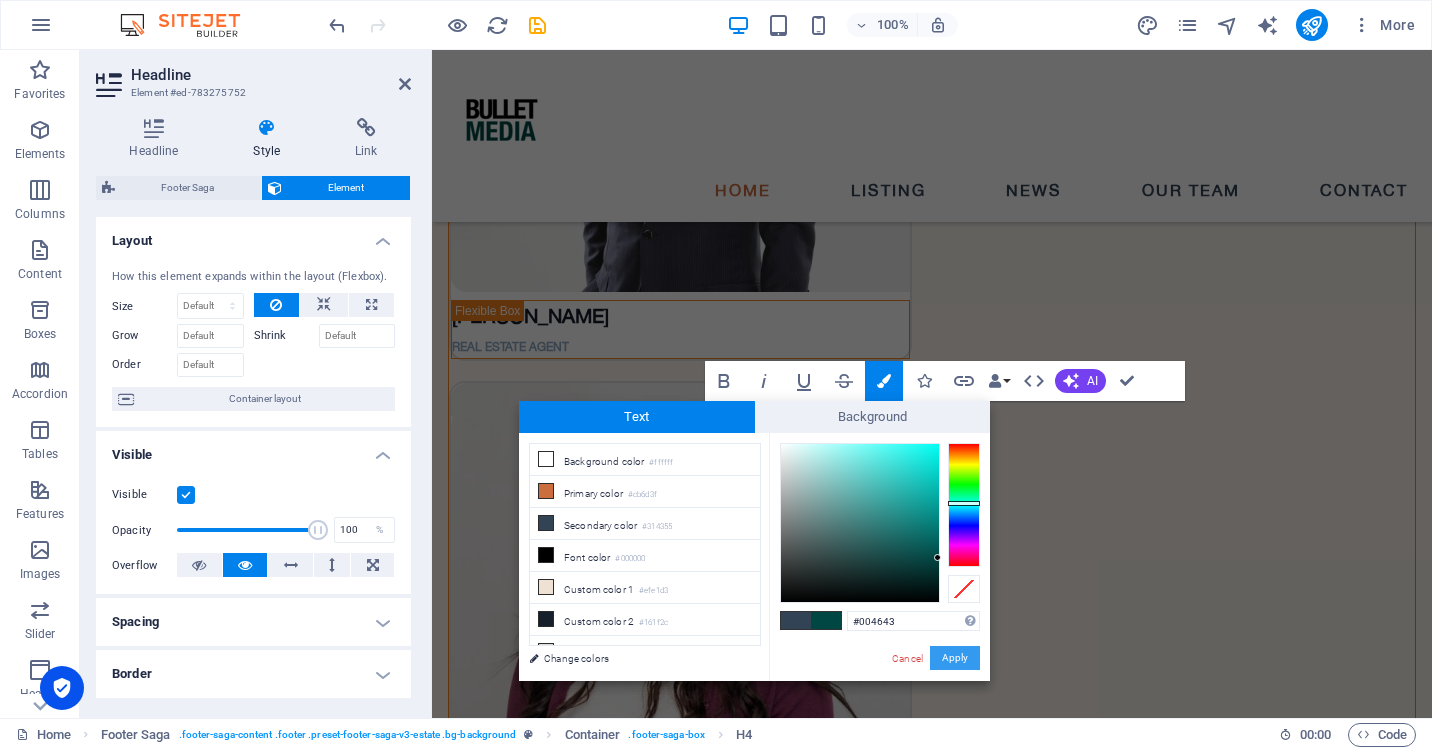 click on "Apply" at bounding box center (955, 658) 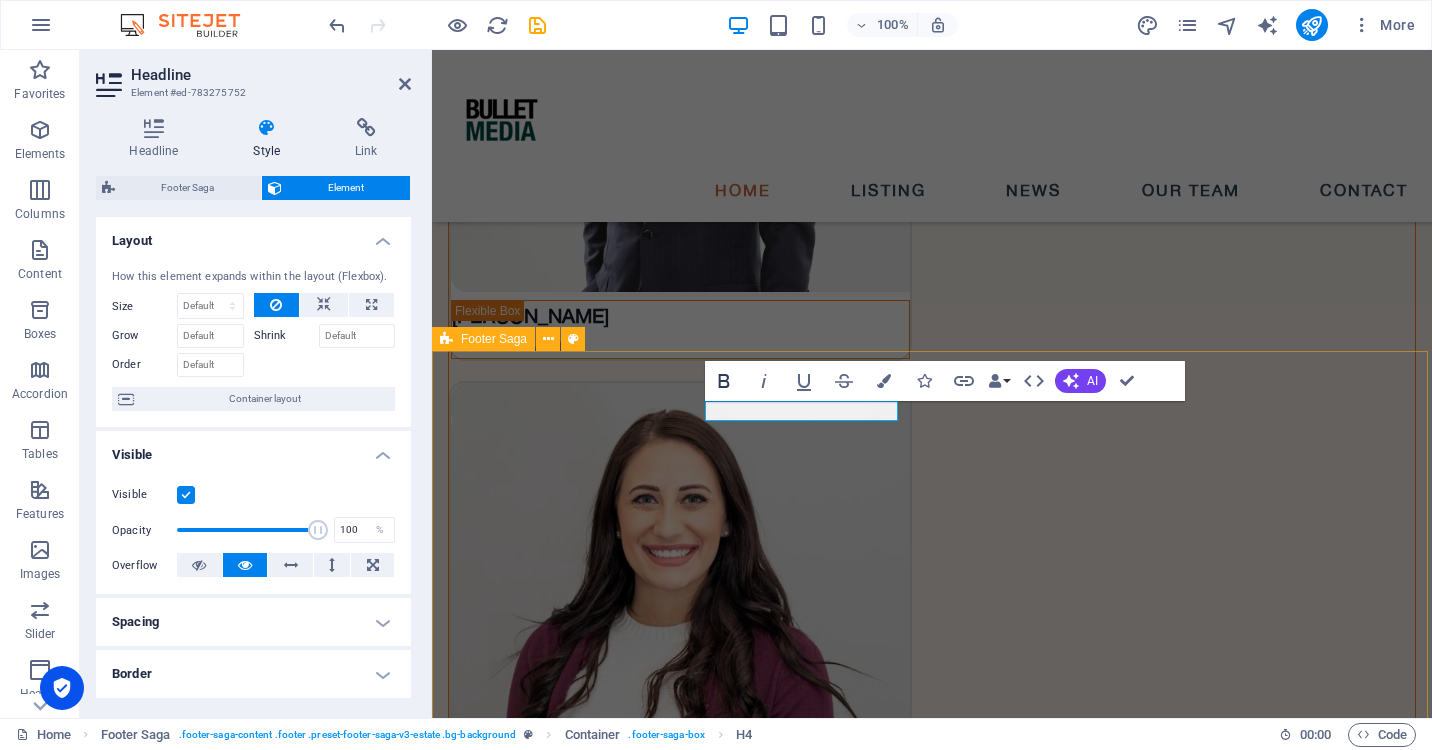 click 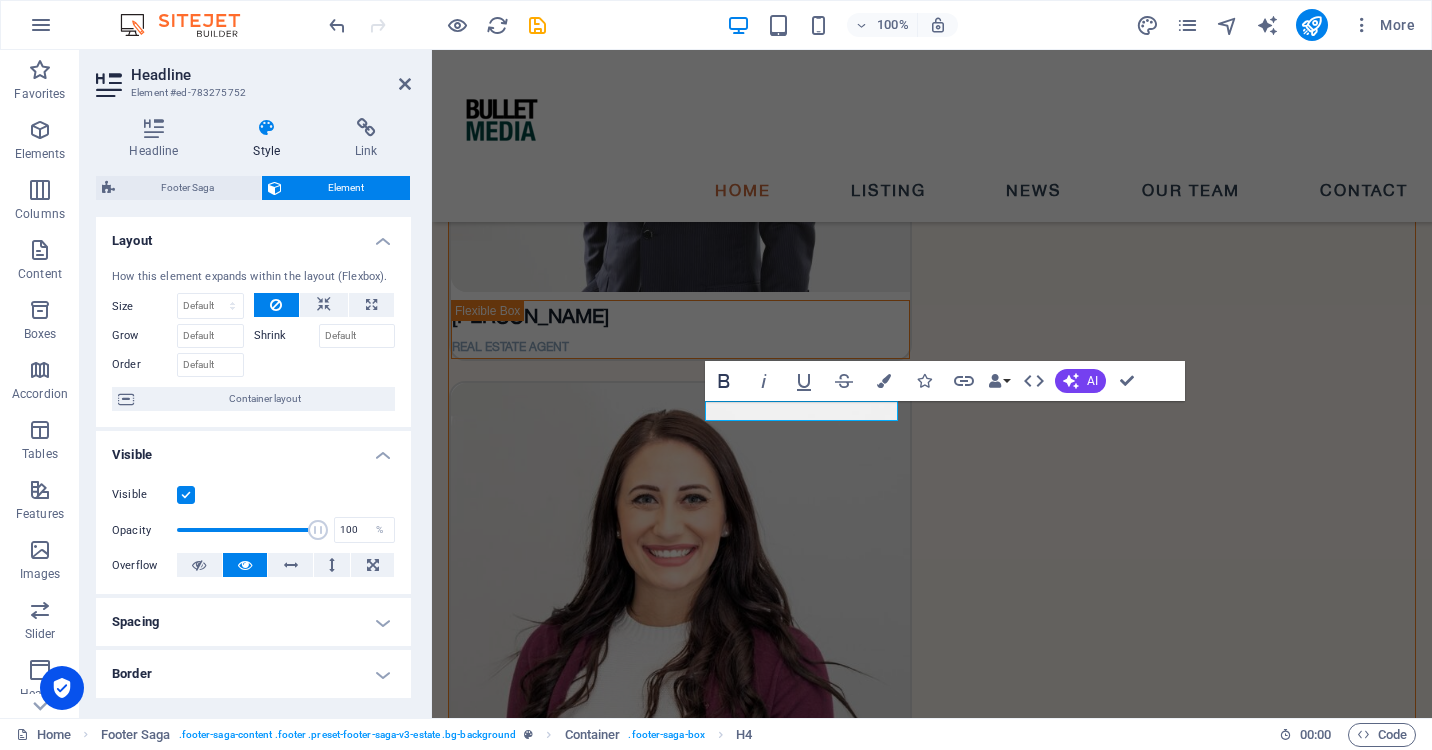 click 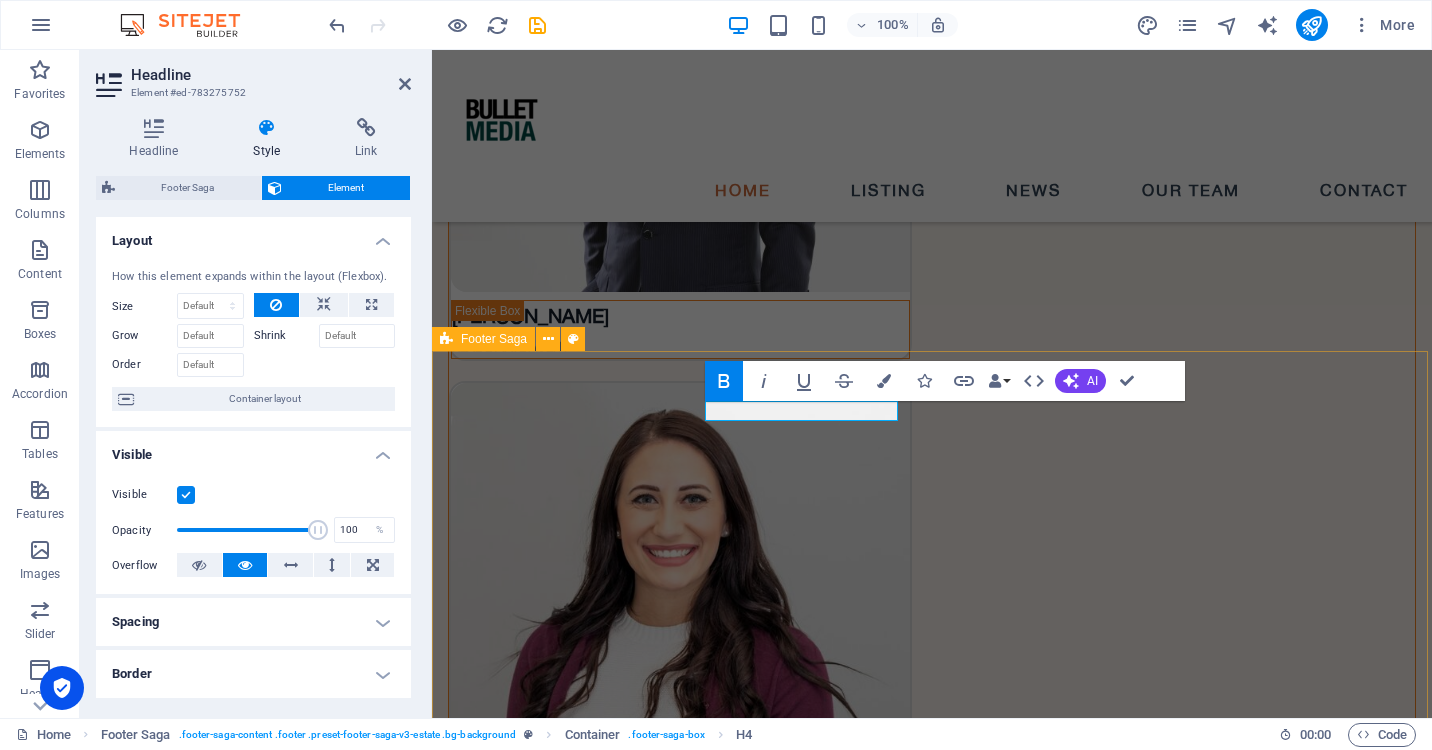 click on "pages HOME LISTING NEWS OUR TEAM CONTACT Contact LOCATION:
[GEOGRAPHIC_DATA] ,  [US_STATE], [GEOGRAPHIC_DATA] ,  10038 EMAIL:
[EMAIL_ADDRESS] PHONE NUMBER:
+ [PHONE_NUMBER] Social media Copyright © 2025 Bullet Media. All rights reserved.
Privacy Policy   |   Legal Notice" at bounding box center [932, 5518] 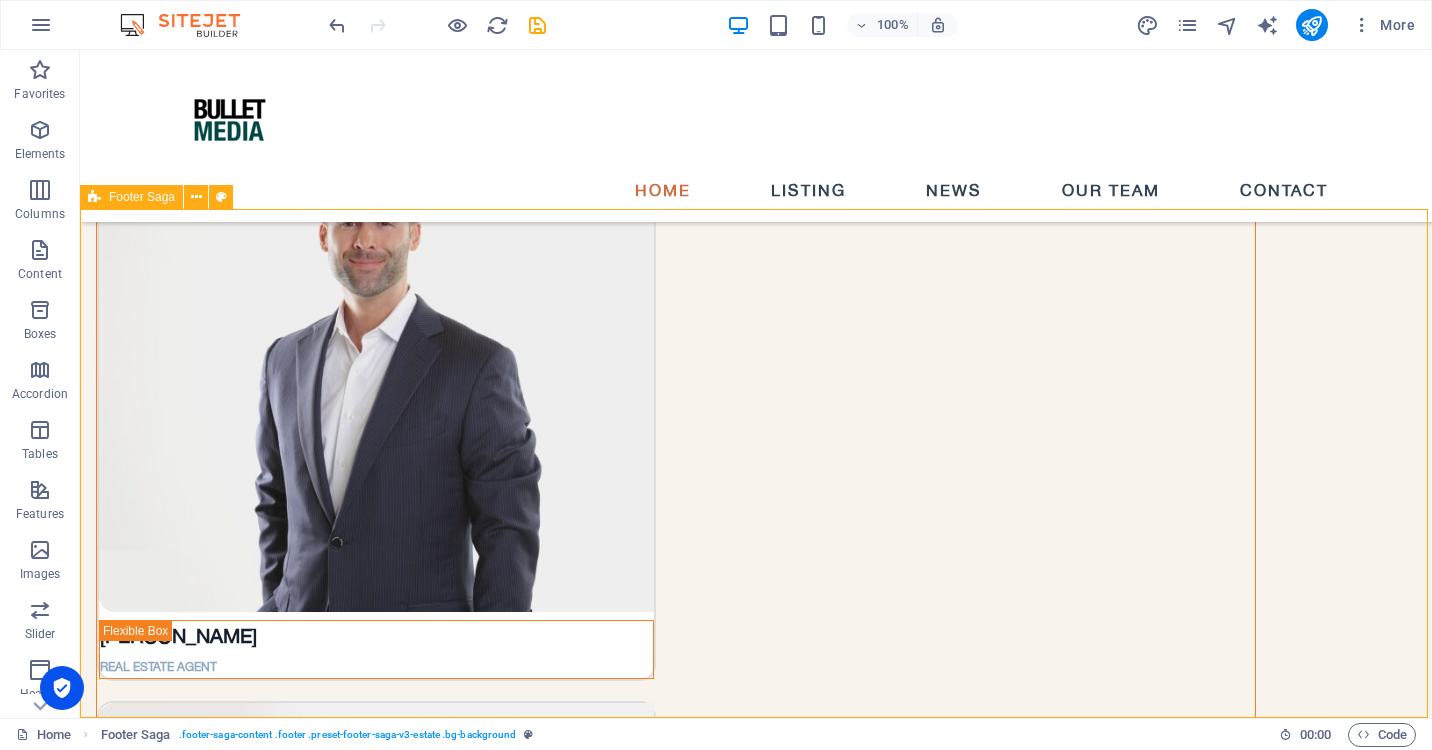 scroll, scrollTop: 4961, scrollLeft: 0, axis: vertical 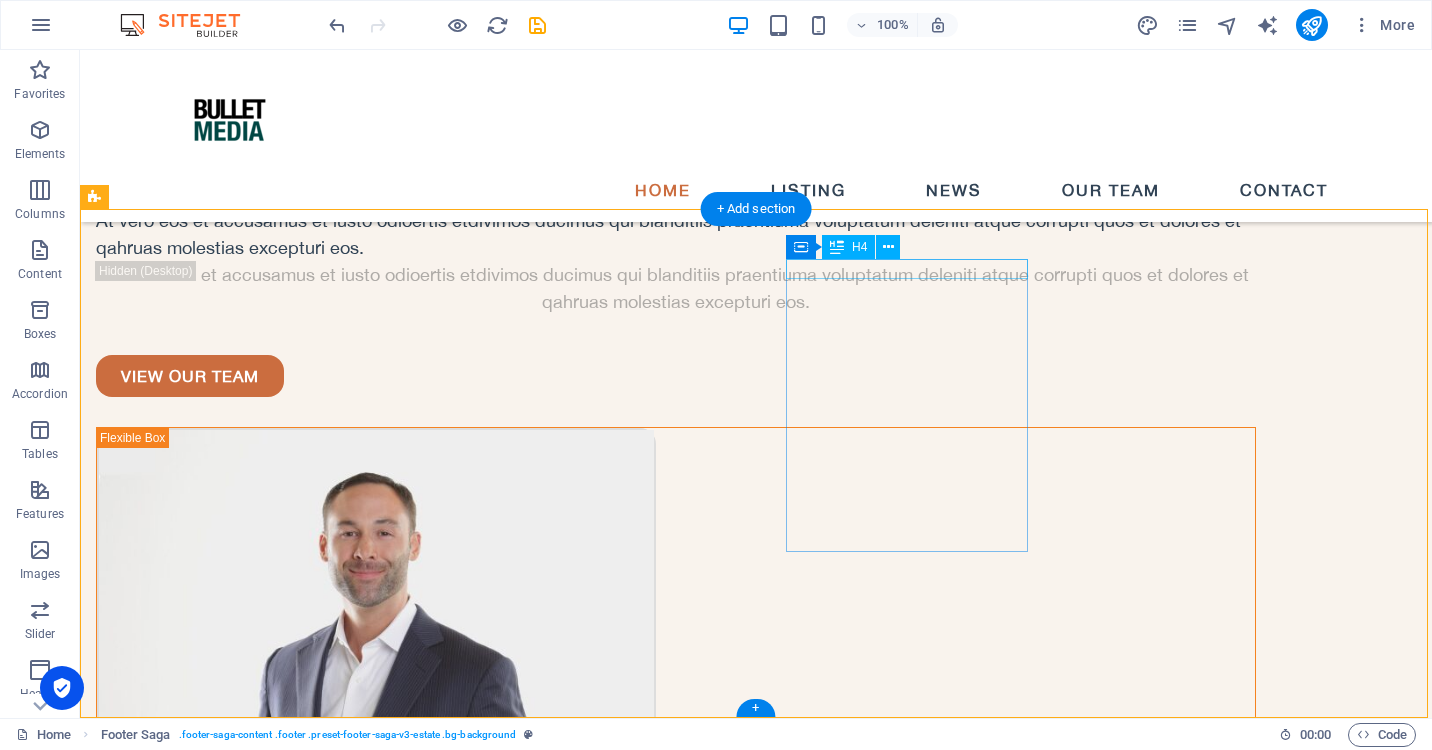 click on "Contact" at bounding box center [217, 6282] 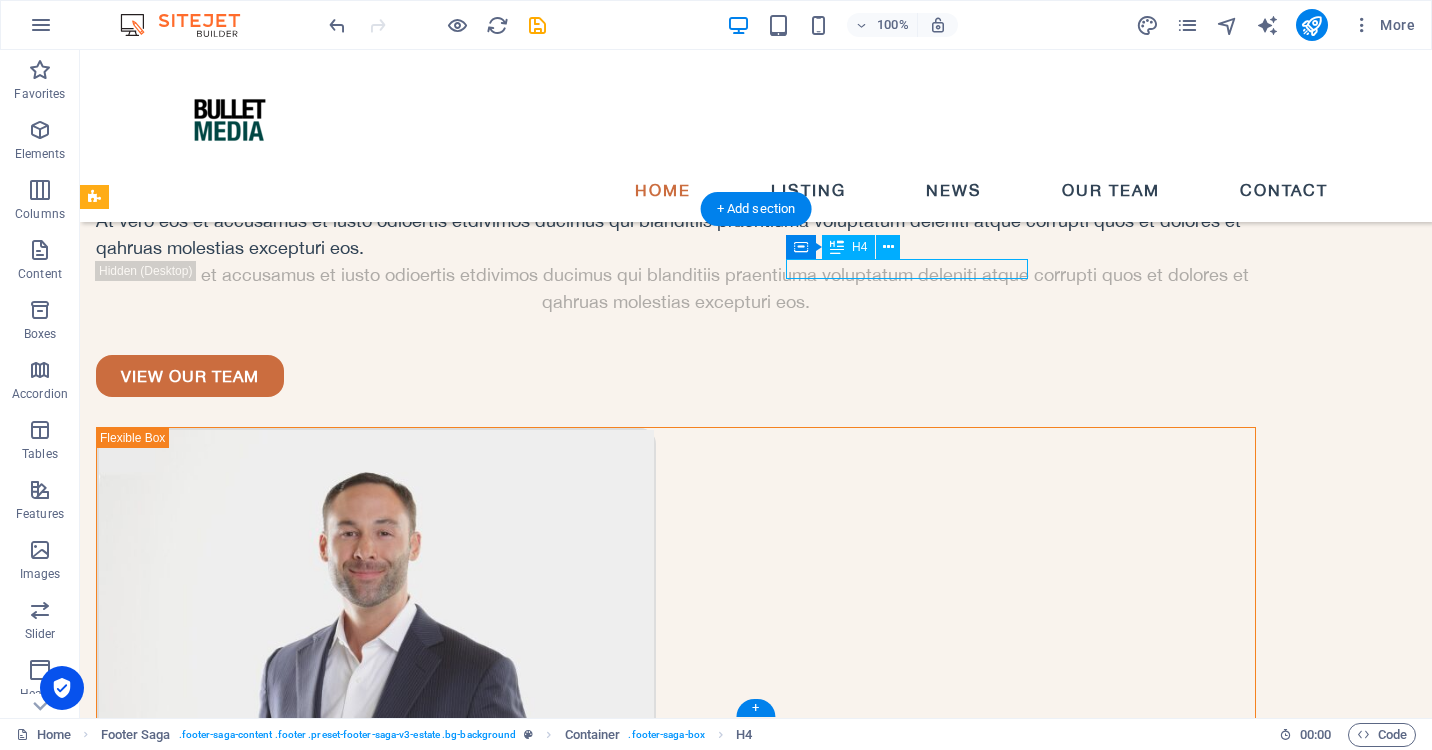 click on "Contact" at bounding box center (217, 6282) 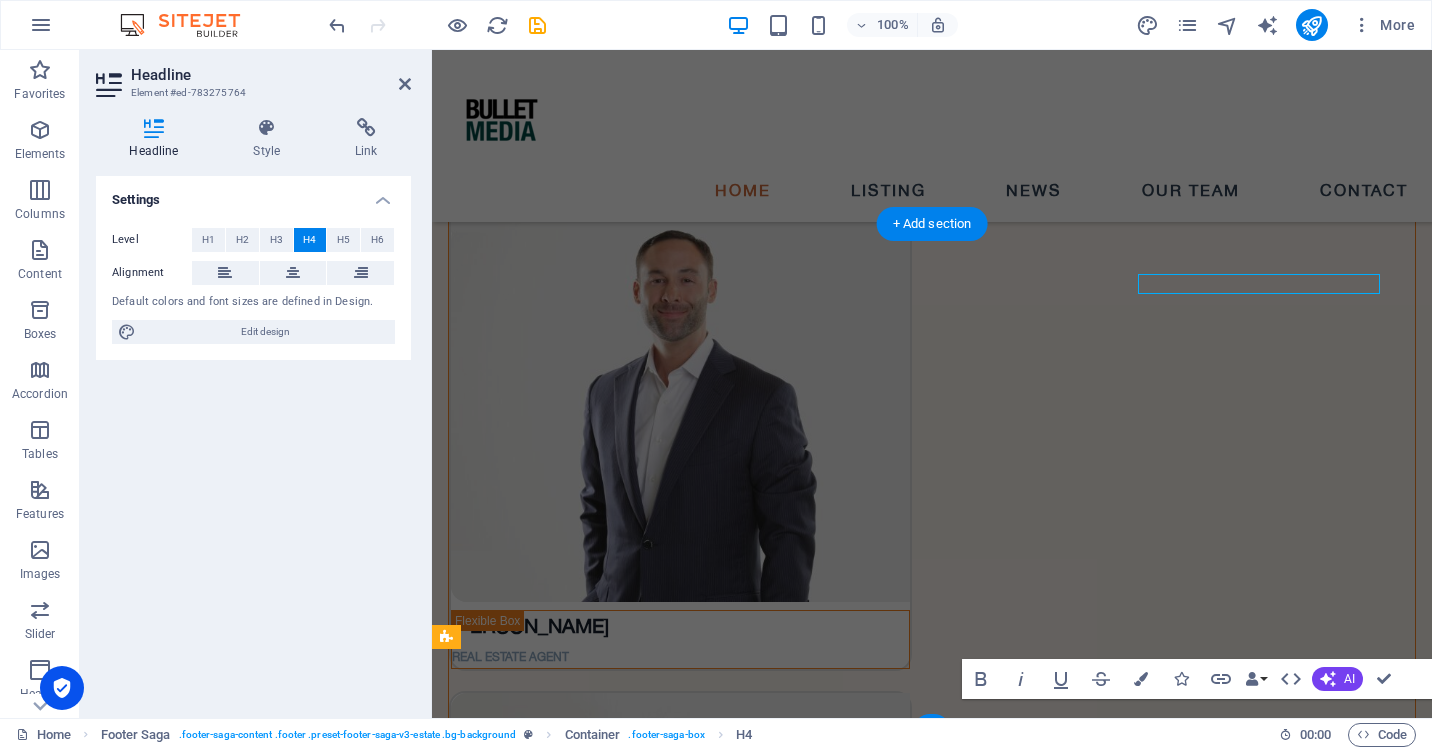 scroll, scrollTop: 5298, scrollLeft: 0, axis: vertical 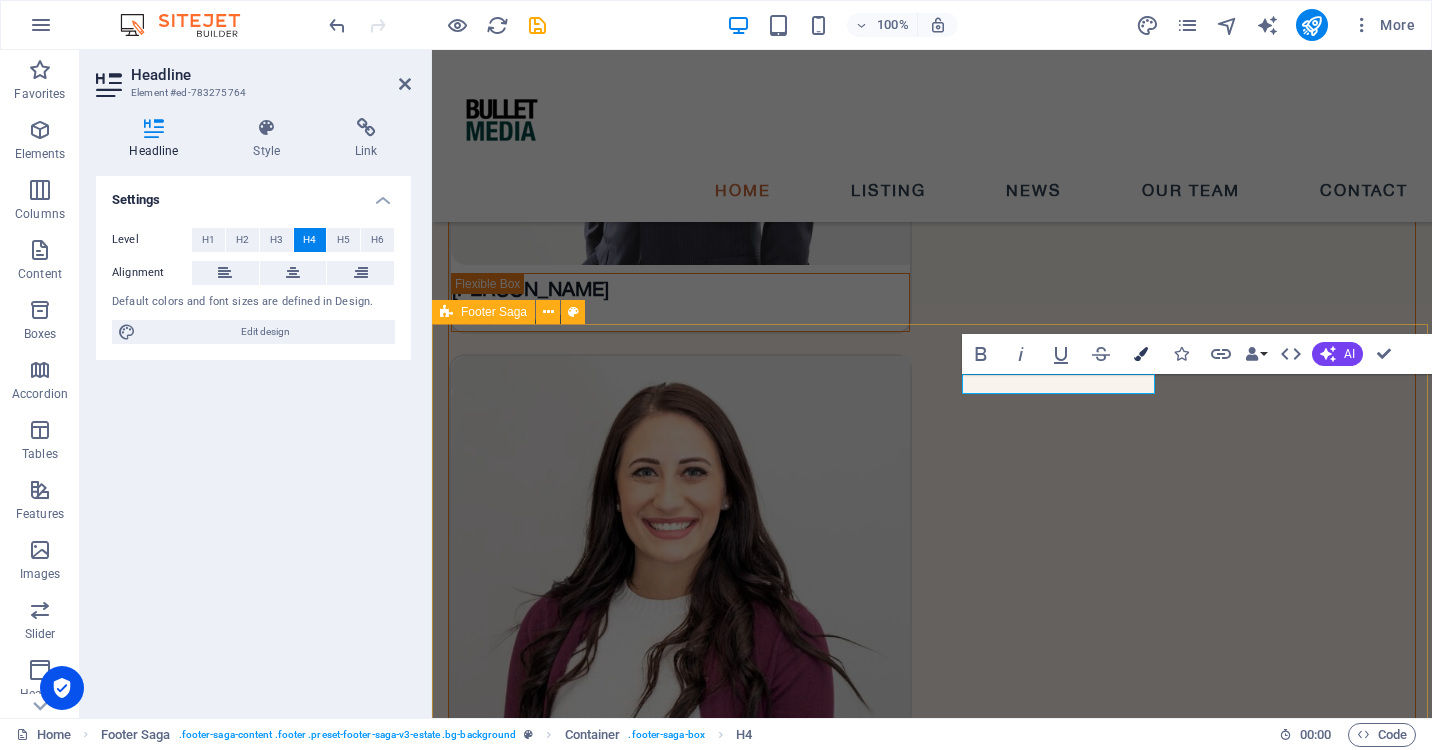 click at bounding box center (1141, 354) 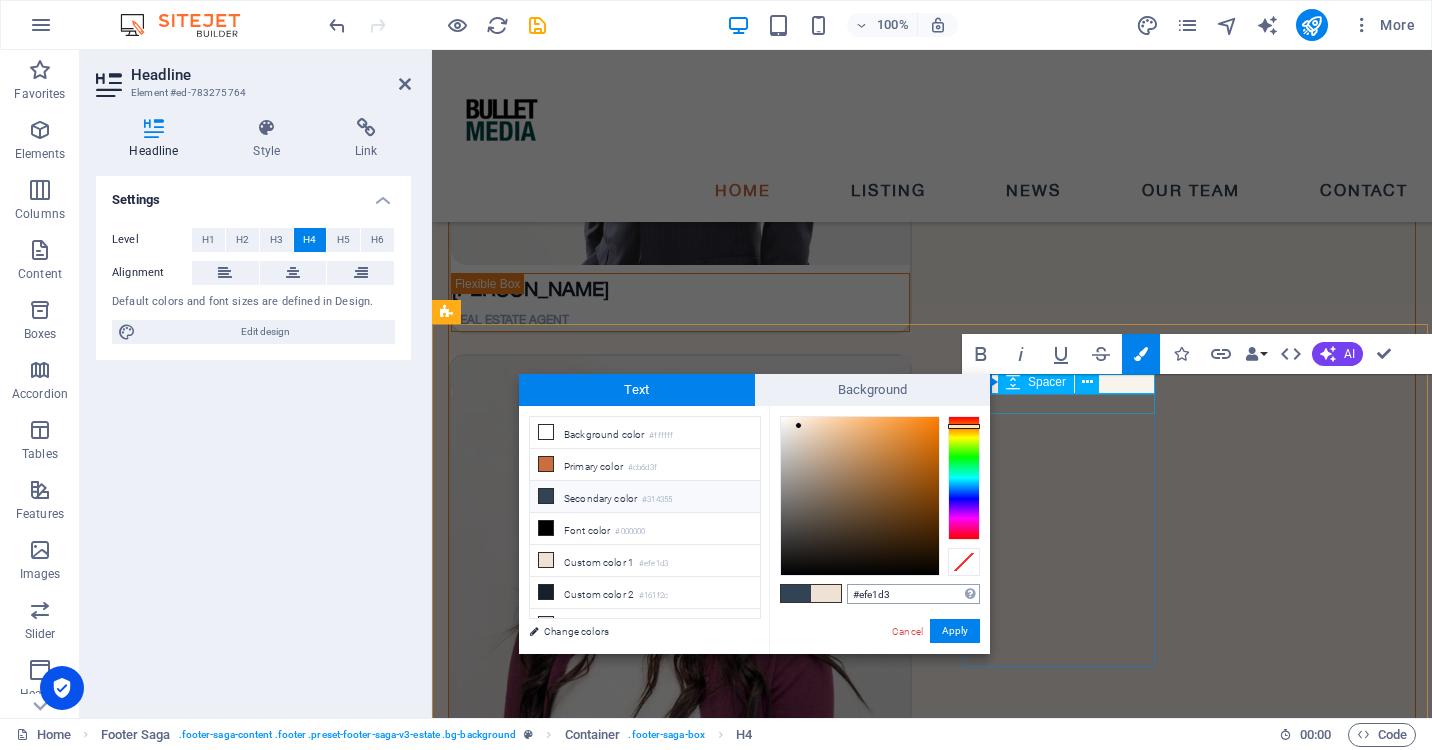 click on "#efe1d3" at bounding box center [913, 594] 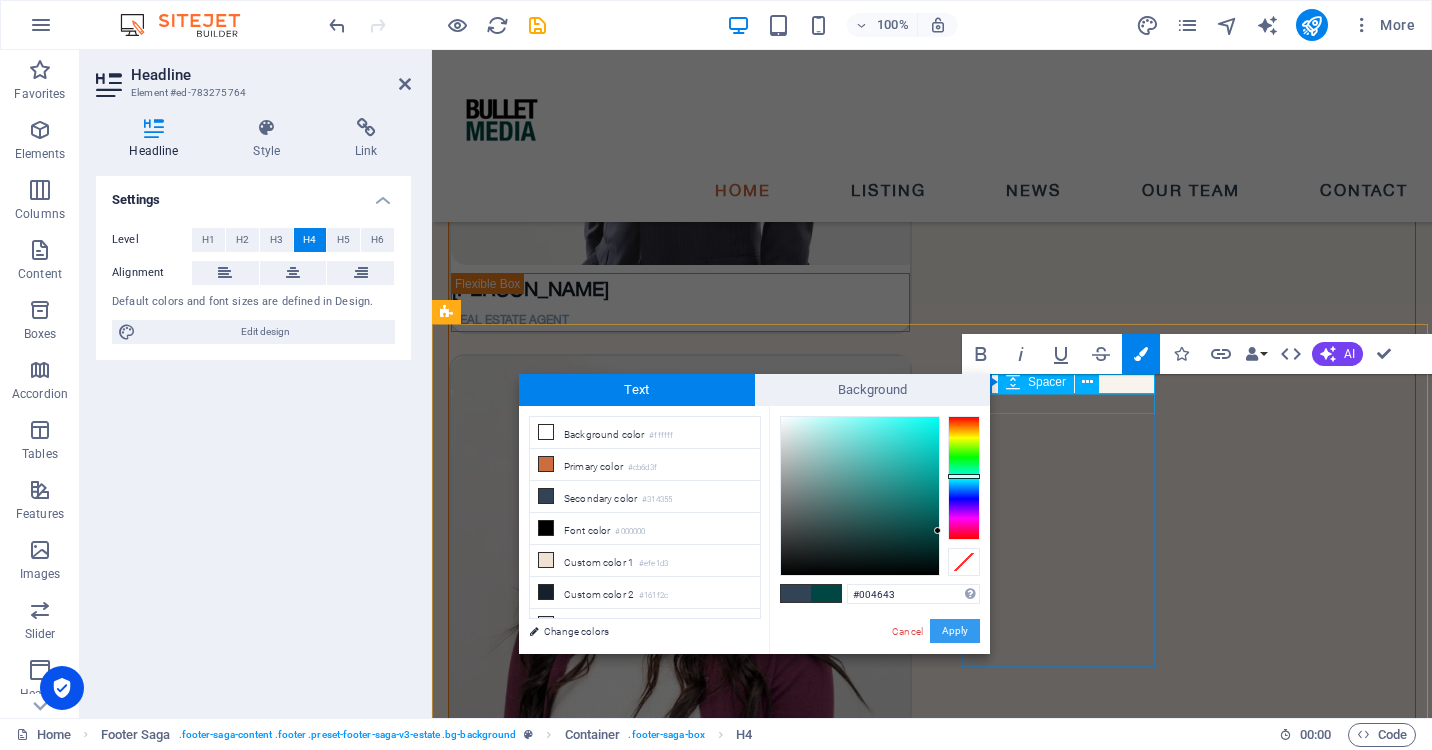 click on "Apply" at bounding box center [955, 631] 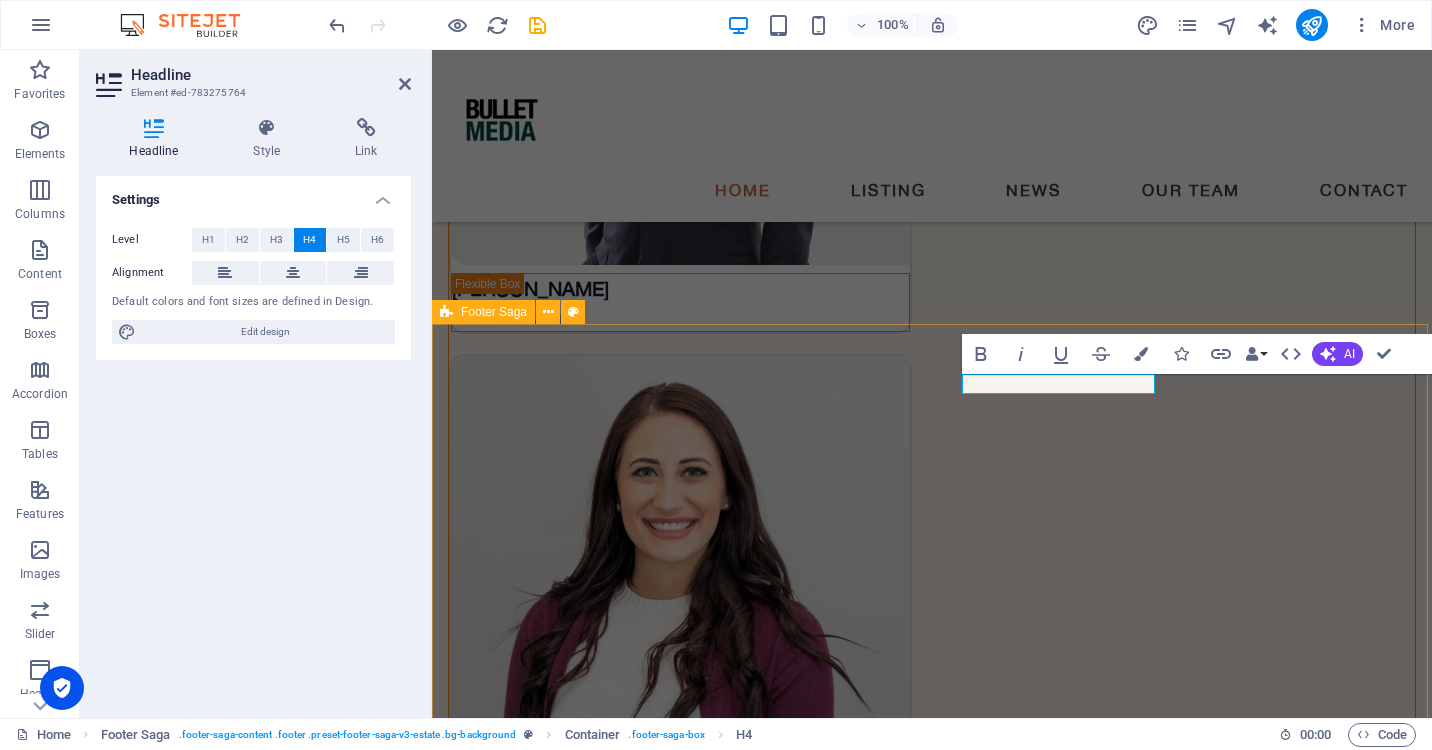 click on "pages HOME LISTING NEWS OUR TEAM CONTACT Contact LOCATION:
[GEOGRAPHIC_DATA] ,  [US_STATE], [GEOGRAPHIC_DATA] ,  10038 EMAIL:
[EMAIL_ADDRESS] PHONE NUMBER:
+ [PHONE_NUMBER] Social media Copyright © 2025 Bullet Media. All rights reserved.
Privacy Policy   |   Legal Notice" at bounding box center (932, 5491) 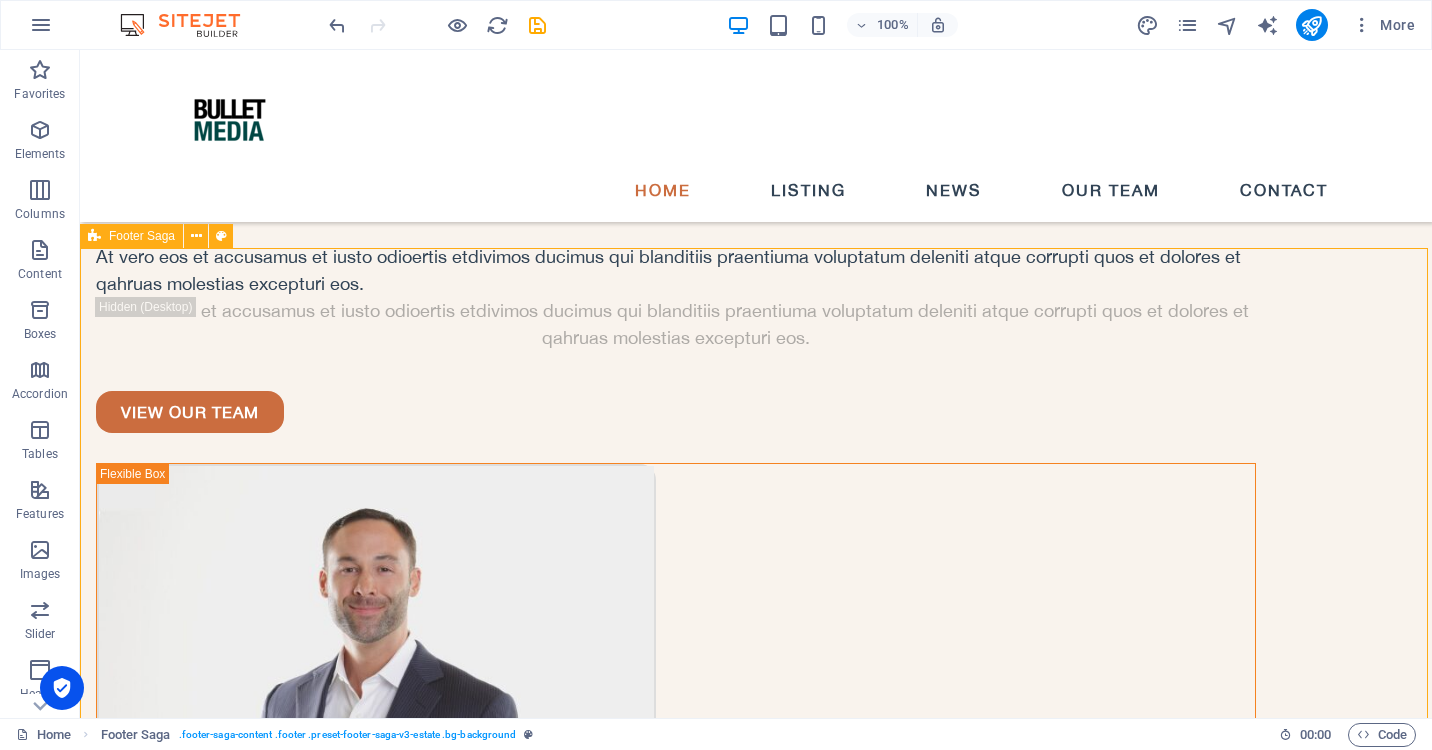 scroll, scrollTop: 4913, scrollLeft: 0, axis: vertical 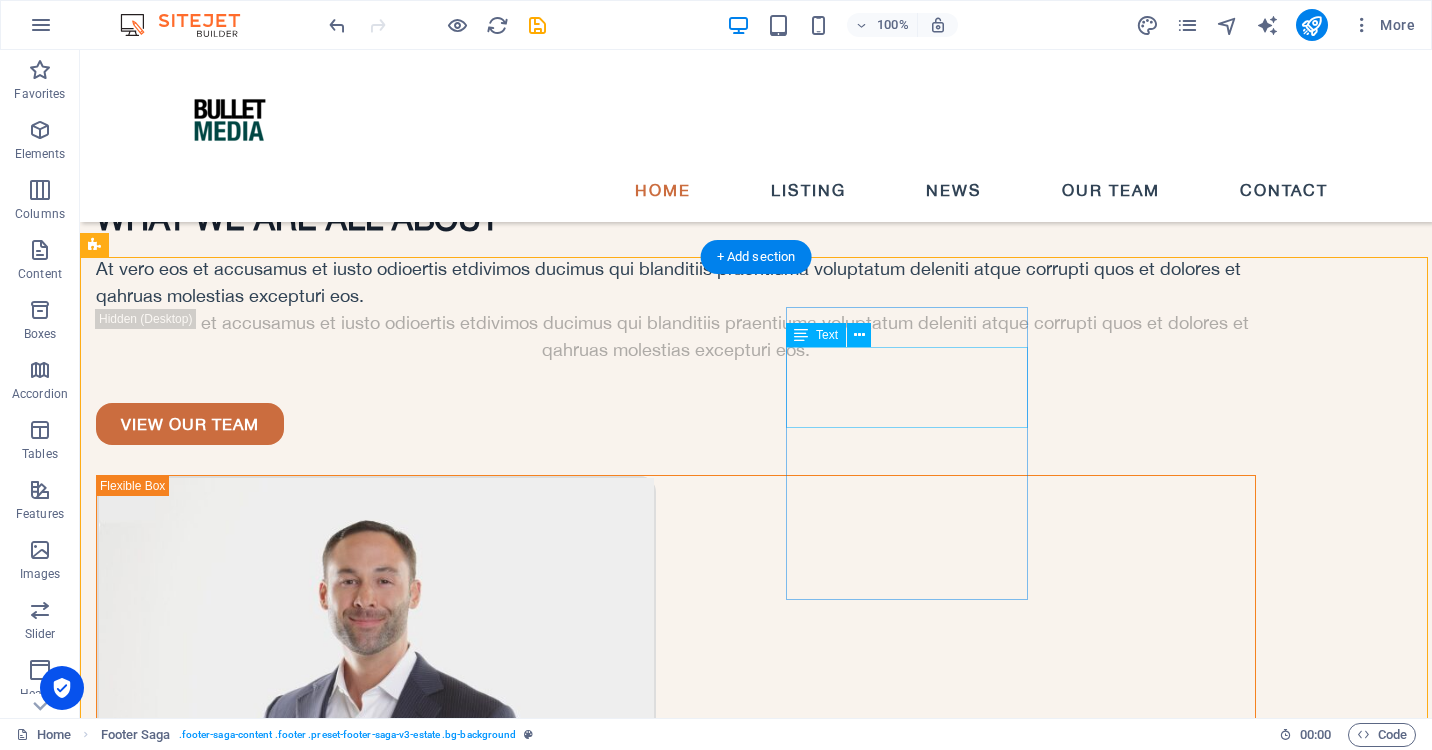 click on "LOCATION:
[GEOGRAPHIC_DATA] ,  [US_STATE], [GEOGRAPHIC_DATA] ,  10038" at bounding box center (217, 6415) 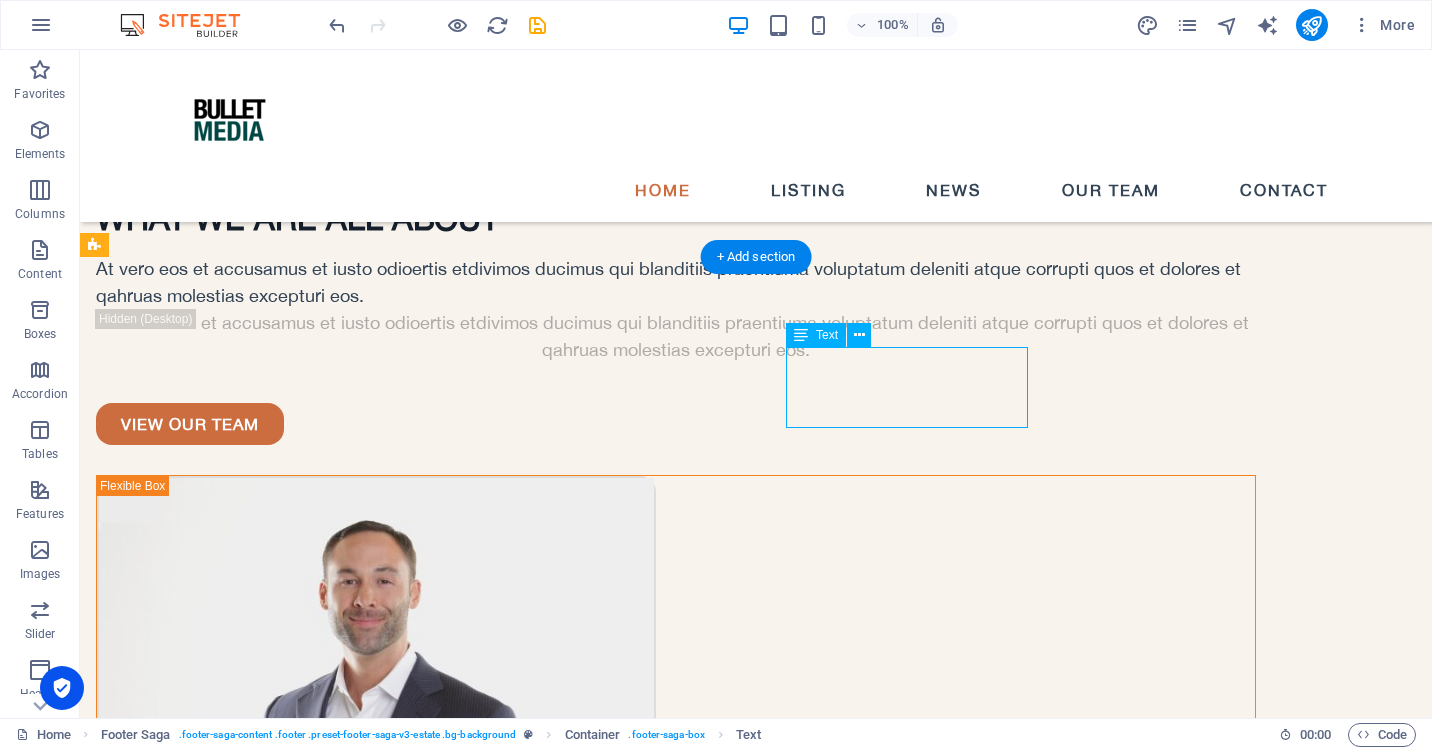 click on "LOCATION:
[GEOGRAPHIC_DATA] ,  [US_STATE], [GEOGRAPHIC_DATA] ,  10038" at bounding box center (217, 6415) 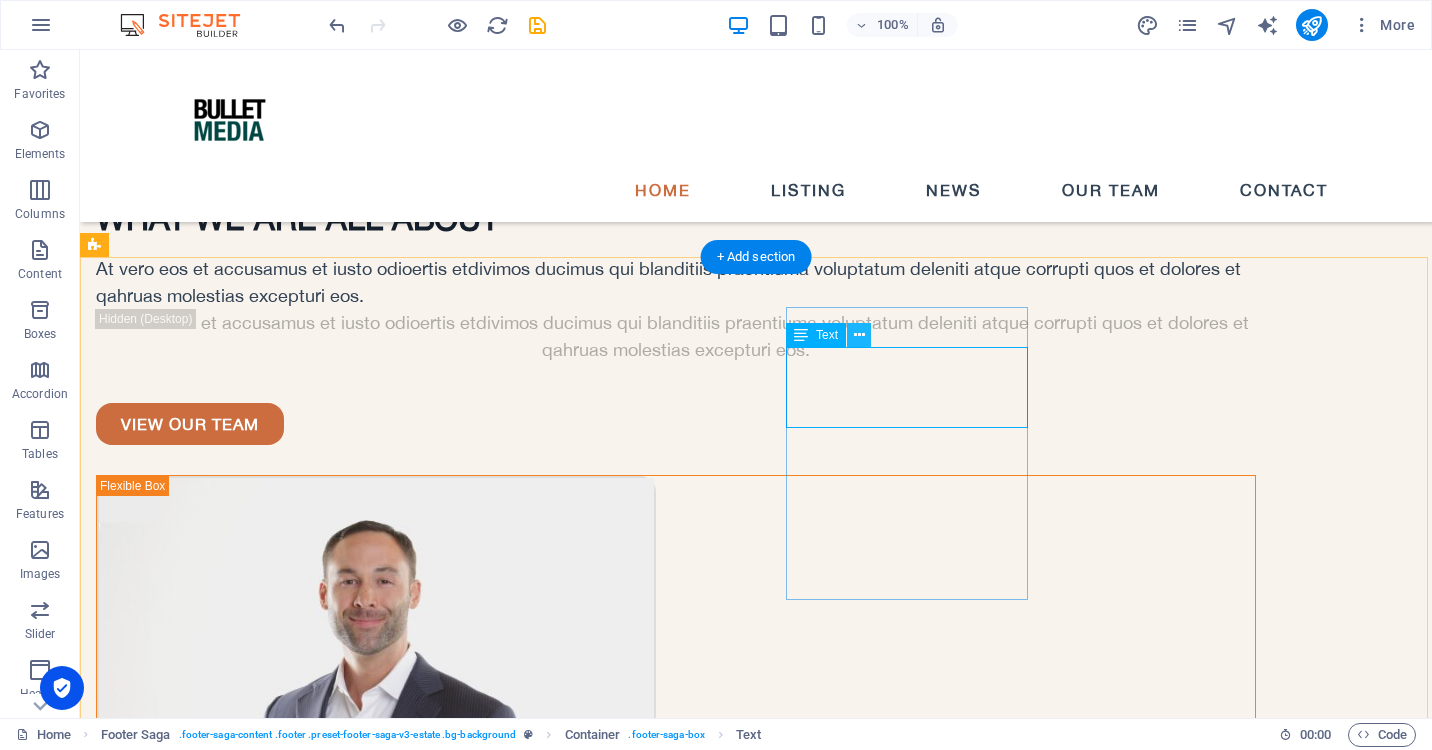click at bounding box center [859, 335] 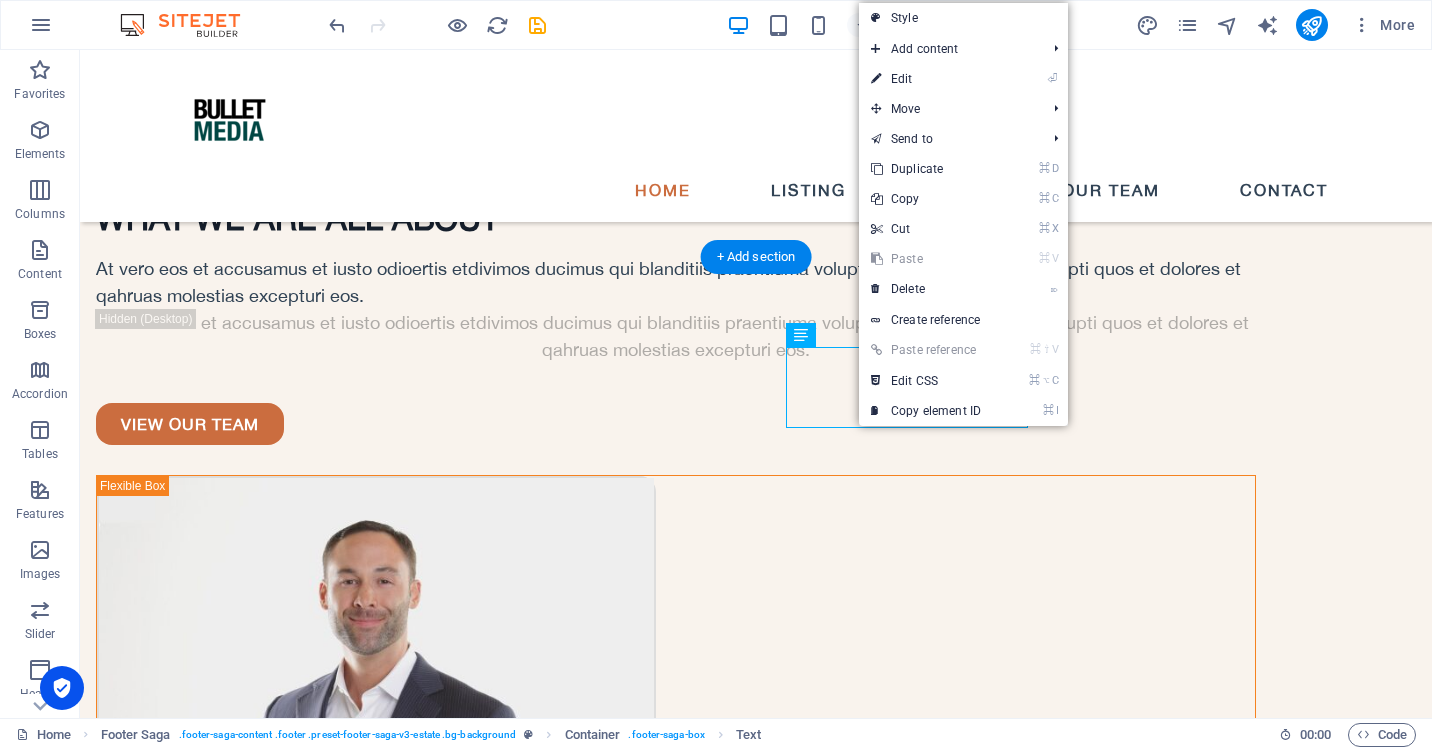 click on "⌘ V  Paste" at bounding box center [926, 259] 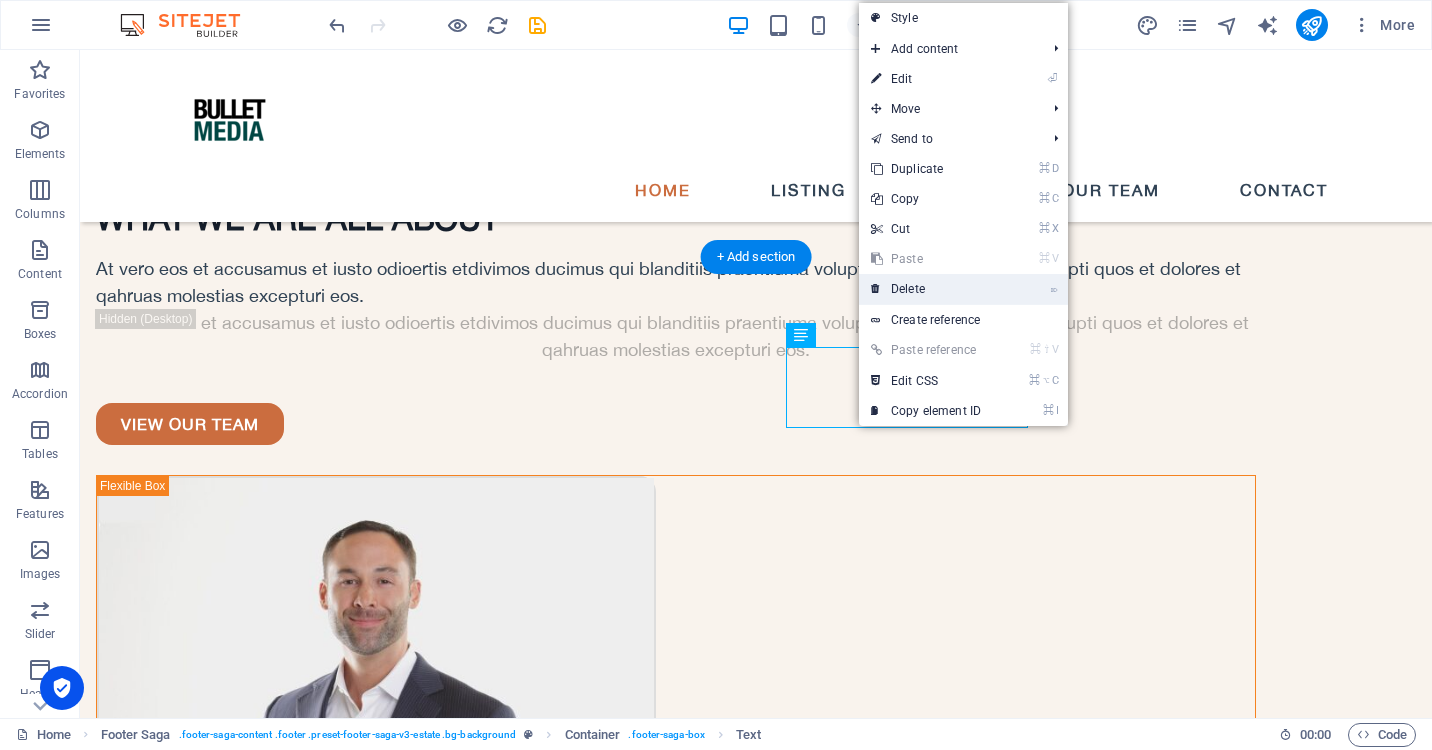click on "⌦  Delete" at bounding box center (926, 289) 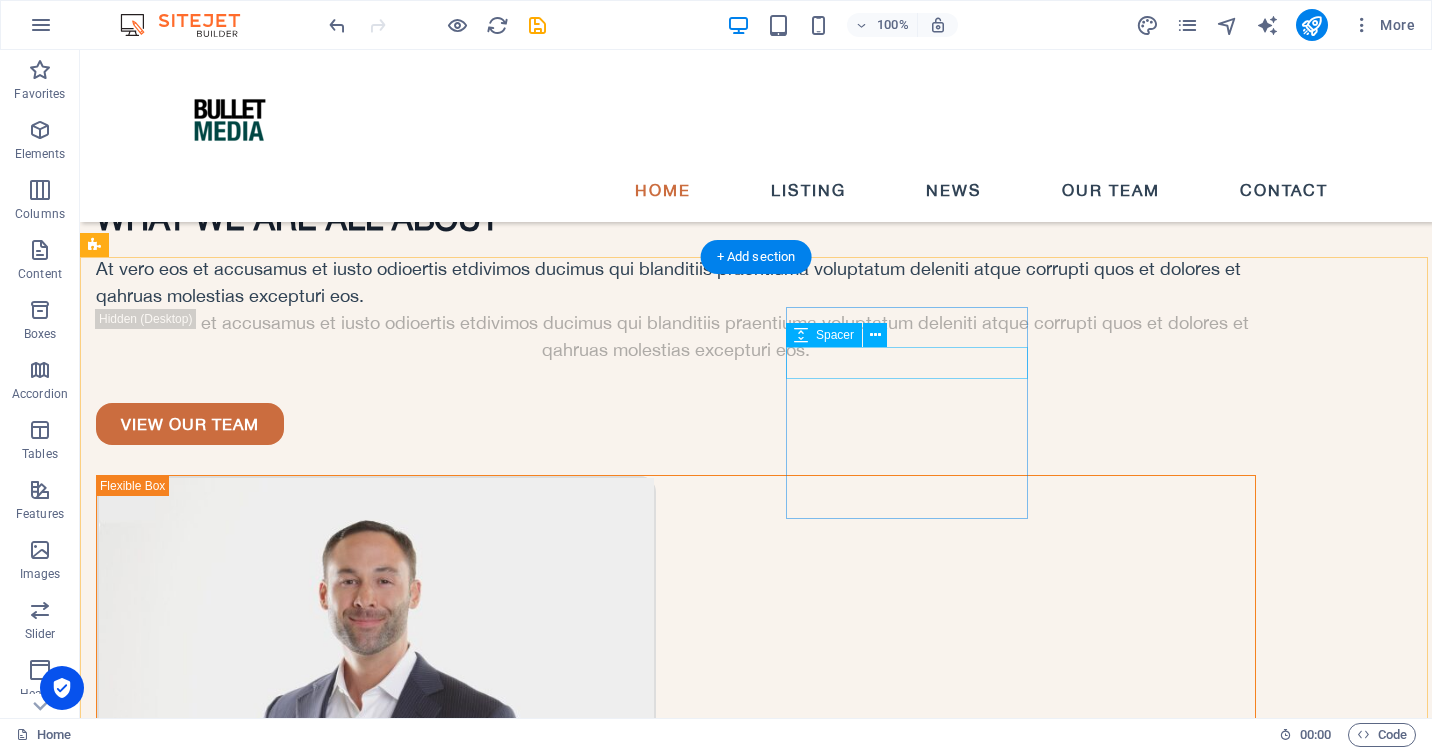 click at bounding box center [217, 6377] 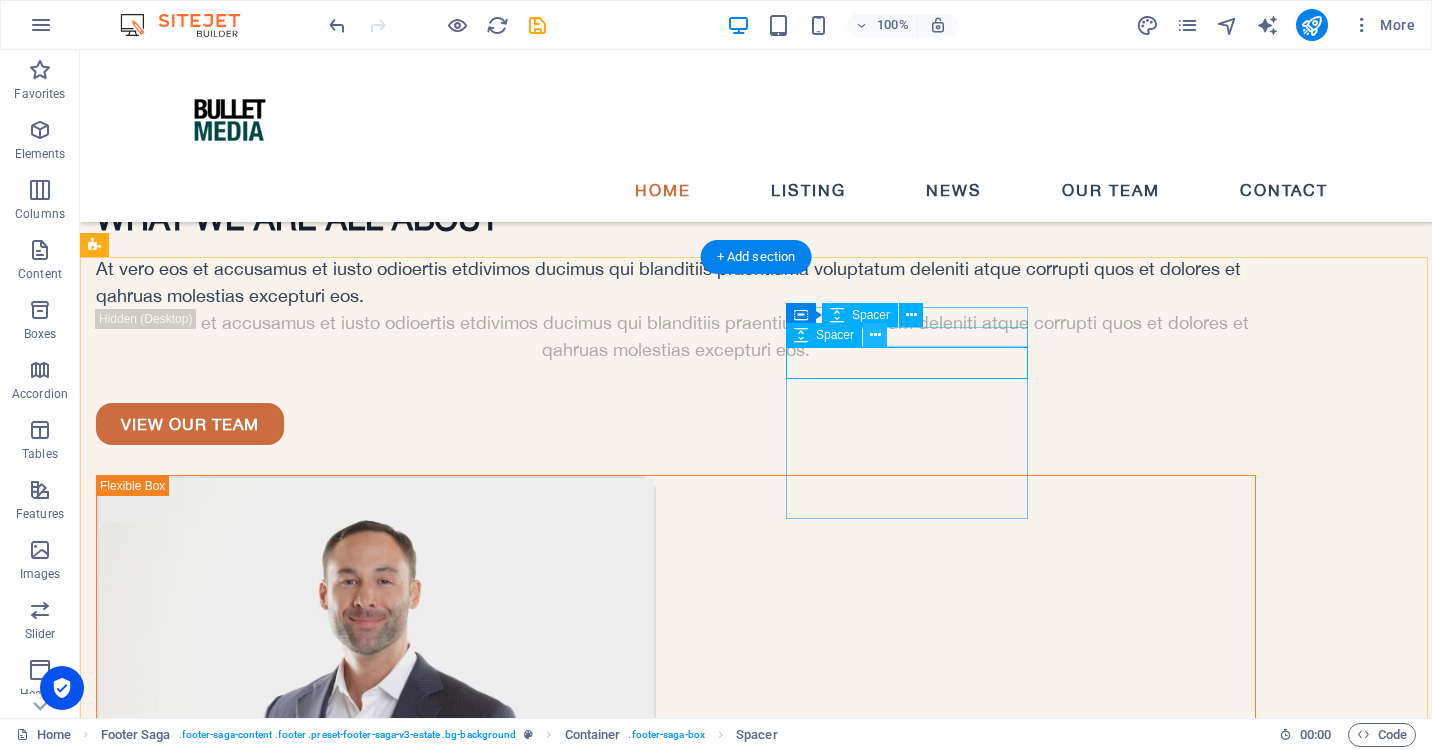 click at bounding box center [875, 335] 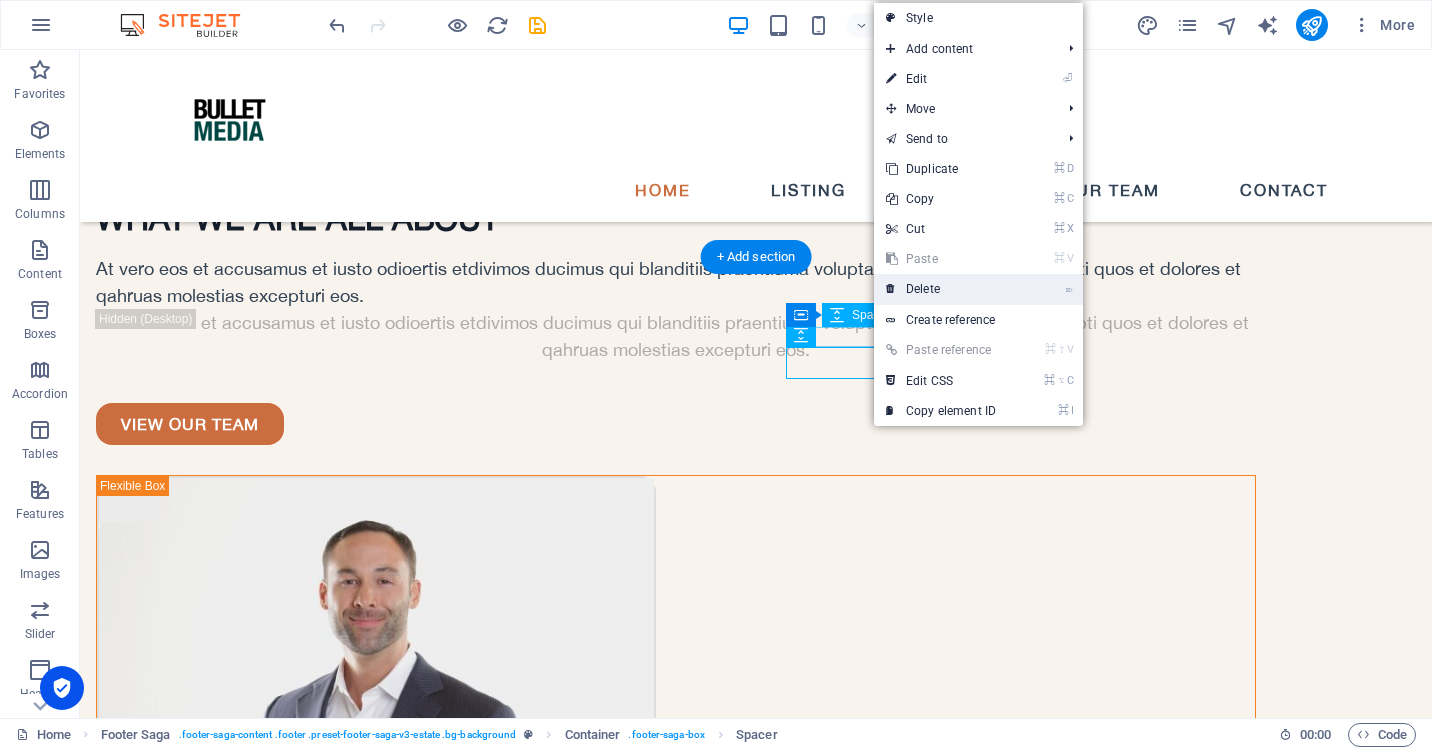 click on "⌦  Delete" at bounding box center (941, 289) 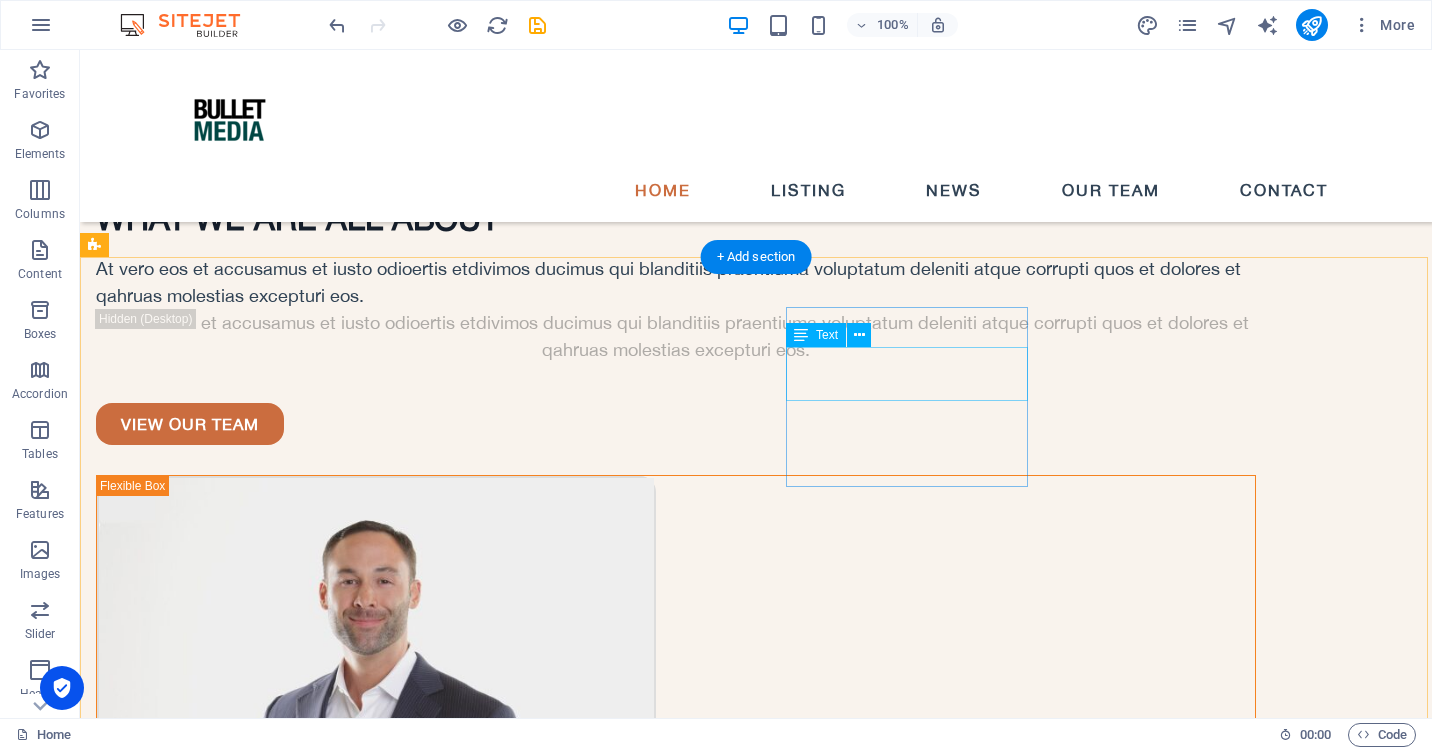 click on "[EMAIL_ADDRESS]" at bounding box center (165, 6402) 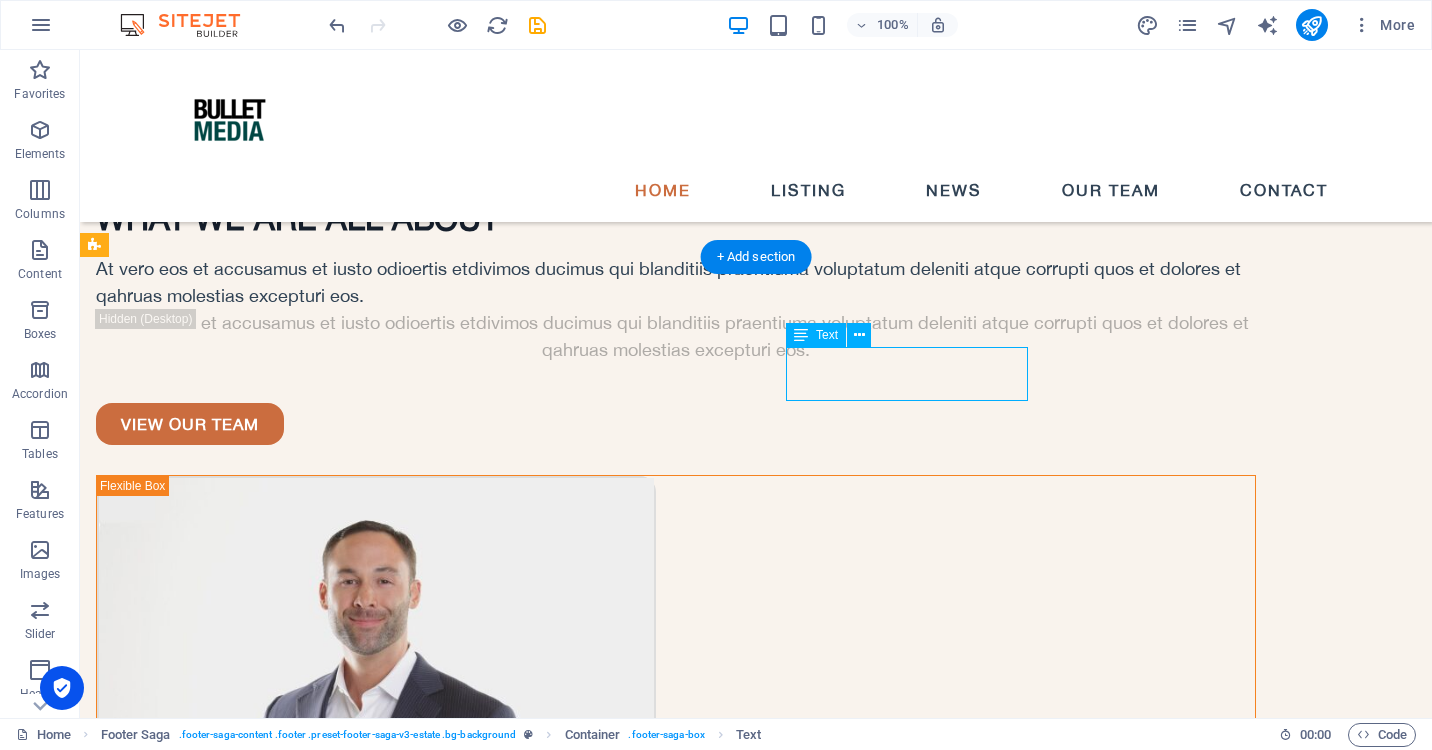 click on "EMAIL:
[EMAIL_ADDRESS]" at bounding box center [217, 6388] 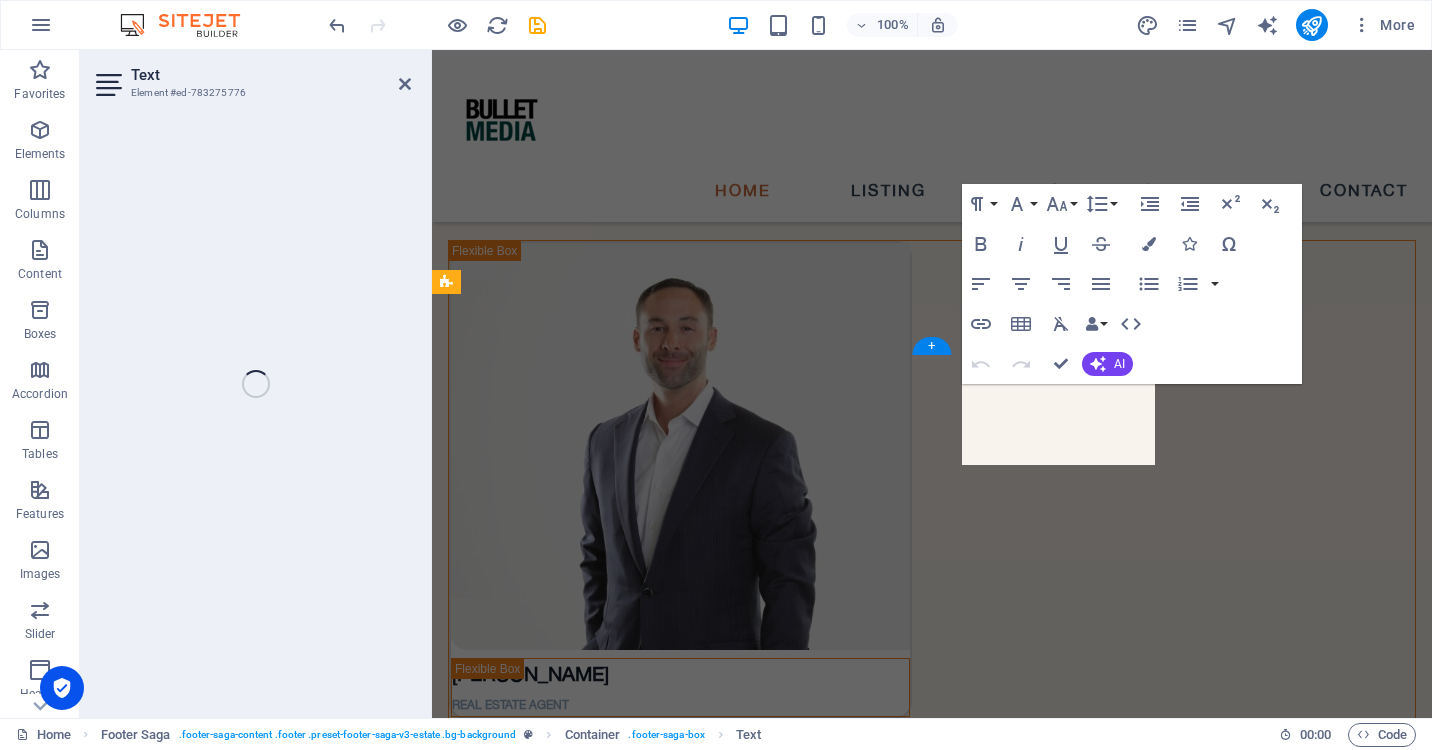 scroll, scrollTop: 5301, scrollLeft: 0, axis: vertical 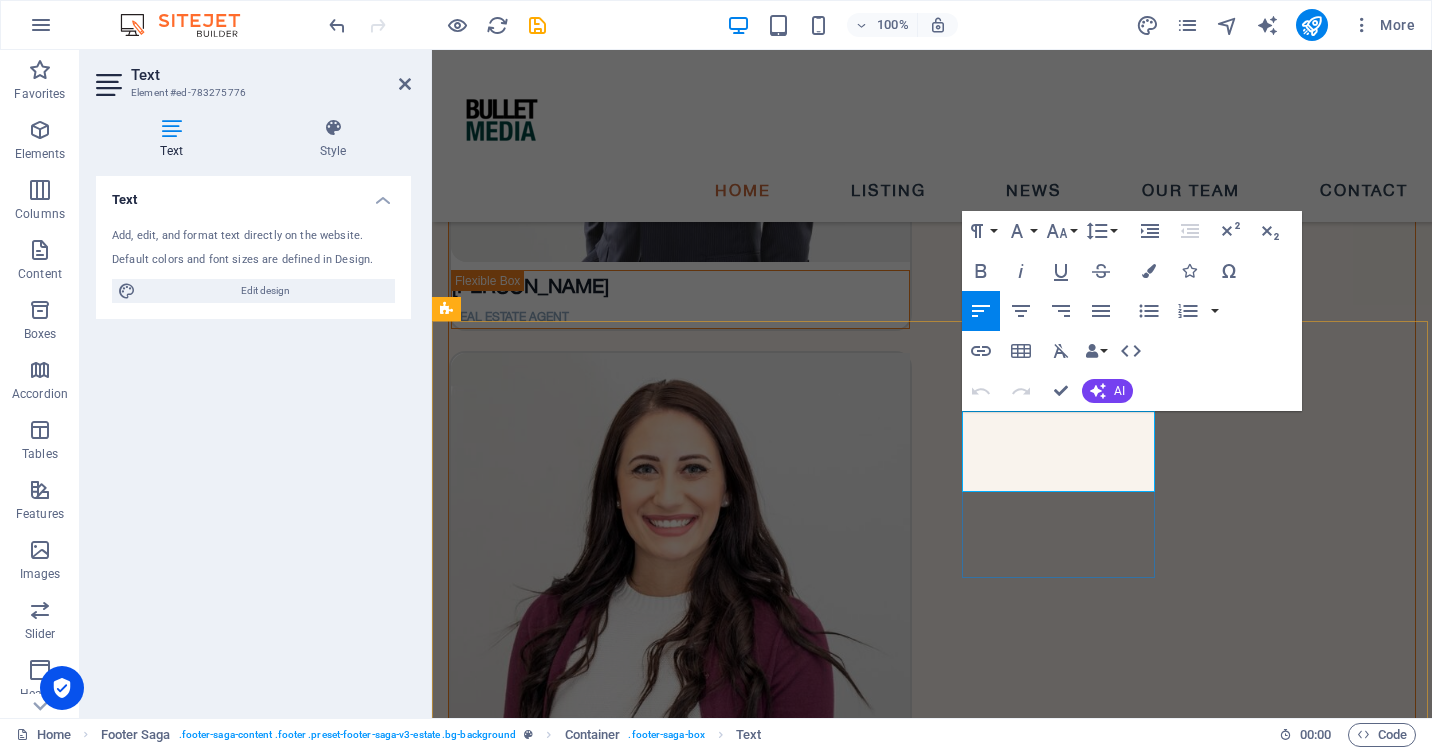 click on "[EMAIL_ADDRESS]" at bounding box center [545, 5465] 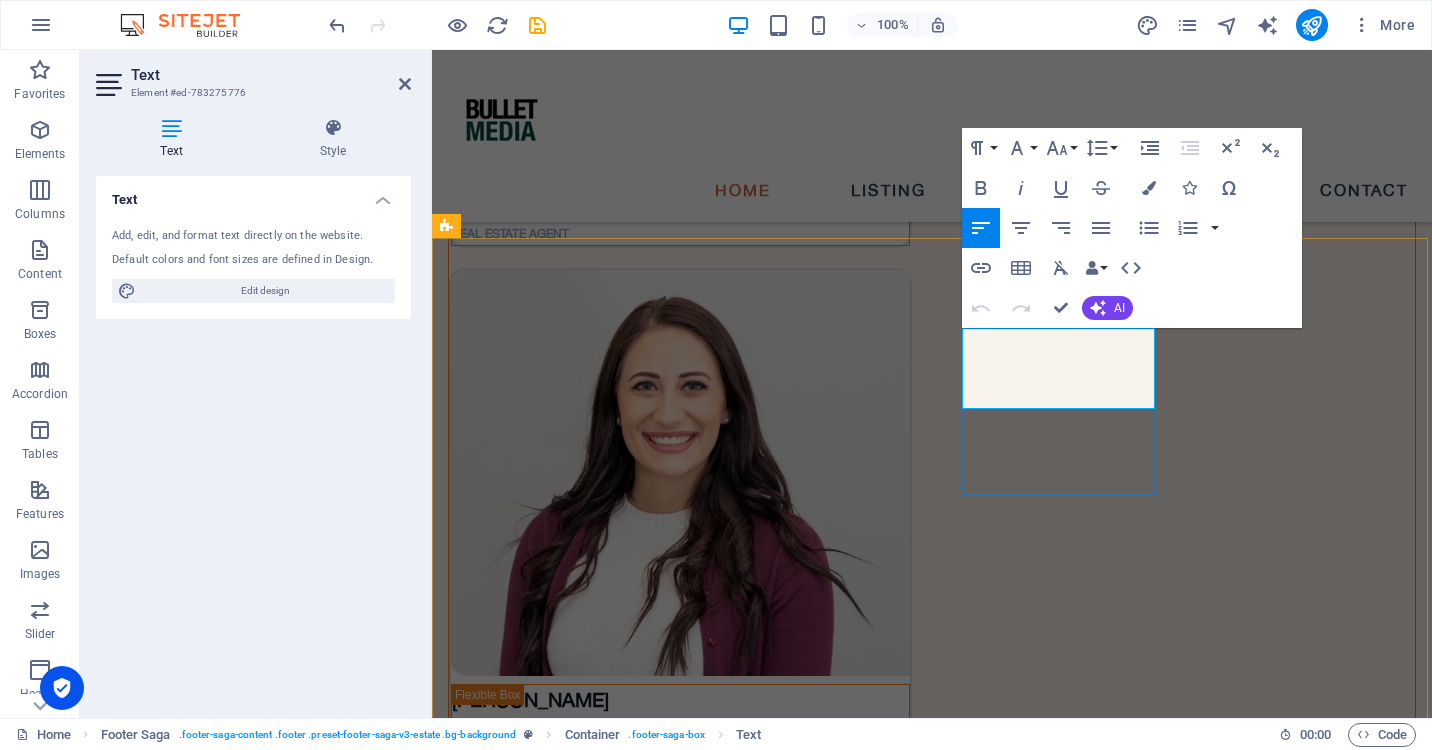 scroll, scrollTop: 5392, scrollLeft: 0, axis: vertical 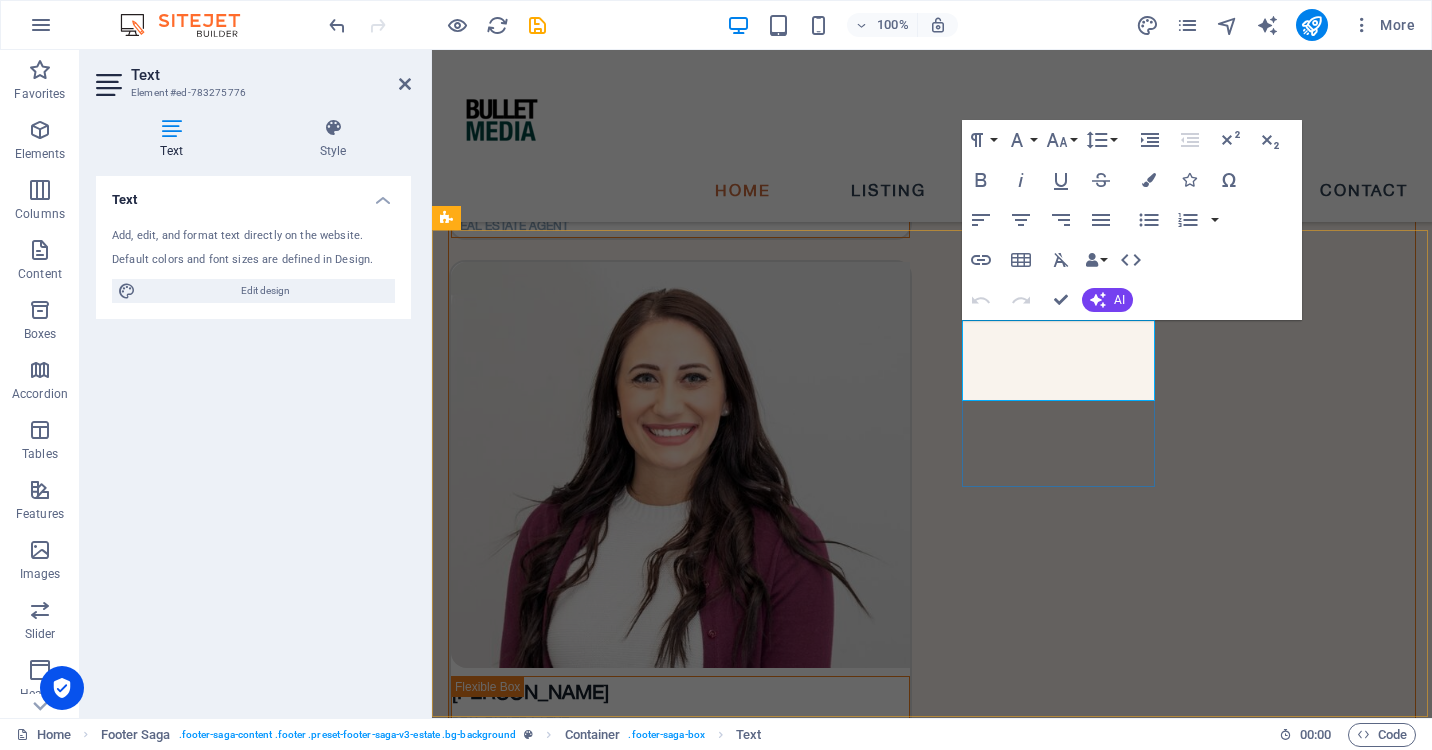 click on "EMAIL:" at bounding box center (545, 5347) 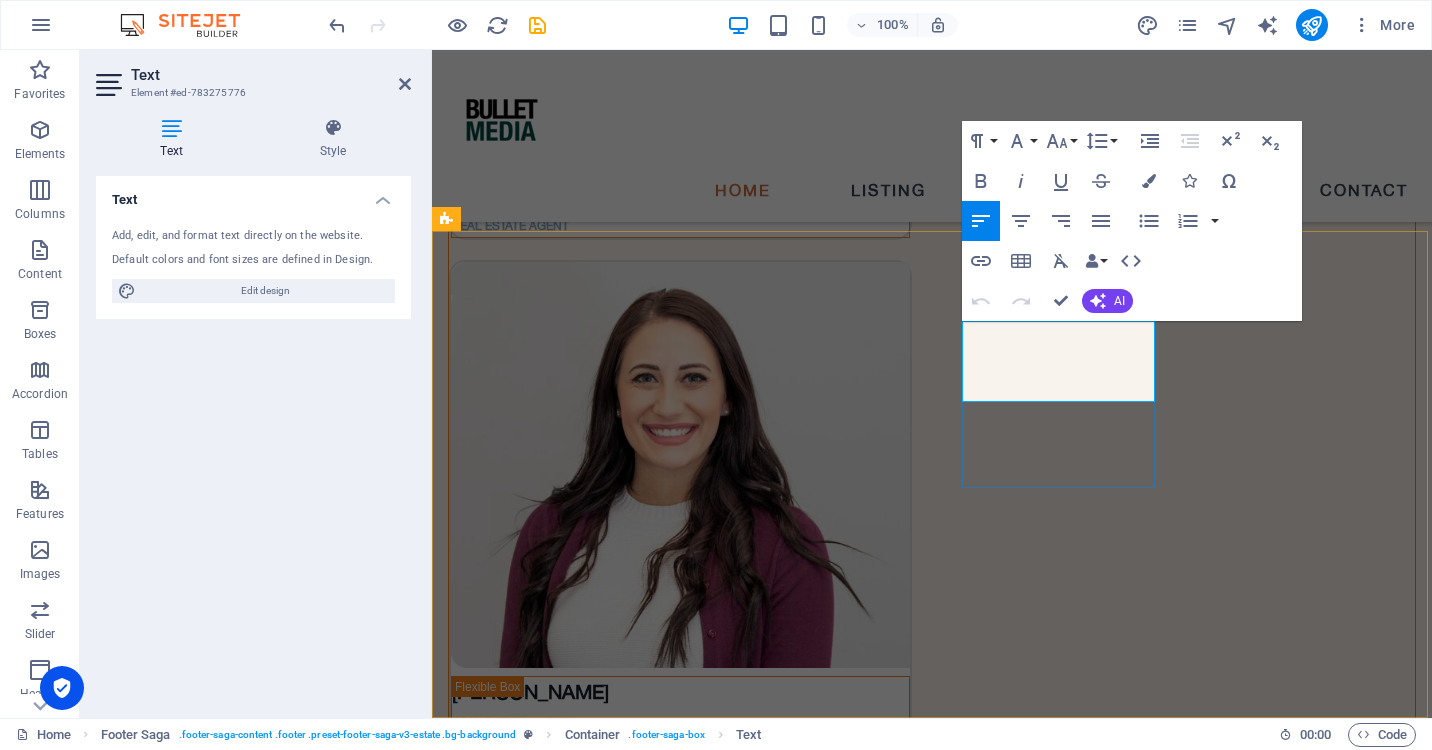 scroll, scrollTop: 5391, scrollLeft: 0, axis: vertical 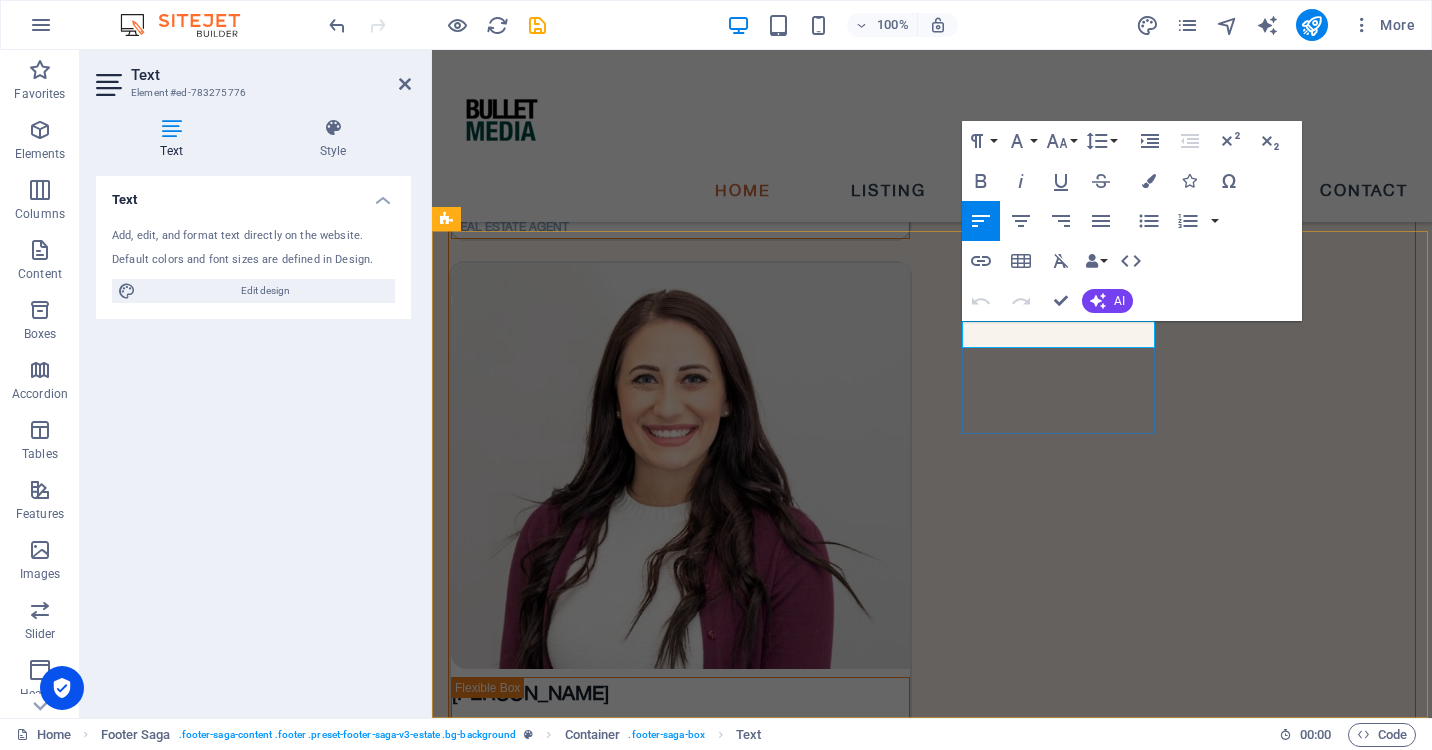 drag, startPoint x: 1075, startPoint y: 346, endPoint x: 1124, endPoint y: 385, distance: 62.625874 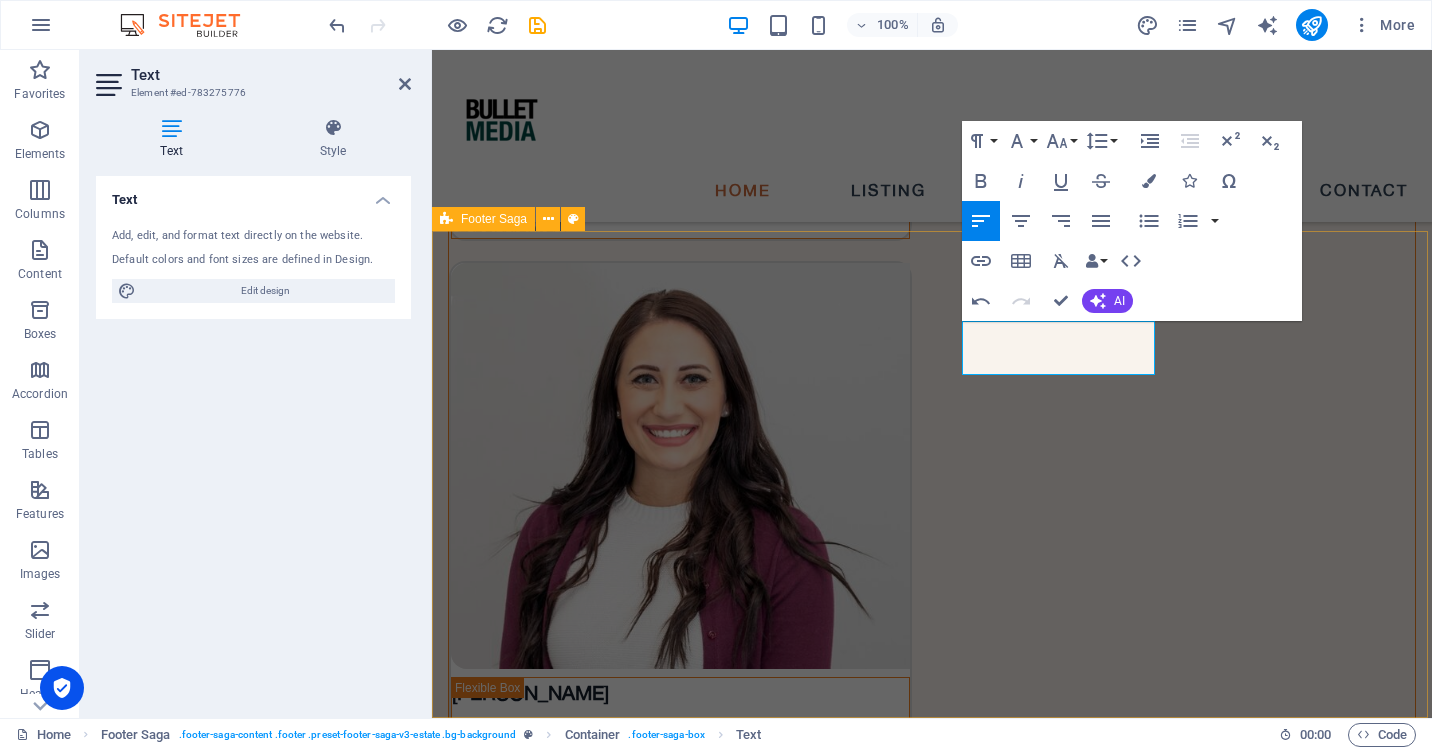click on "pages HOME LISTING NEWS OUR TEAM CONTACT Contact EMAIL: [EMAIL_ADDRESS][DOMAIN_NAME] PHONE NUMBER:
+ [PHONE_NUMBER] Social media Copyright © 2025 Bullet Media. All rights reserved.
Privacy Policy   |   Legal Notice" at bounding box center (932, 5328) 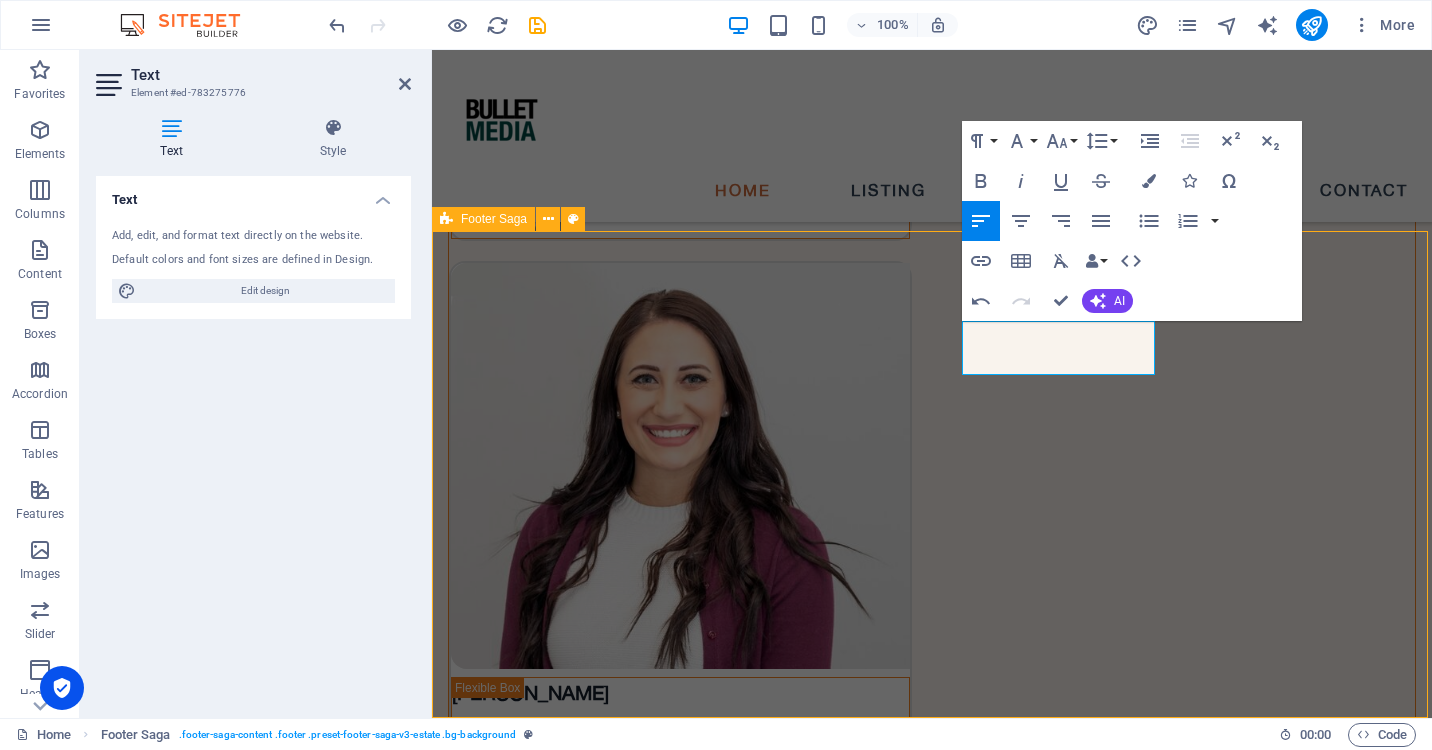 scroll, scrollTop: 4939, scrollLeft: 0, axis: vertical 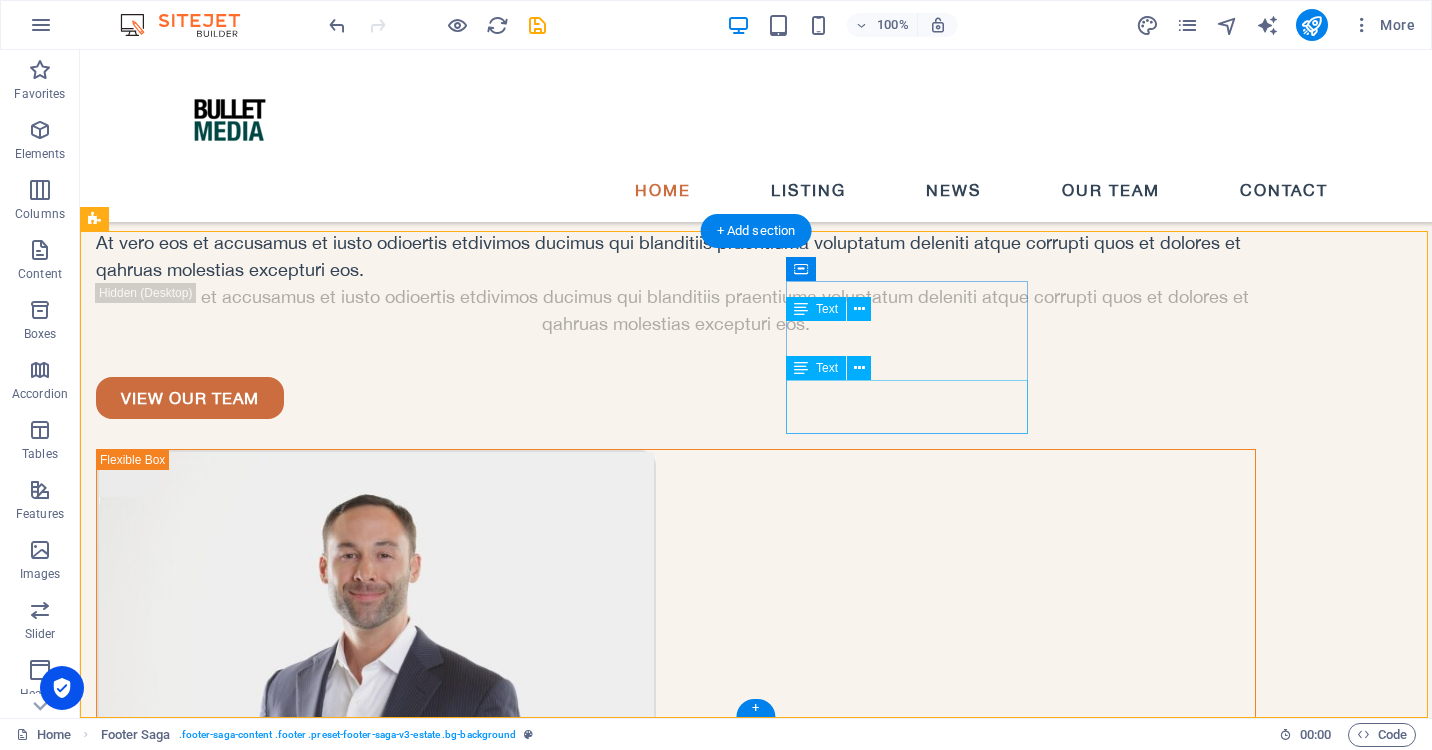 click on "PHONE NUMBER:
+ [PHONE_NUMBER]" at bounding box center [217, 6448] 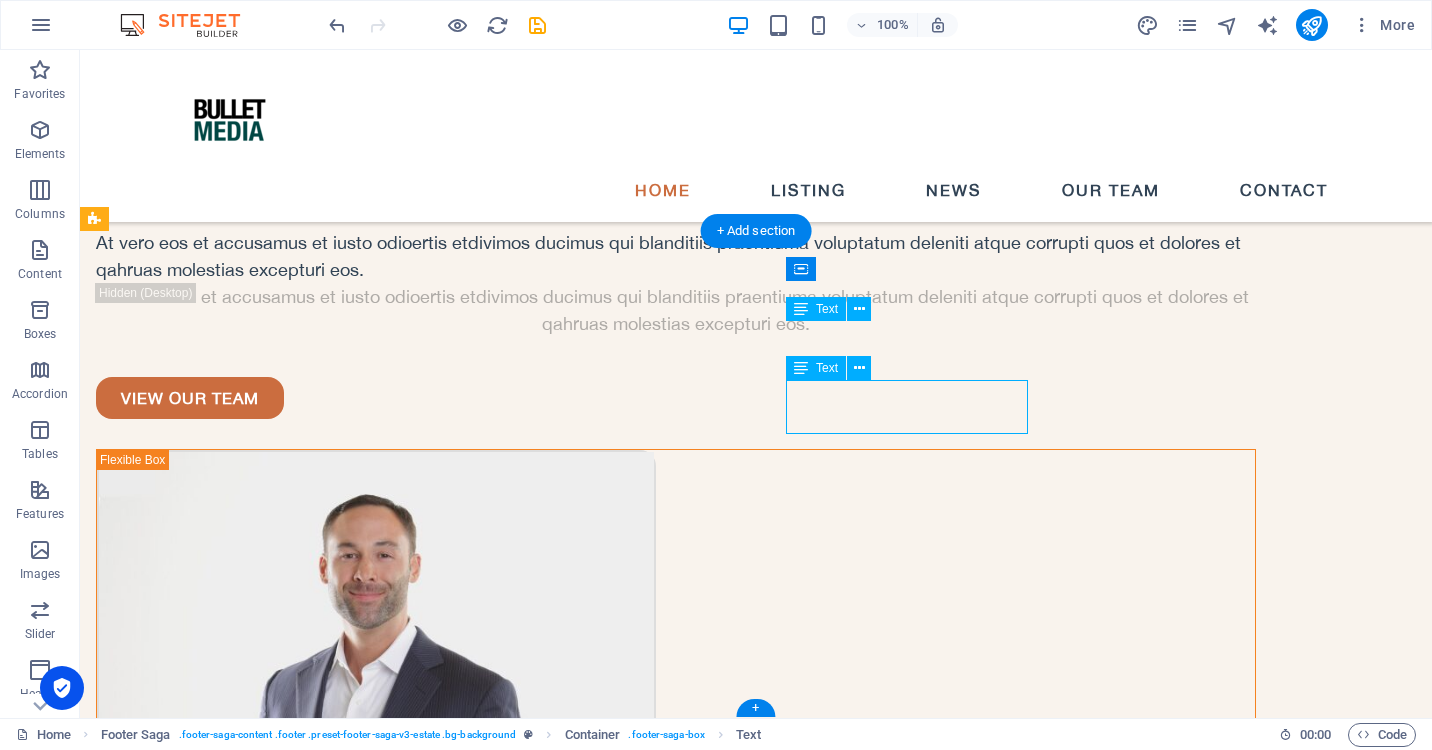 click on "PHONE NUMBER:
+ [PHONE_NUMBER]" at bounding box center (217, 6448) 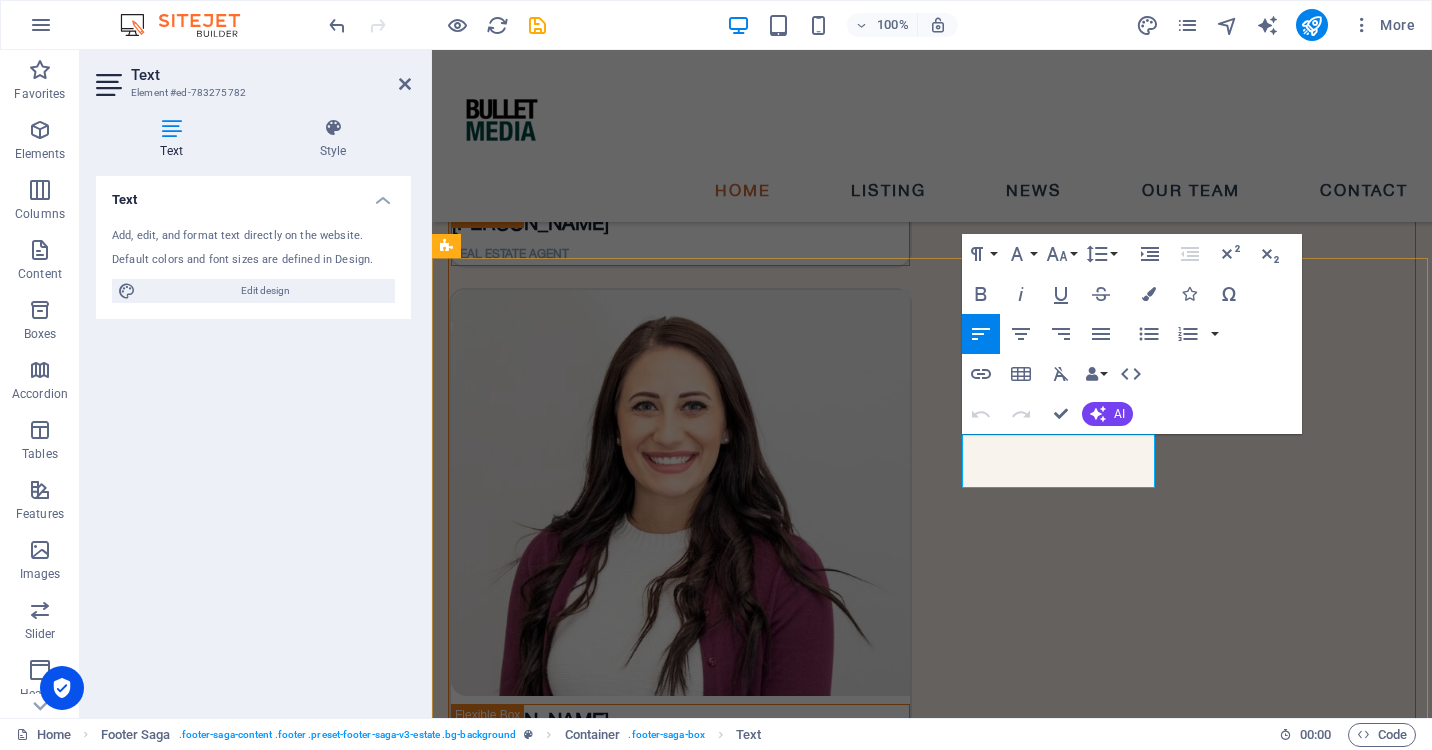 click on "+ 1-123-456-7890" at bounding box center [545, 5488] 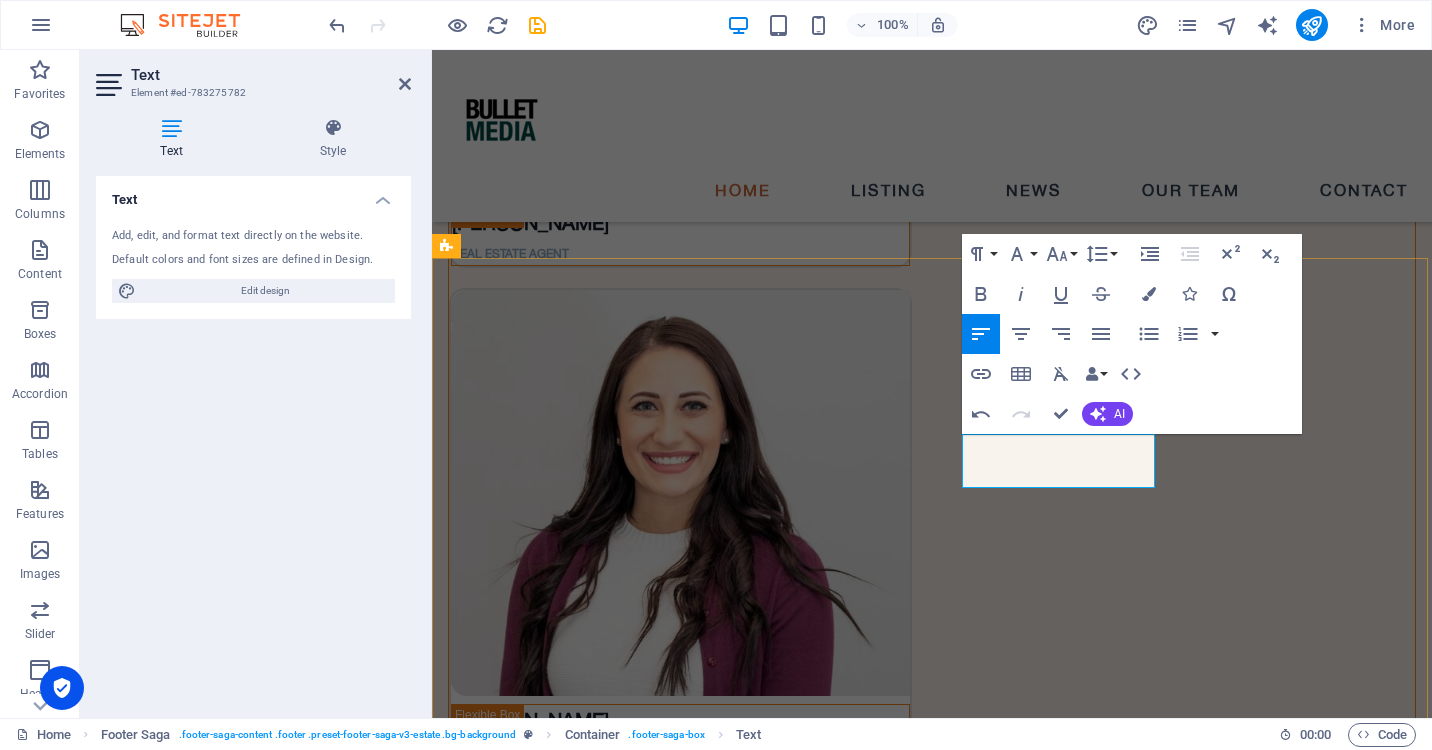 type 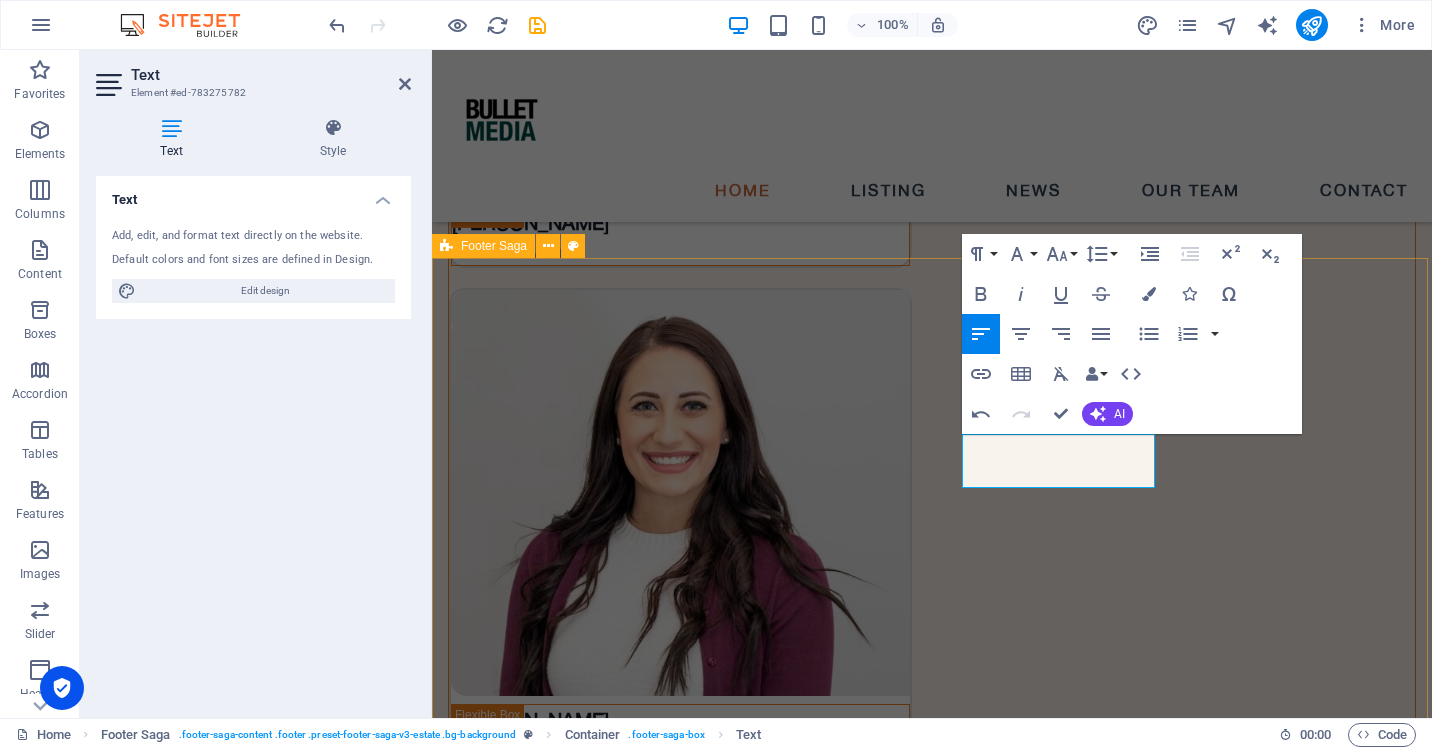 click on "pages HOME LISTING NEWS OUR TEAM CONTACT Contact EMAIL: [EMAIL_ADDRESS][DOMAIN_NAME] PHONE NUMBER:
[PHONE_NUMBER] Social media Copyright © 2025 Bullet Media. All rights reserved.
Privacy Policy   |   Legal Notice" at bounding box center (932, 5355) 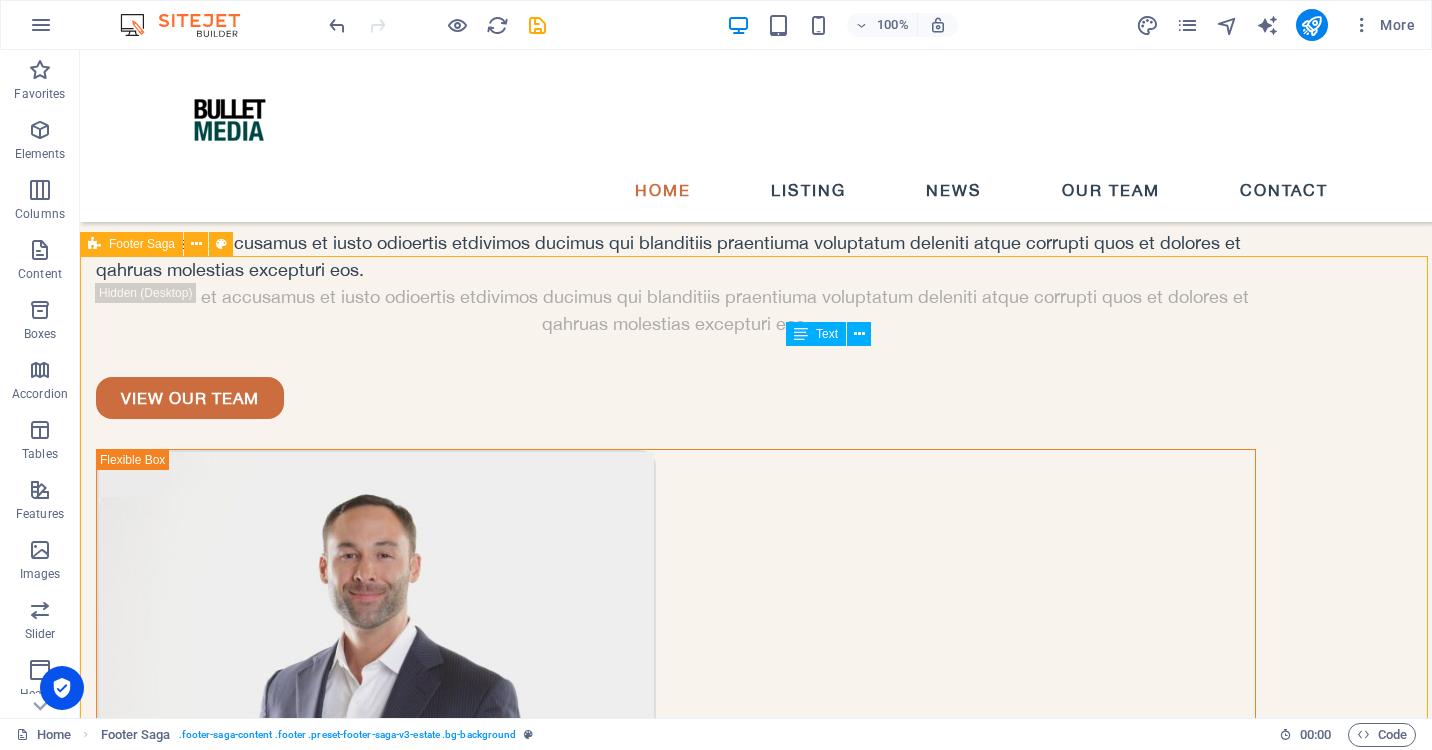 scroll, scrollTop: 4878, scrollLeft: 0, axis: vertical 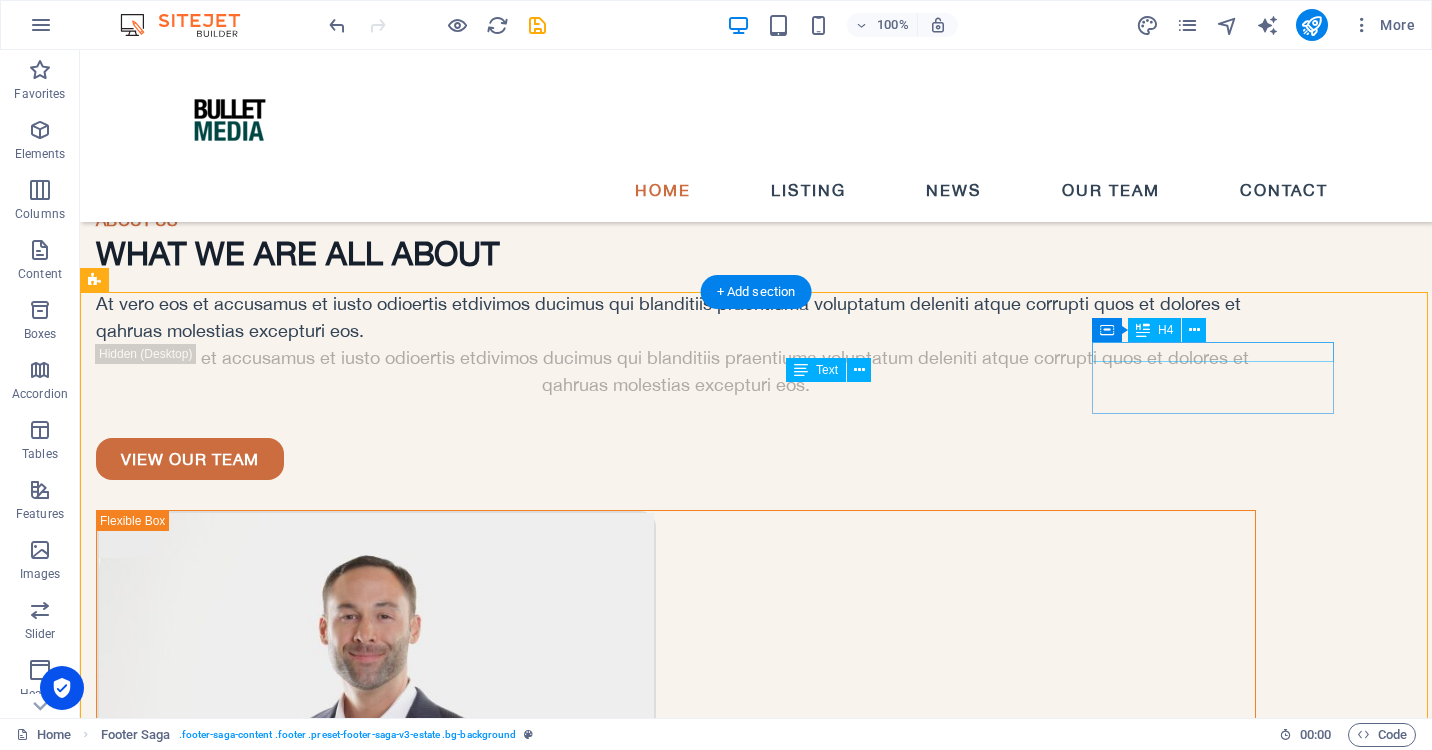 click on "Social media" at bounding box center [217, 6578] 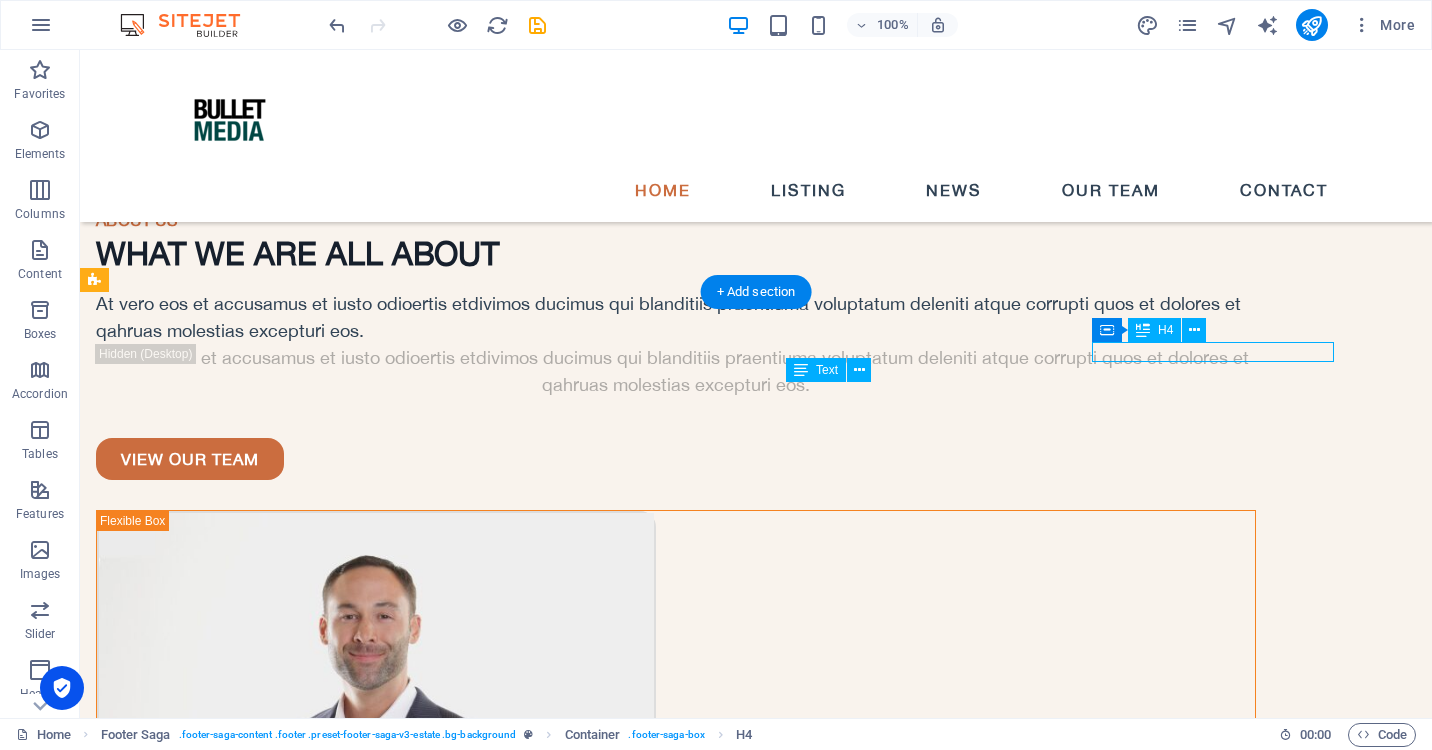 click on "Social media" at bounding box center (217, 6578) 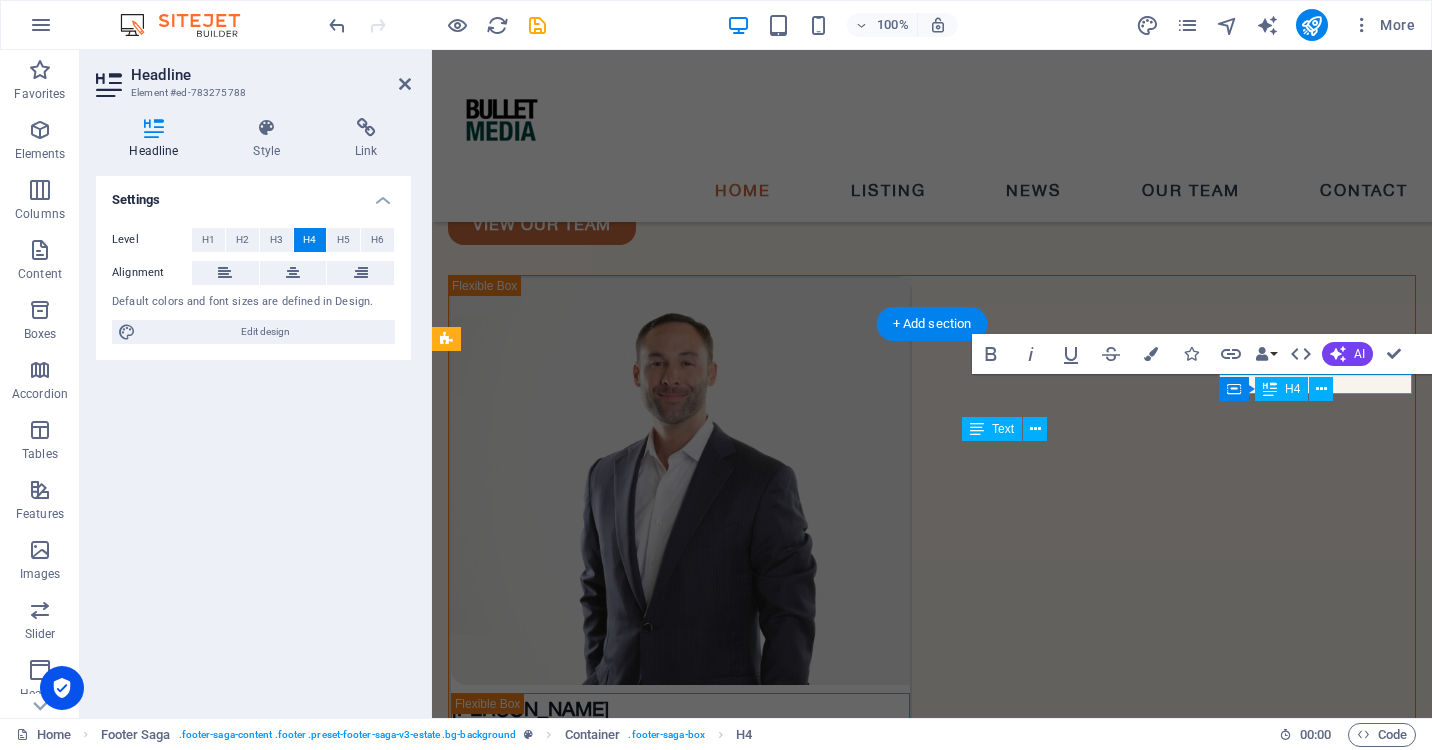 scroll, scrollTop: 5271, scrollLeft: 0, axis: vertical 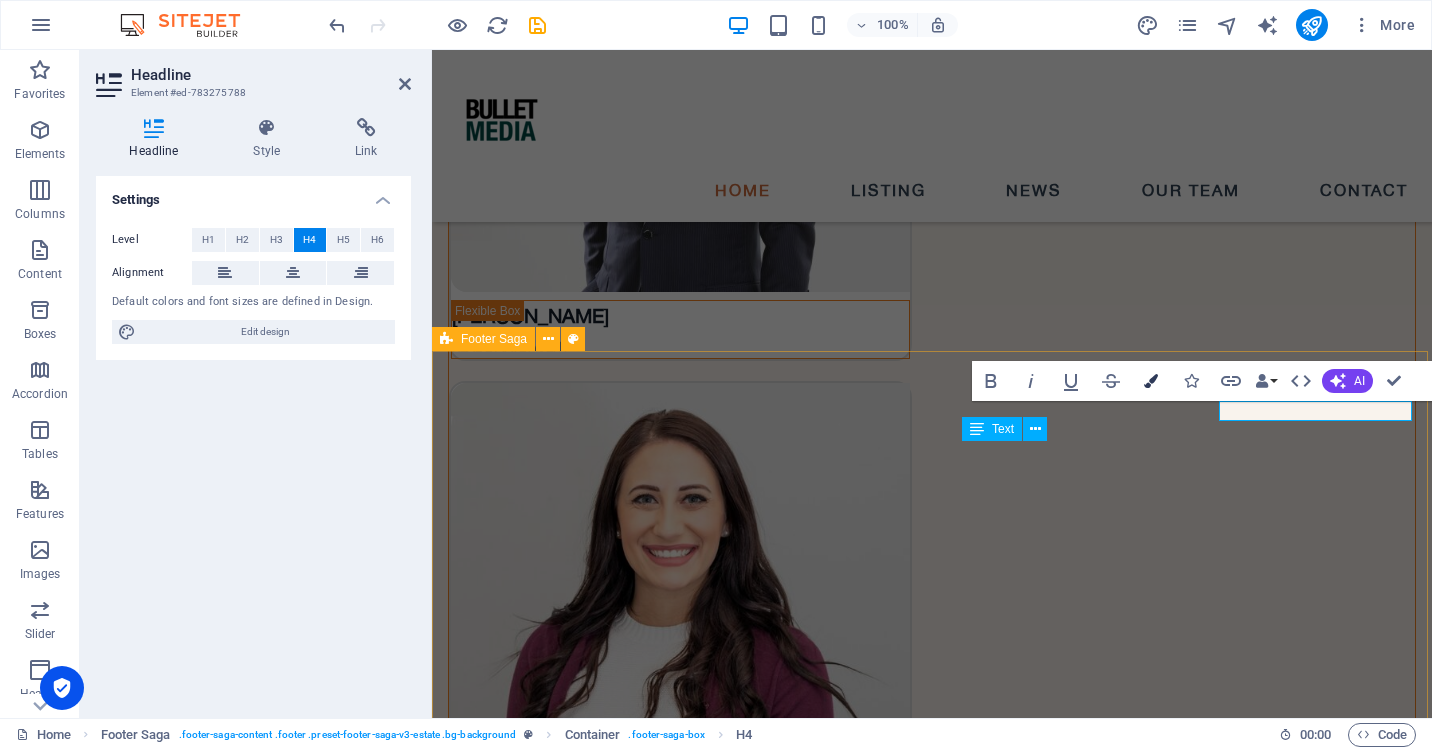 click at bounding box center [1151, 381] 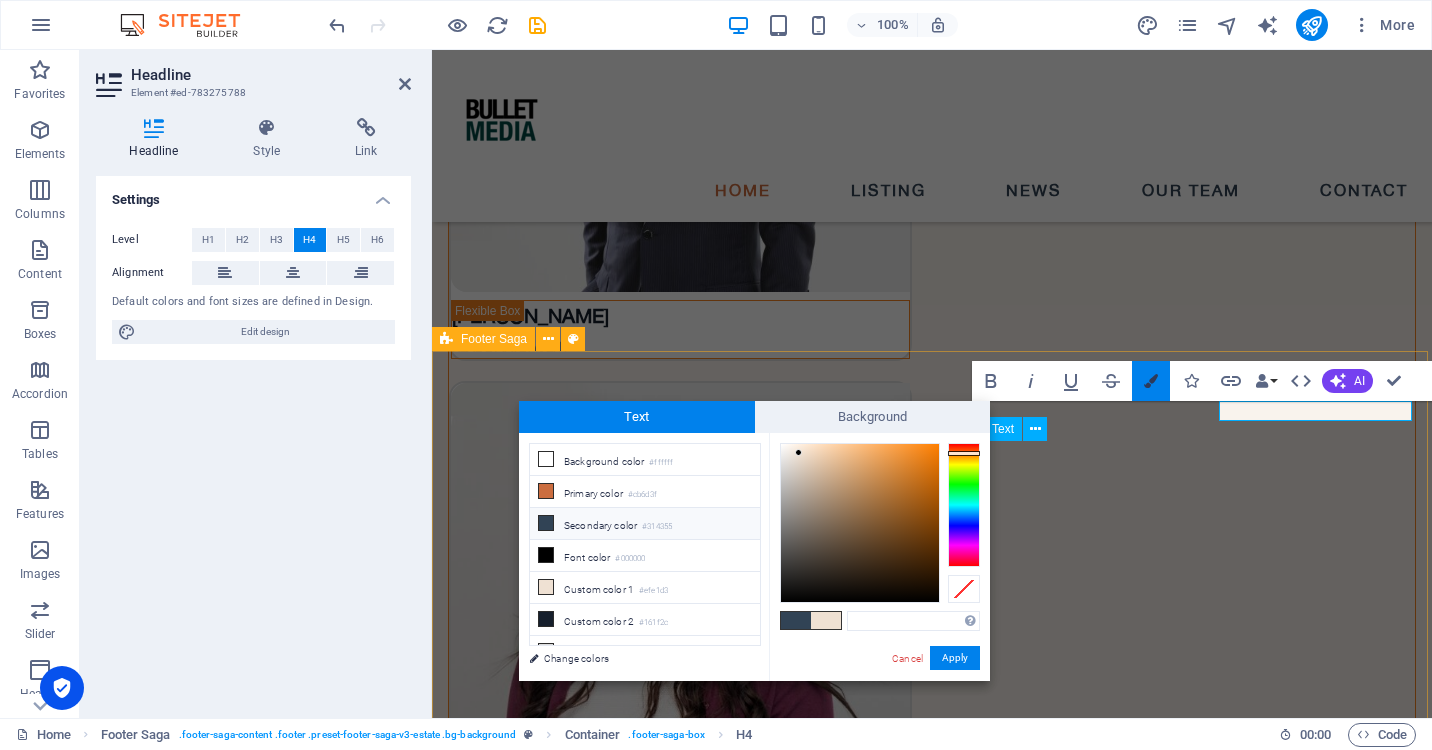 type on "#004643" 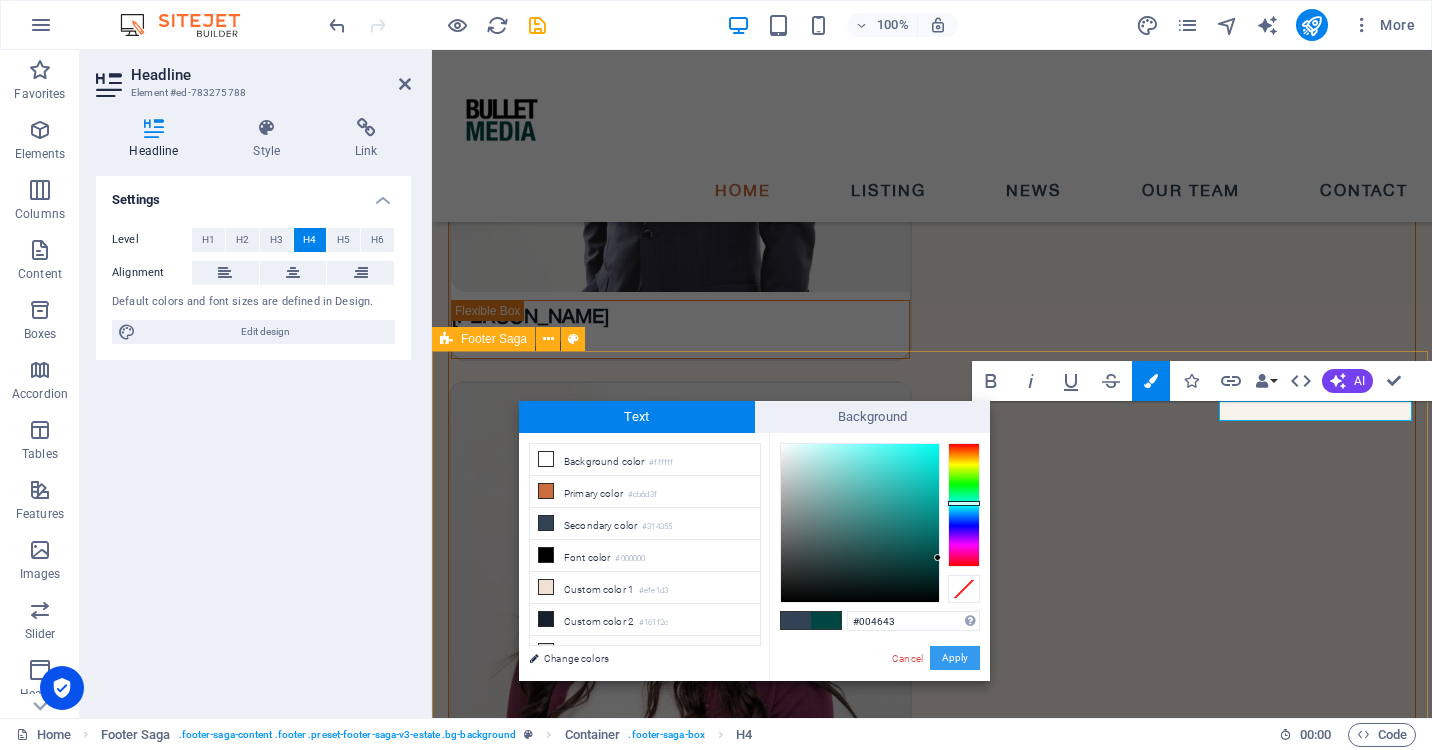 click on "Apply" at bounding box center [955, 658] 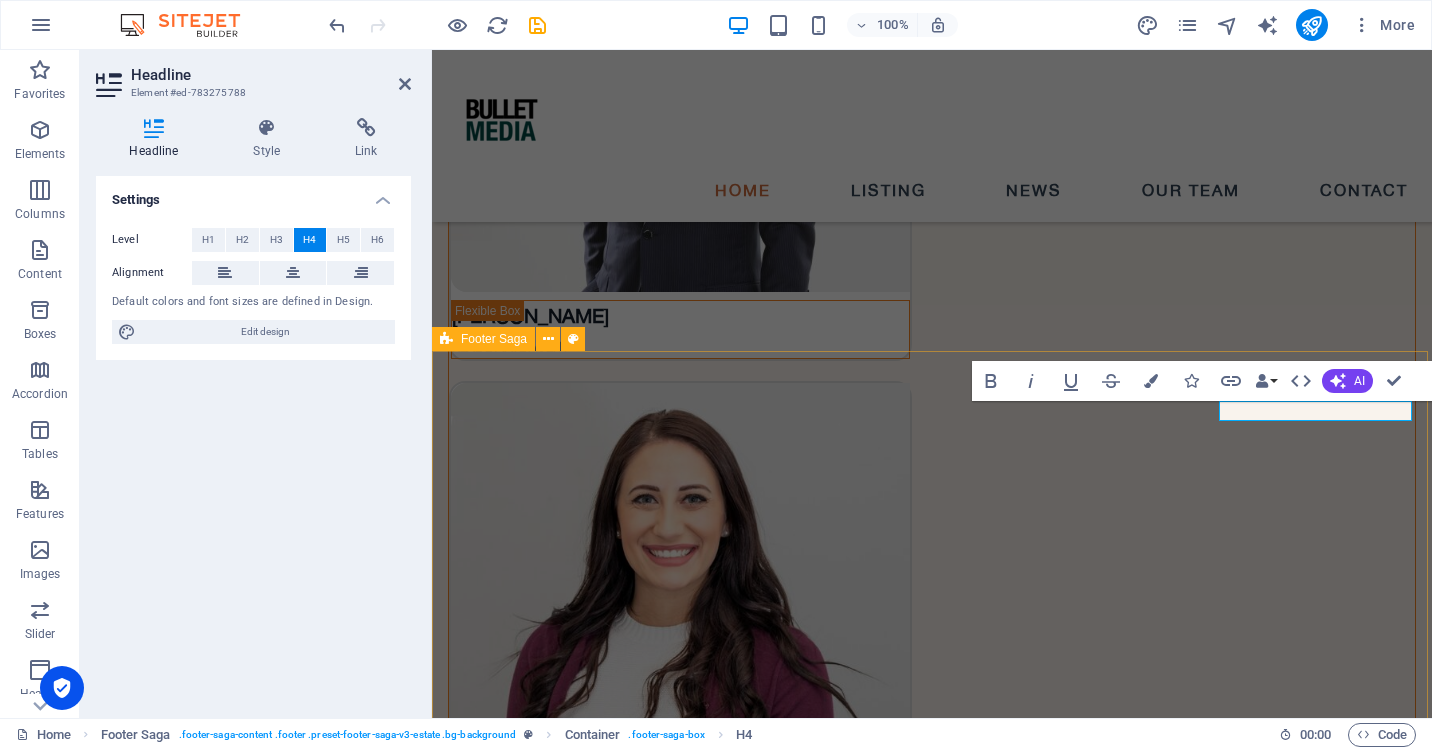 click on "pages HOME LISTING NEWS OUR TEAM CONTACT Contact EMAIL: [EMAIL_ADDRESS][DOMAIN_NAME] PHONE NUMBER:
[PHONE_NUMBER] Social media Copyright © 2025 Bullet Media. All rights reserved.
Privacy Policy   |   Legal Notice" at bounding box center [932, 5448] 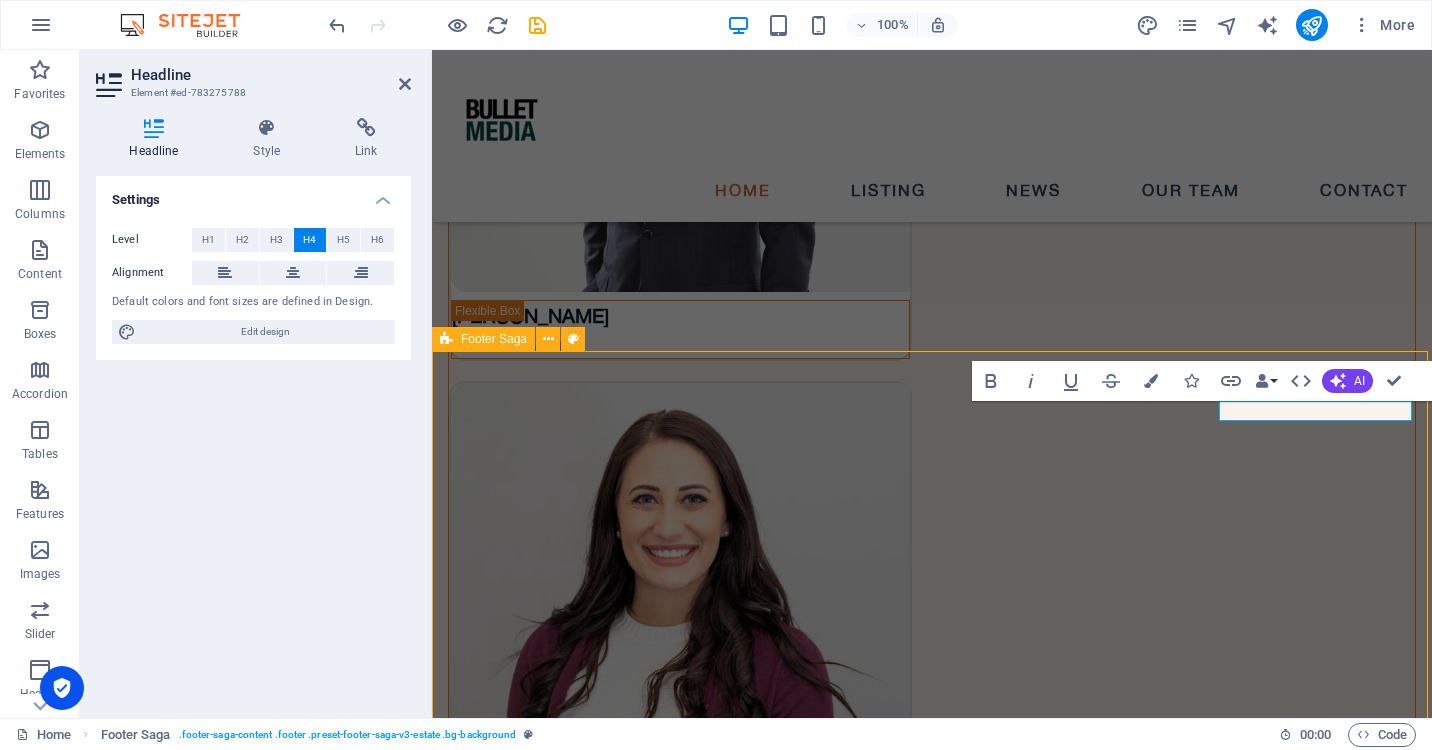 scroll, scrollTop: 4939, scrollLeft: 0, axis: vertical 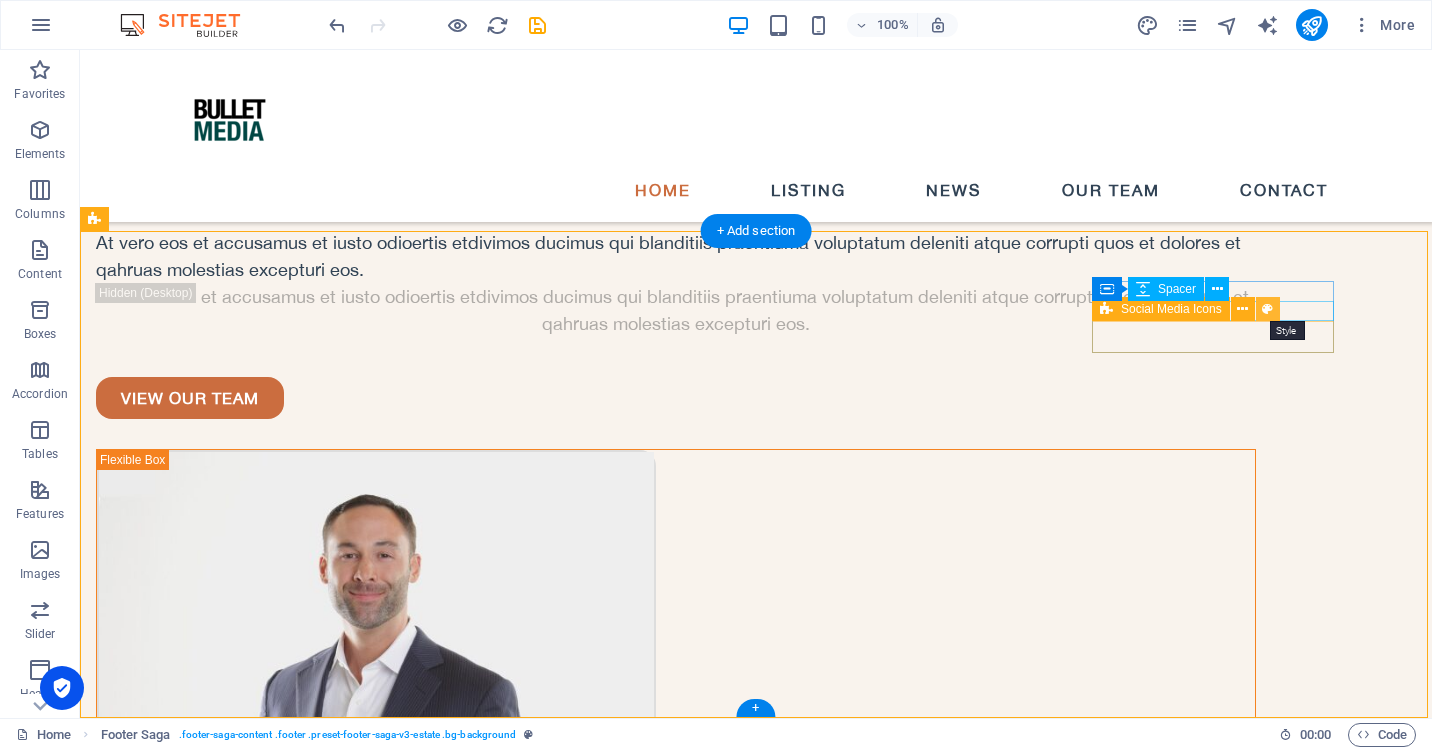 click at bounding box center [1267, 309] 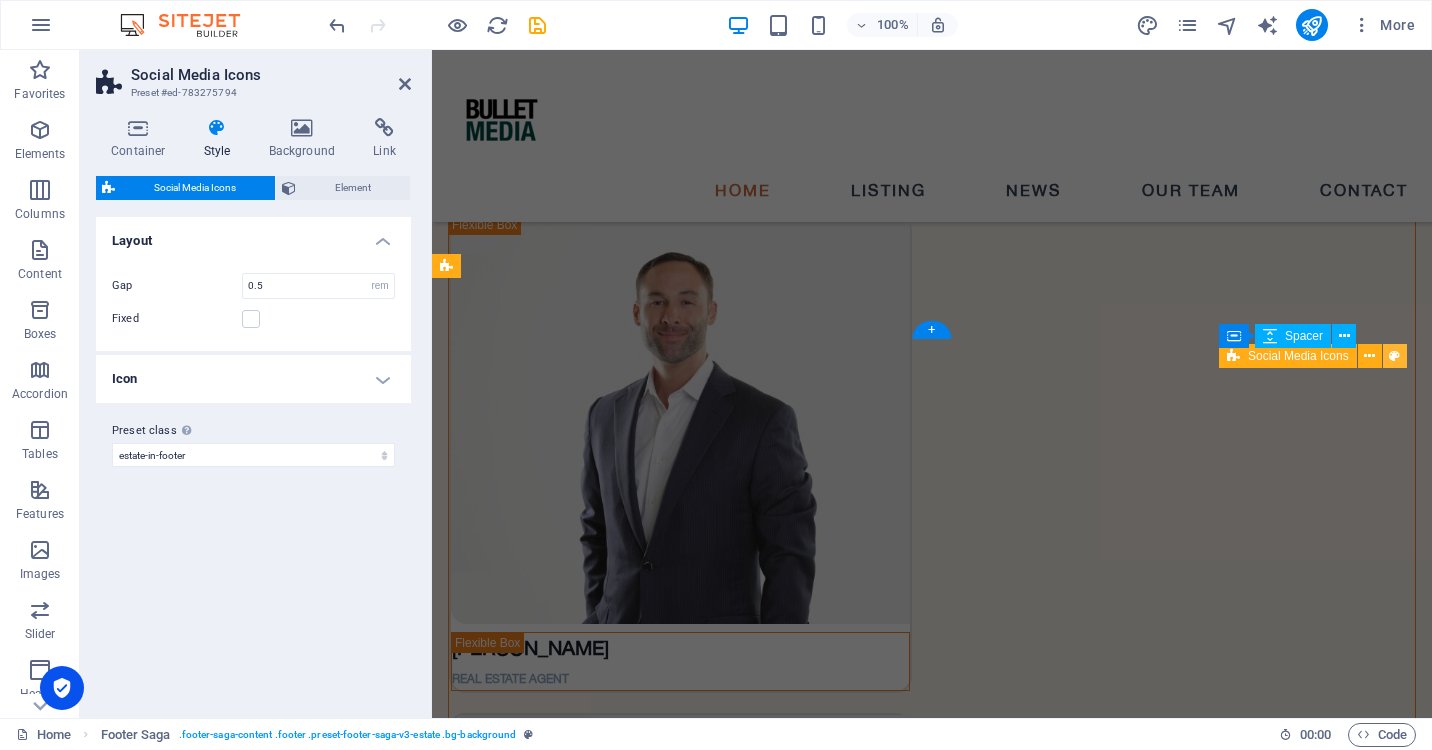 scroll, scrollTop: 5317, scrollLeft: 0, axis: vertical 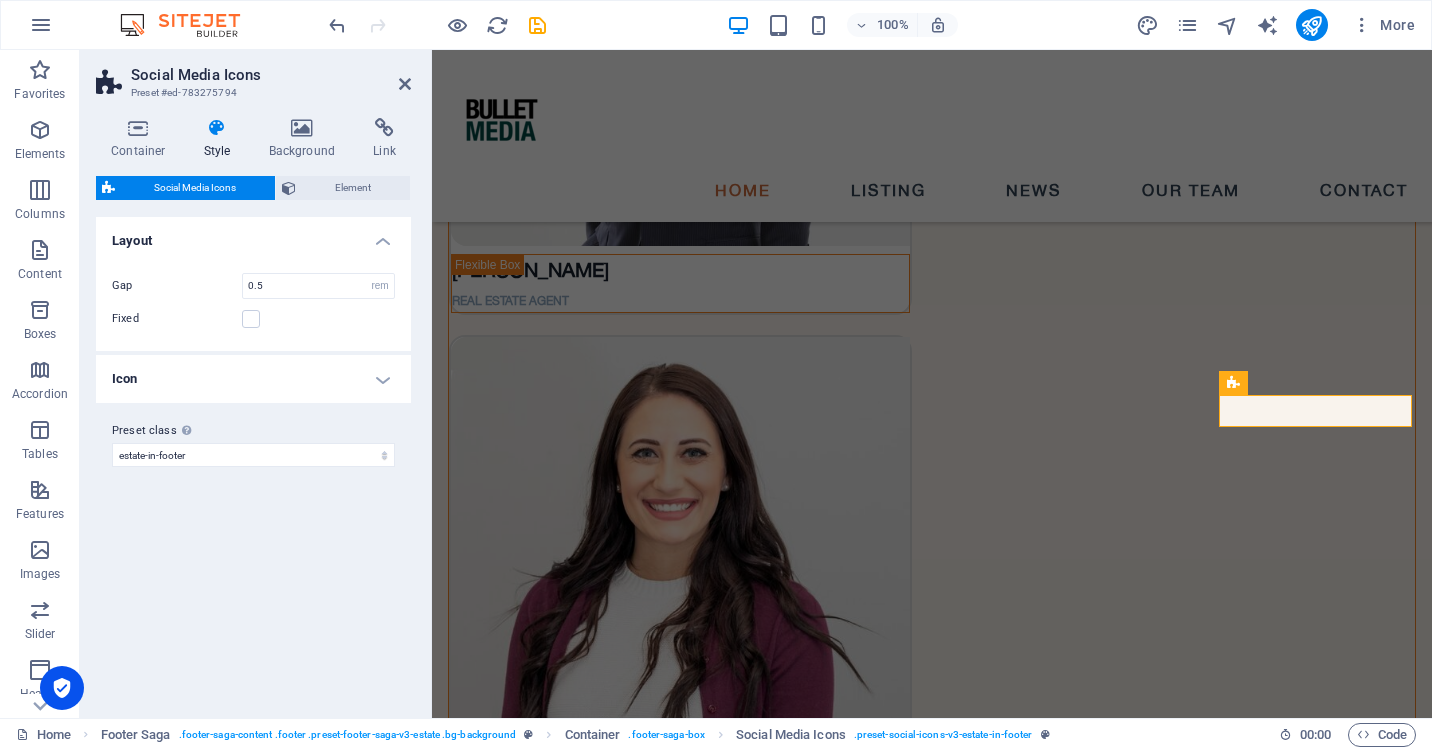 click on "Icon" at bounding box center (253, 379) 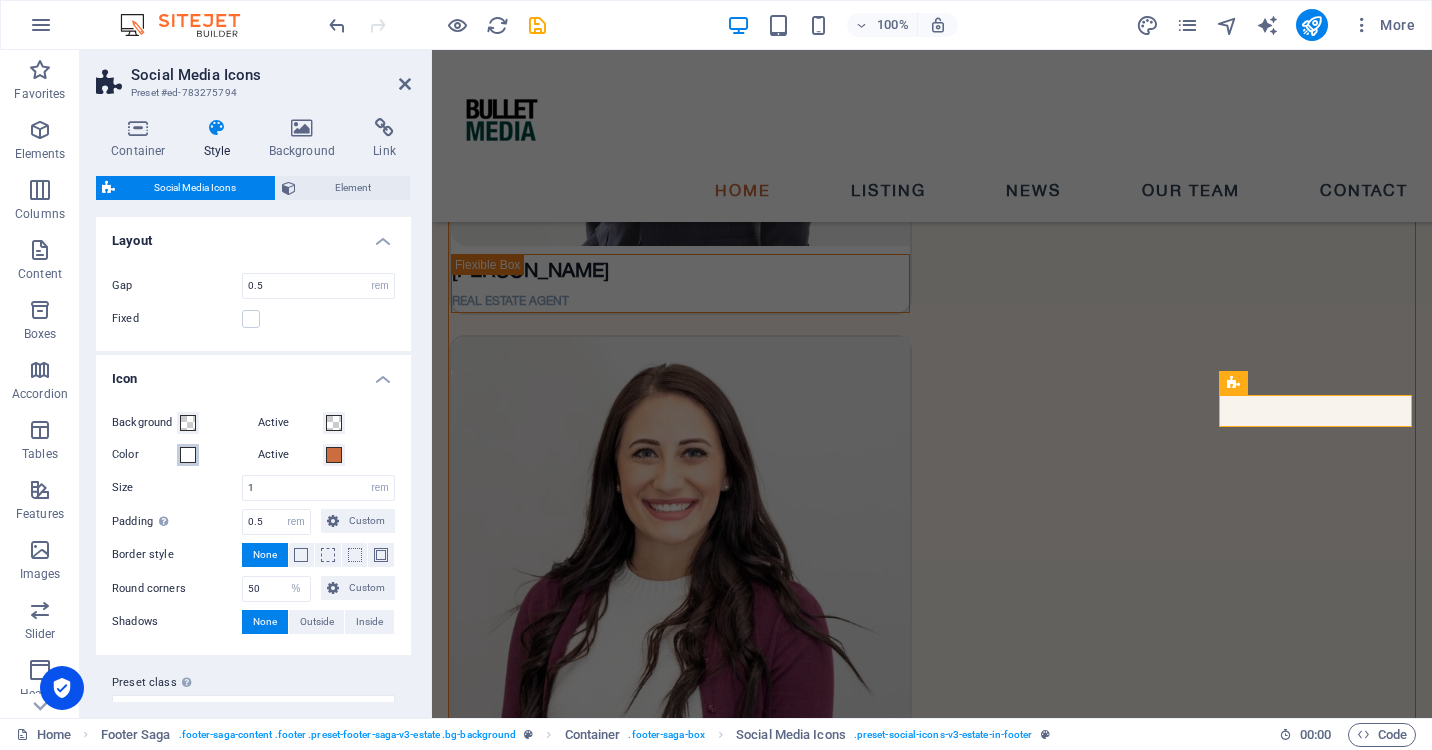 click at bounding box center (188, 455) 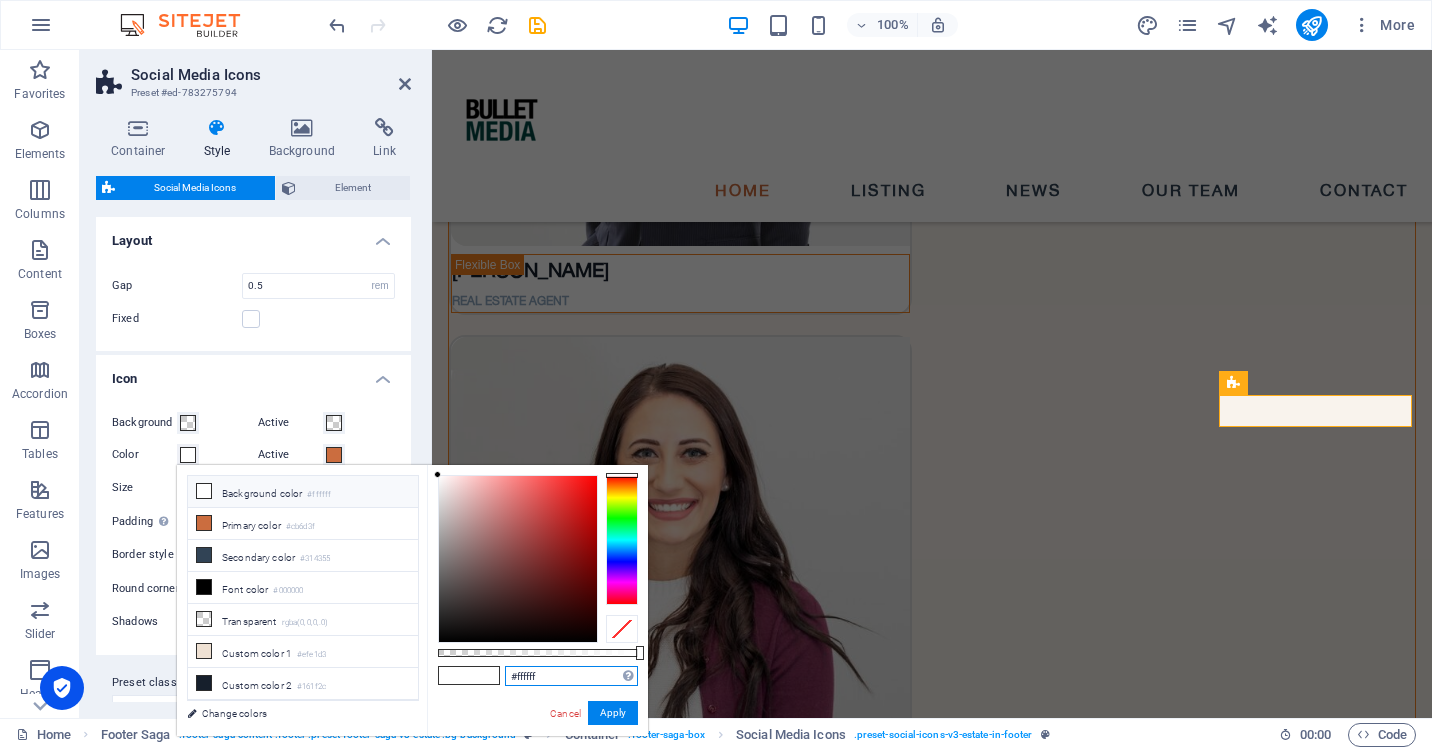 click on "#ffffff" at bounding box center [571, 676] 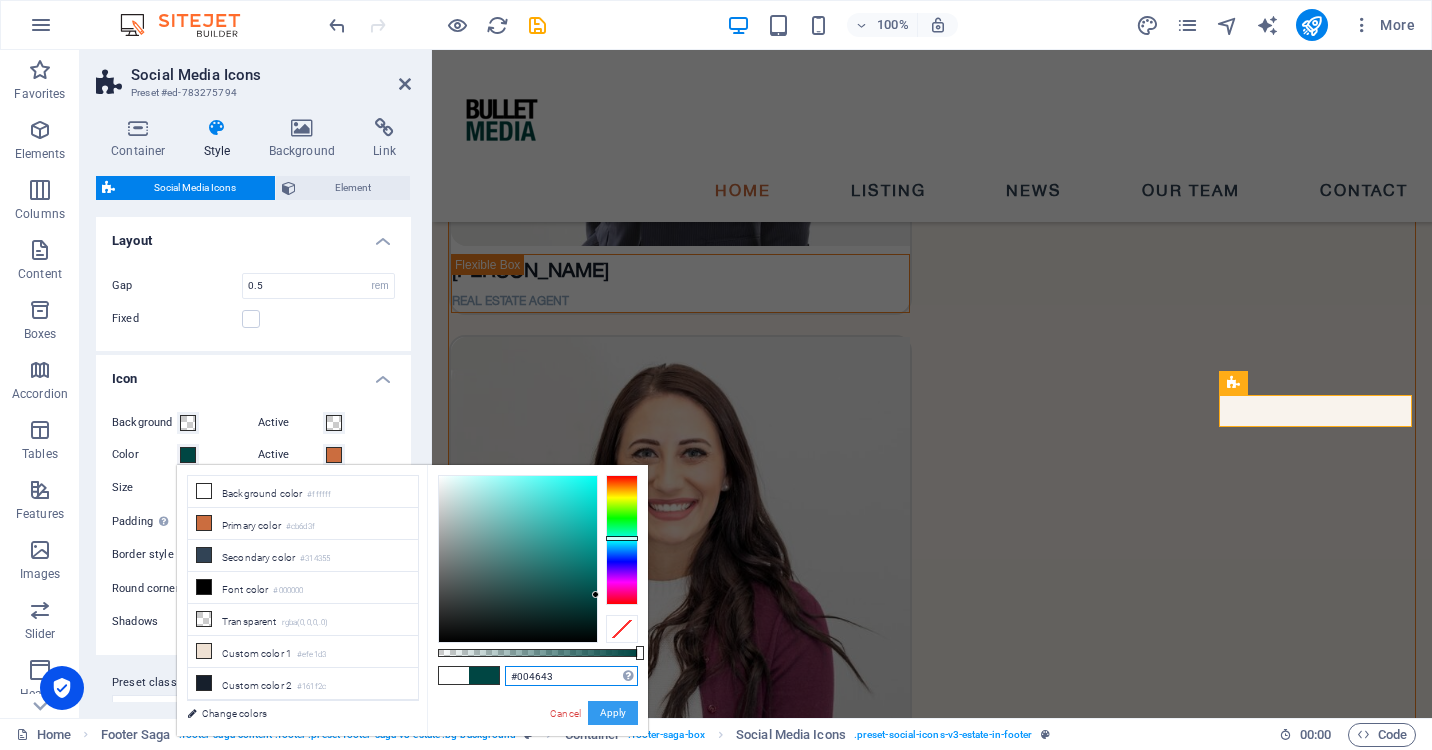 type on "#004643" 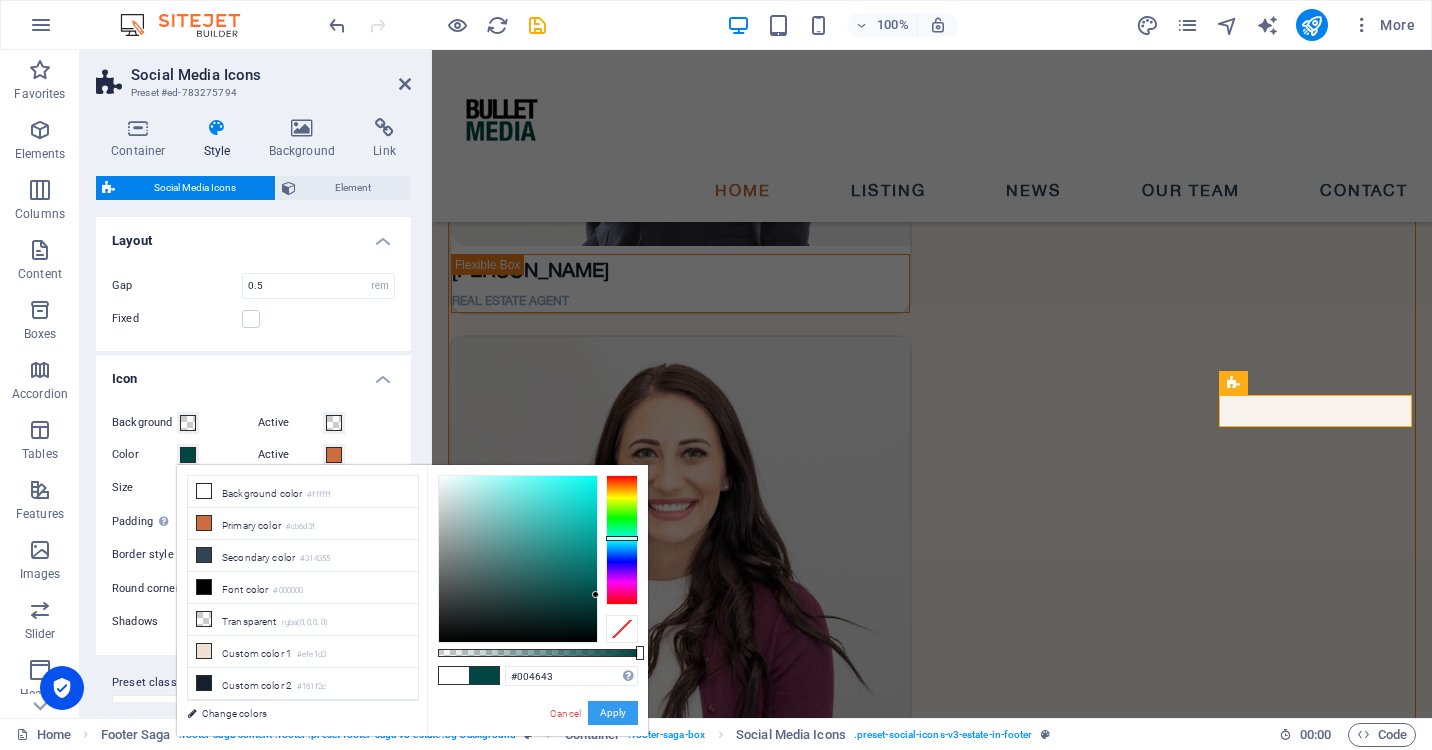 click on "Apply" at bounding box center [613, 713] 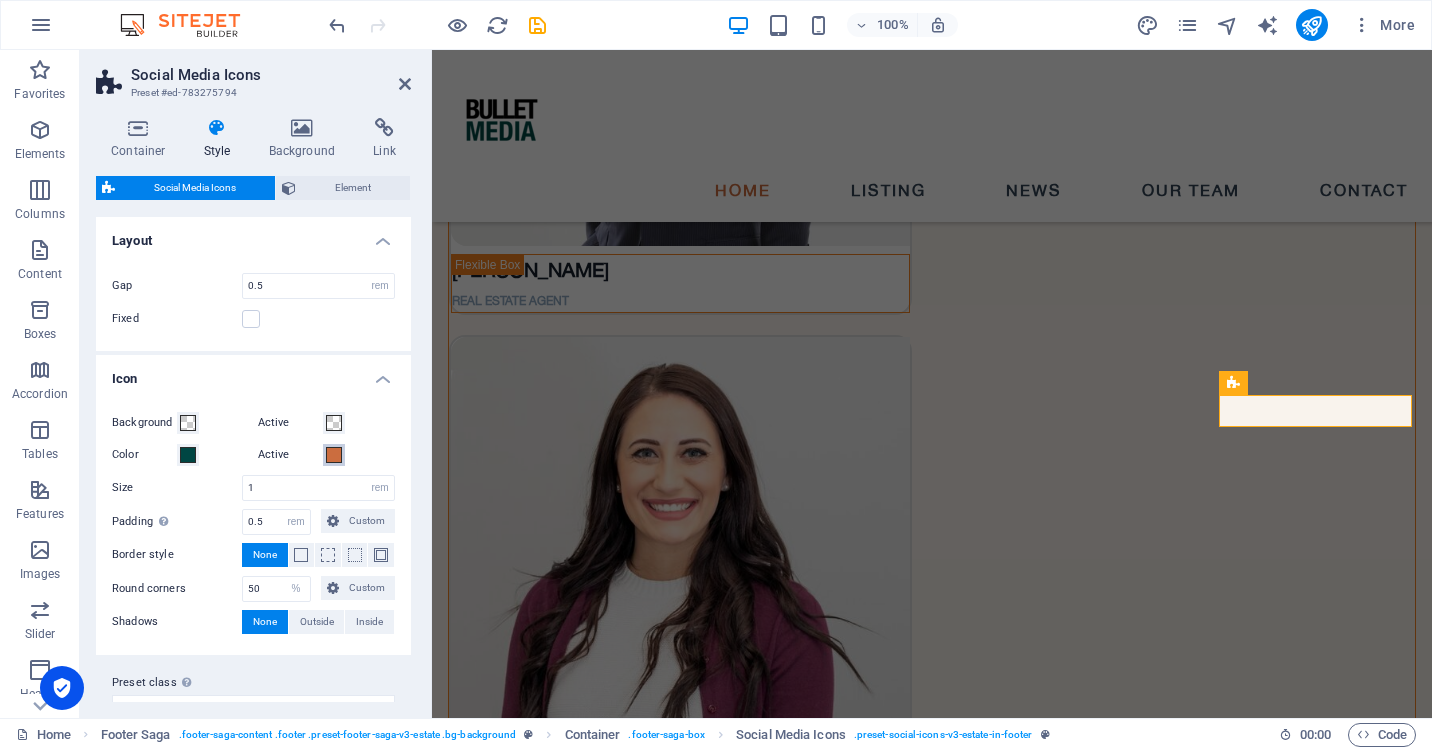 click at bounding box center (334, 455) 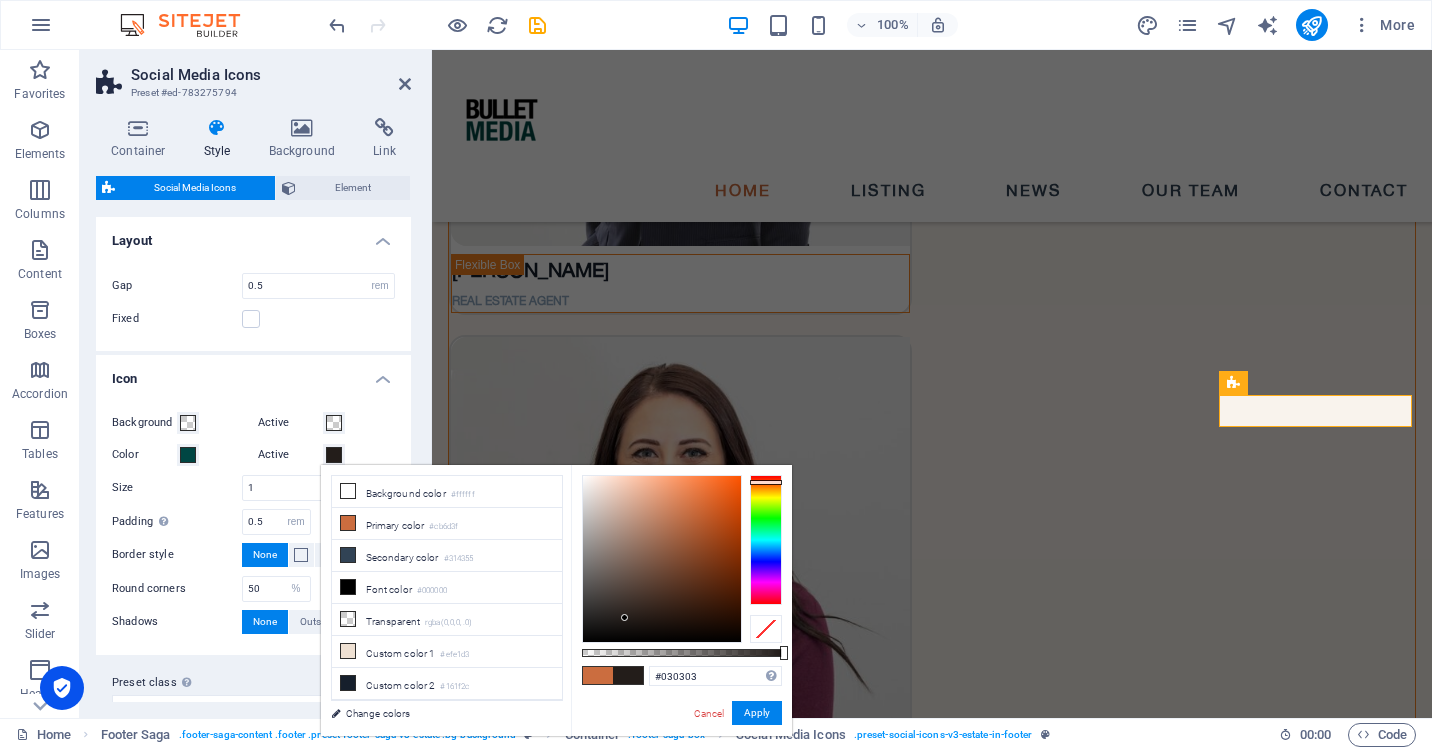type on "#000000" 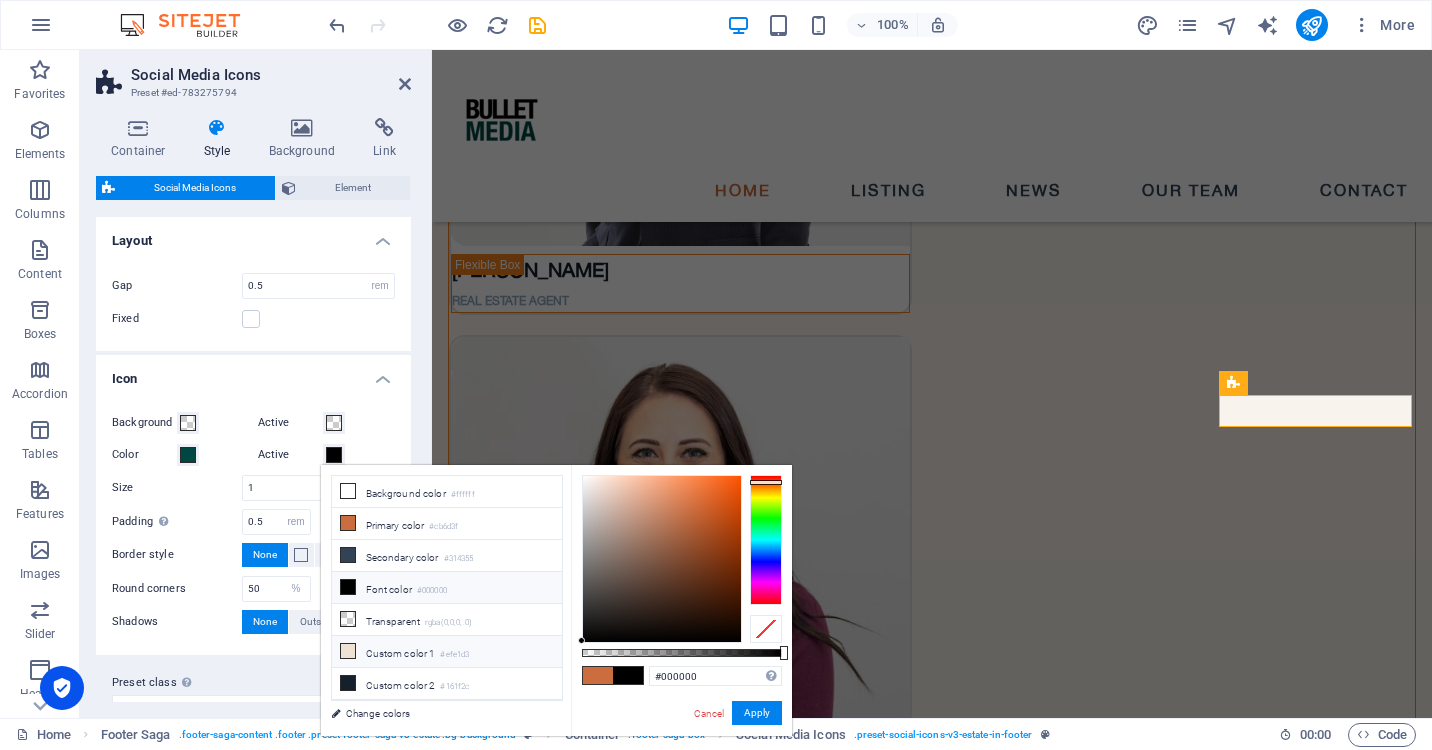 drag, startPoint x: 647, startPoint y: 609, endPoint x: 541, endPoint y: 667, distance: 120.83046 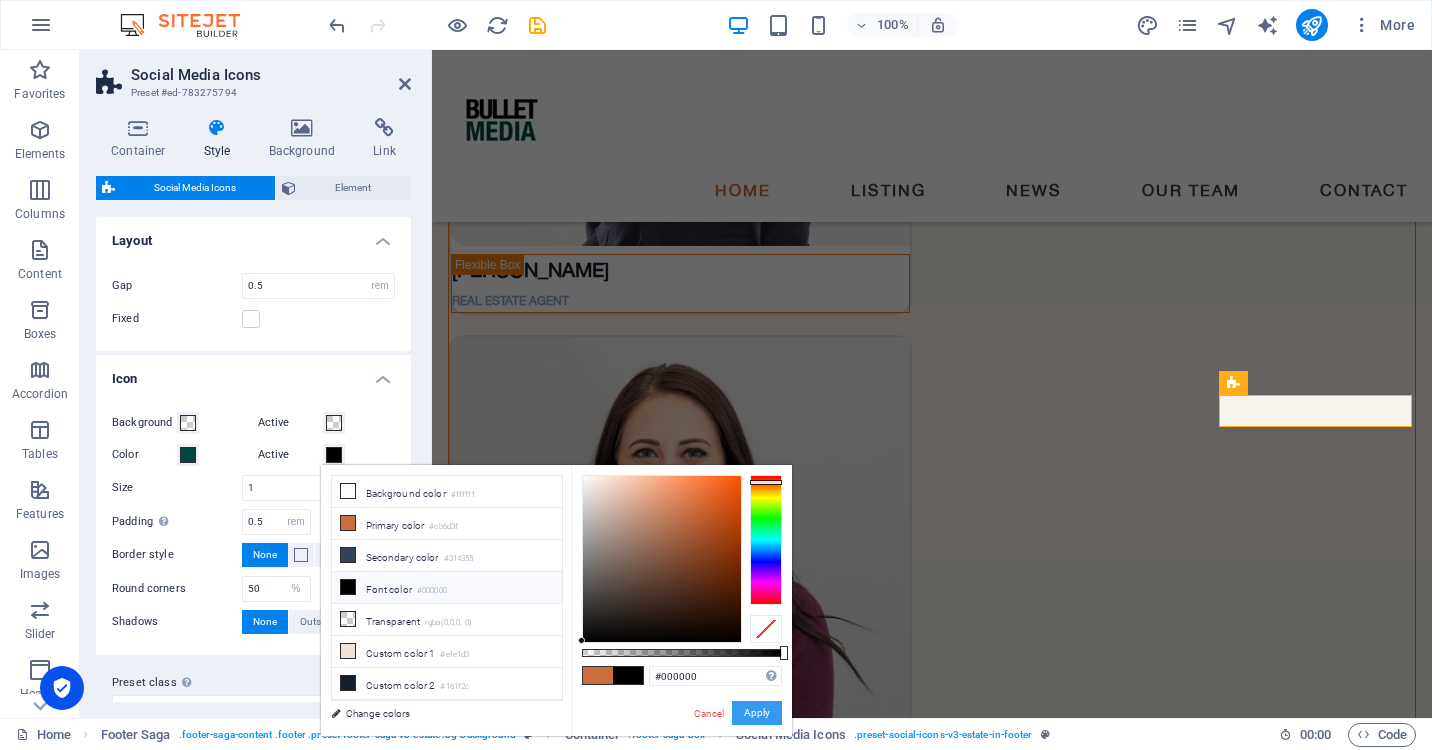 click on "Apply" at bounding box center (757, 713) 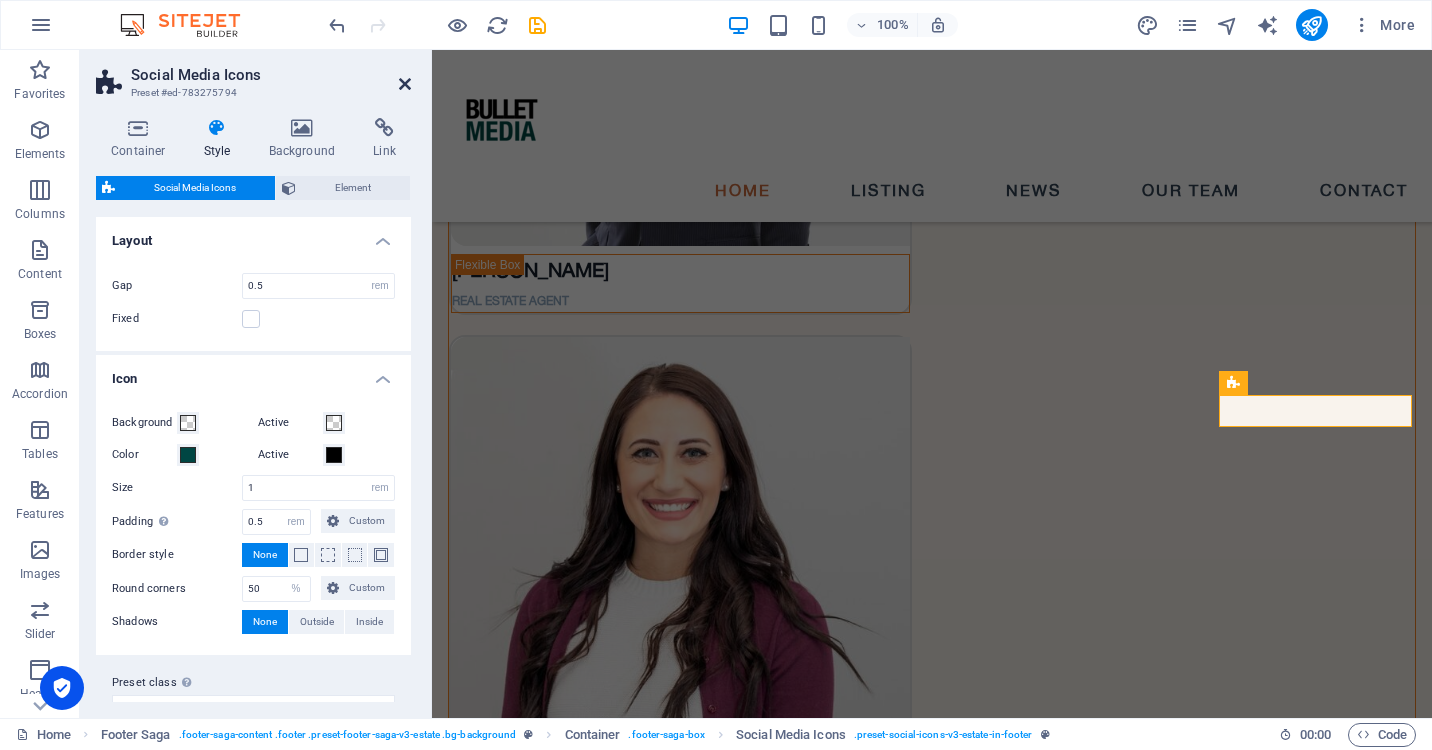 click at bounding box center [405, 84] 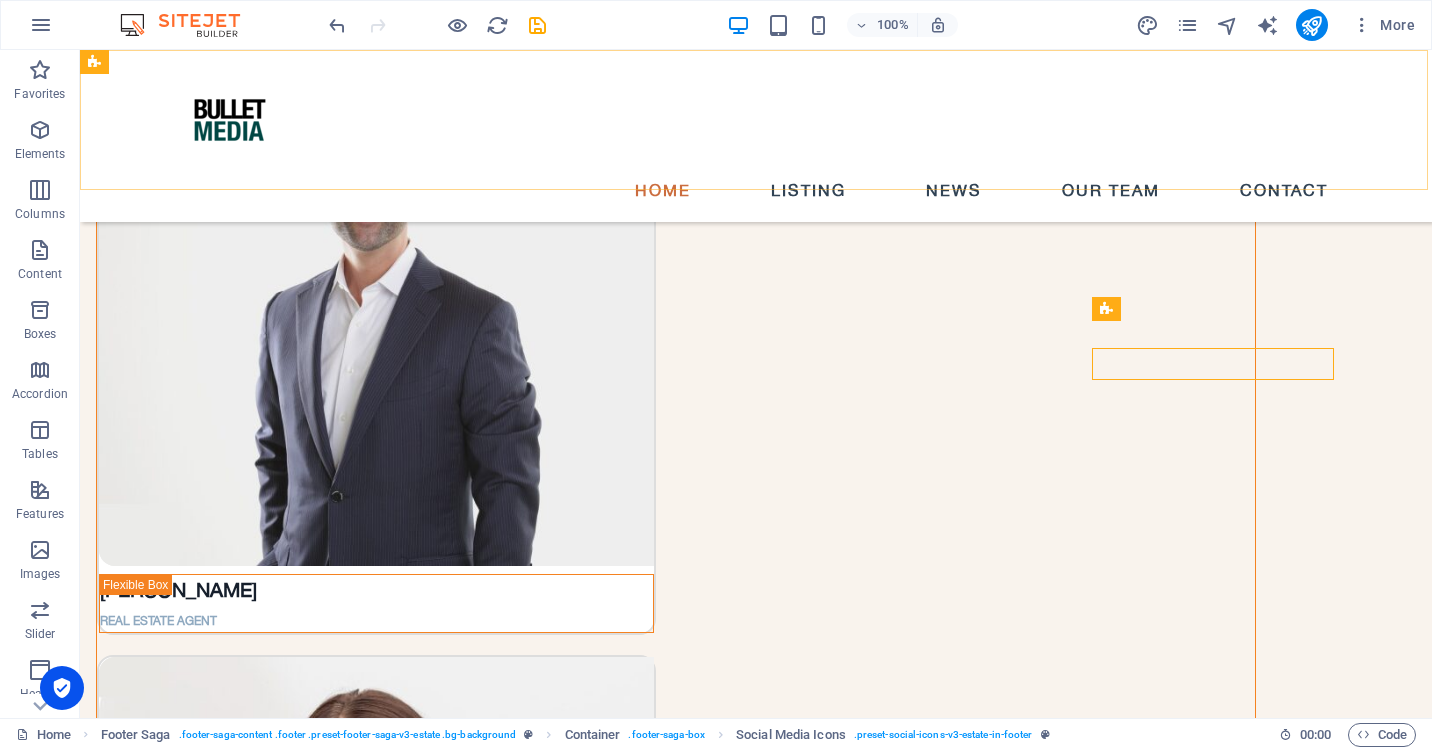 scroll, scrollTop: 4939, scrollLeft: 0, axis: vertical 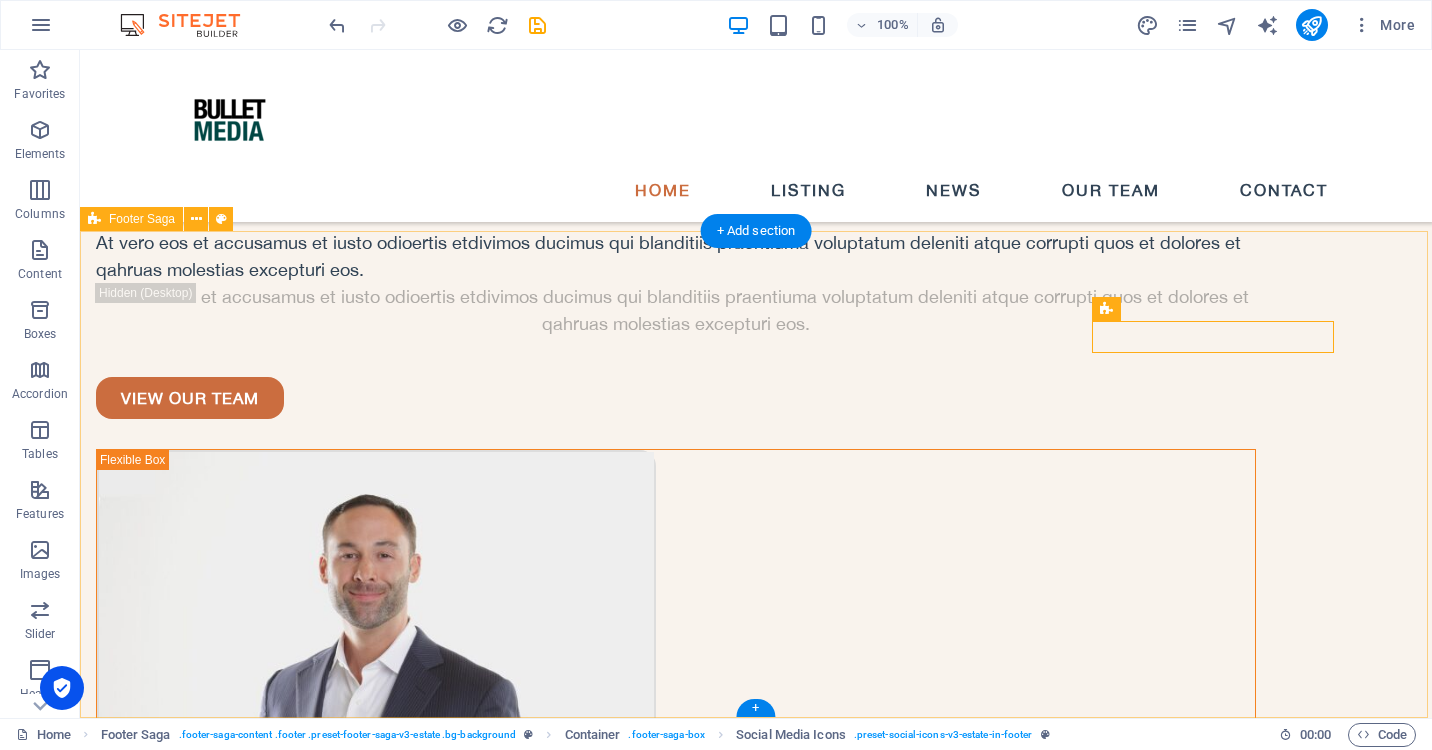 click on "pages HOME LISTING NEWS OUR TEAM CONTACT Contact EMAIL: [EMAIL_ADDRESS][DOMAIN_NAME] PHONE NUMBER:
[PHONE_NUMBER] Social media Copyright © 2025 Bullet Media. All rights reserved.
Privacy Policy   |   Legal Notice" at bounding box center [756, 6328] 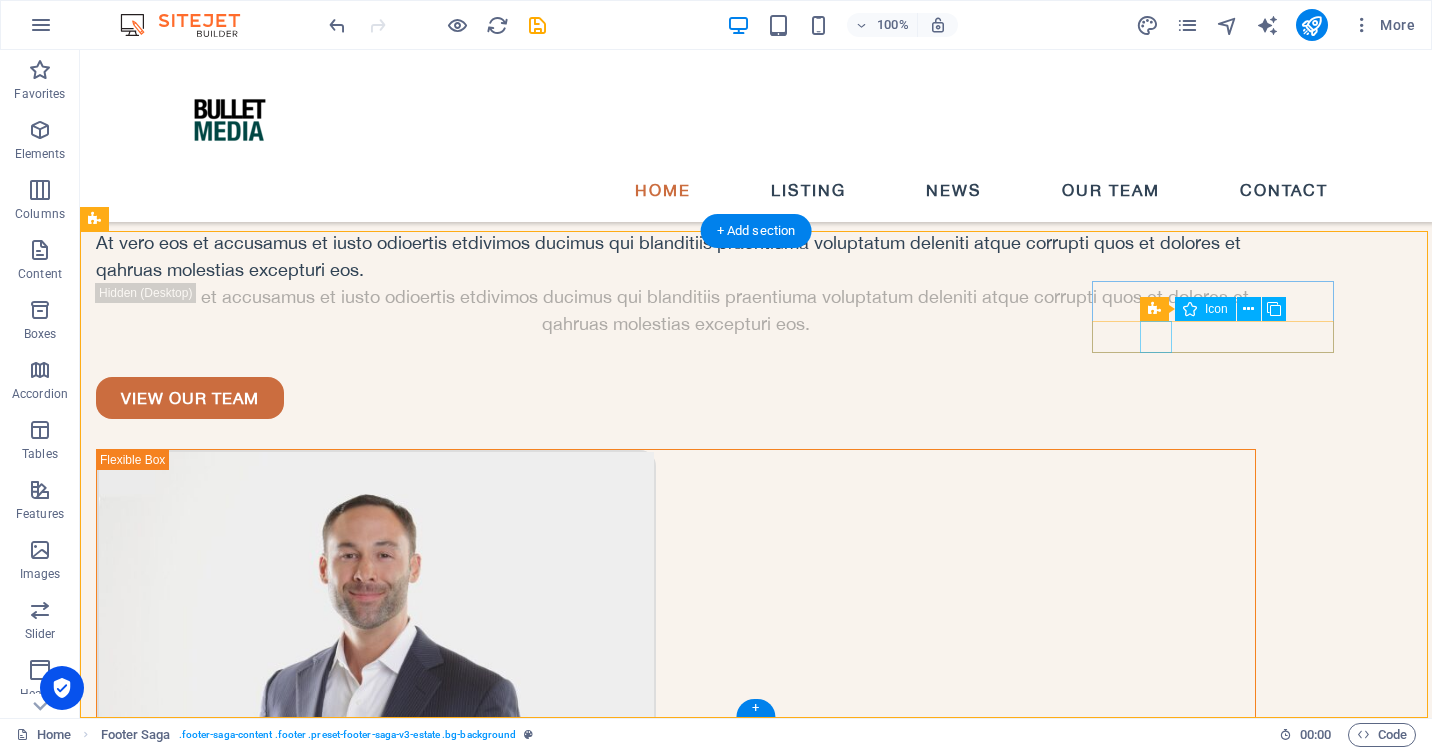click at bounding box center [217, 6604] 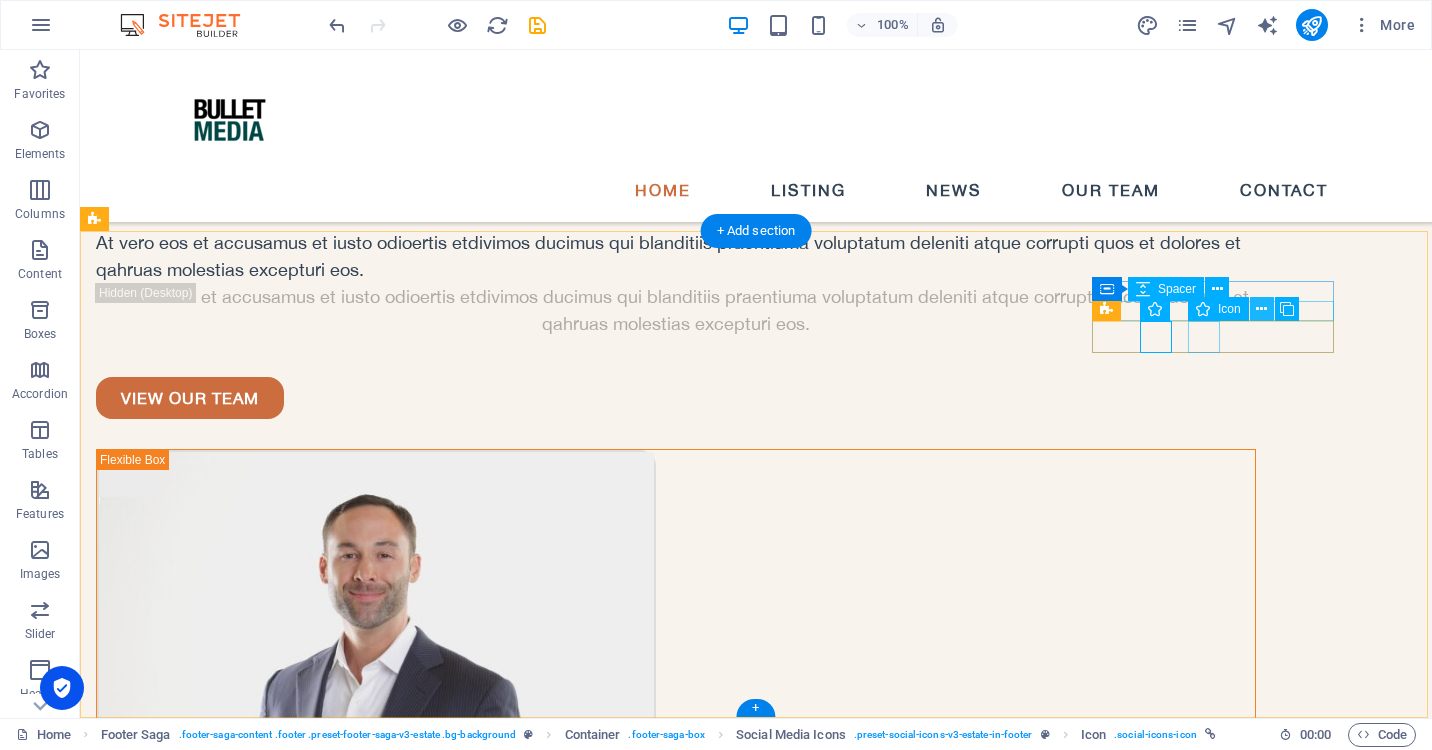 click at bounding box center (1261, 309) 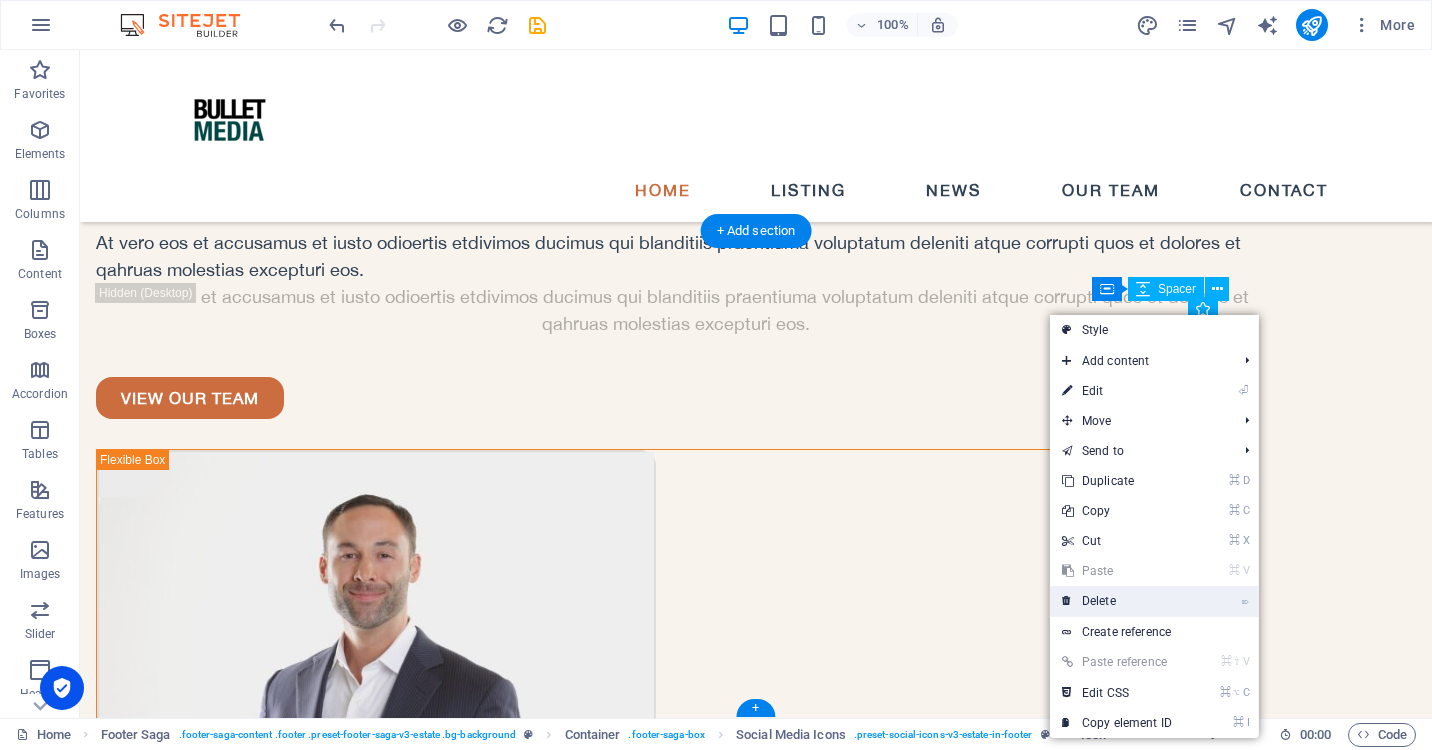 click on "⌦  Delete" at bounding box center [1117, 601] 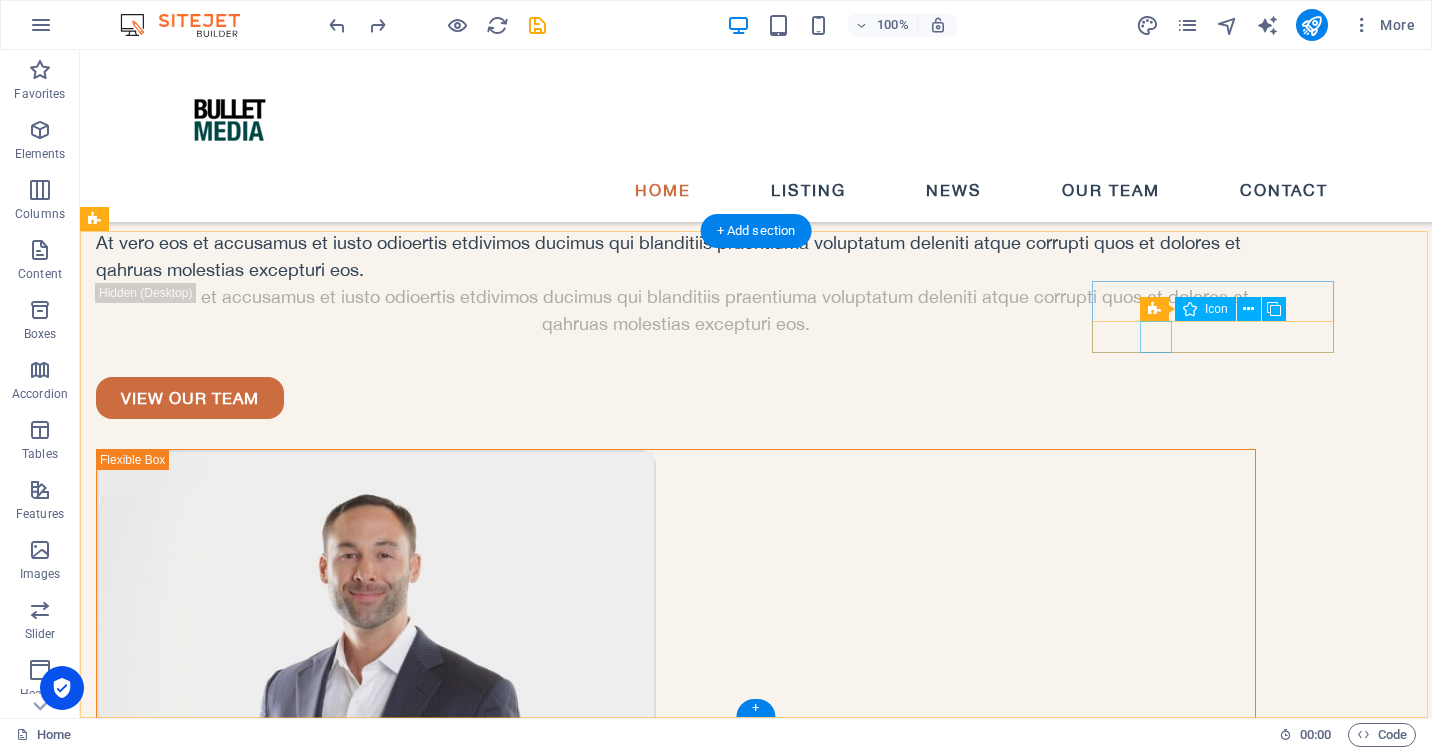 click at bounding box center (217, 6604) 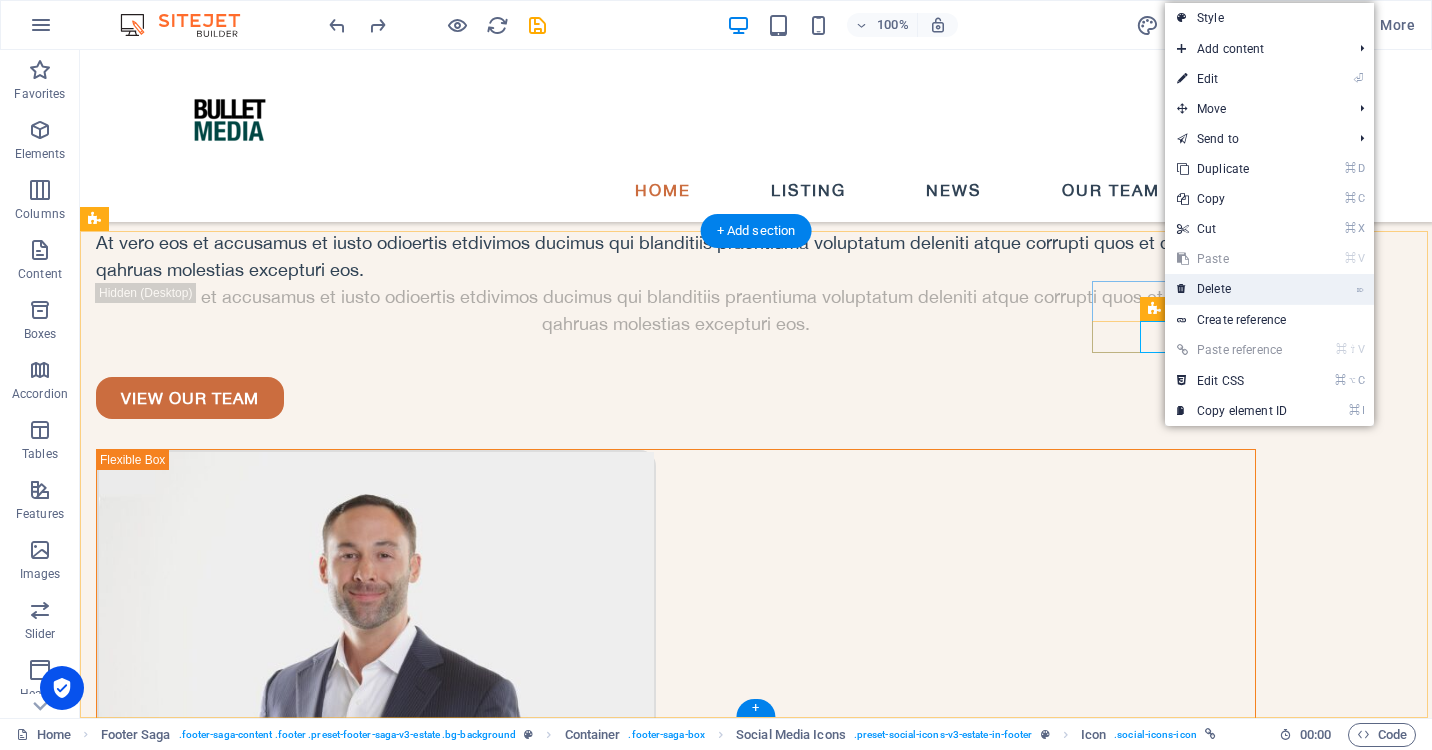 click on "⌦  Delete" at bounding box center [1232, 289] 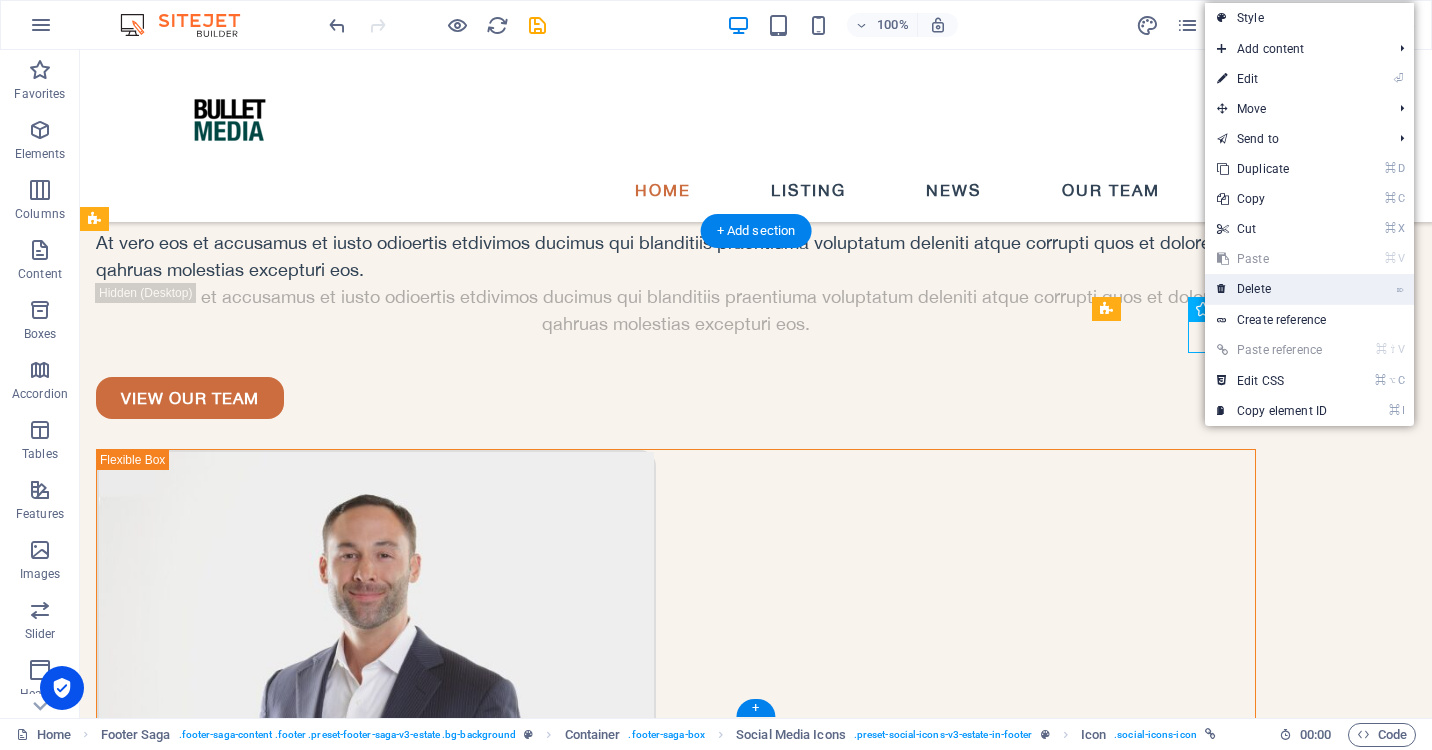 click on "⌦  Delete" at bounding box center [1272, 289] 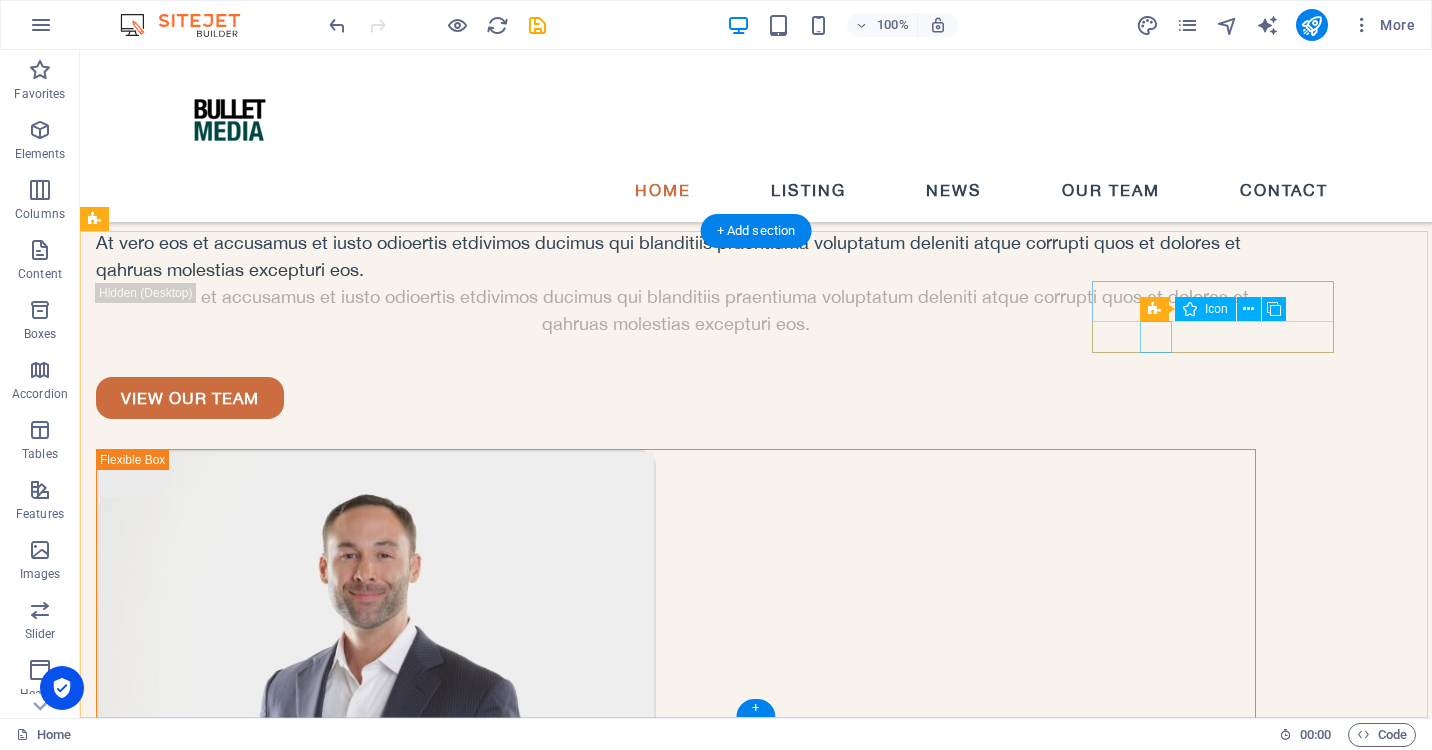 click at bounding box center (217, 6604) 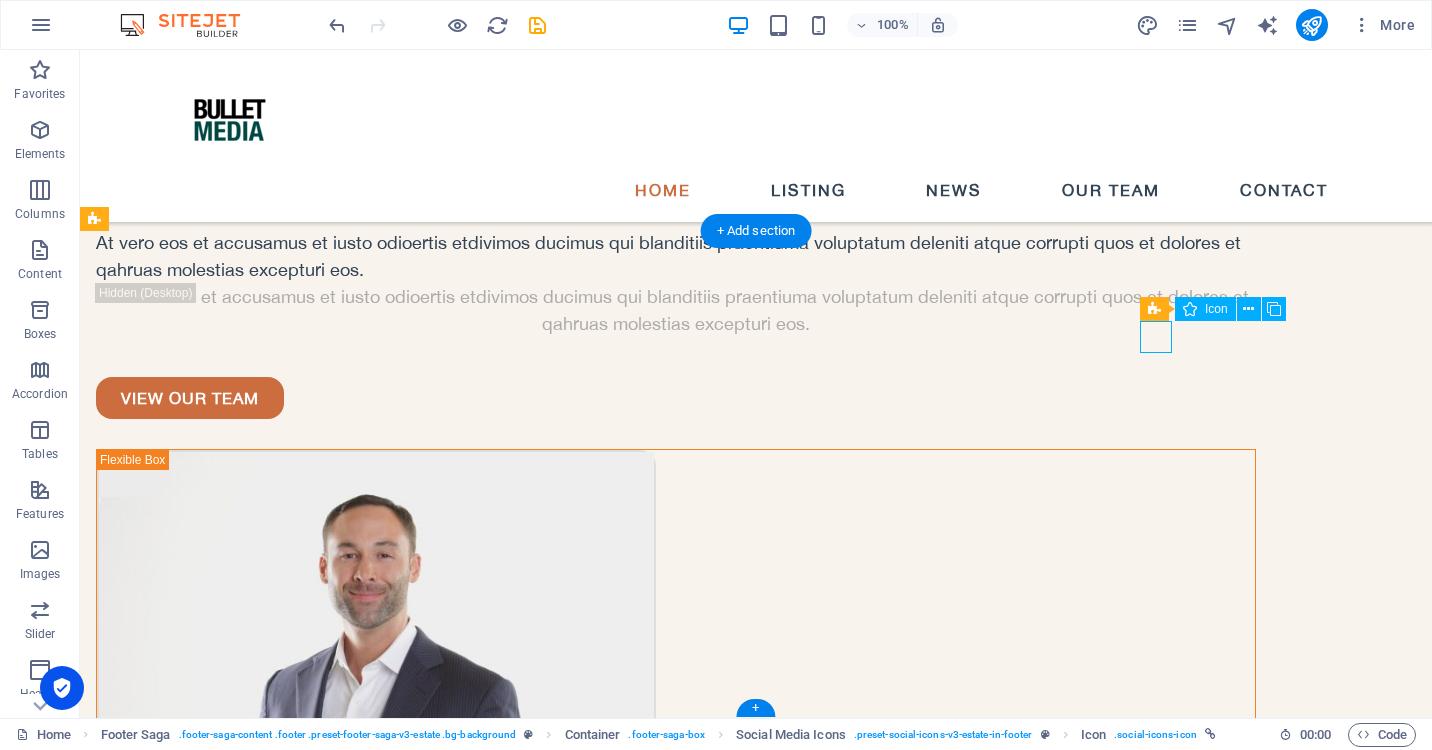 click at bounding box center (217, 6604) 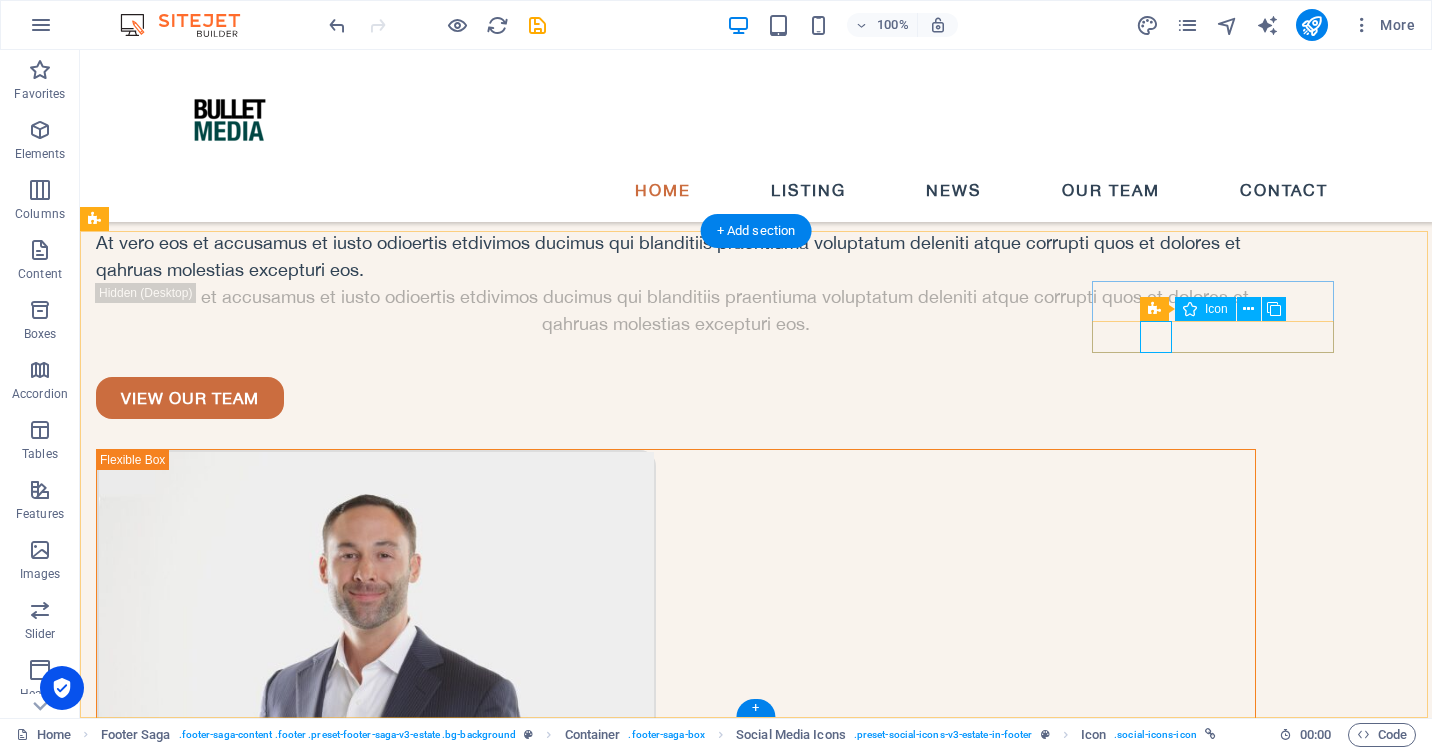 click at bounding box center (217, 6604) 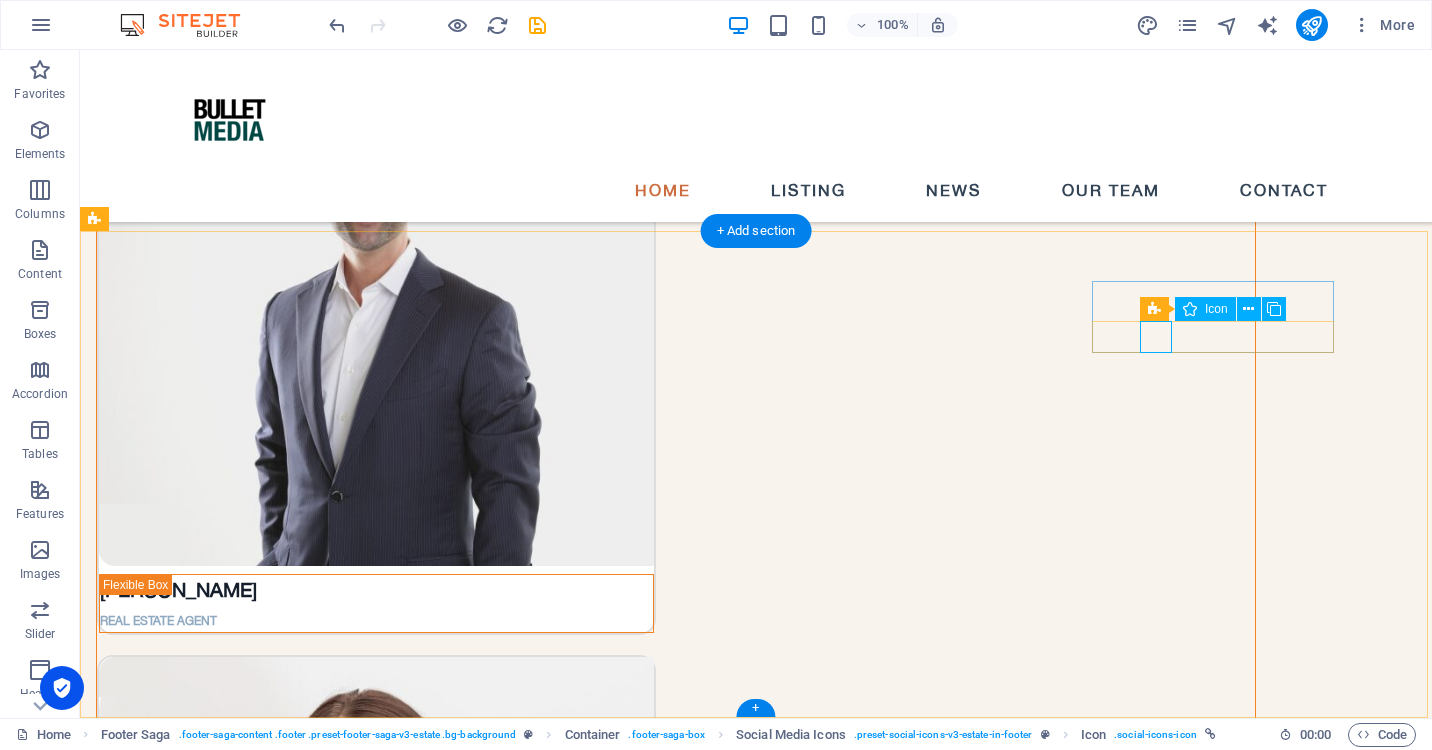 select on "xMidYMid" 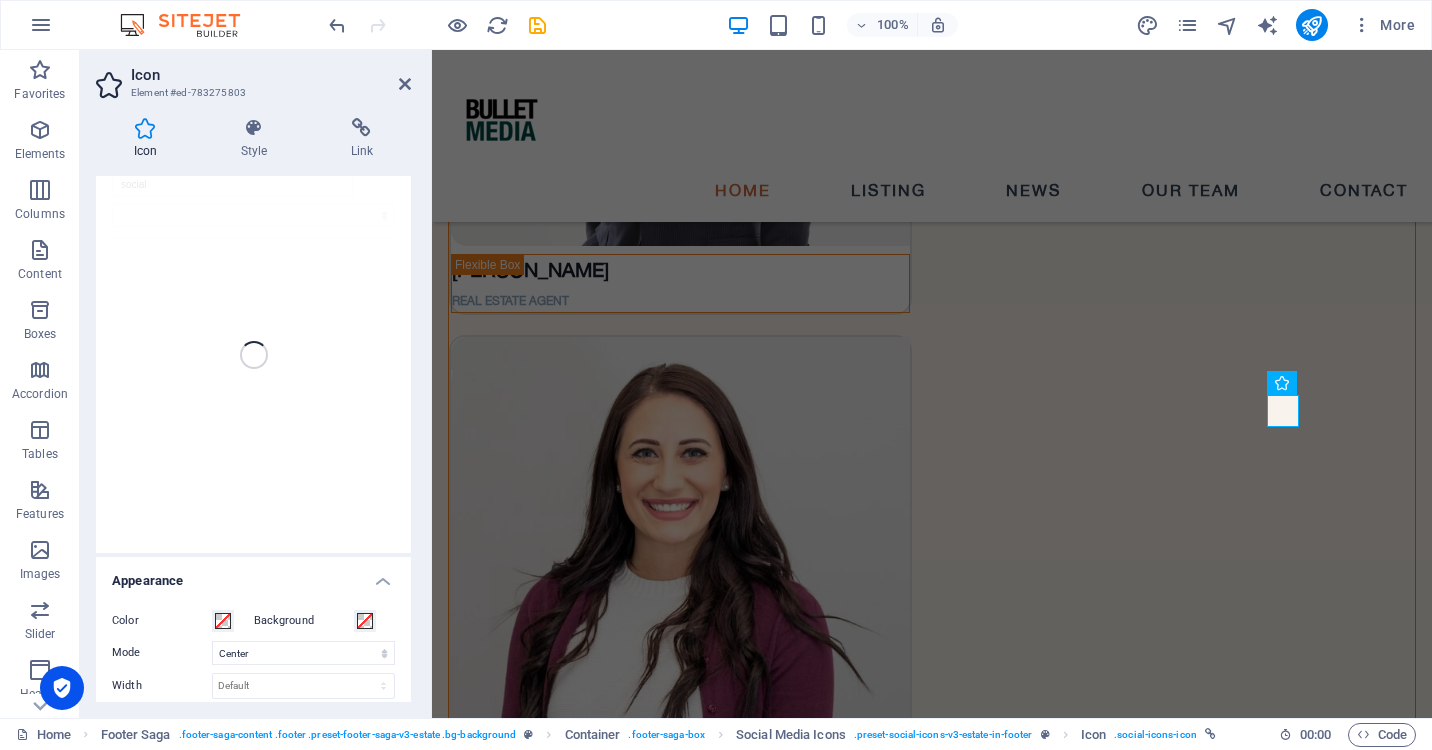 scroll, scrollTop: 87, scrollLeft: 0, axis: vertical 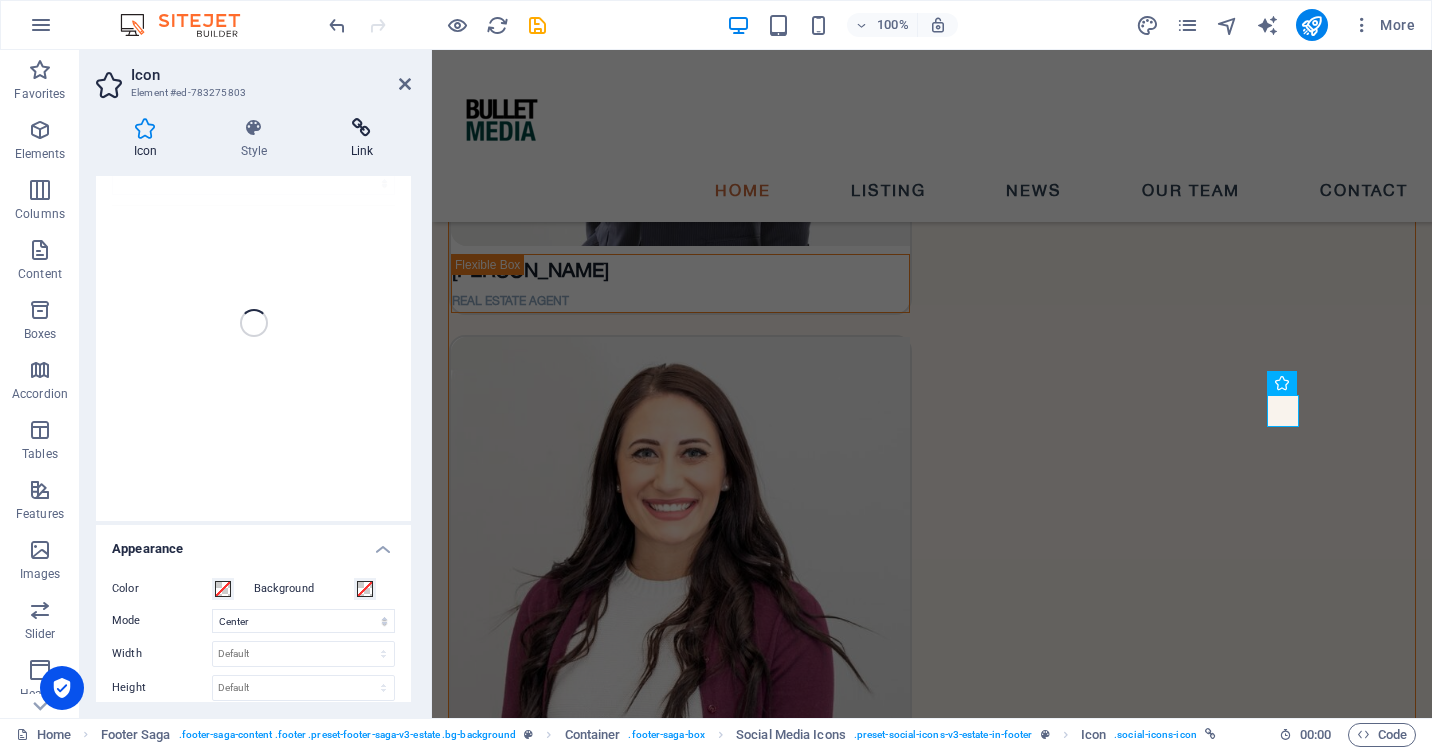 click on "Link" at bounding box center (362, 139) 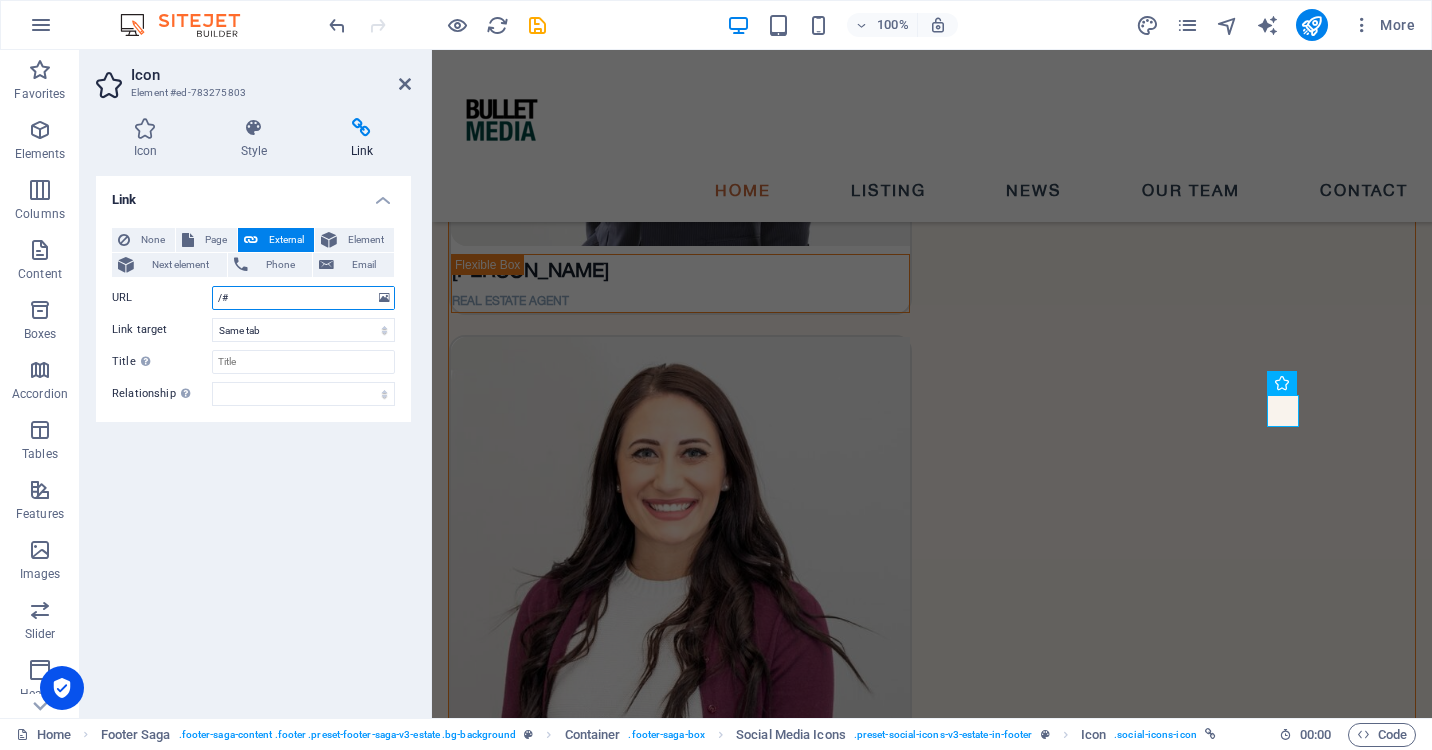 click on "/#" at bounding box center (303, 298) 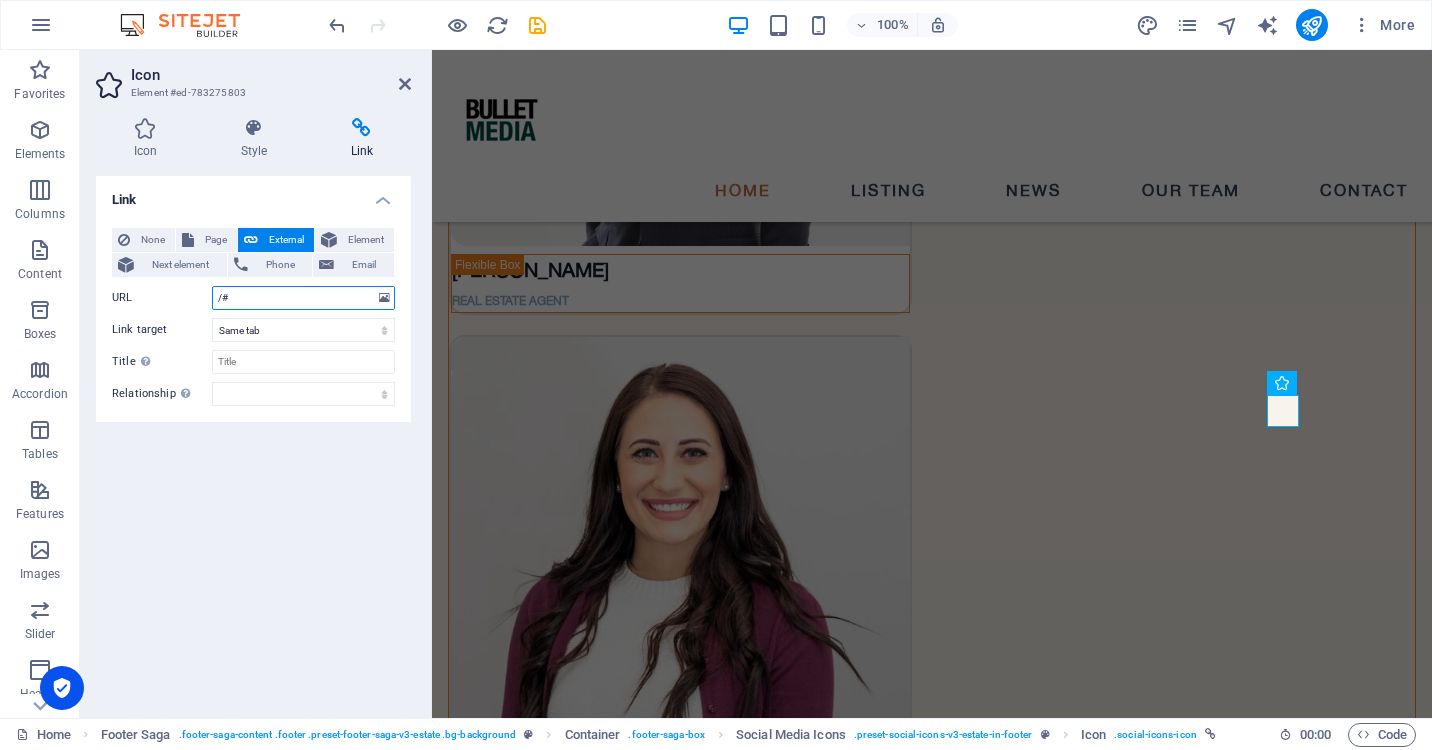 paste on "[URL][DOMAIN_NAME][DOMAIN_NAME]" 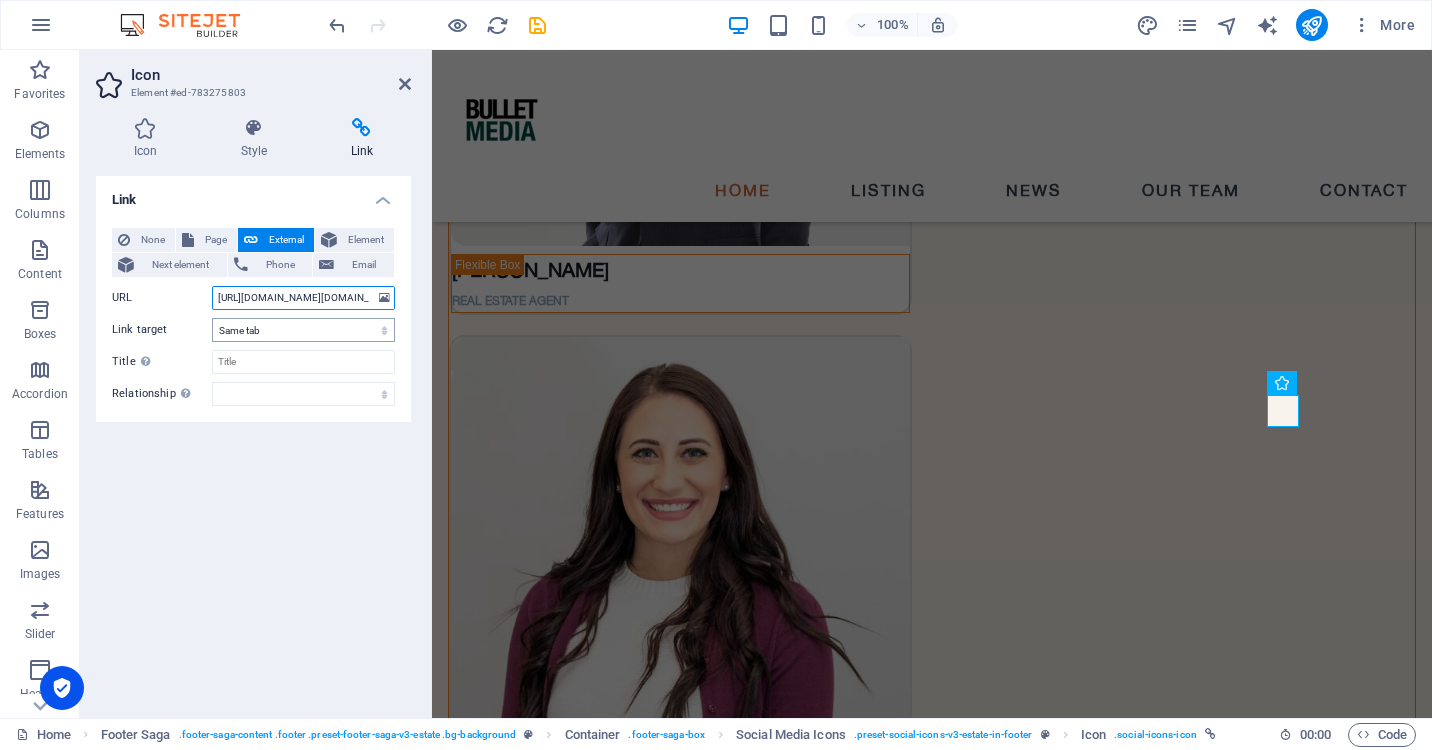 type on "[URL][DOMAIN_NAME][DOMAIN_NAME]" 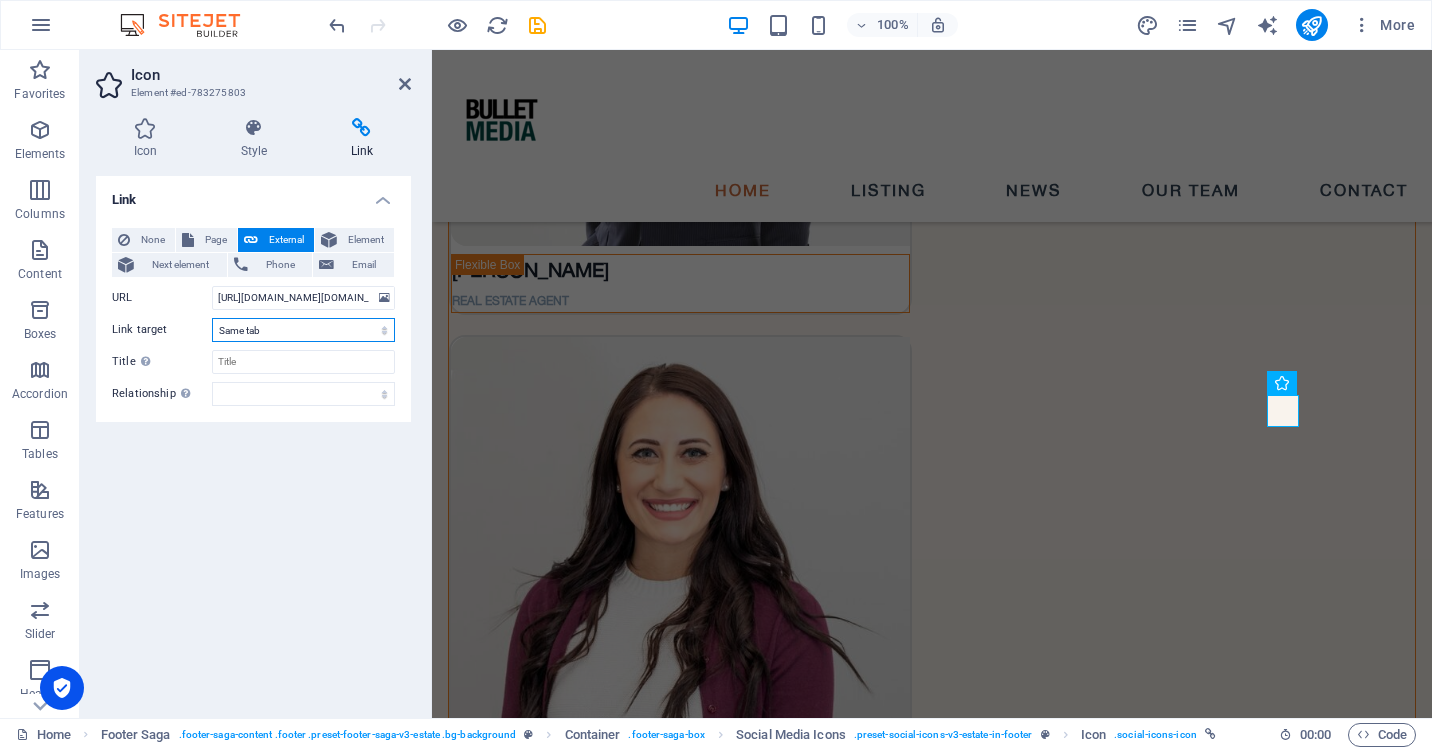 select on "blank" 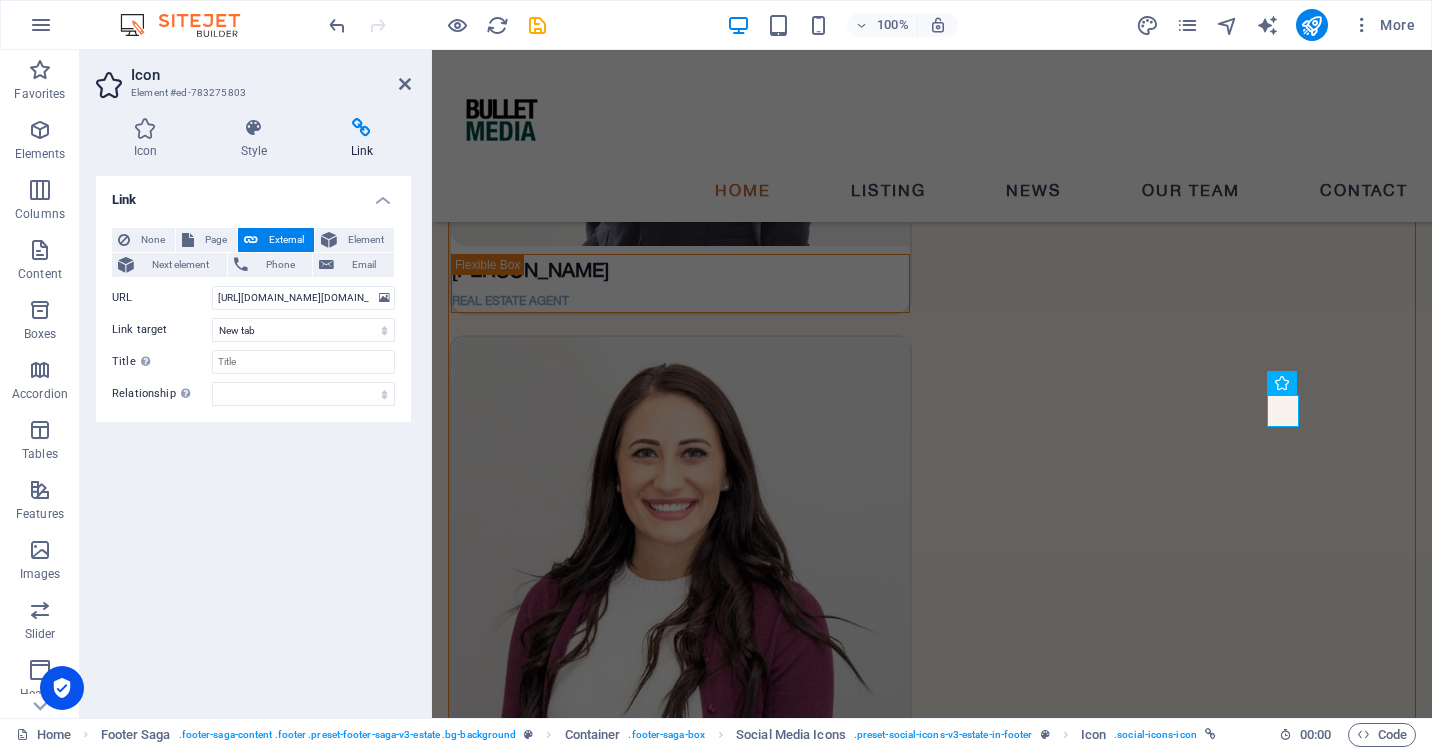 click on "Link None Page External Element Next element Phone Email Page Home Listing News Our Team Contact Legal Notice Privacy Element
URL [URL][DOMAIN_NAME][DOMAIN_NAME] Phone Email Link target New tab Same tab Overlay Title Additional link description, should not be the same as the link text. The title is most often shown as a tooltip text when the mouse moves over the element. Leave empty if uncertain. Relationship Sets the  relationship of this link to the link target . For example, the value "nofollow" instructs search engines not to follow the link. Can be left empty. alternate author bookmark external help license next nofollow noreferrer noopener prev search tag" at bounding box center [253, 439] 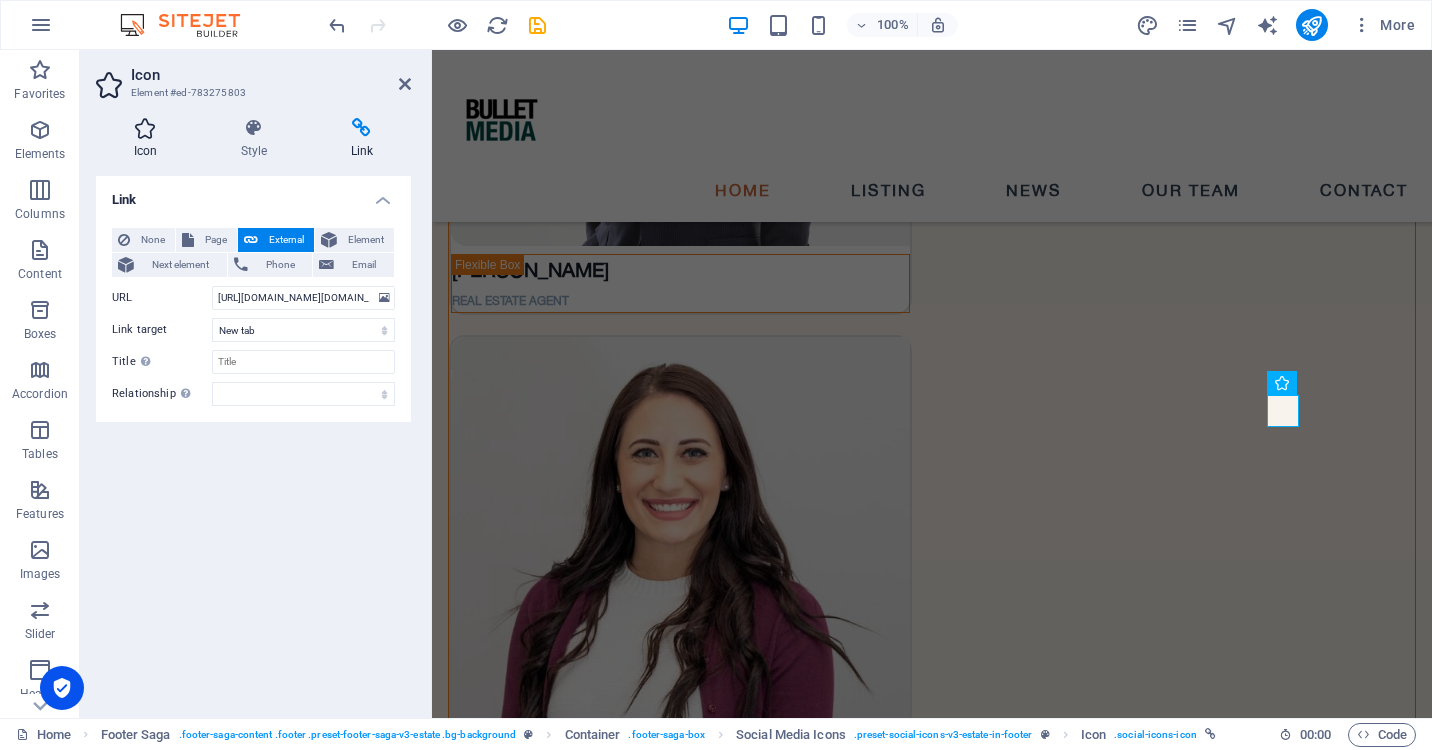 click at bounding box center [145, 128] 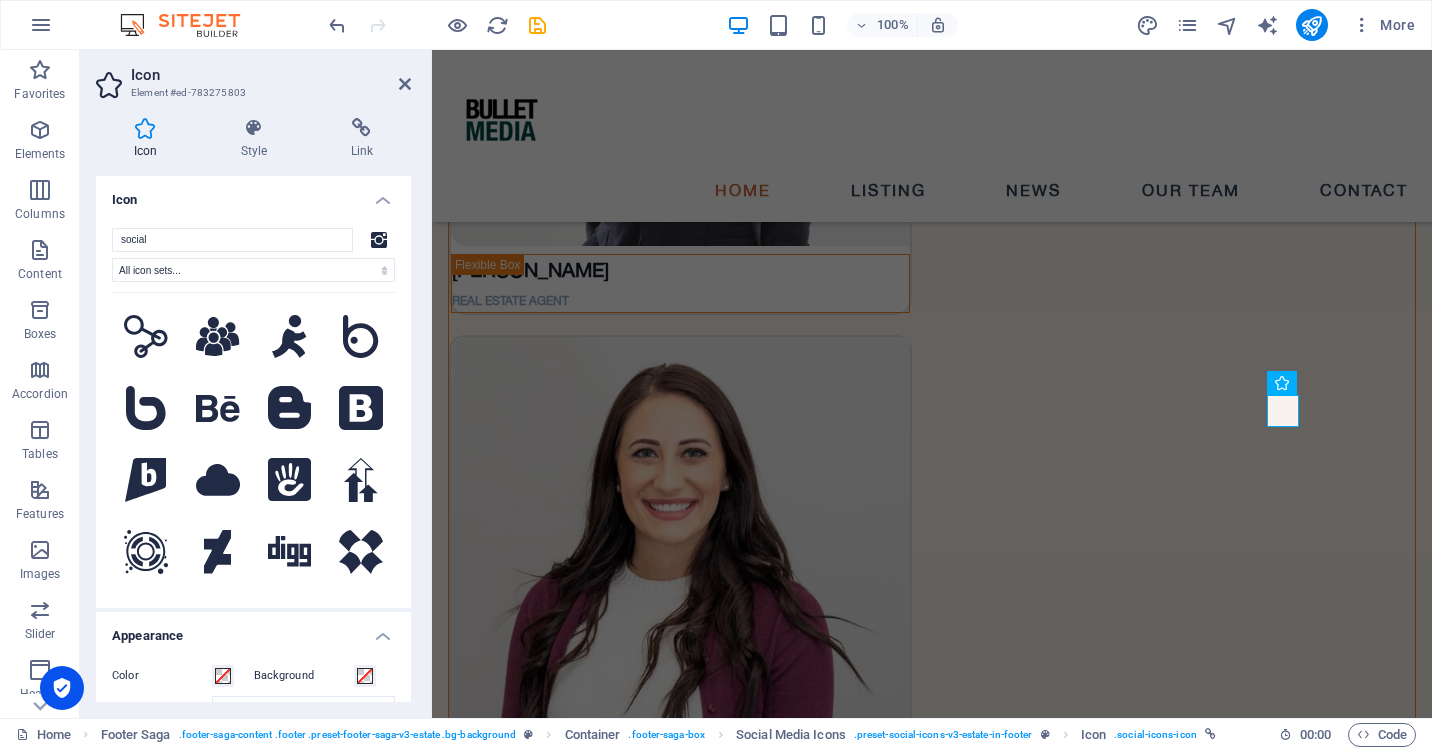 scroll, scrollTop: 0, scrollLeft: 0, axis: both 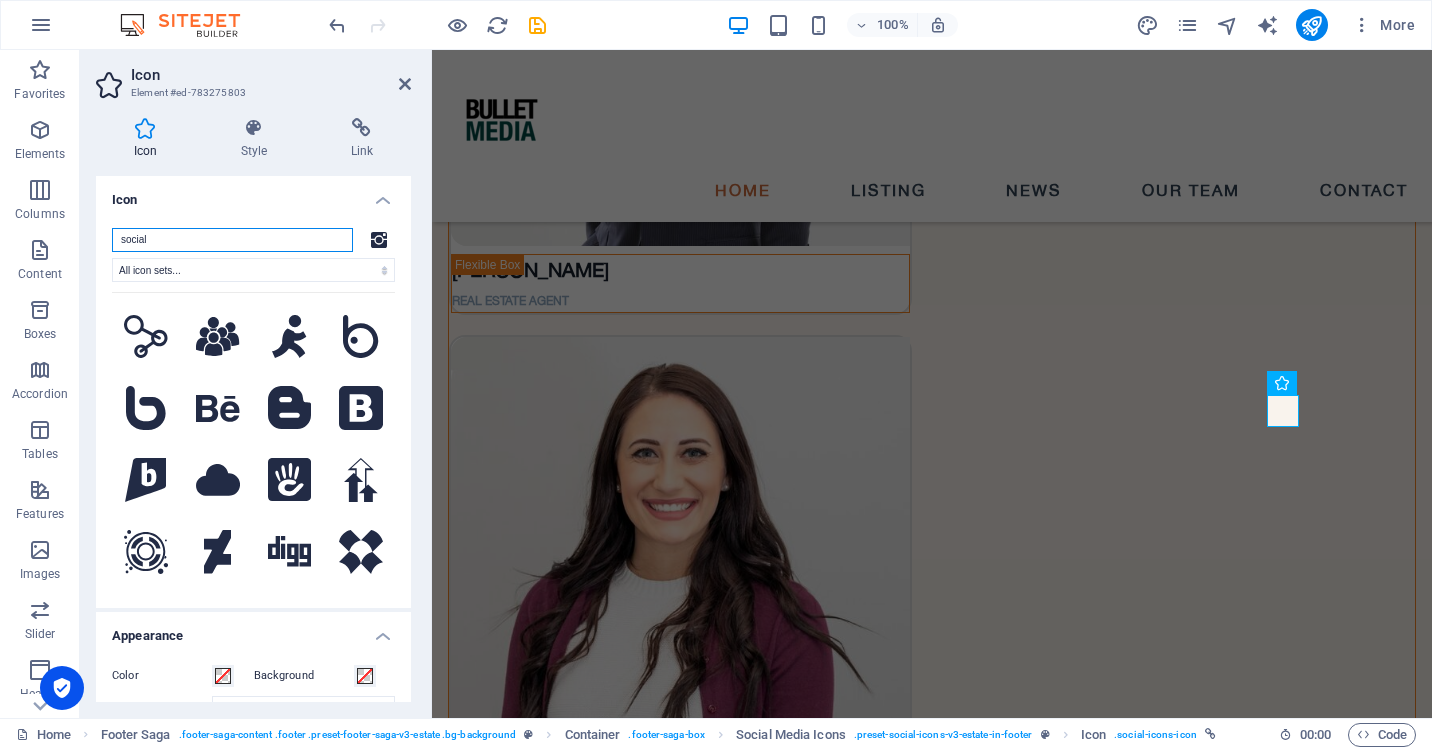 click on "social" at bounding box center [232, 240] 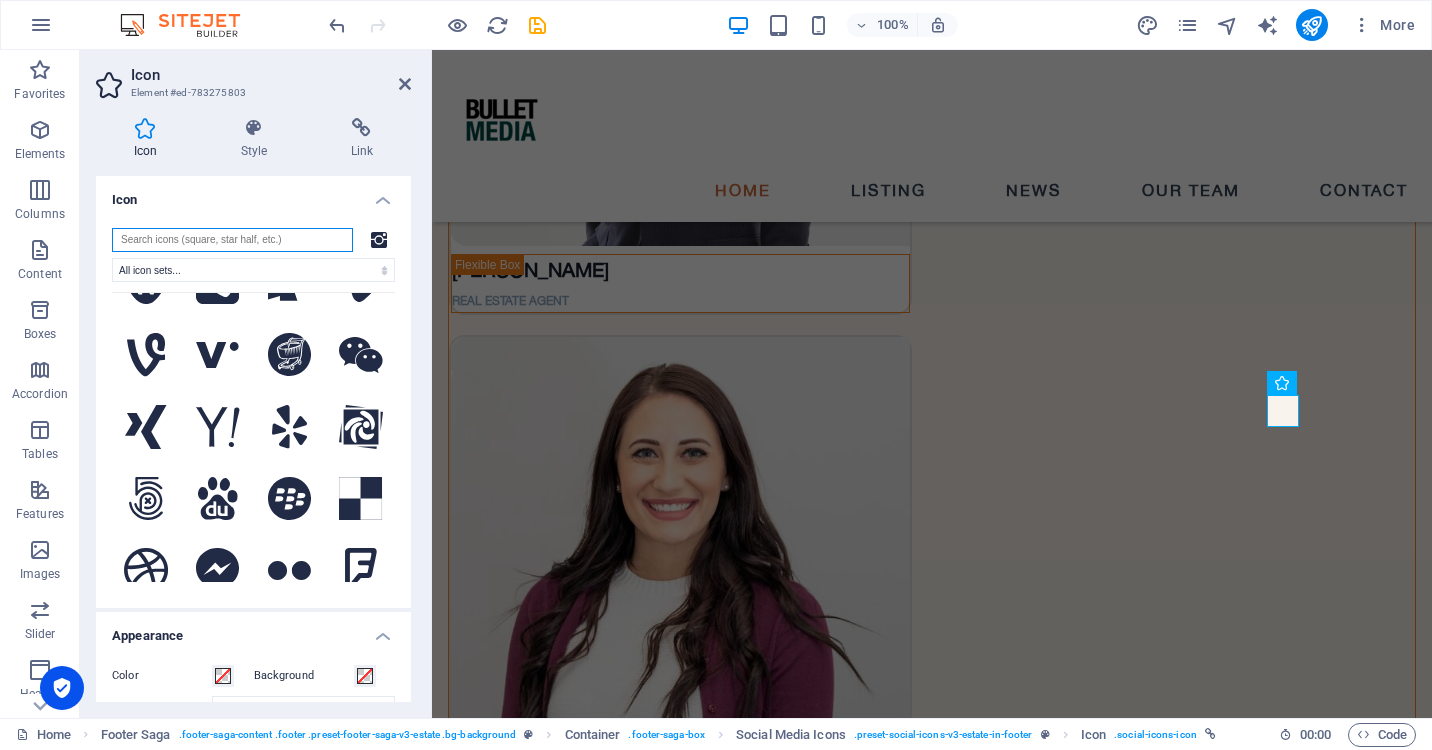 scroll, scrollTop: 0, scrollLeft: 0, axis: both 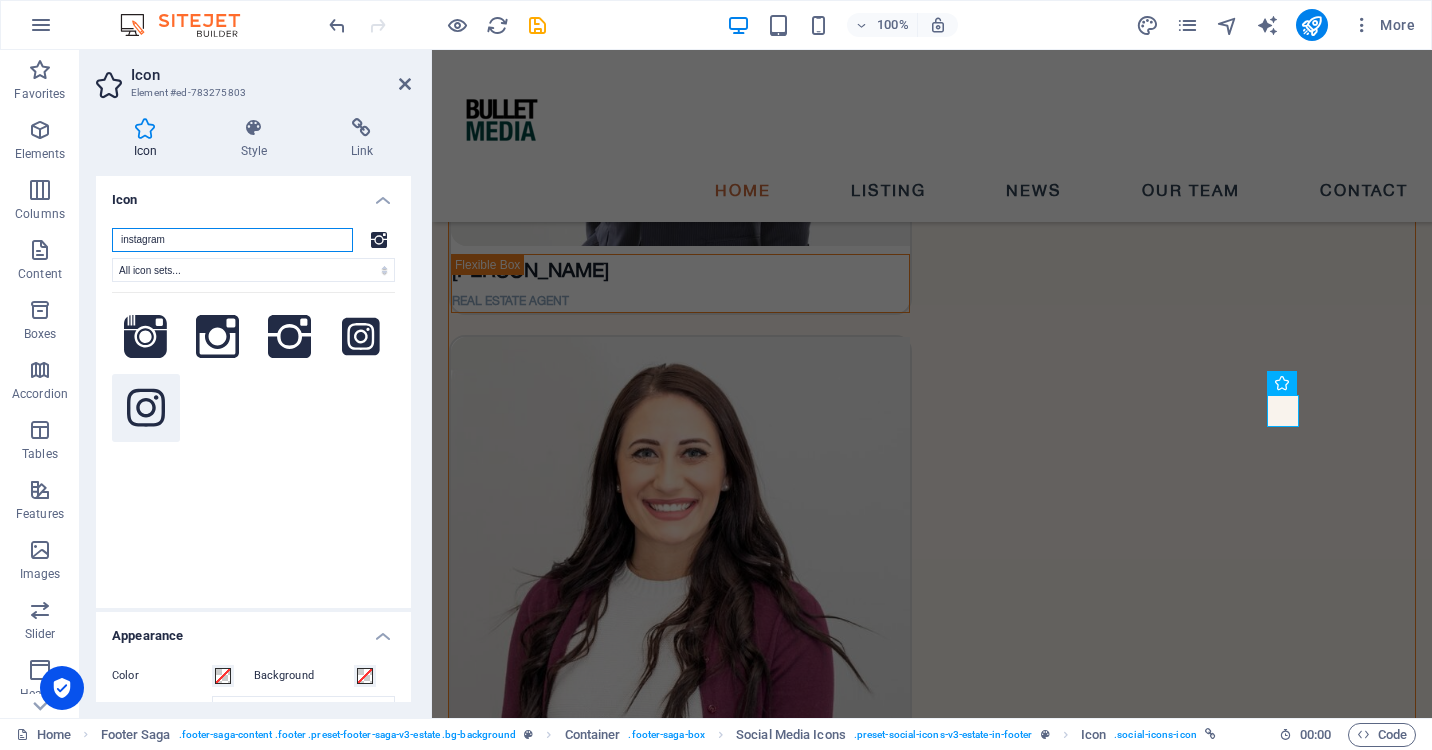 type on "instagram" 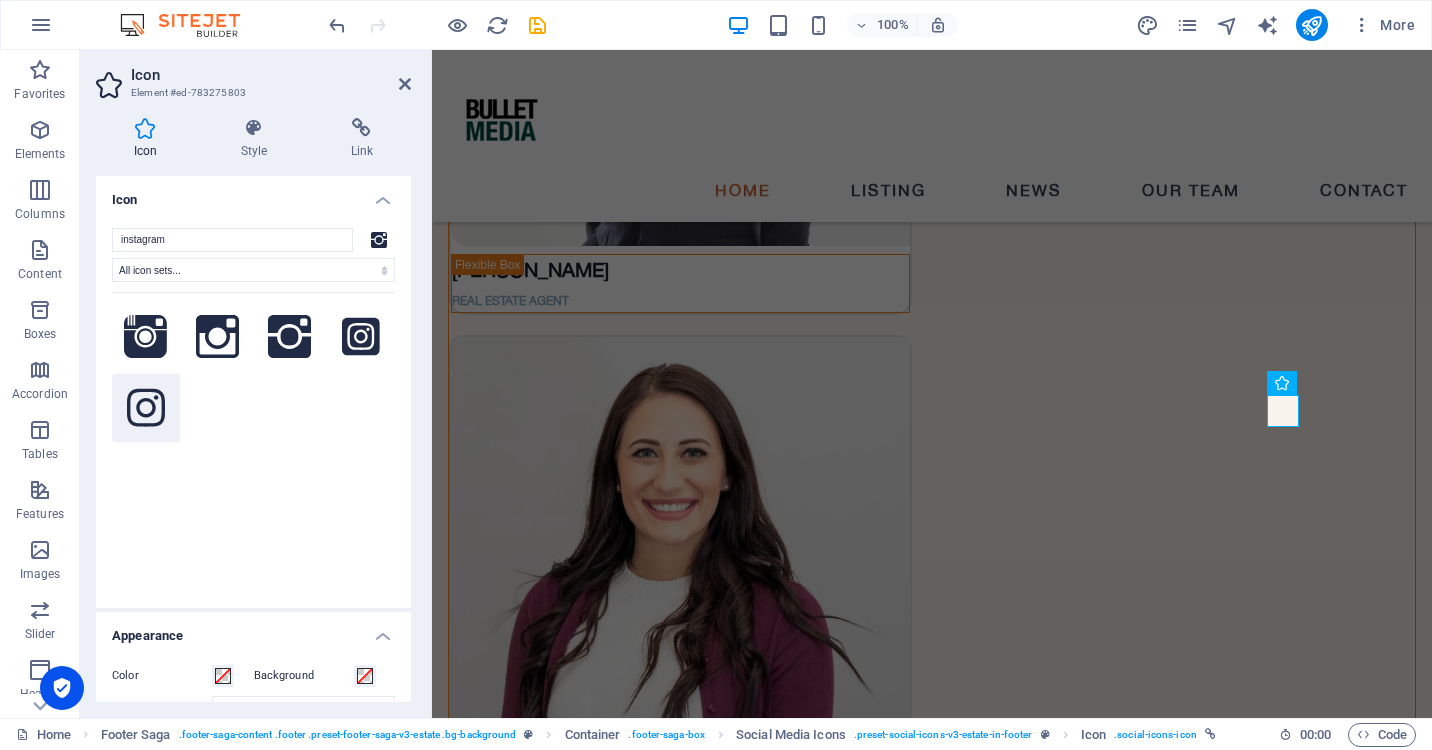 click 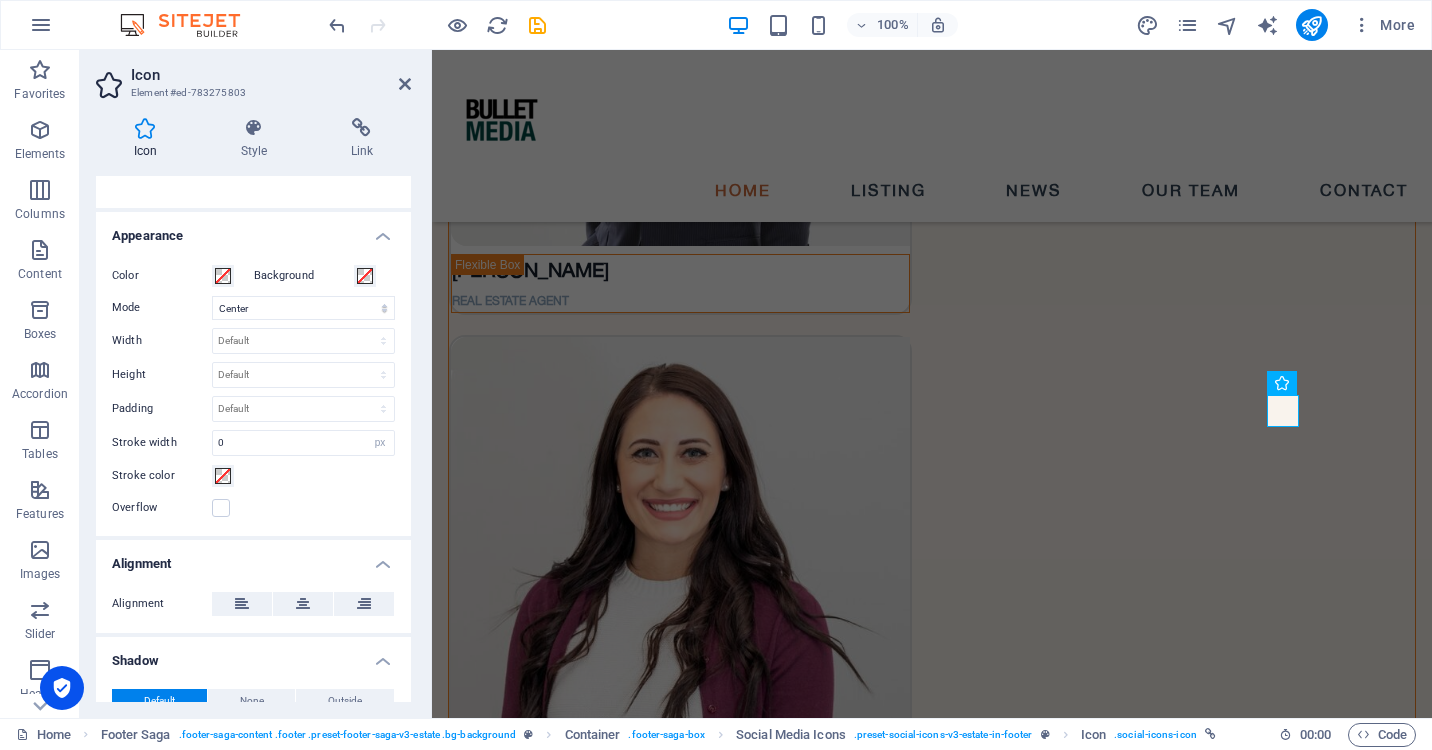 scroll, scrollTop: 395, scrollLeft: 0, axis: vertical 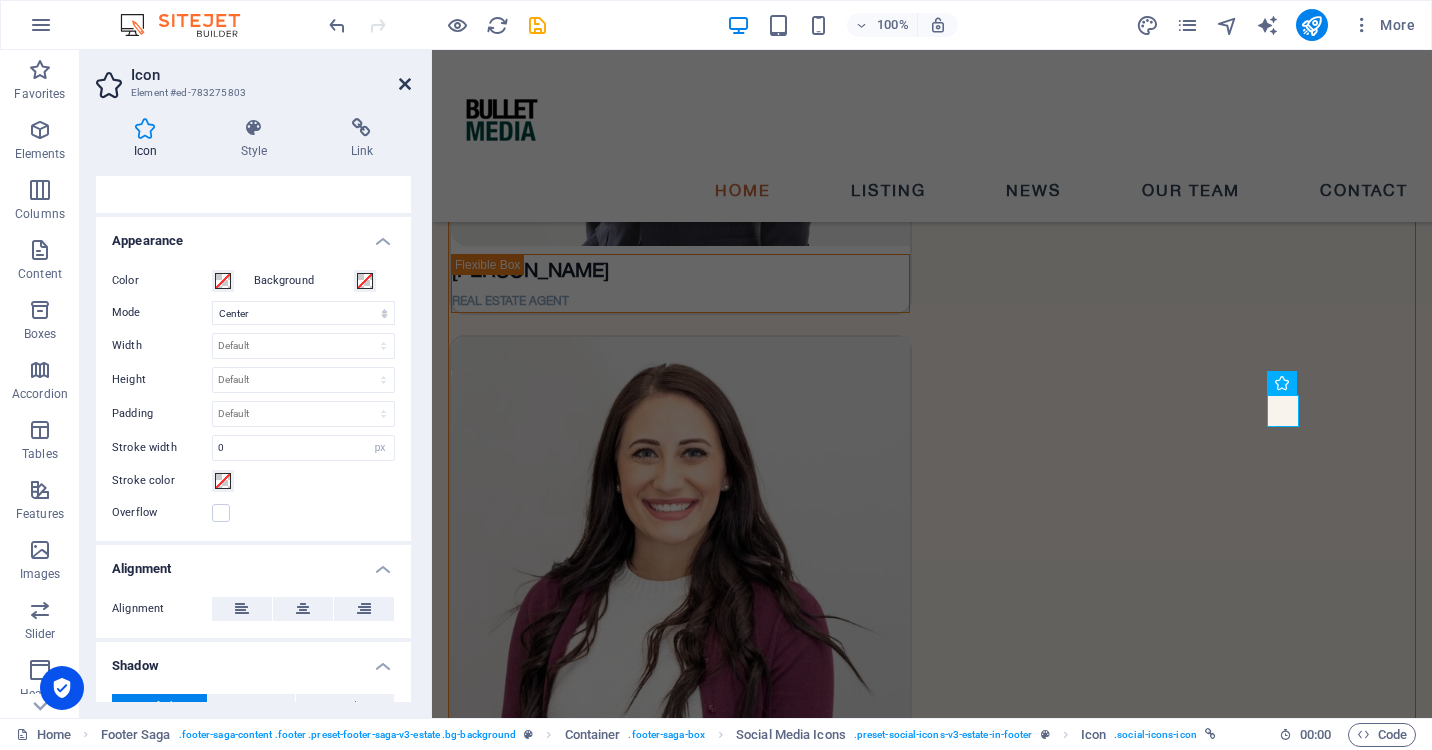 drag, startPoint x: 403, startPoint y: 81, endPoint x: 327, endPoint y: 41, distance: 85.883644 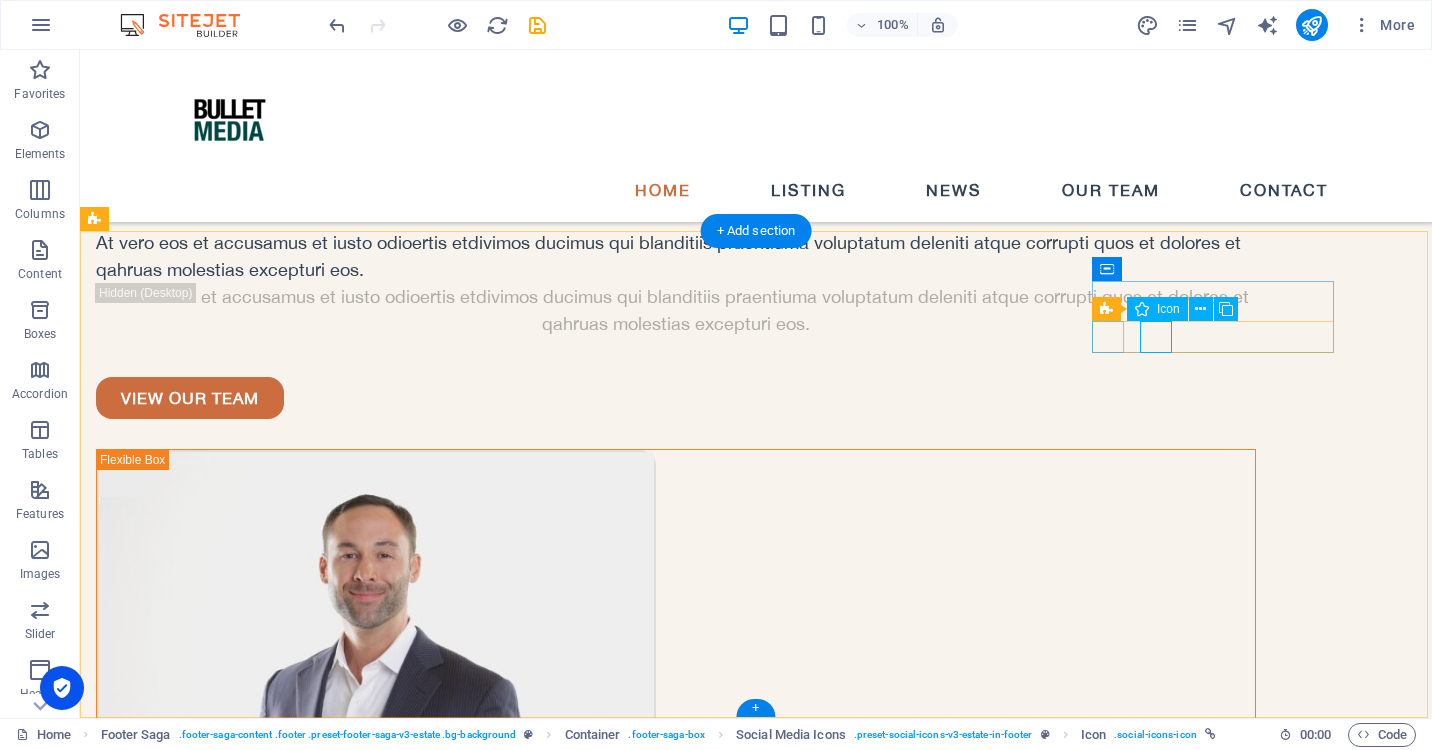 click at bounding box center (217, 6564) 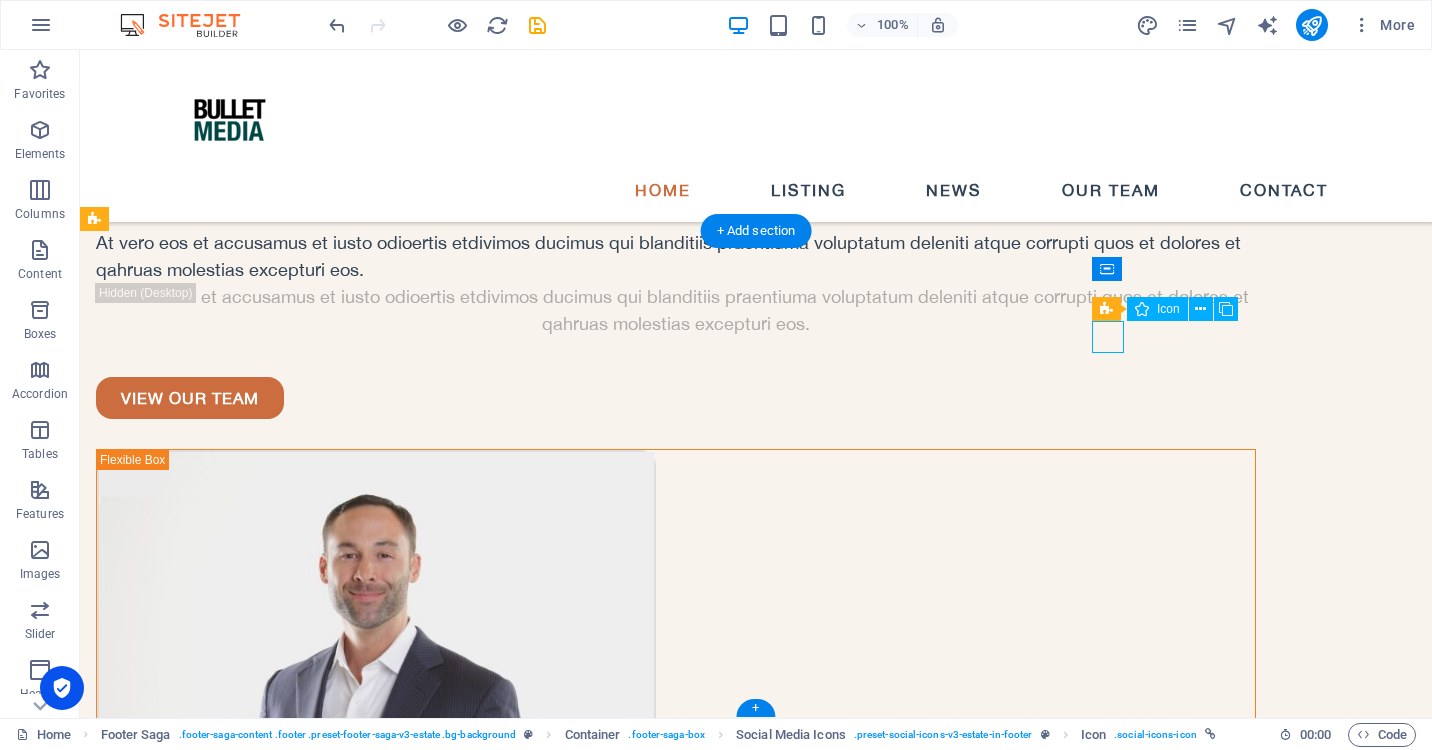 click at bounding box center [217, 6564] 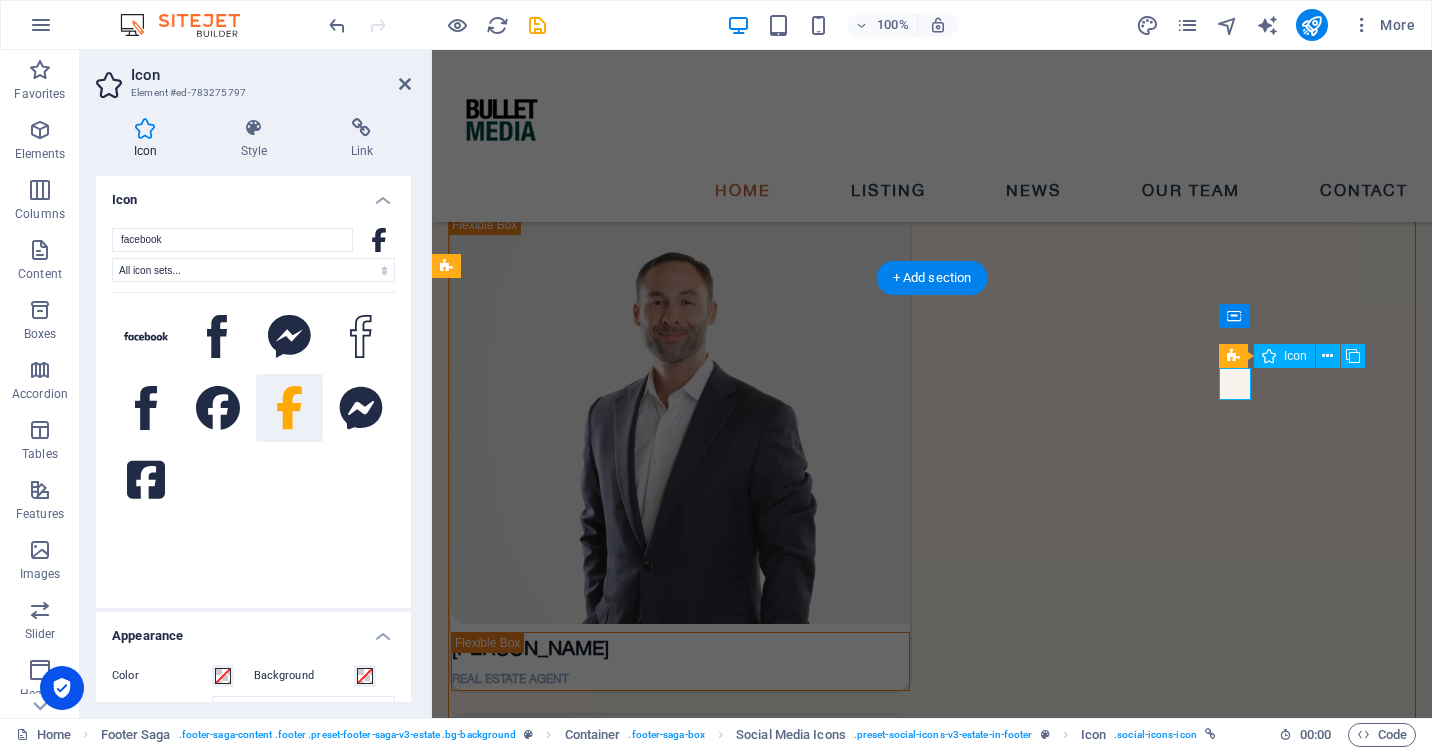 scroll, scrollTop: 5317, scrollLeft: 0, axis: vertical 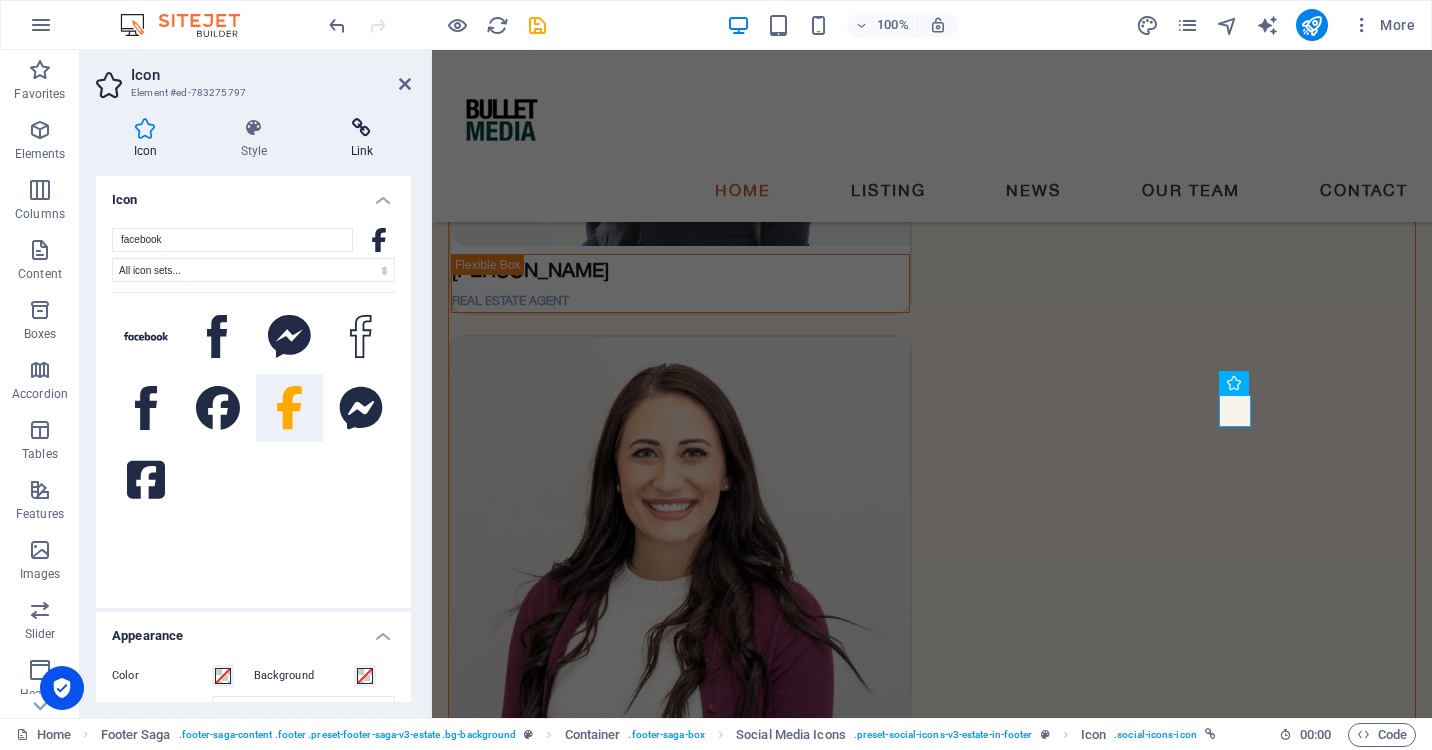 click at bounding box center (362, 128) 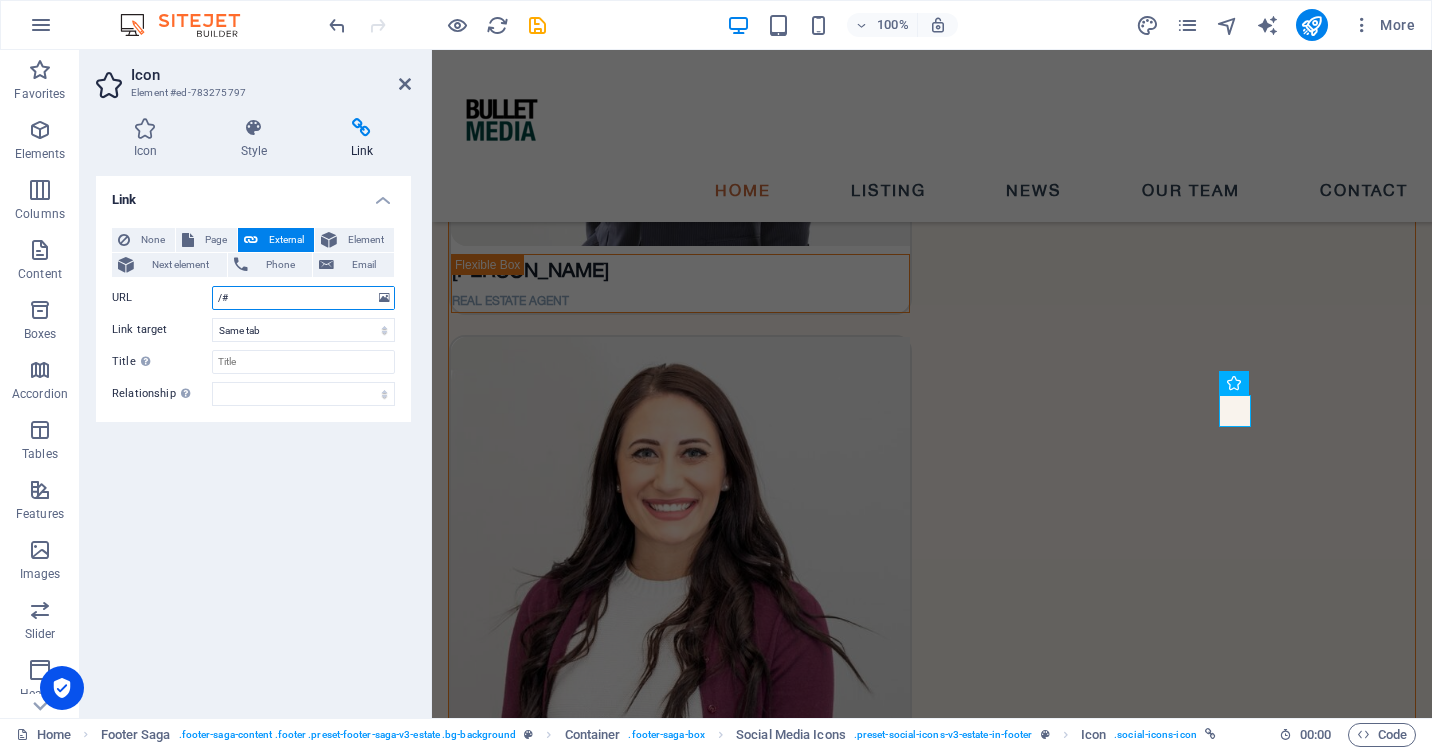 click on "/#" at bounding box center (303, 298) 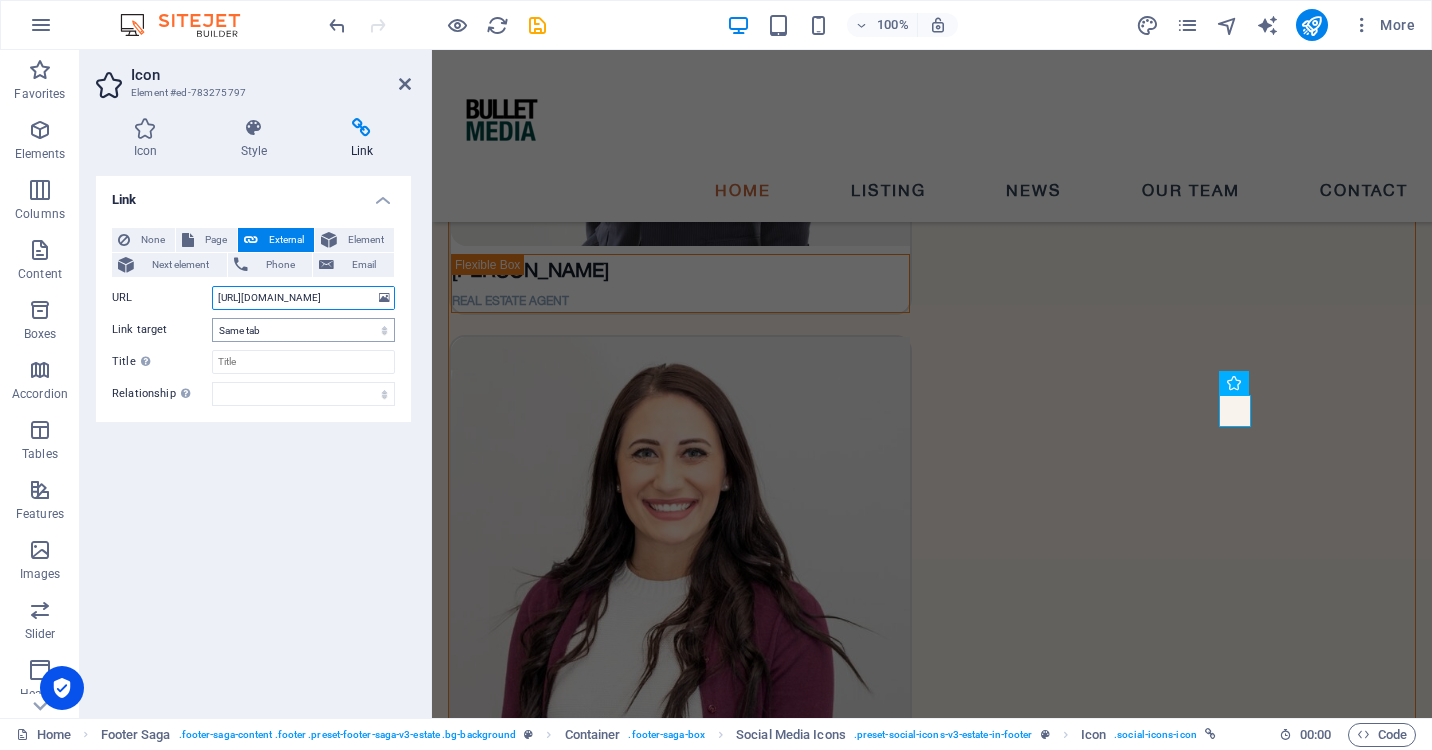 type on "[URL][DOMAIN_NAME]" 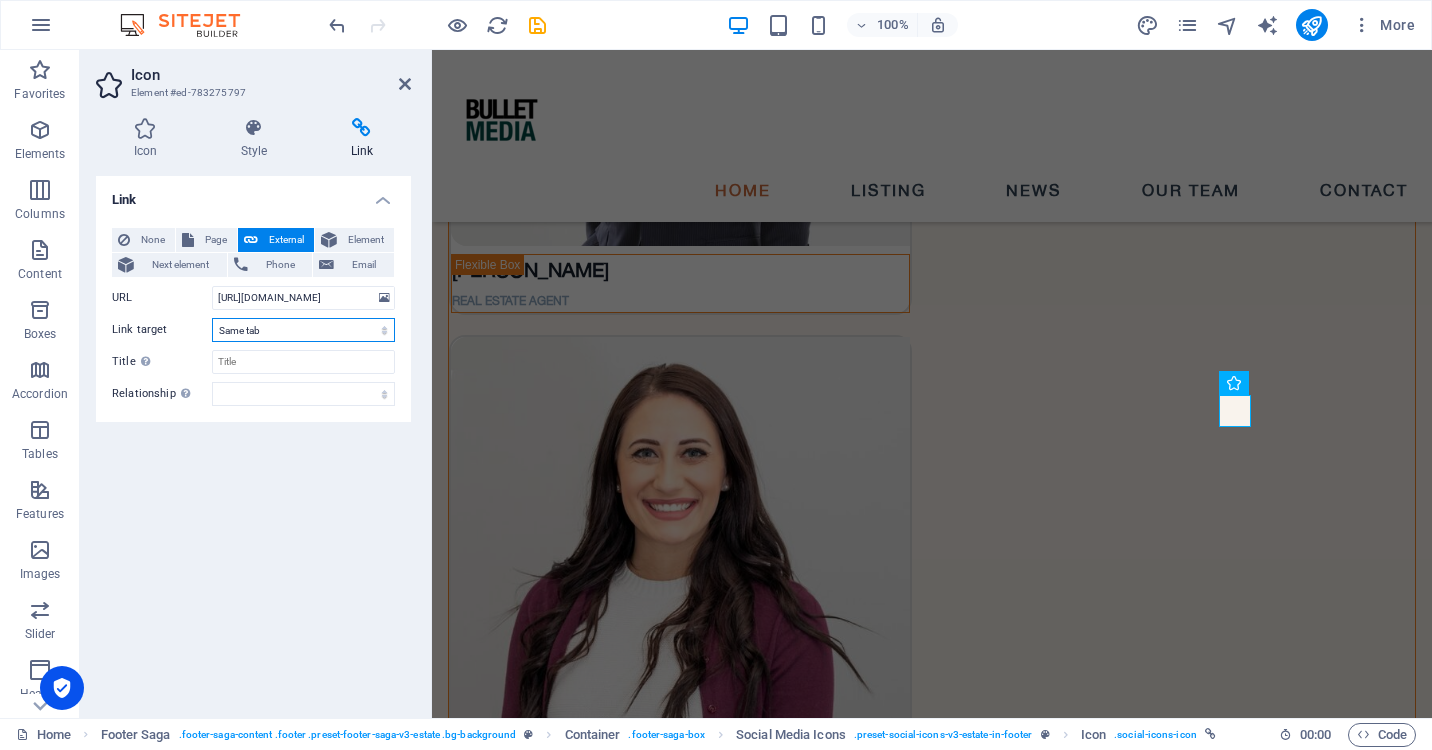select on "blank" 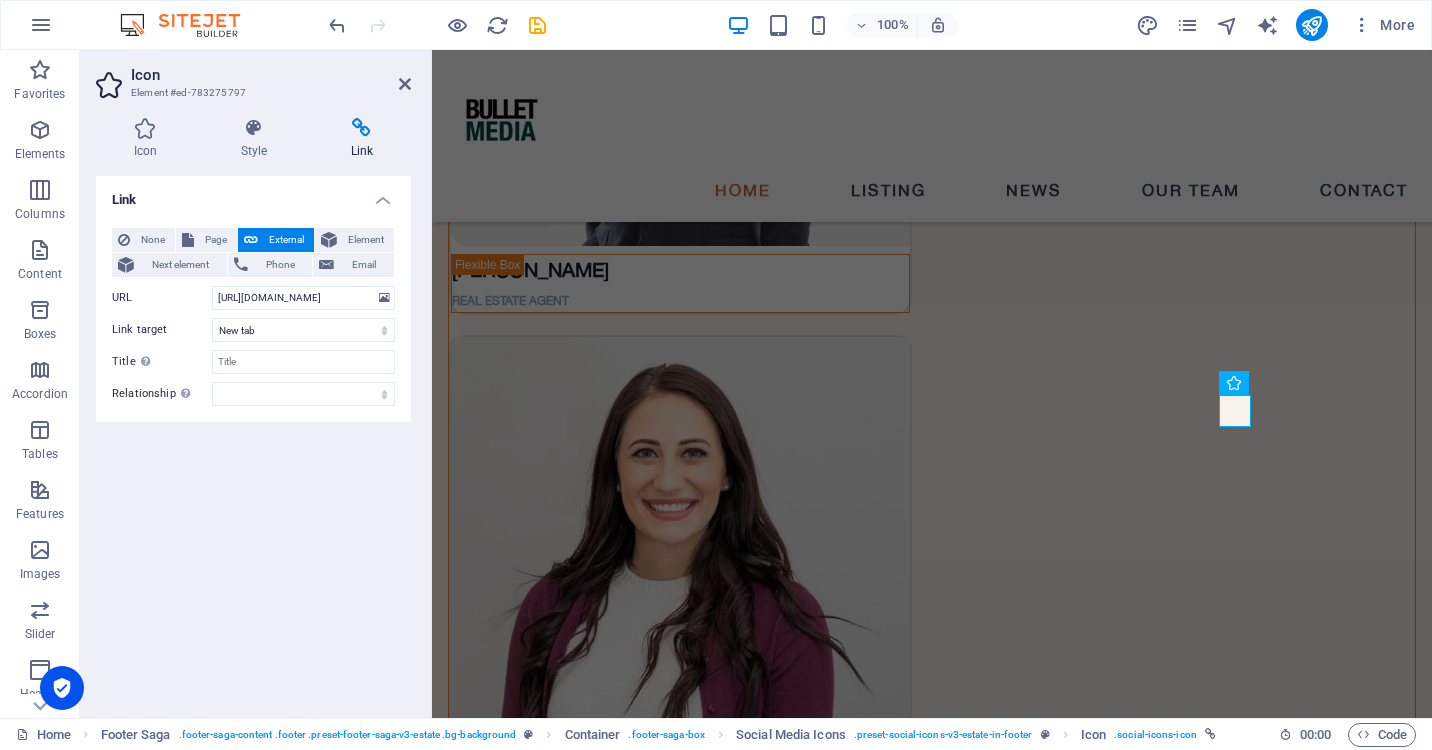 click on "Link None Page External Element Next element Phone Email Page Home Listing News Our Team Contact Legal Notice Privacy Element
URL [URL][DOMAIN_NAME] Phone Email Link target New tab Same tab Overlay Title Additional link description, should not be the same as the link text. The title is most often shown as a tooltip text when the mouse moves over the element. Leave empty if uncertain. Relationship Sets the  relationship of this link to the link target . For example, the value "nofollow" instructs search engines not to follow the link. Can be left empty. alternate author bookmark external help license next nofollow noreferrer noopener prev search tag" at bounding box center [253, 439] 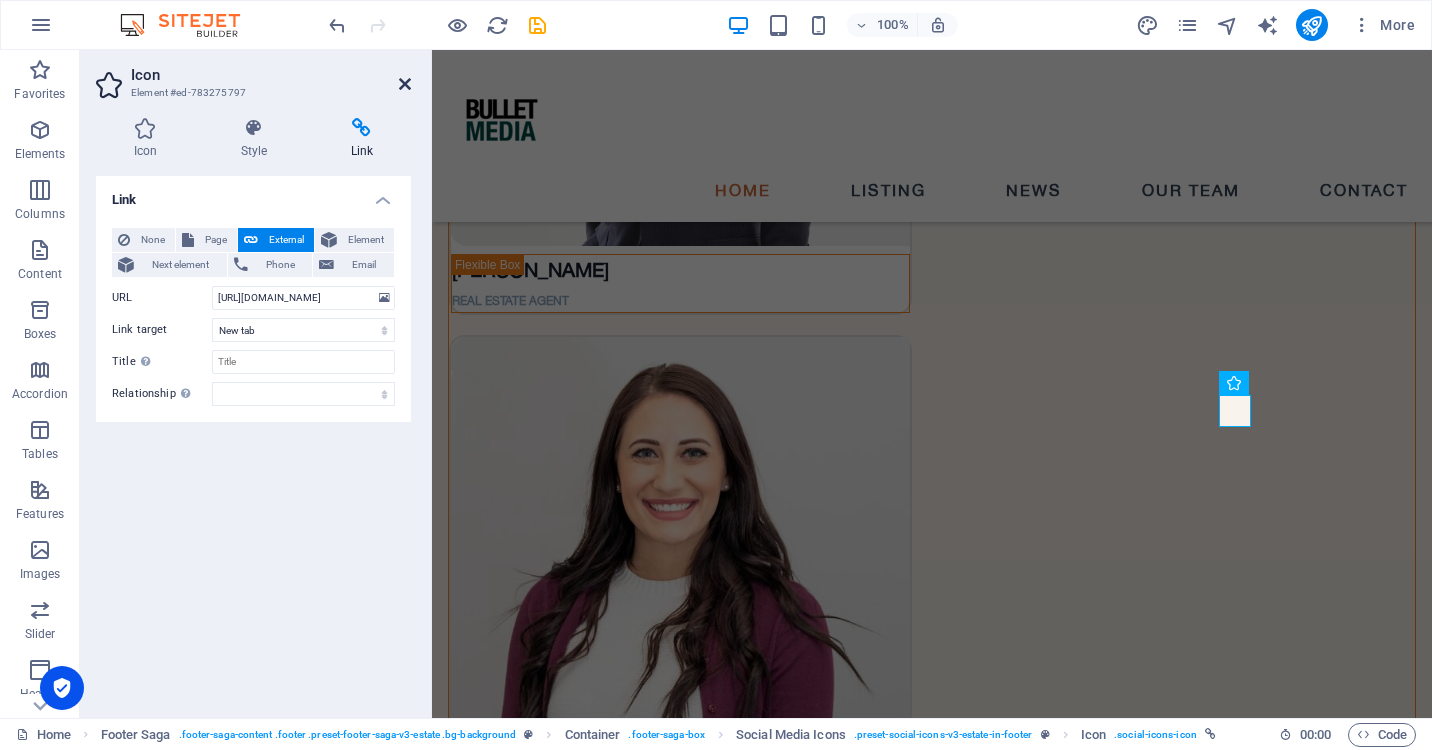 click at bounding box center [405, 84] 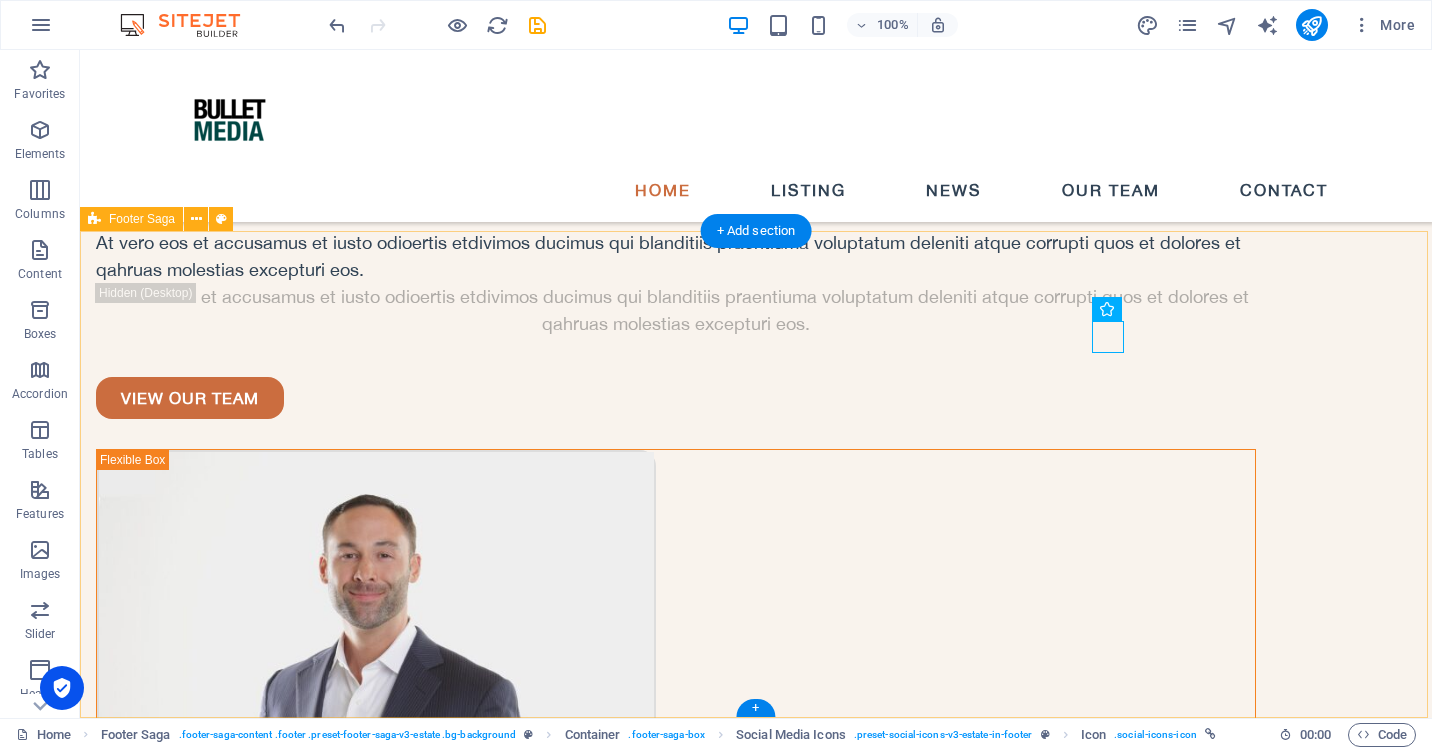 click on "pages HOME LISTING NEWS OUR TEAM CONTACT Contact EMAIL: [EMAIL_ADDRESS][DOMAIN_NAME] PHONE NUMBER:
[PHONE_NUMBER] Social media Copyright © 2025 Bullet Media. All rights reserved.
Privacy Policy   |   Legal Notice" at bounding box center [756, 6288] 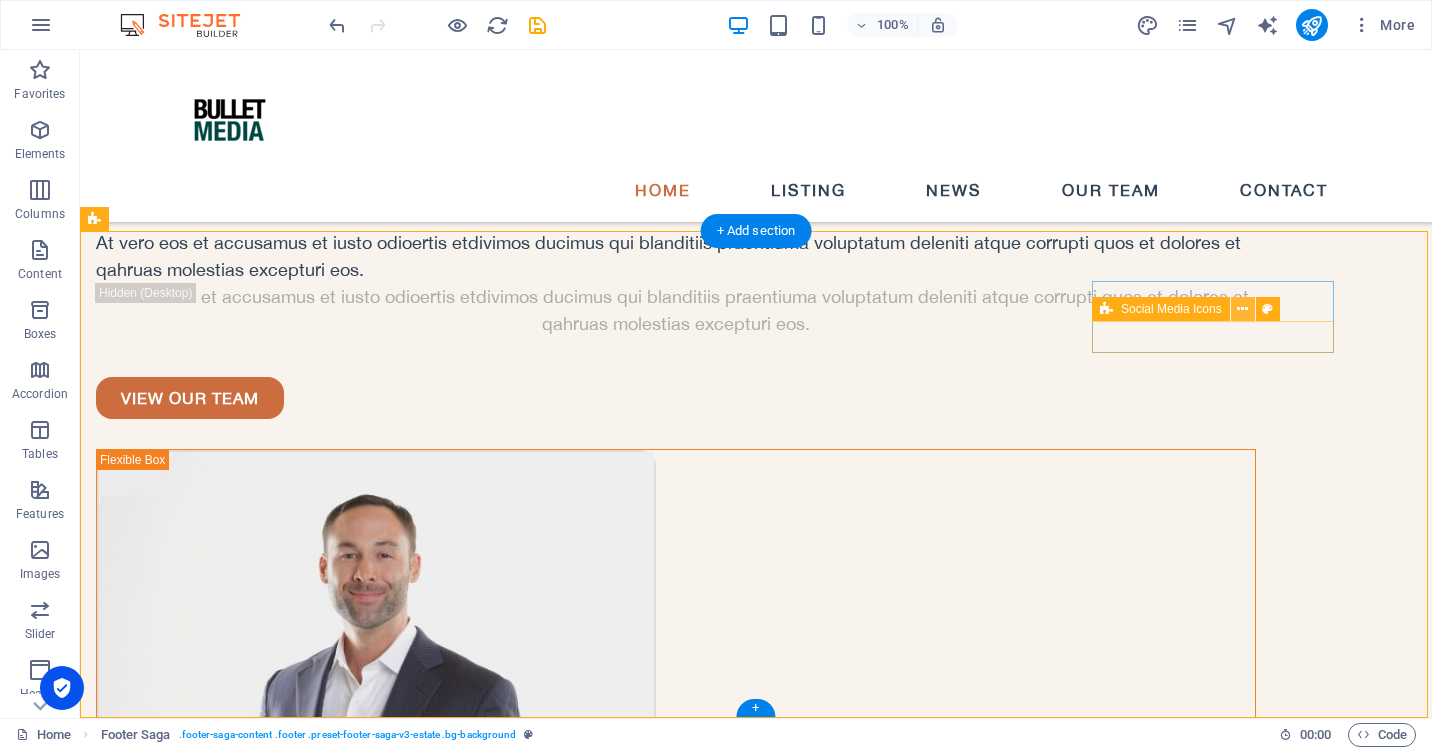 click at bounding box center [1242, 309] 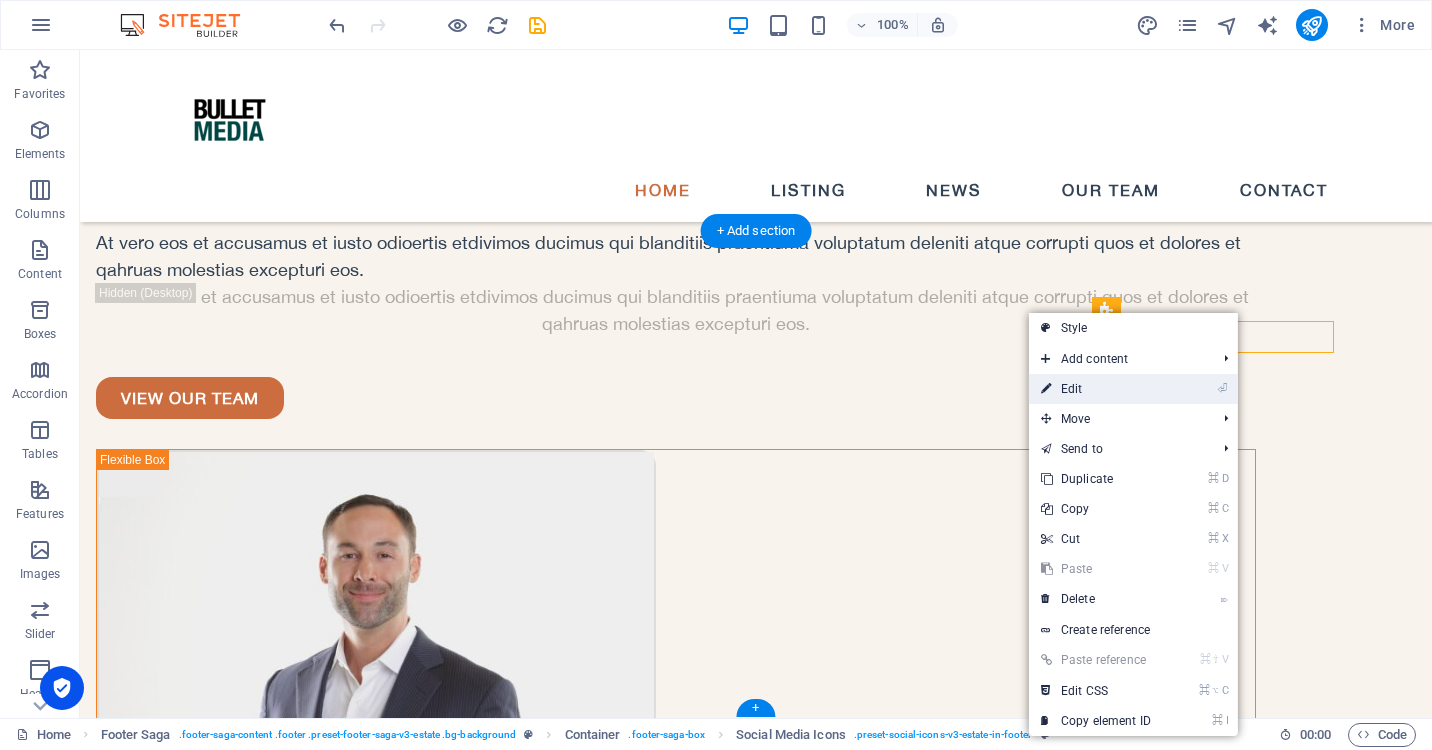 click on "⏎  Edit" at bounding box center [1133, 389] 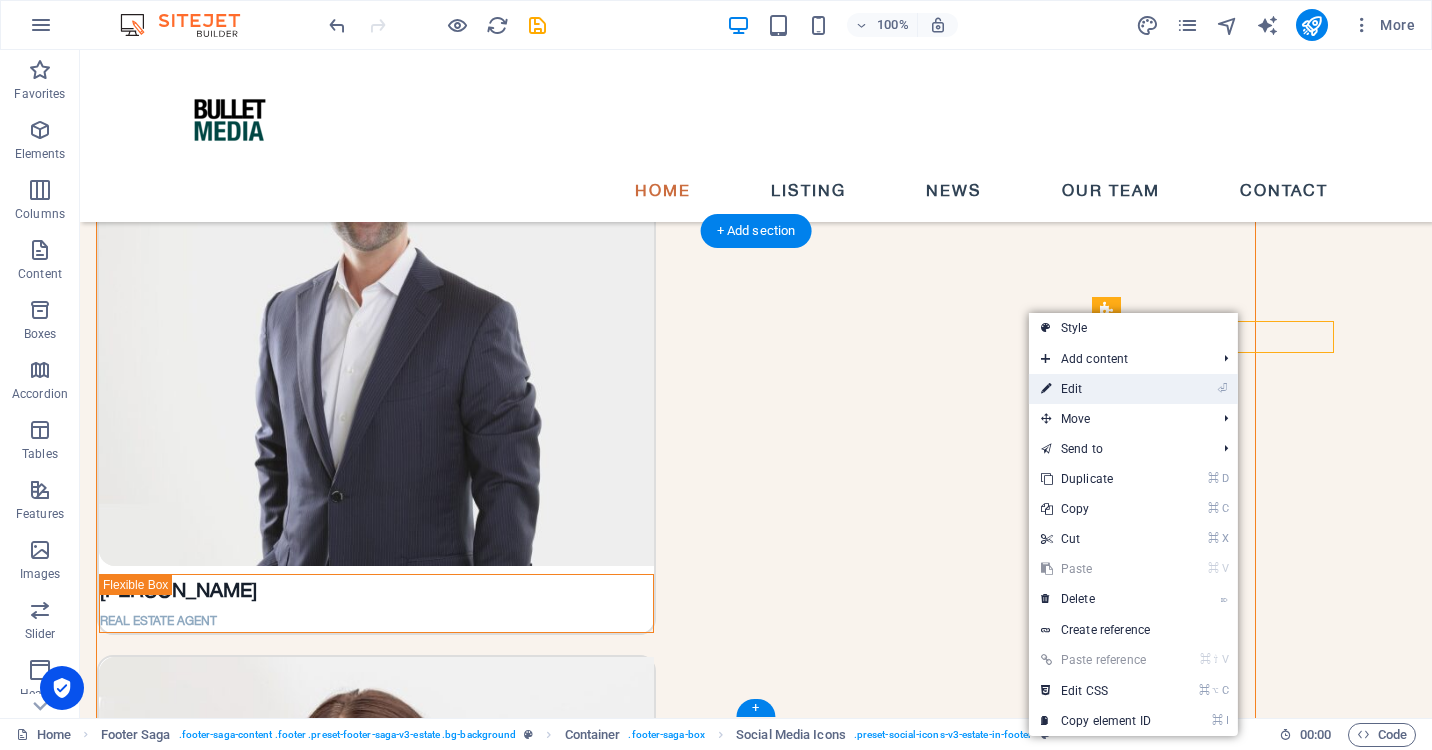 select on "rem" 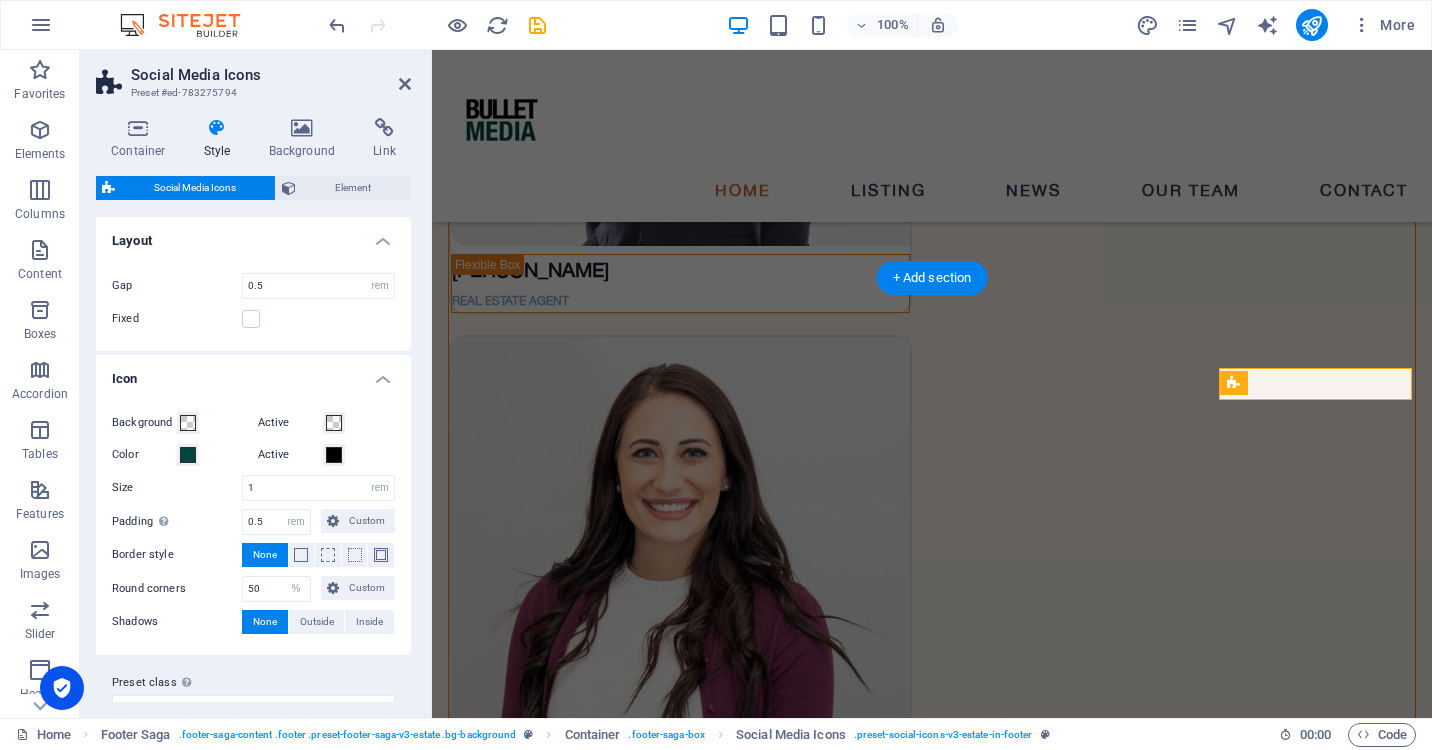 click at bounding box center [545, 5399] 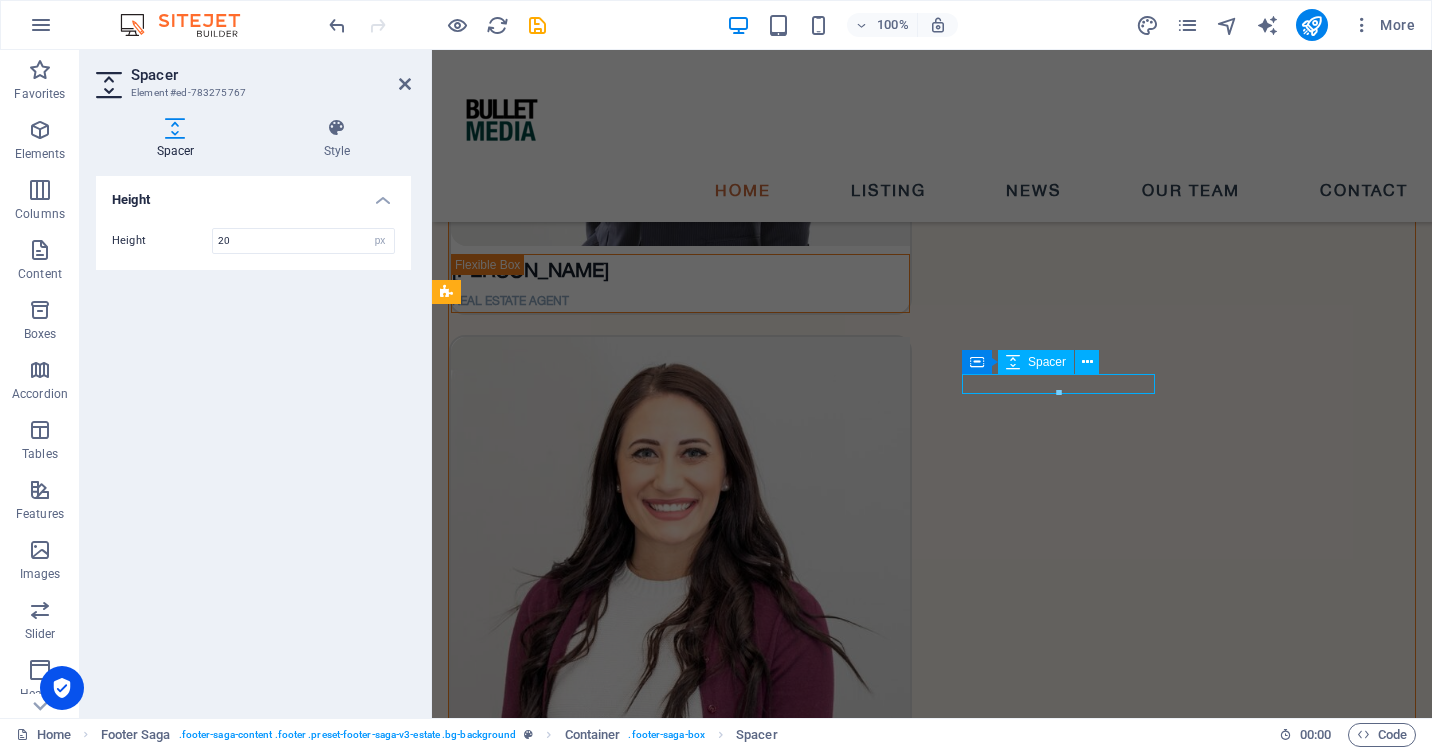 scroll, scrollTop: 5318, scrollLeft: 0, axis: vertical 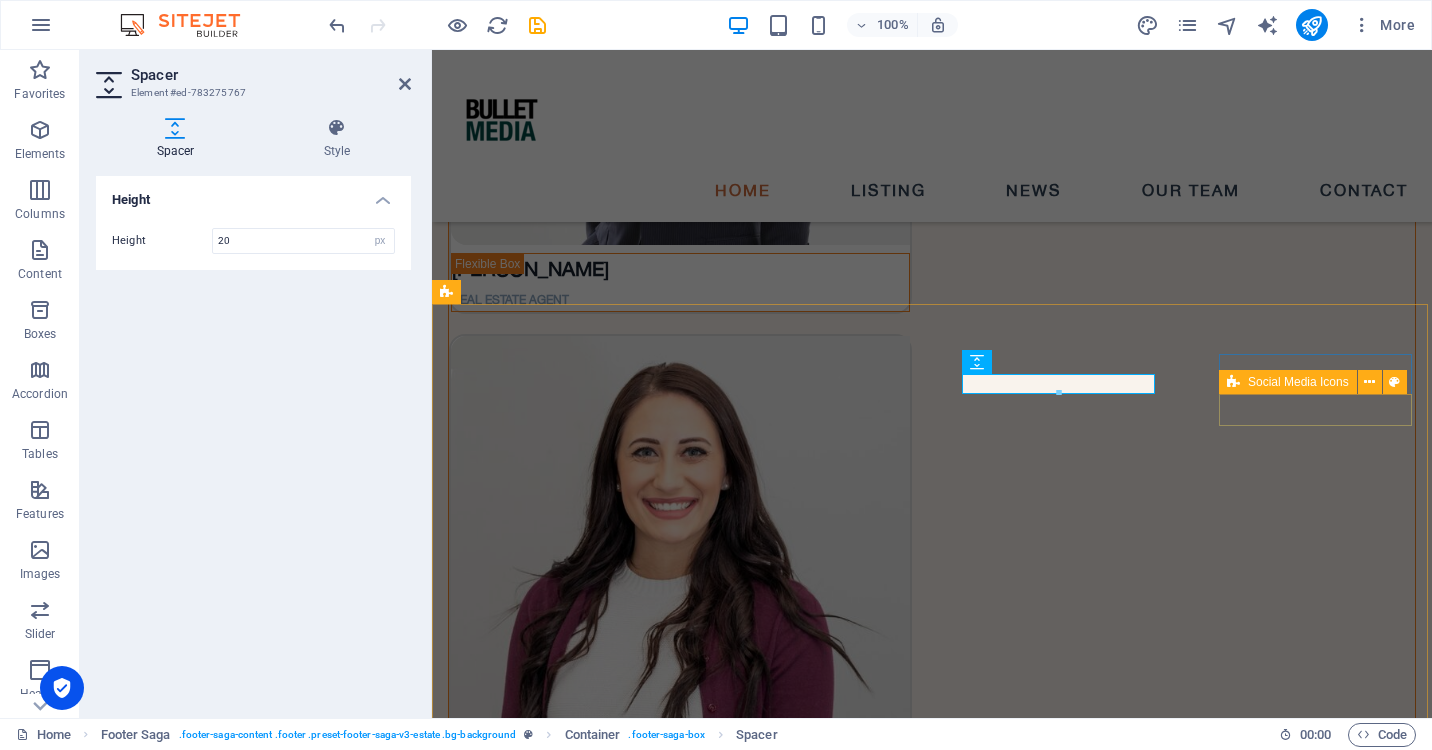 click at bounding box center [545, 5657] 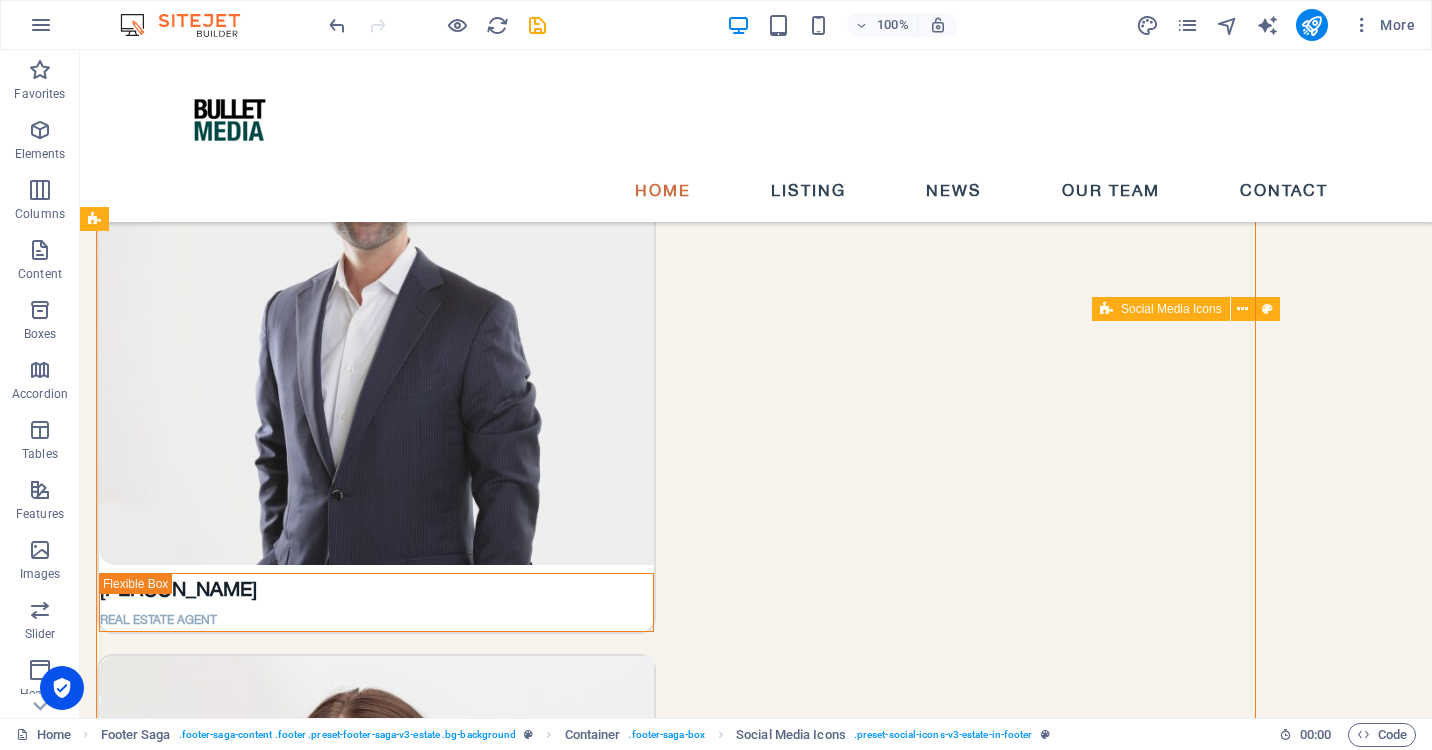 scroll, scrollTop: 4939, scrollLeft: 0, axis: vertical 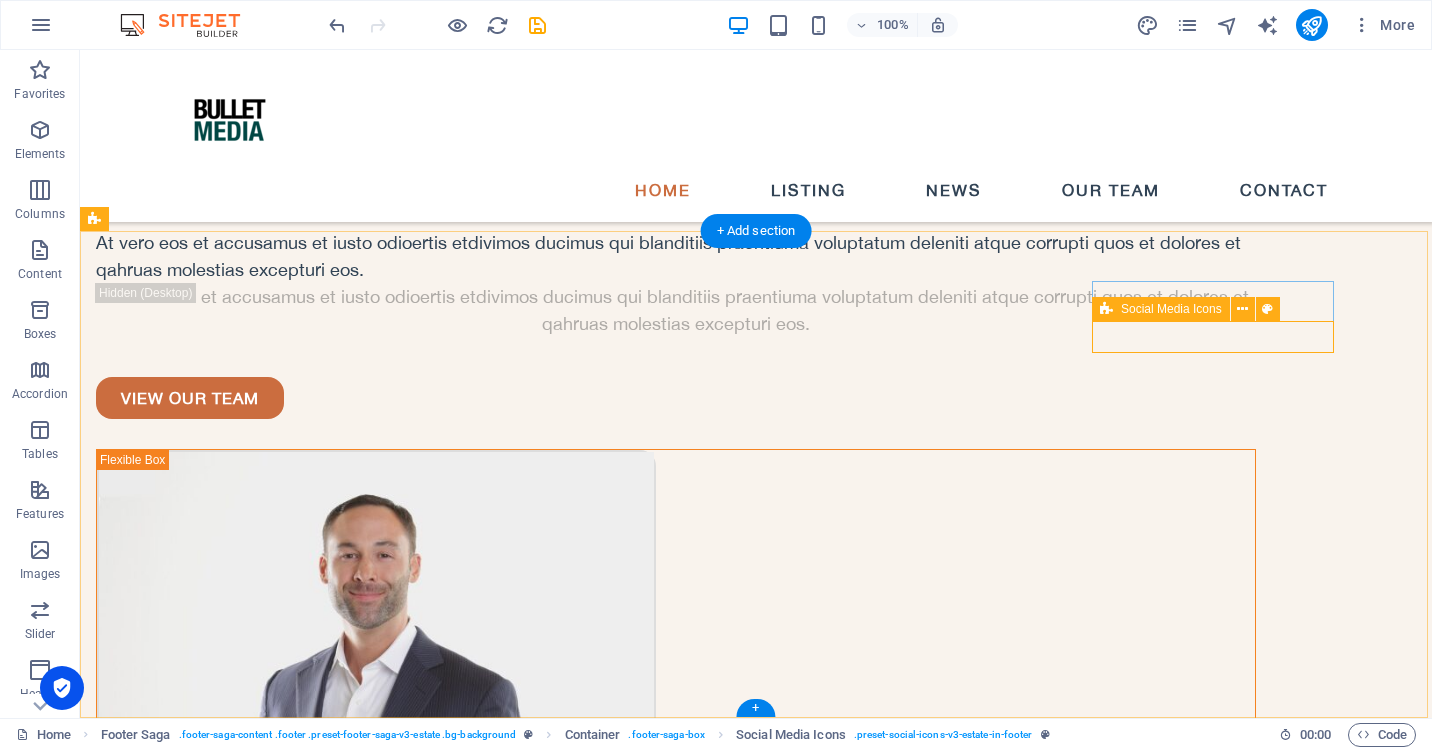 click at bounding box center (217, 6584) 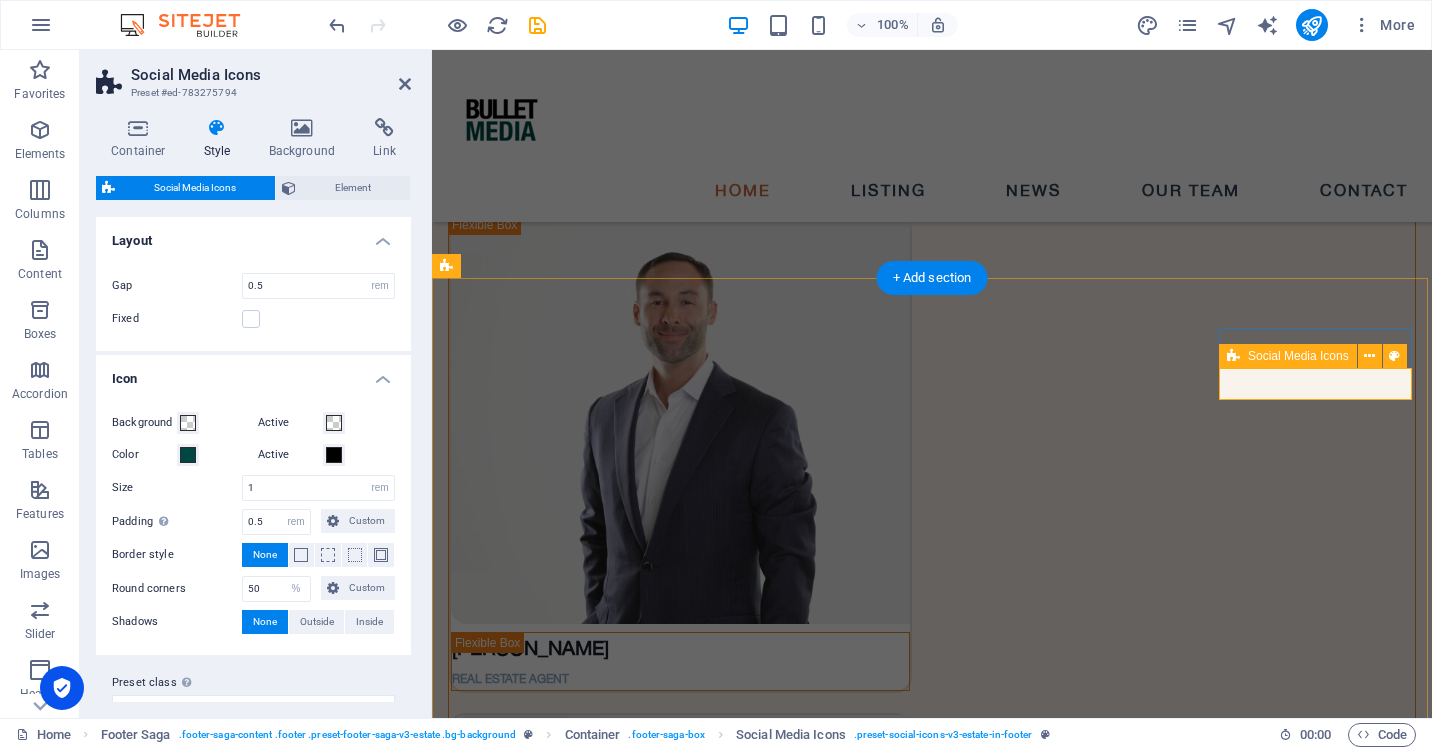 scroll, scrollTop: 5317, scrollLeft: 0, axis: vertical 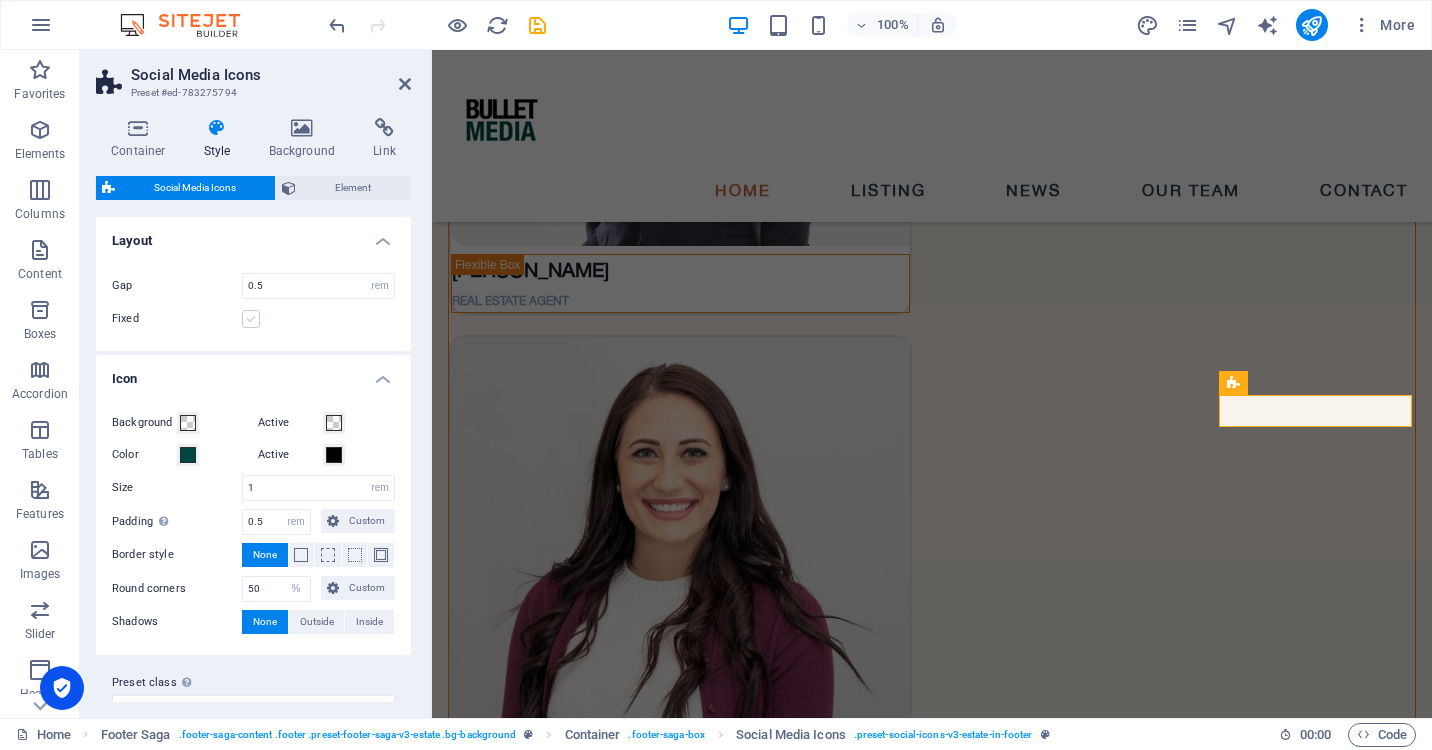 click at bounding box center [251, 319] 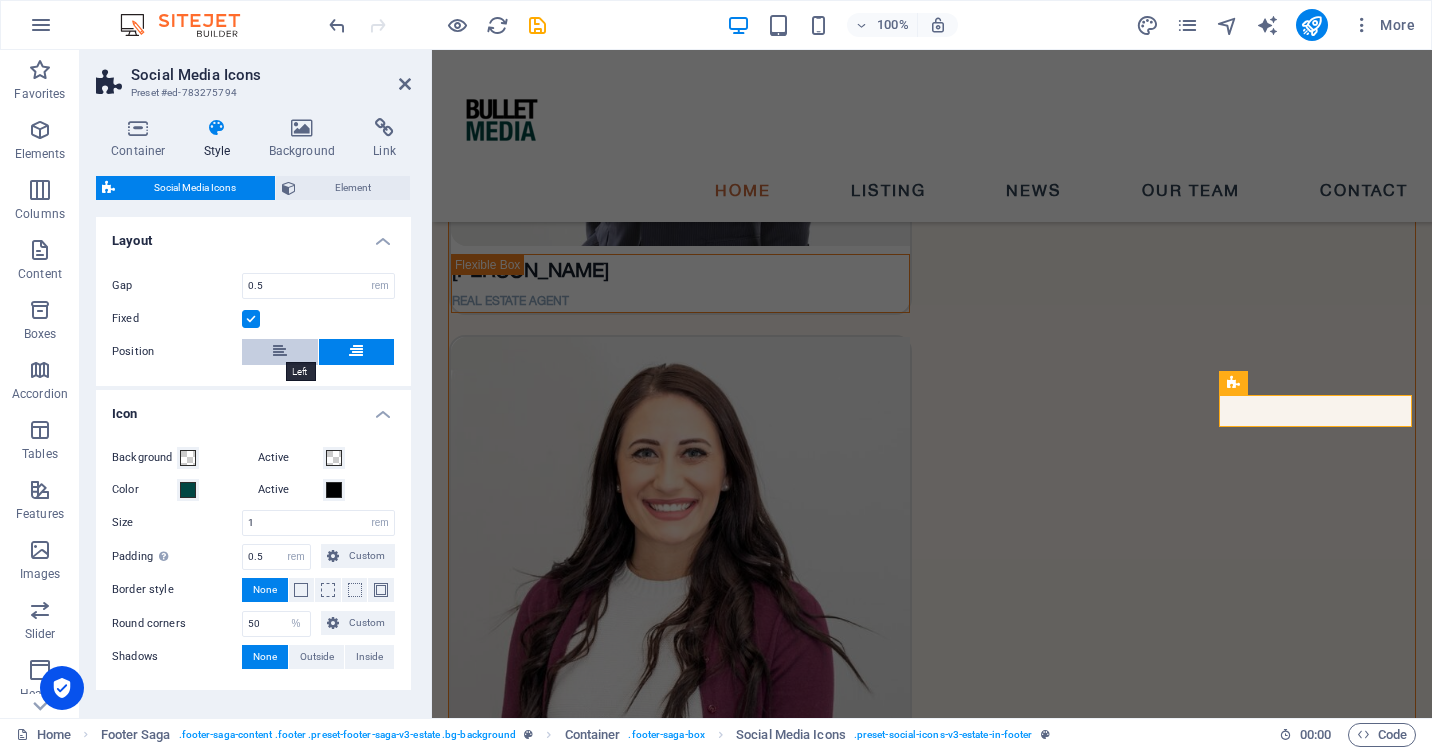 click at bounding box center [280, 351] 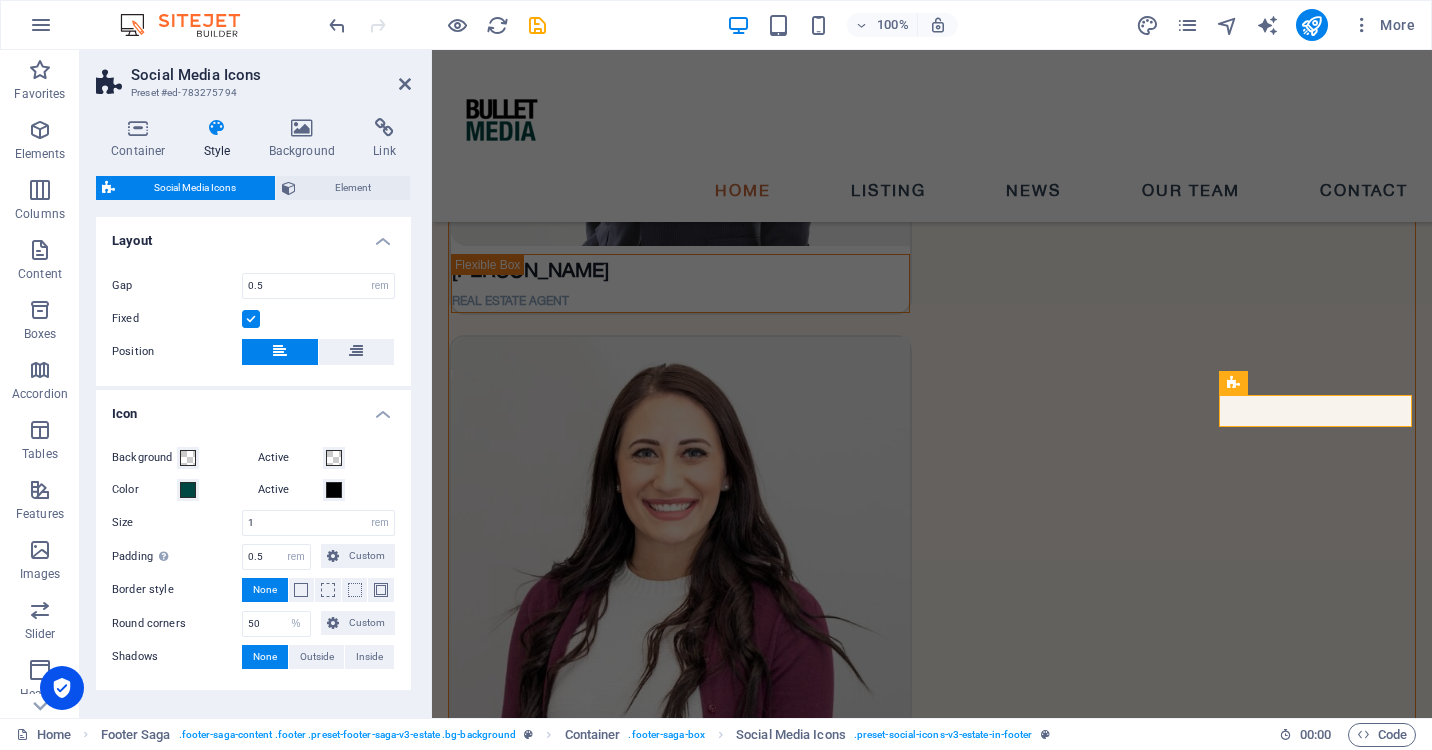 click at bounding box center (251, 319) 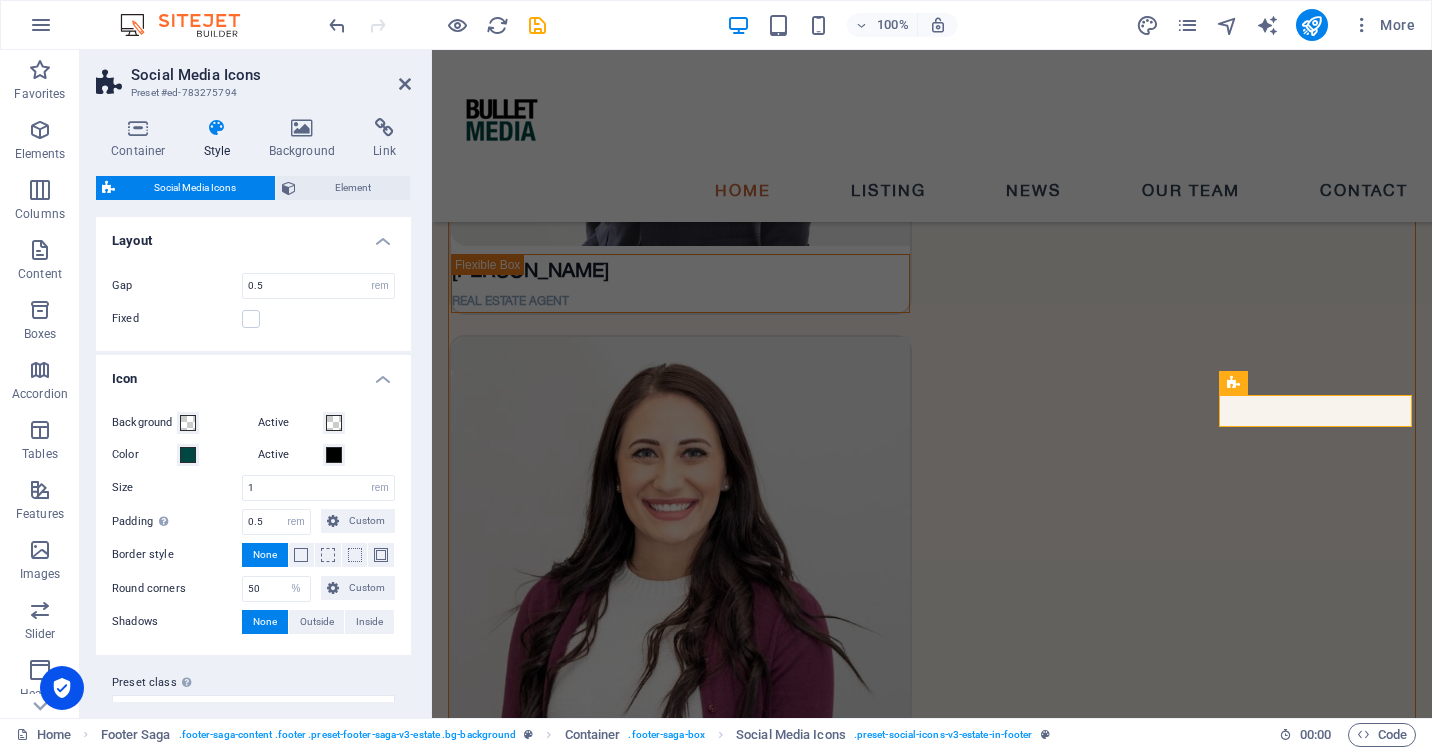scroll, scrollTop: 0, scrollLeft: 0, axis: both 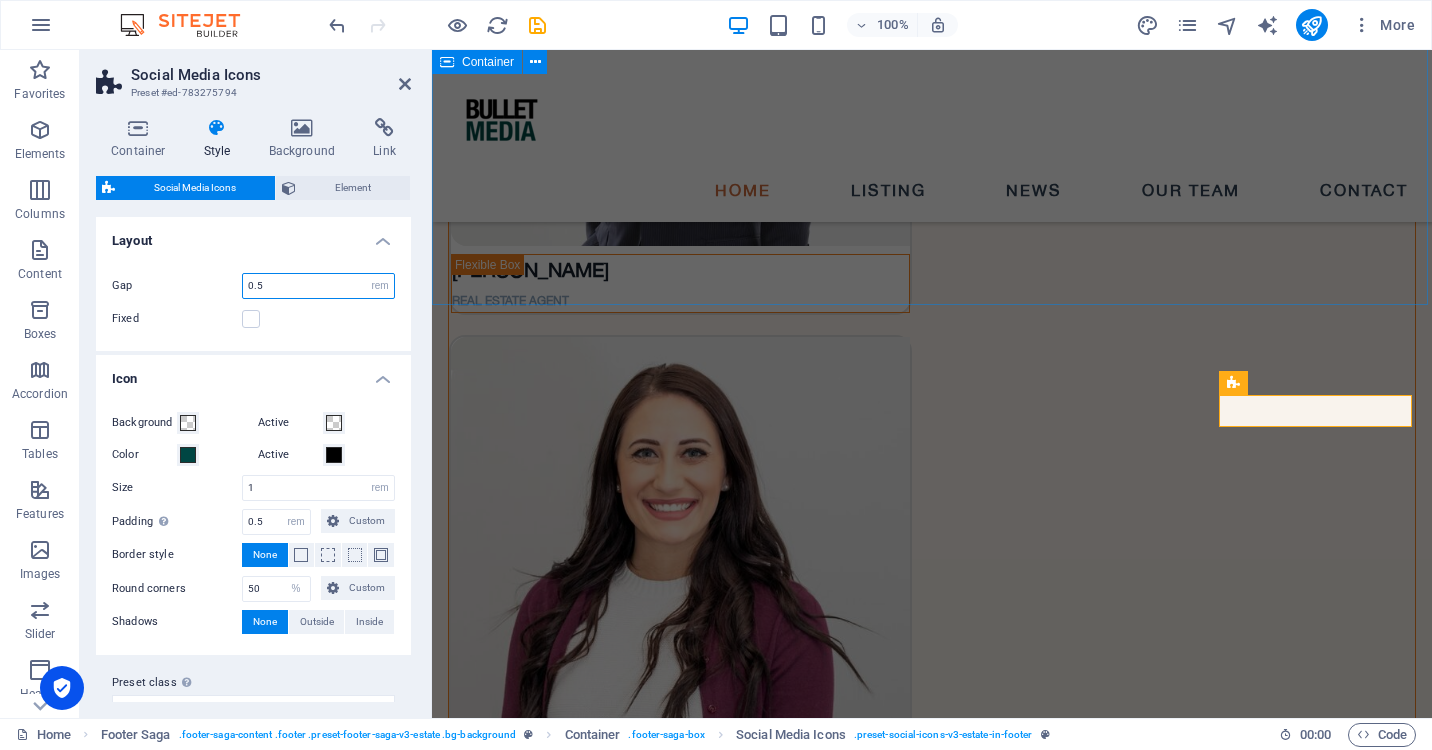 click on "0.5" at bounding box center (318, 286) 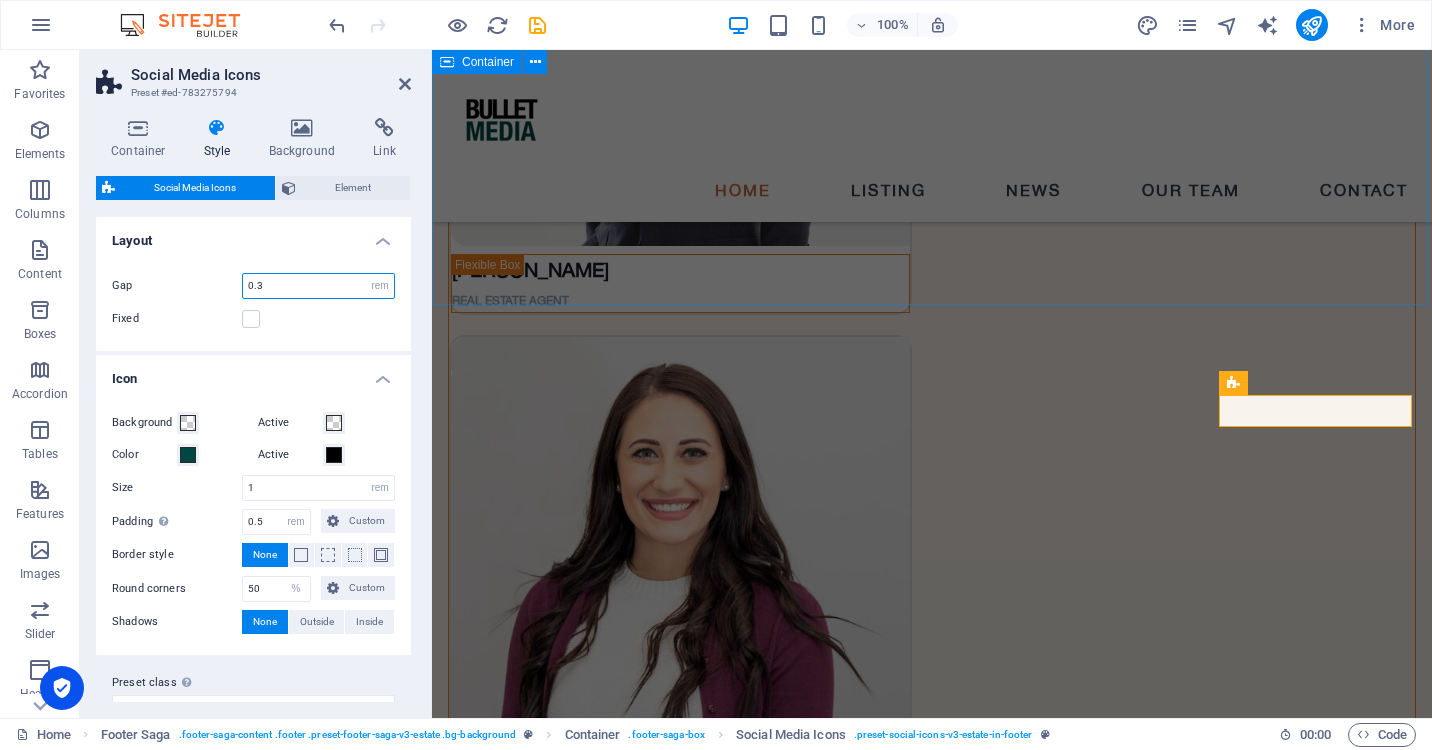 type on "0.3" 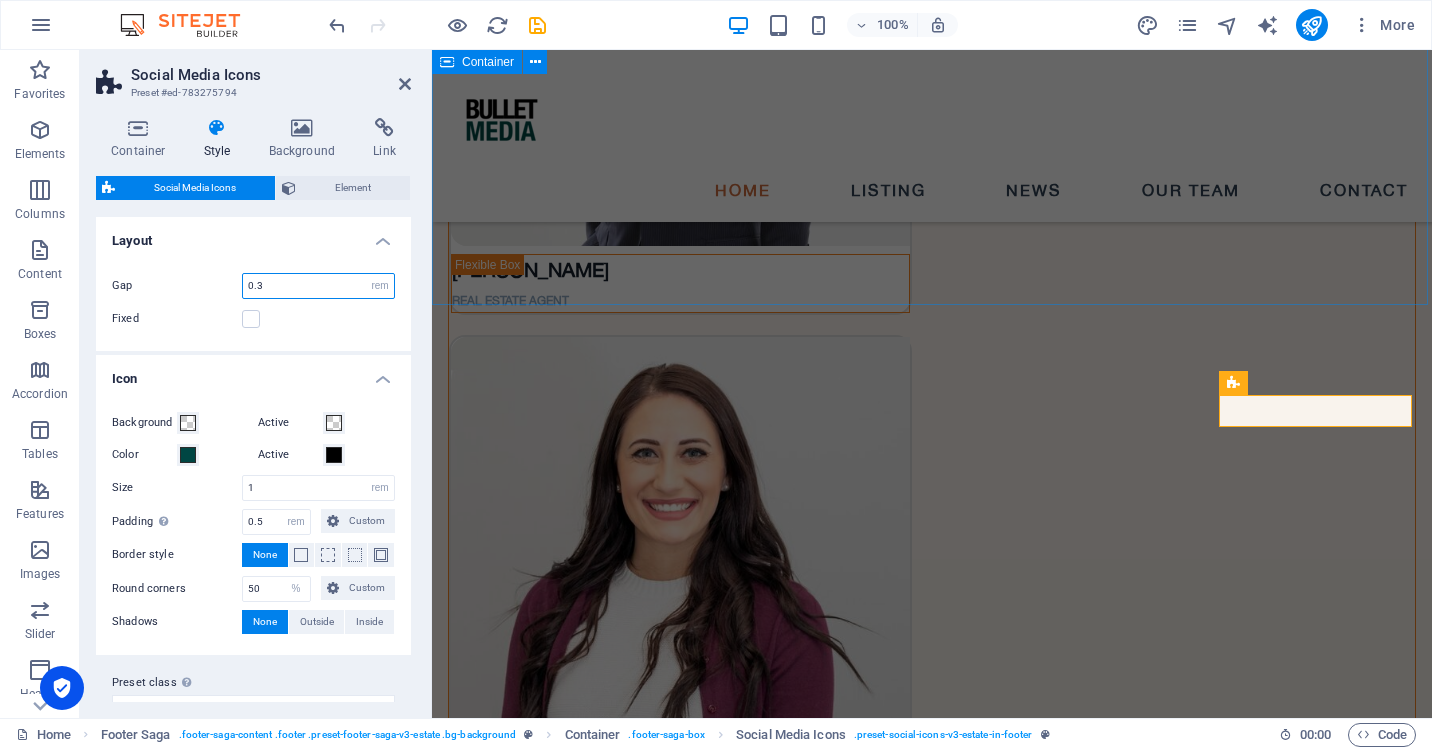 click on "0.3" at bounding box center (318, 286) 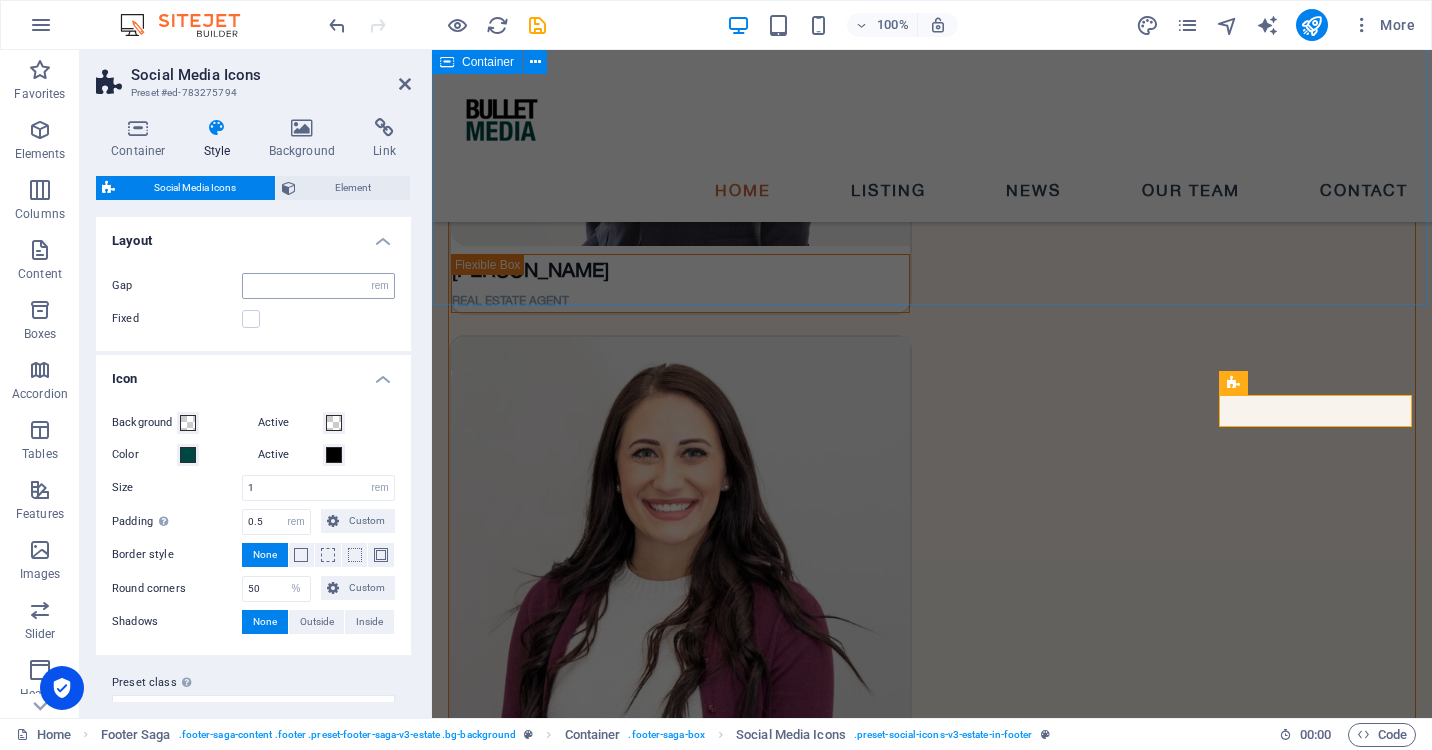 type on "0" 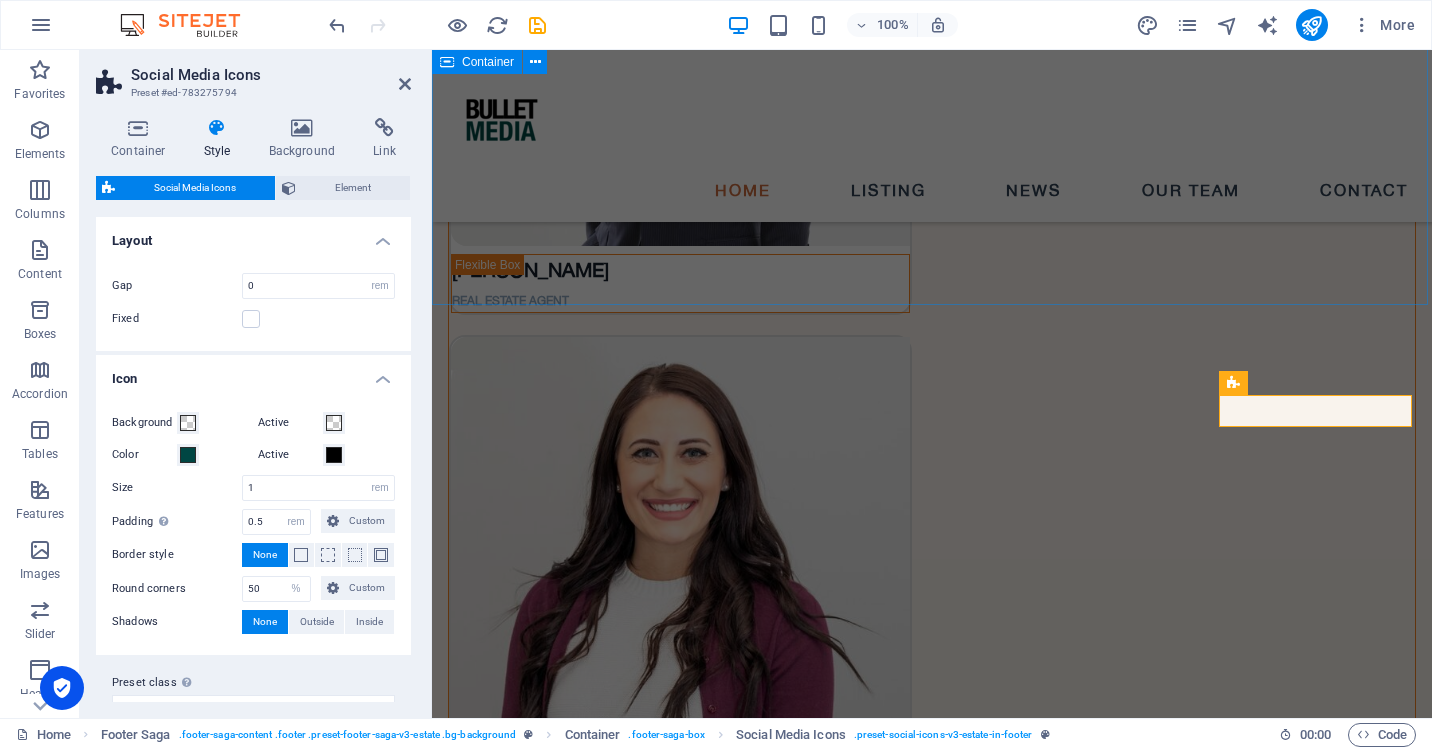 click on "BLOG
read all about real estate At vero eos et accusamus et iusto odio dignissimos ducimus qui blanditiis praesentium. At vero [PERSON_NAME] et accusamus et iusto odio dignissimos ducimus qui blanditiis praesentium. read more Your first property At vero eos et accdmus et iusto odio et divimos et qui. Read more You want to be an agent At vero eos et accdmus et iusto odio et divimos et qui. Read more Tips To Get Into Real Estate At vero eos et accdmus et iusto odio et divimos et qui. Read more Best Locations in [DATE] At vero eos et accdmus et iusto odio et divimos et qui. Read more  Vorherige Nächste" at bounding box center (932, 3815) 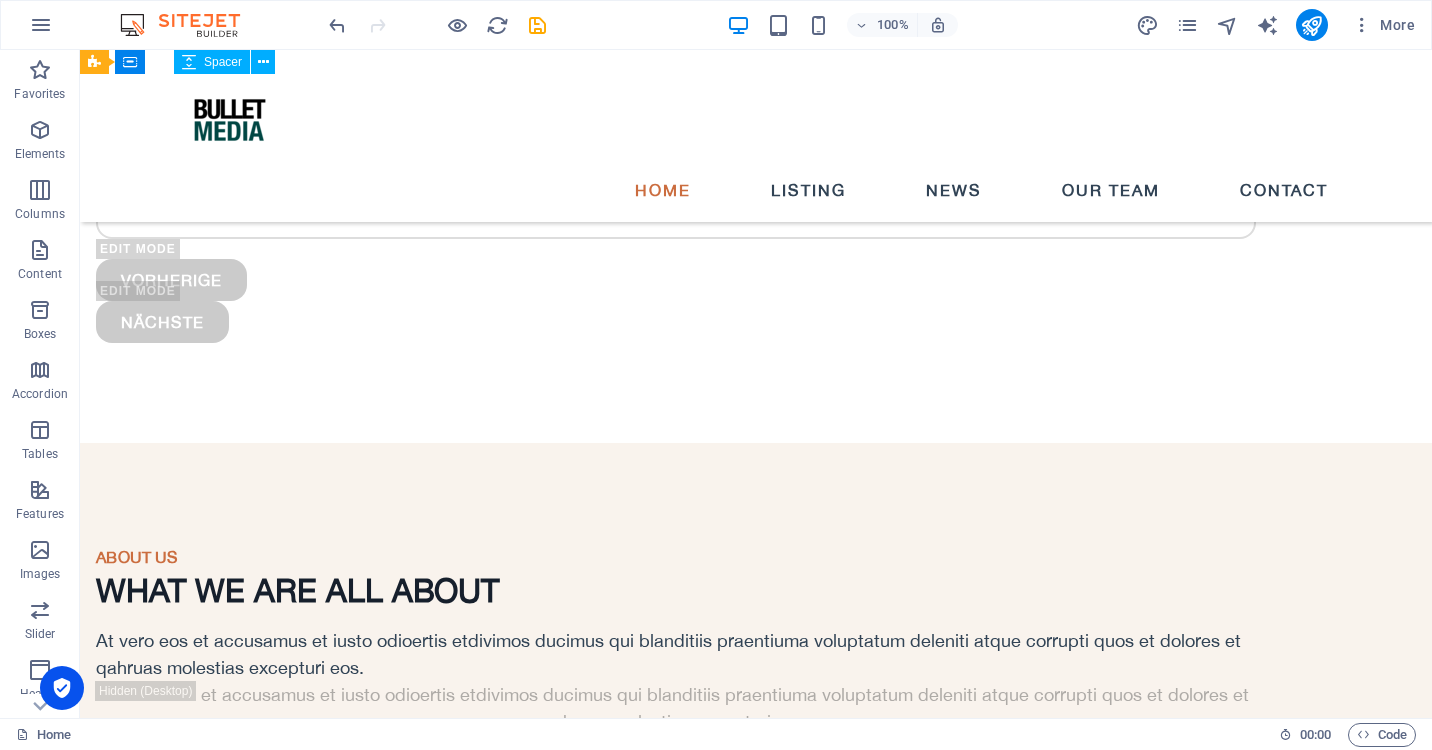 scroll, scrollTop: 4531, scrollLeft: 0, axis: vertical 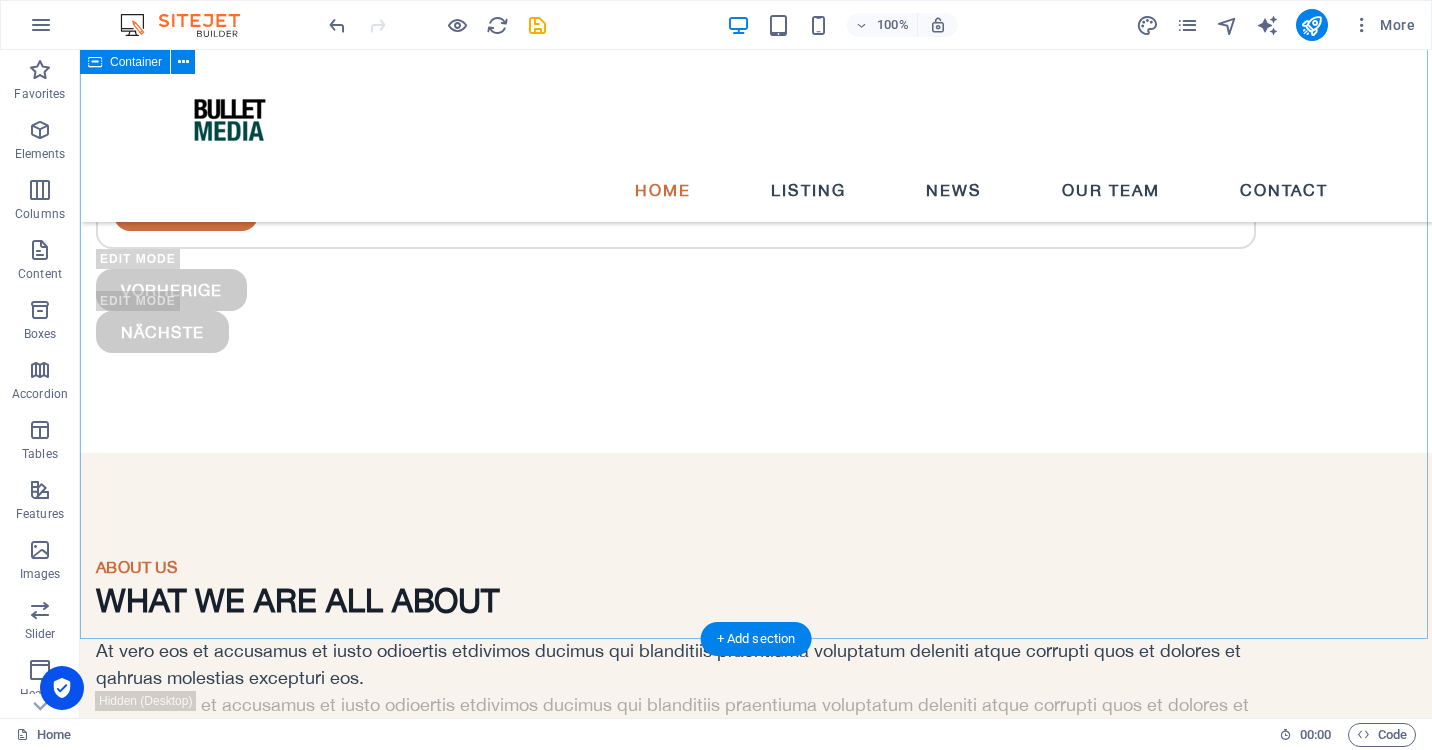 click on "BLOG
read all about real estate At vero eos et accusamus et iusto odio dignissimos ducimus qui blanditiis praesentium. At vero [PERSON_NAME] et accusamus et iusto odio dignissimos ducimus qui blanditiis praesentium. read more Your first property At vero eos et accdmus et iusto odio et divimos et qui. Read more You want to be an agent At vero eos et accdmus et iusto odio et divimos et qui. Read more Tips To Get Into Real Estate At vero eos et accdmus et iusto odio et divimos et qui. Read more Best Locations in [DATE] At vero eos et accdmus et iusto odio et divimos et qui. Read more  Vorherige Nächste" at bounding box center (756, 5149) 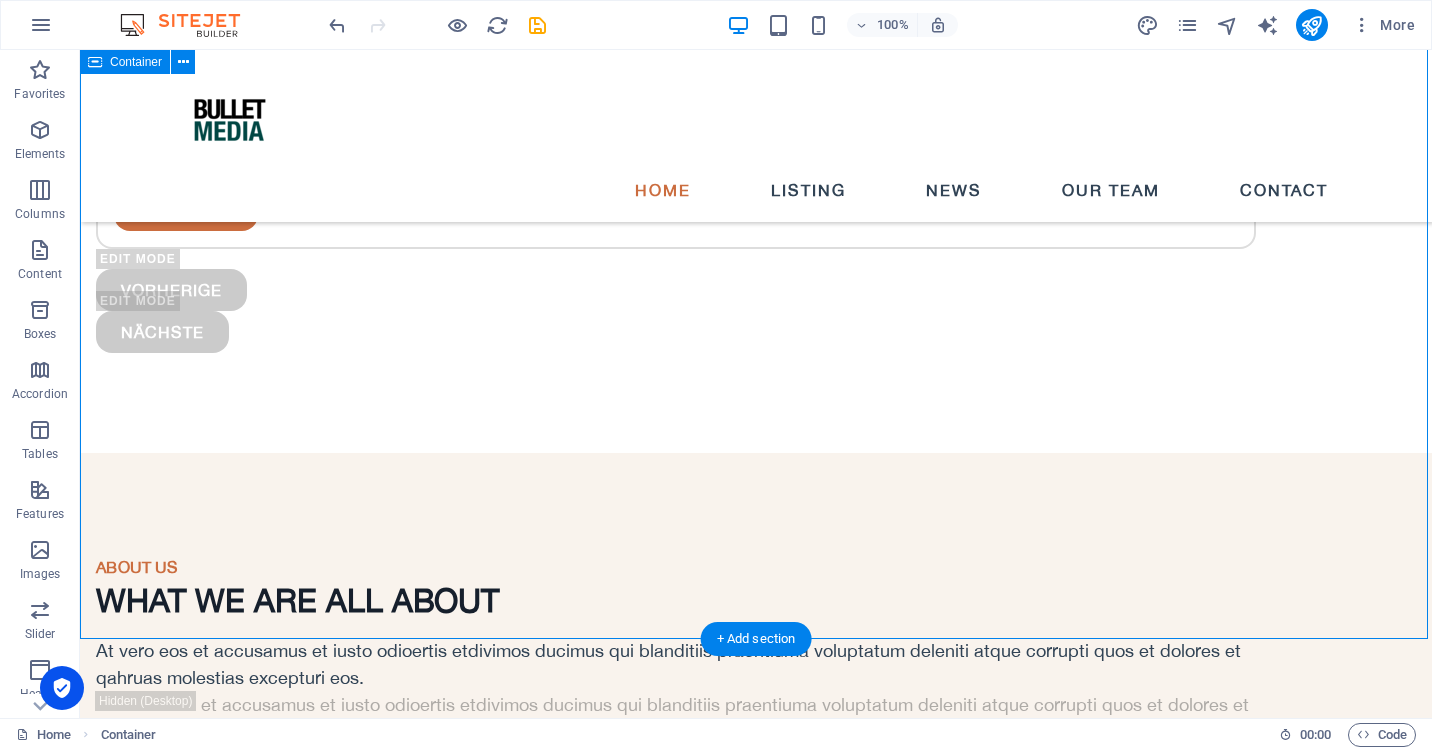click on "BLOG
read all about real estate At vero eos et accusamus et iusto odio dignissimos ducimus qui blanditiis praesentium. At vero [PERSON_NAME] et accusamus et iusto odio dignissimos ducimus qui blanditiis praesentium. read more Your first property At vero eos et accdmus et iusto odio et divimos et qui. Read more You want to be an agent At vero eos et accdmus et iusto odio et divimos et qui. Read more Tips To Get Into Real Estate At vero eos et accdmus et iusto odio et divimos et qui. Read more Best Locations in [DATE] At vero eos et accdmus et iusto odio et divimos et qui. Read more  Vorherige Nächste" at bounding box center [756, 5149] 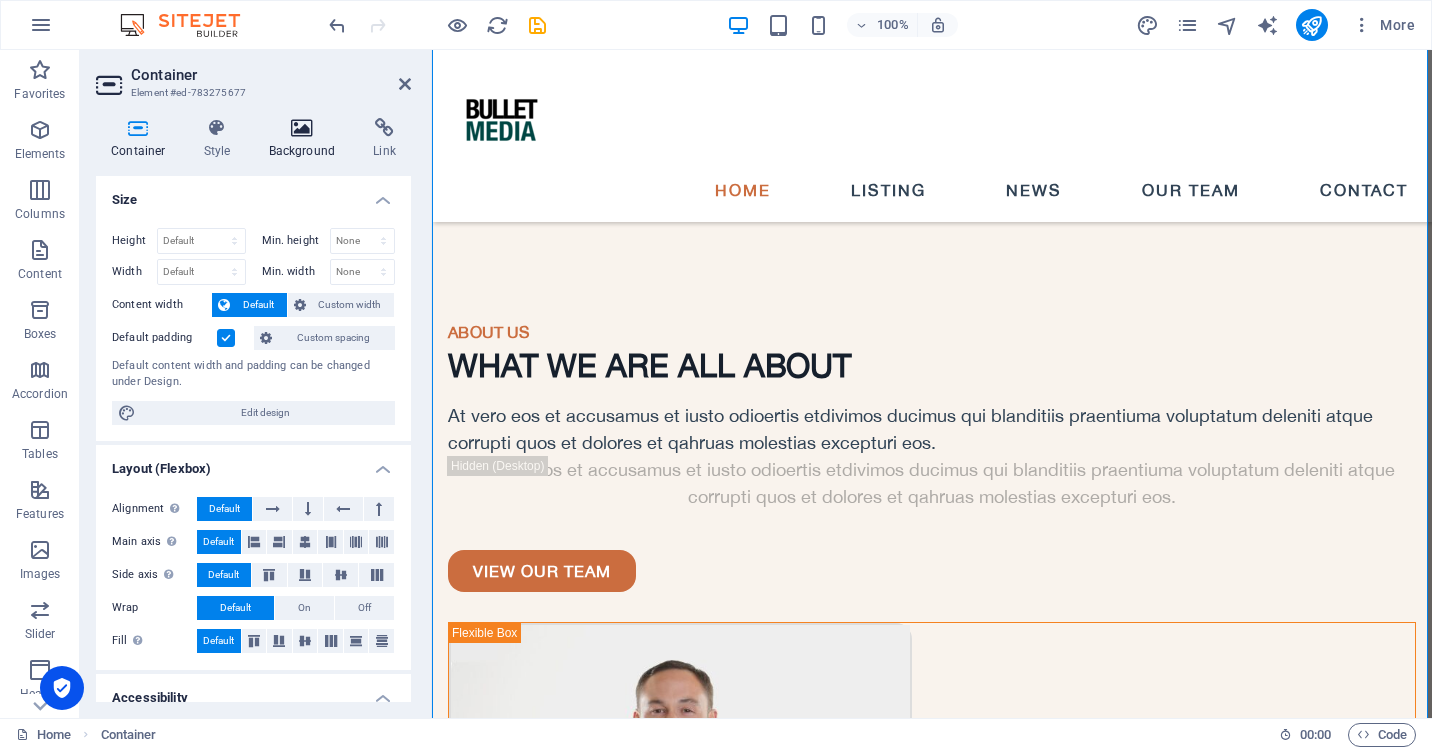 click at bounding box center [302, 128] 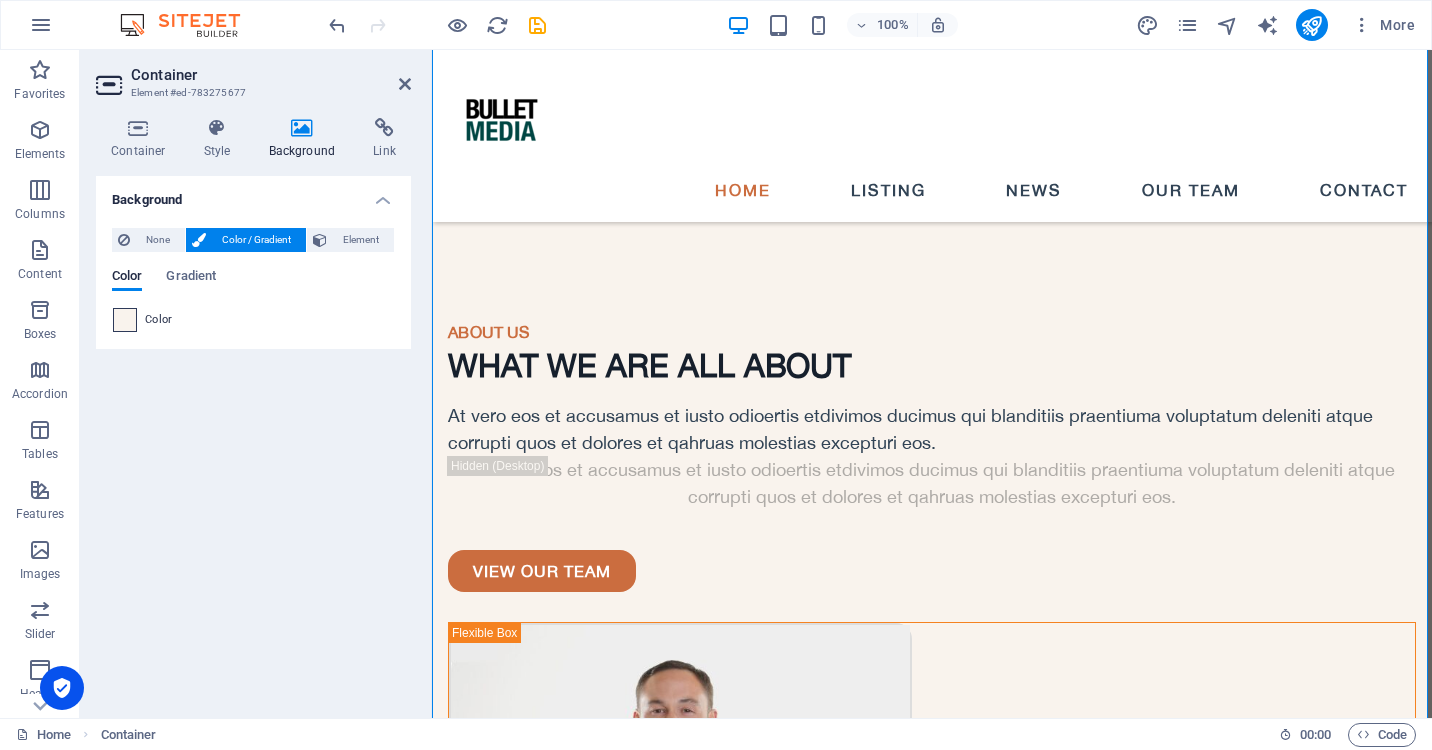 click at bounding box center [125, 320] 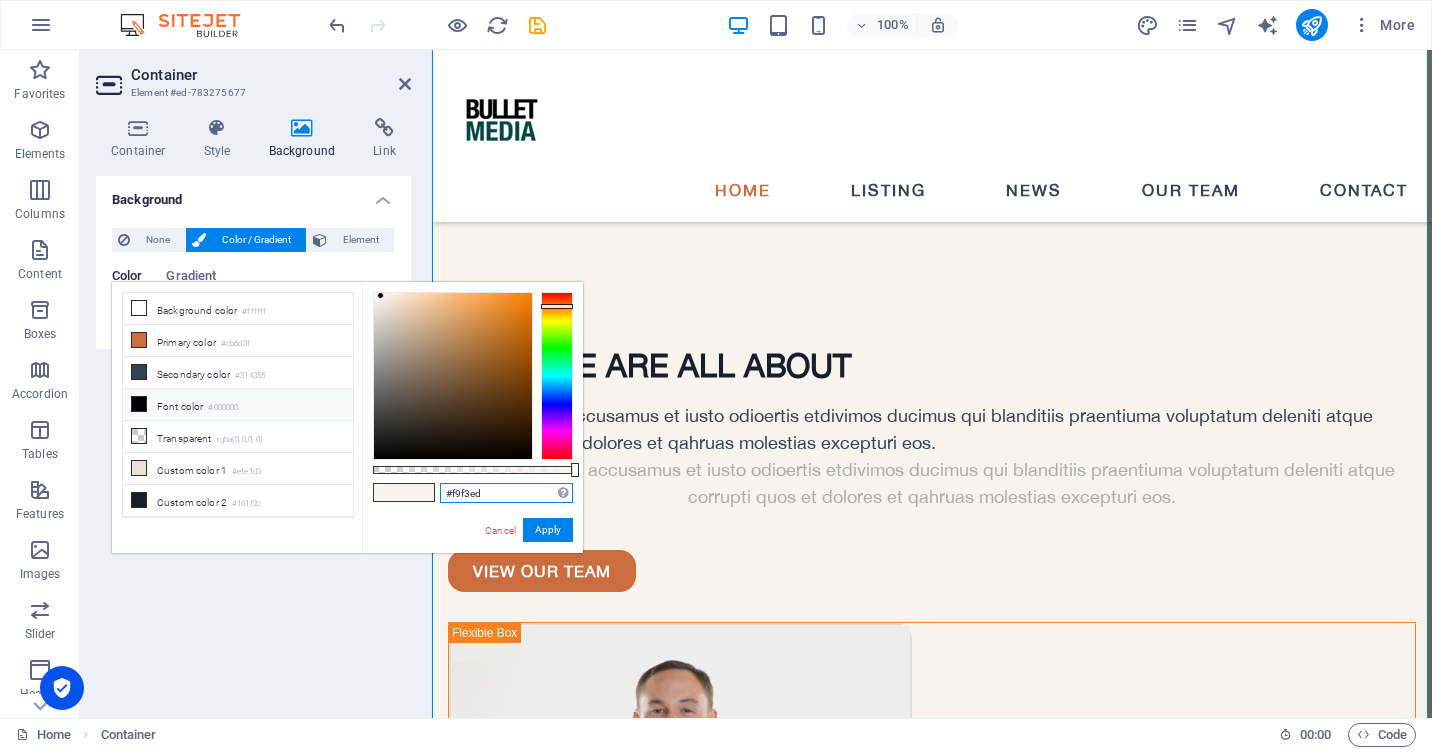 click on "#f9f3ed" at bounding box center (506, 493) 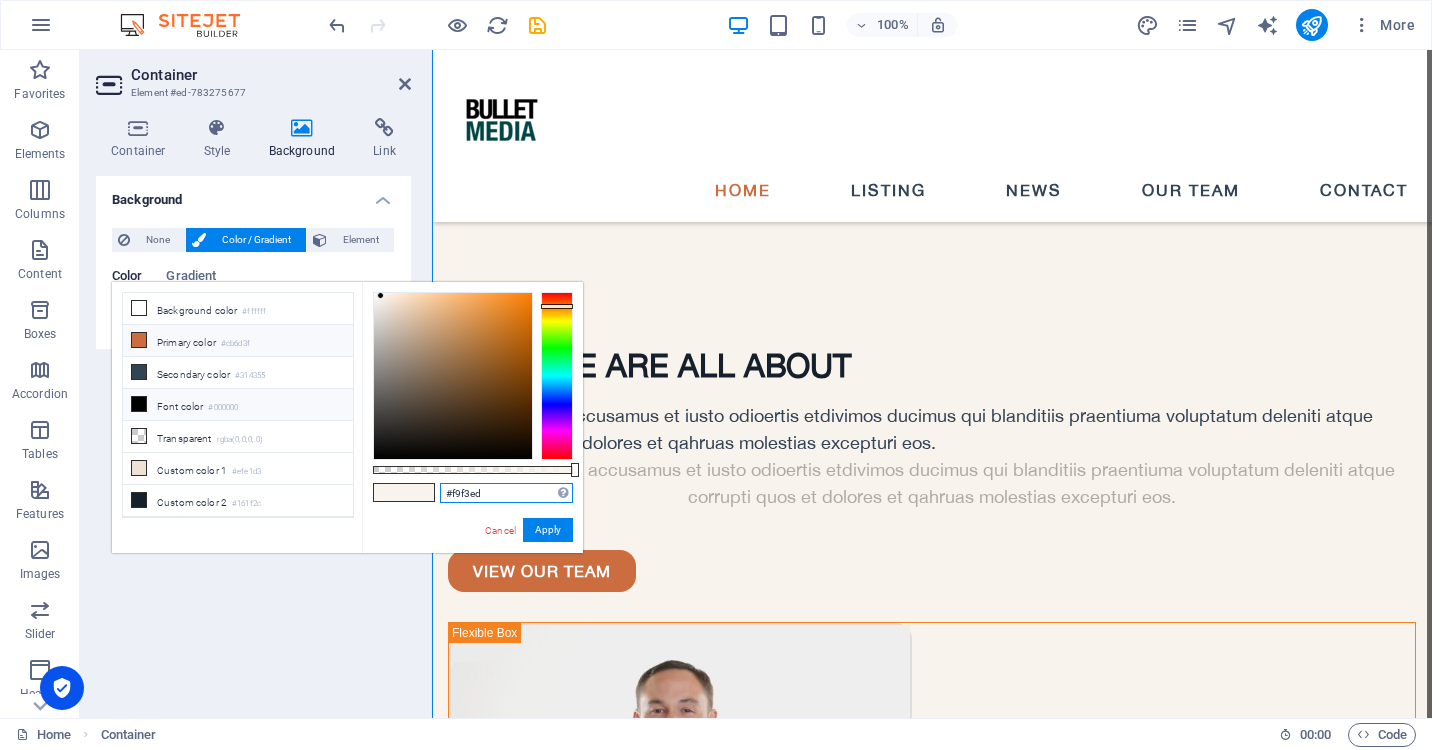 scroll, scrollTop: 0, scrollLeft: 0, axis: both 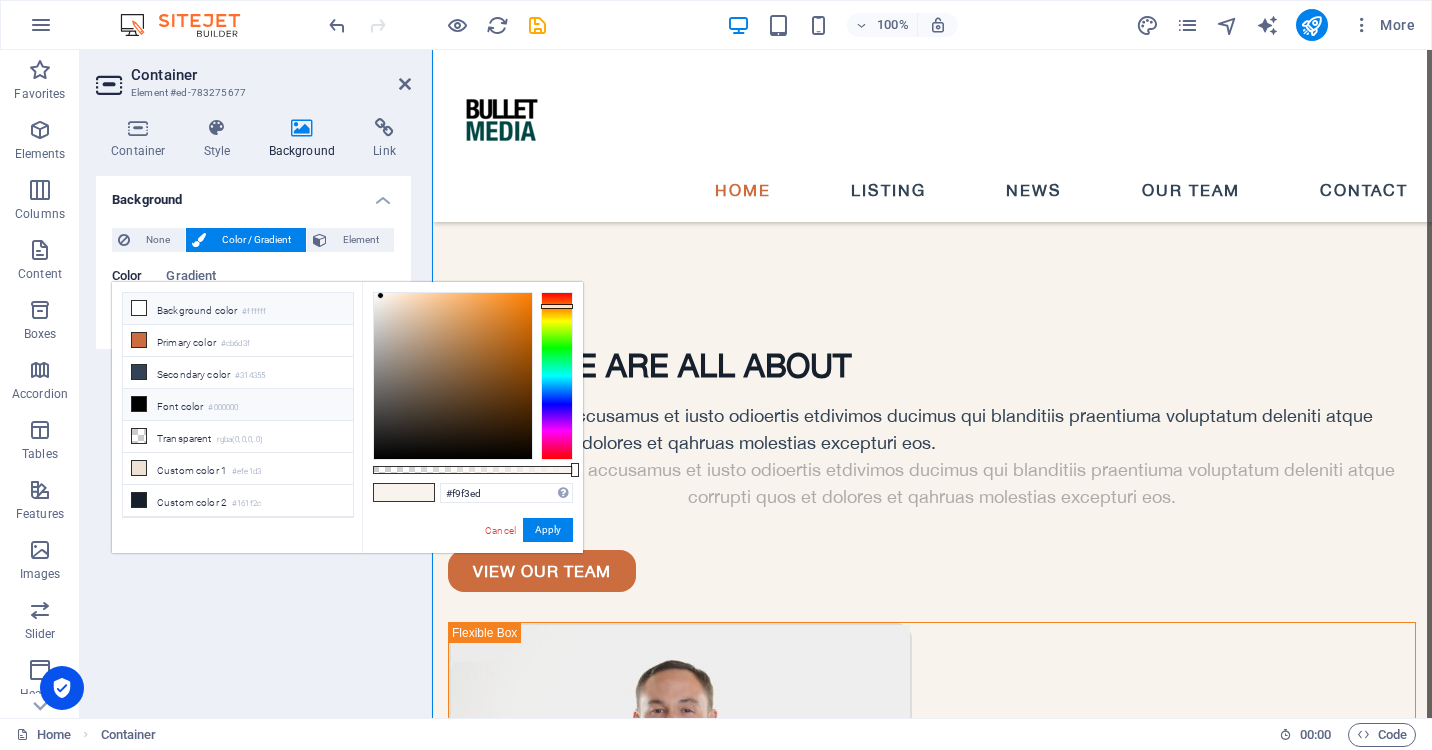 click at bounding box center (139, 308) 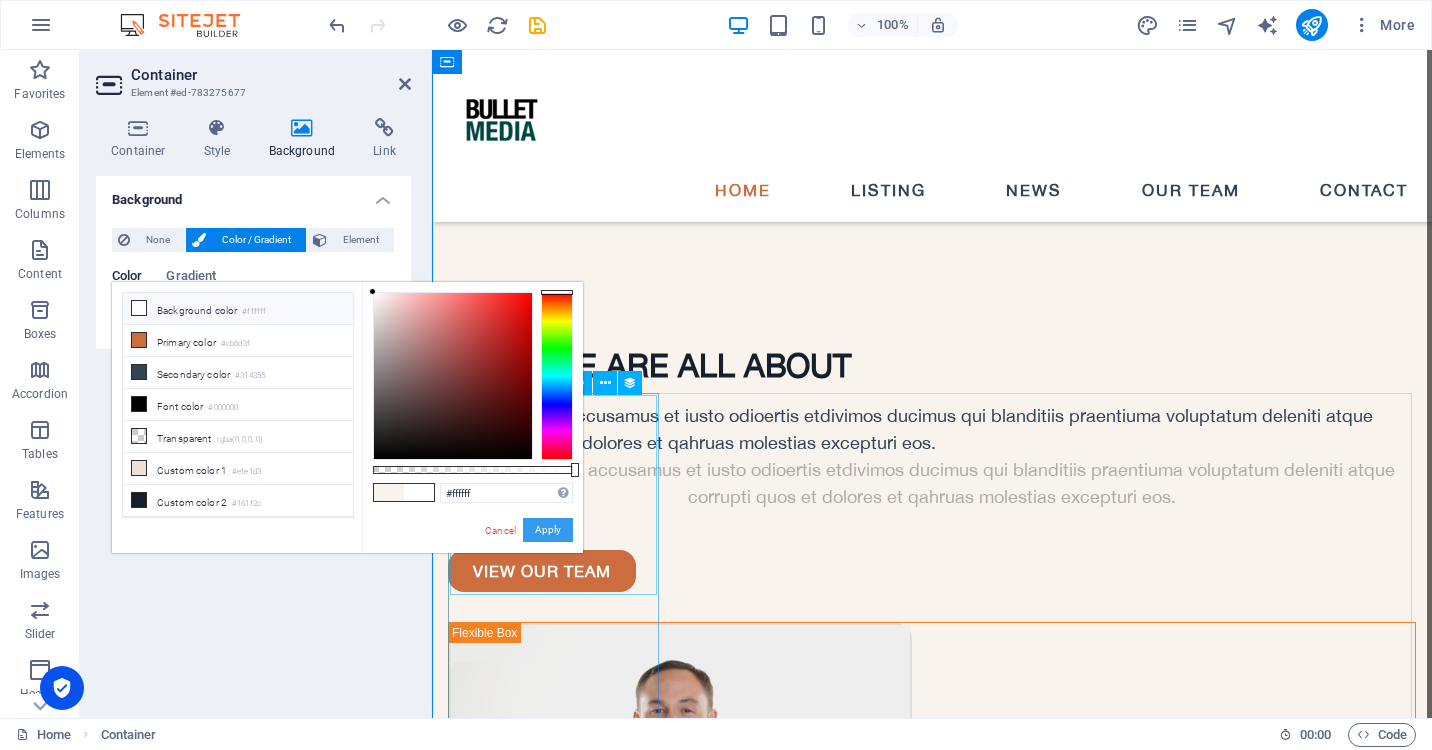 click on "Apply" at bounding box center (548, 530) 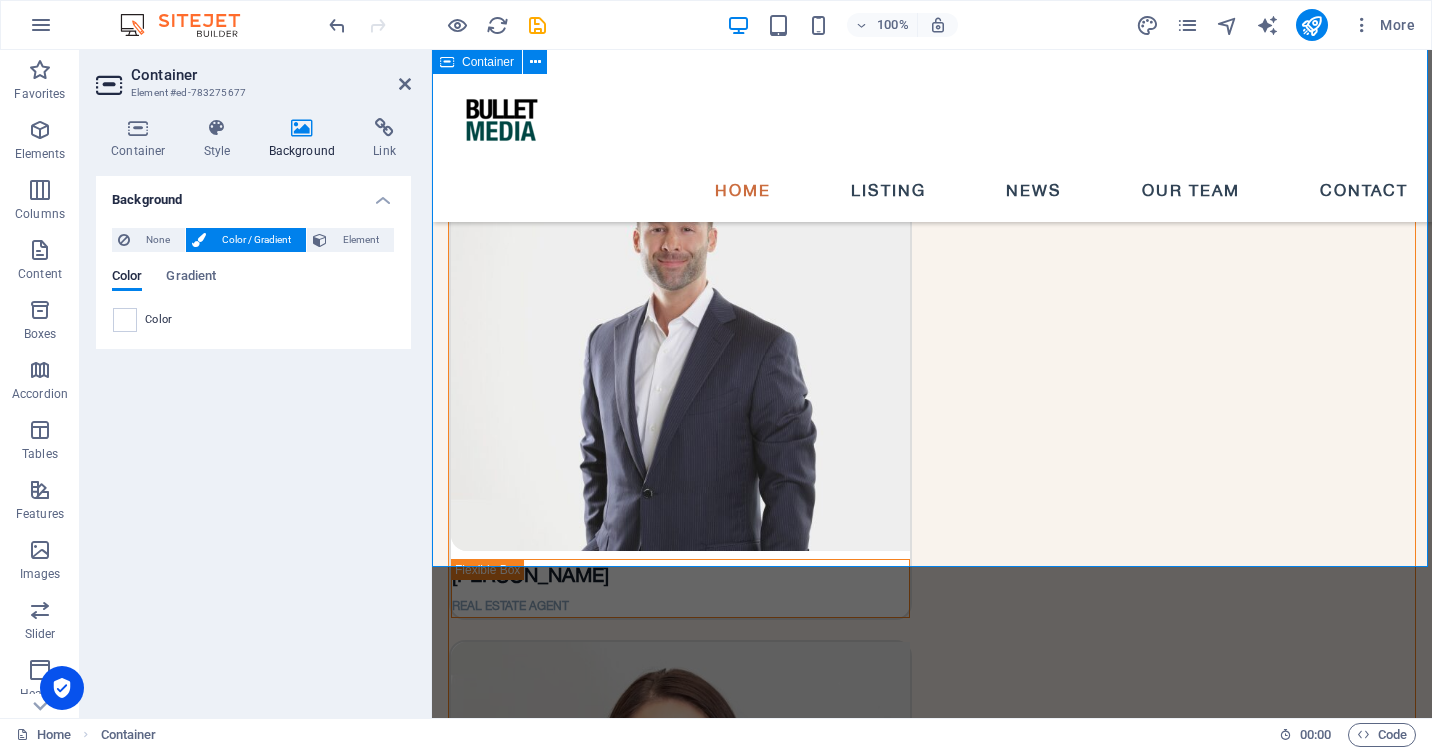 scroll, scrollTop: 4952, scrollLeft: 0, axis: vertical 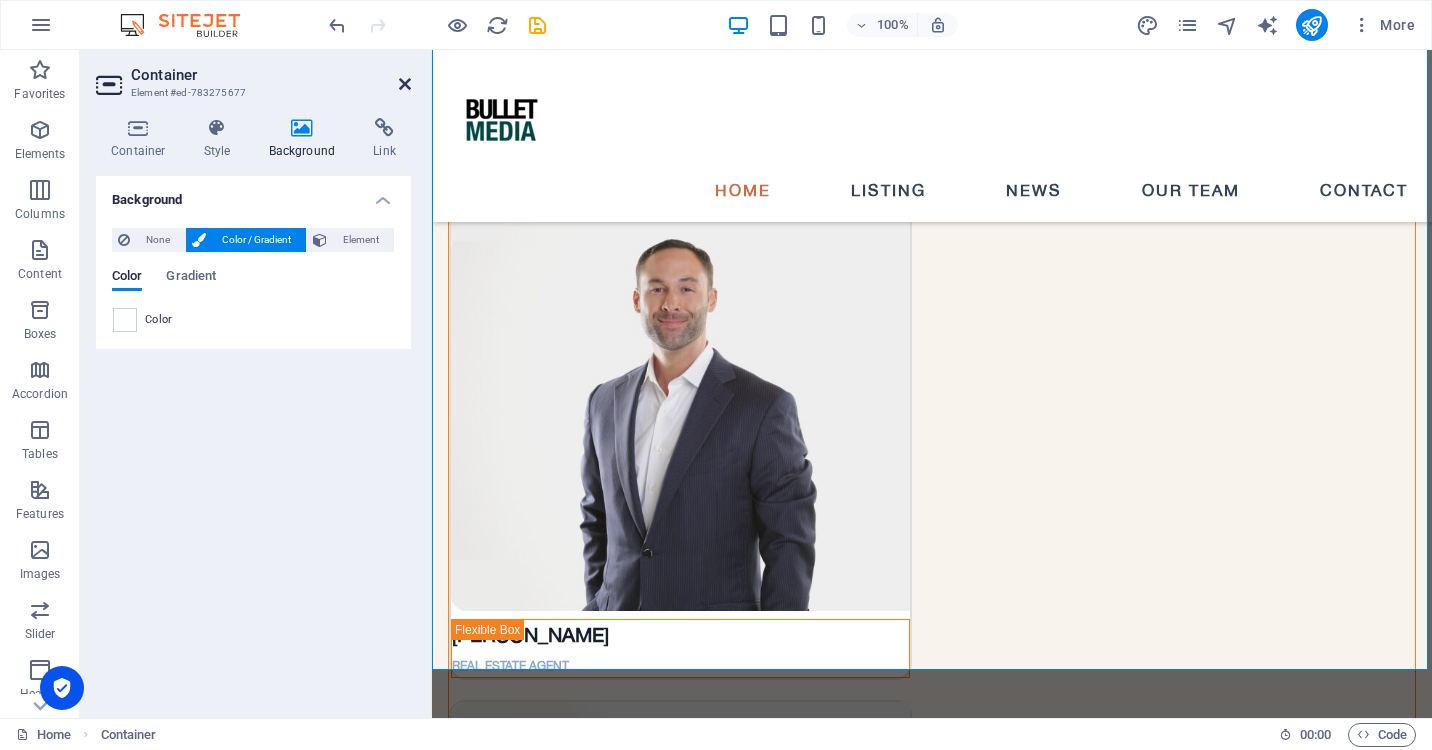 click at bounding box center [405, 84] 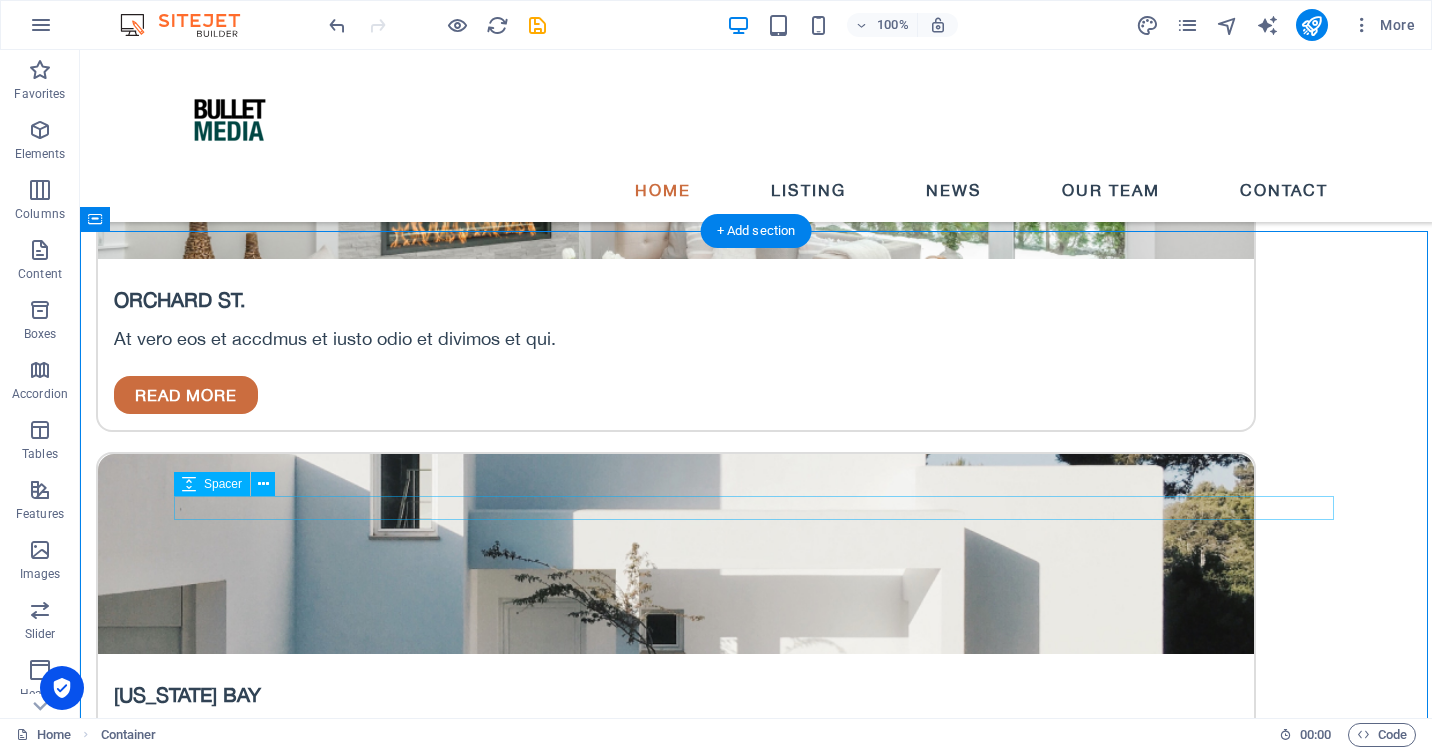 scroll, scrollTop: 3929, scrollLeft: 0, axis: vertical 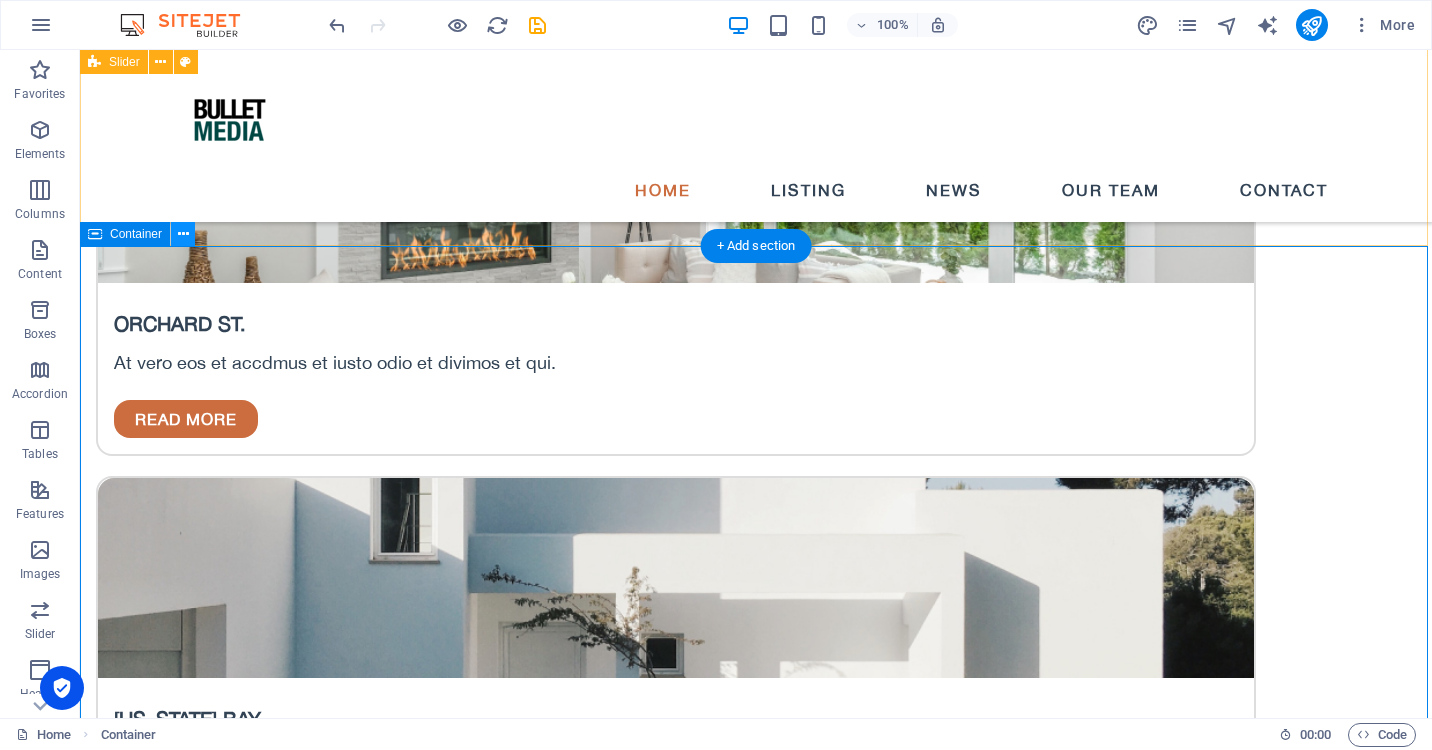 click at bounding box center [183, 234] 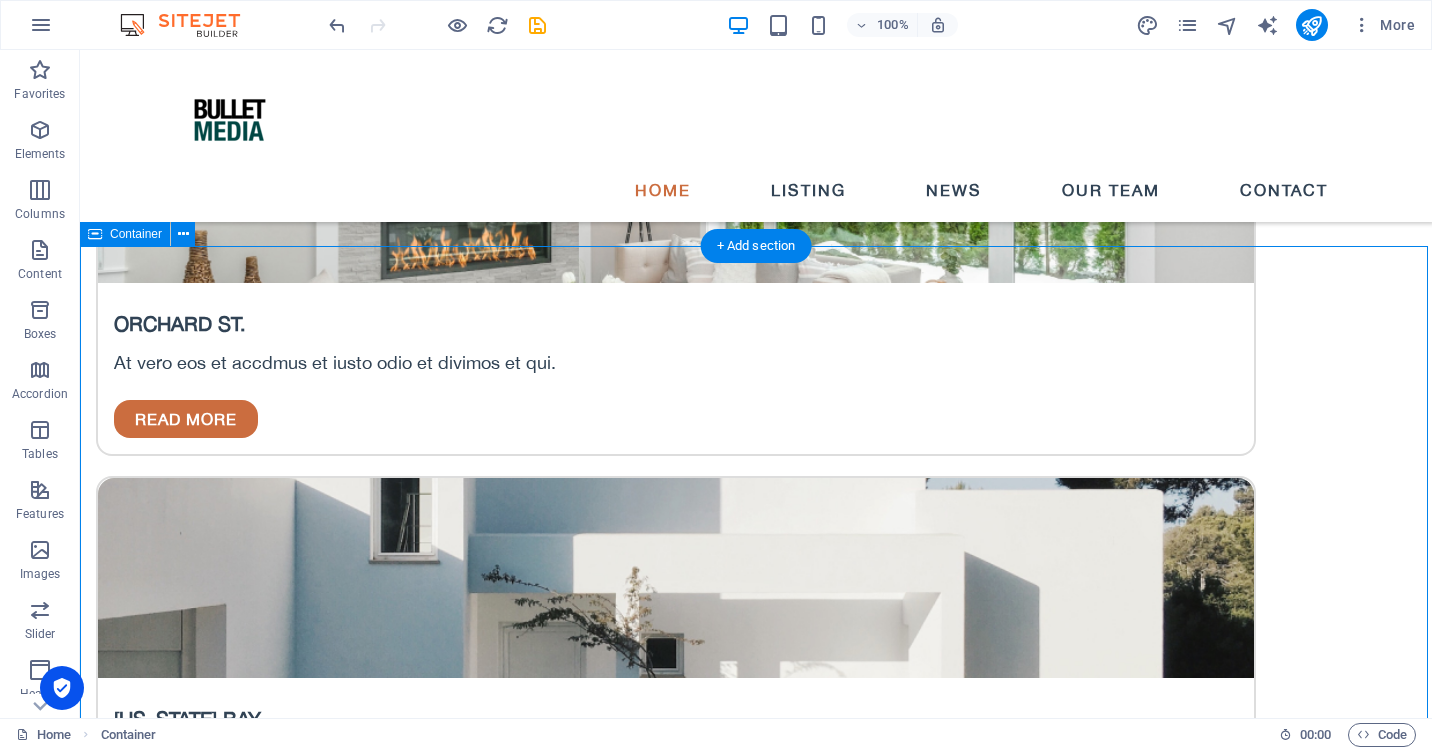 click on "BLOG
read all about real estate At vero eos et accusamus et iusto odio dignissimos ducimus qui blanditiis praesentium. At vero [PERSON_NAME] et accusamus et iusto odio dignissimos ducimus qui blanditiis praesentium. read more Your first property At vero eos et accdmus et iusto odio et divimos et qui. Read more You want to be an agent At vero eos et accdmus et iusto odio et divimos et qui. Read more Tips To Get Into Real Estate At vero eos et accdmus et iusto odio et divimos et qui. Read more Best Locations in [DATE] At vero eos et accdmus et iusto odio et divimos et qui. Read more  Vorherige Nächste" at bounding box center (756, 5751) 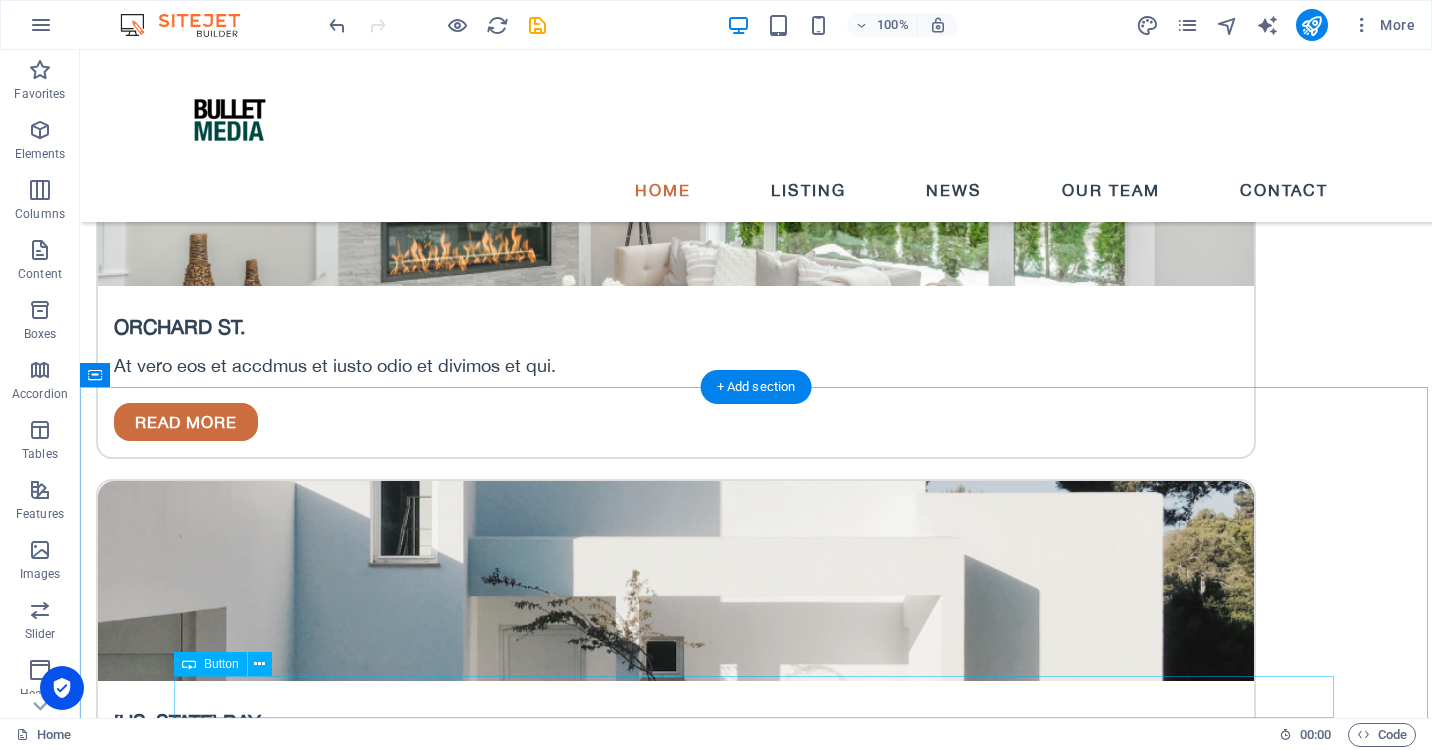 scroll, scrollTop: 3708, scrollLeft: 0, axis: vertical 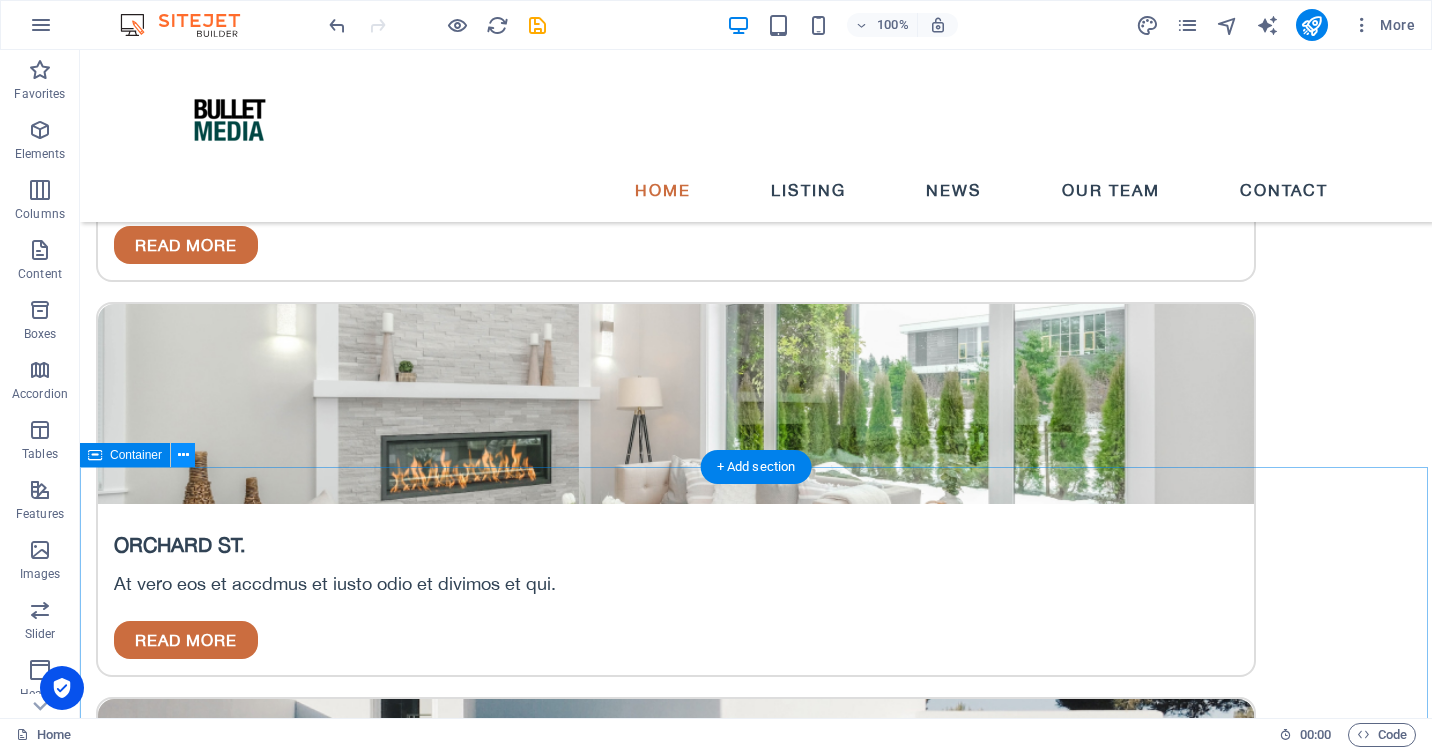 click at bounding box center [183, 455] 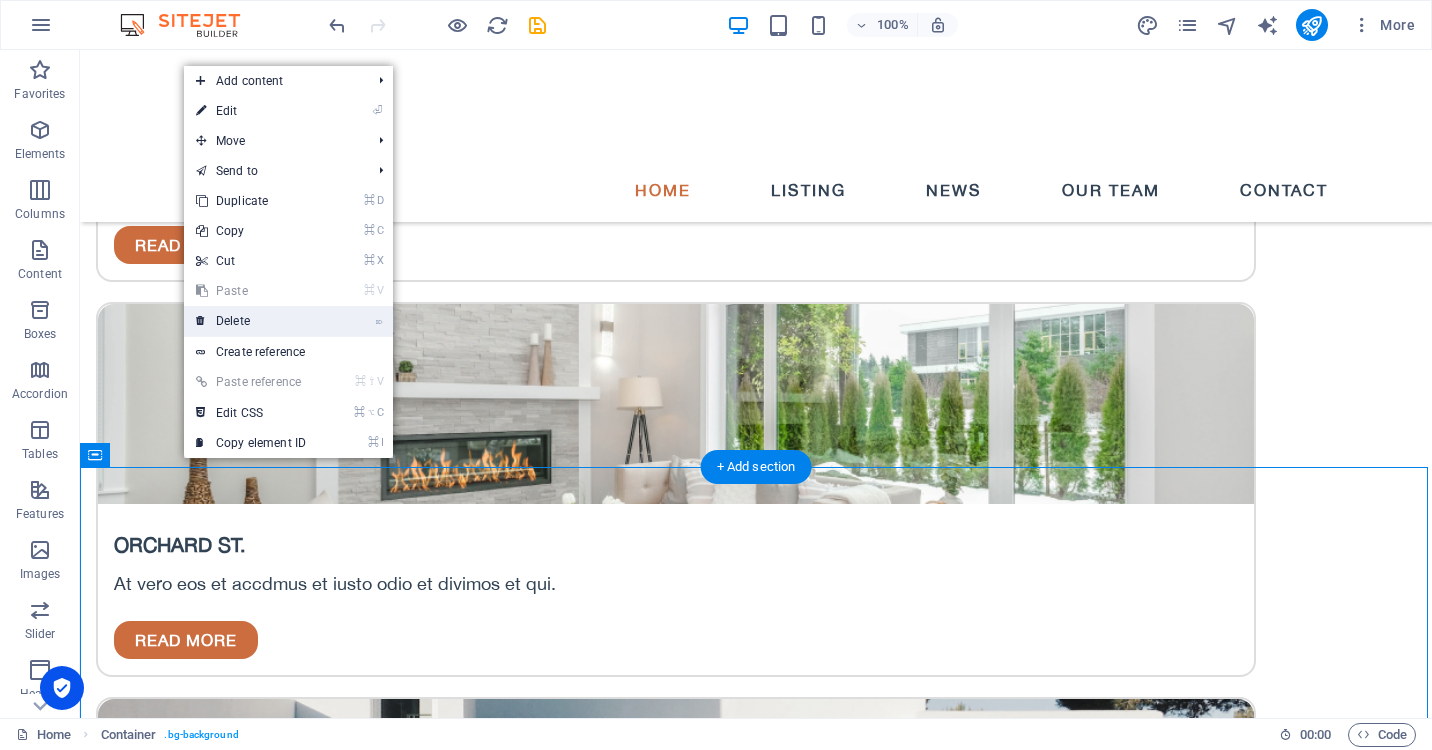 click on "⌦  Delete" at bounding box center [251, 321] 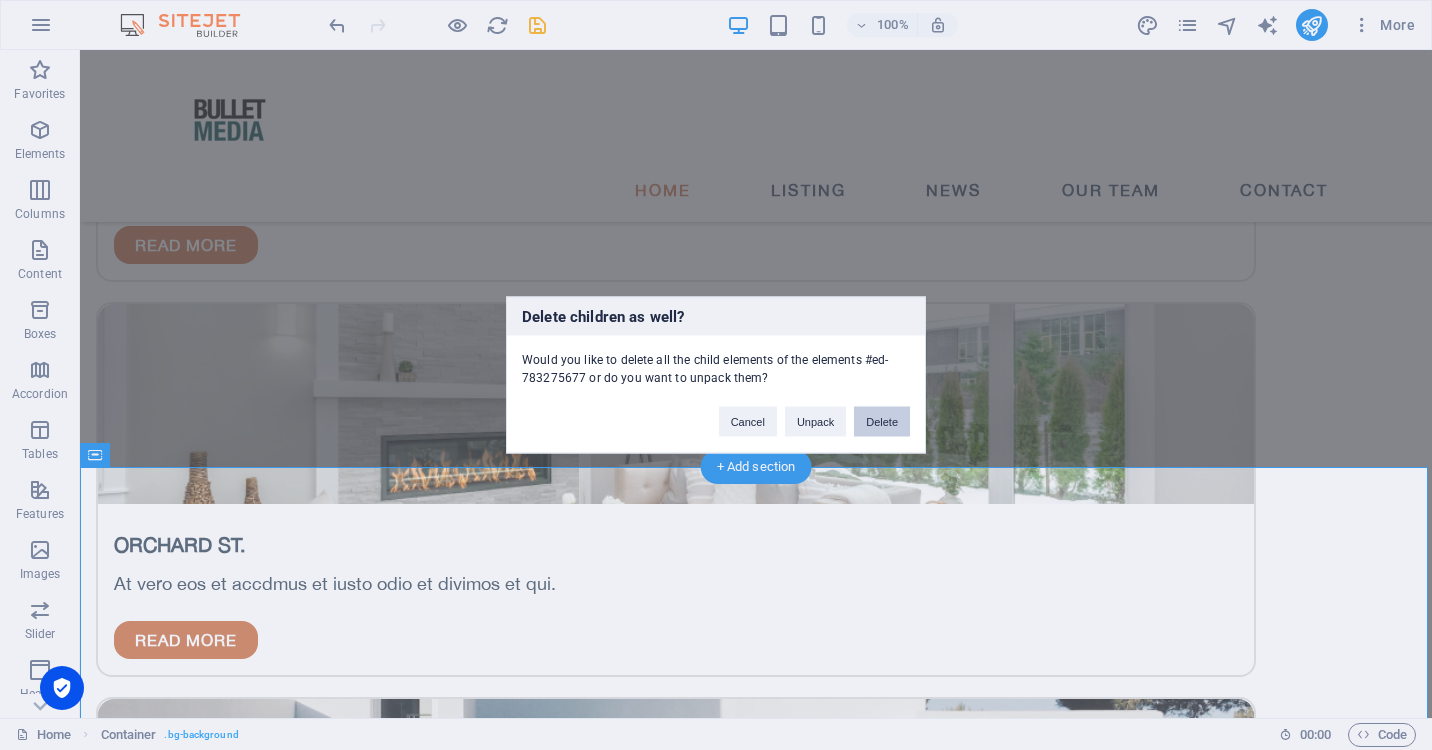 click on "Delete" at bounding box center [882, 422] 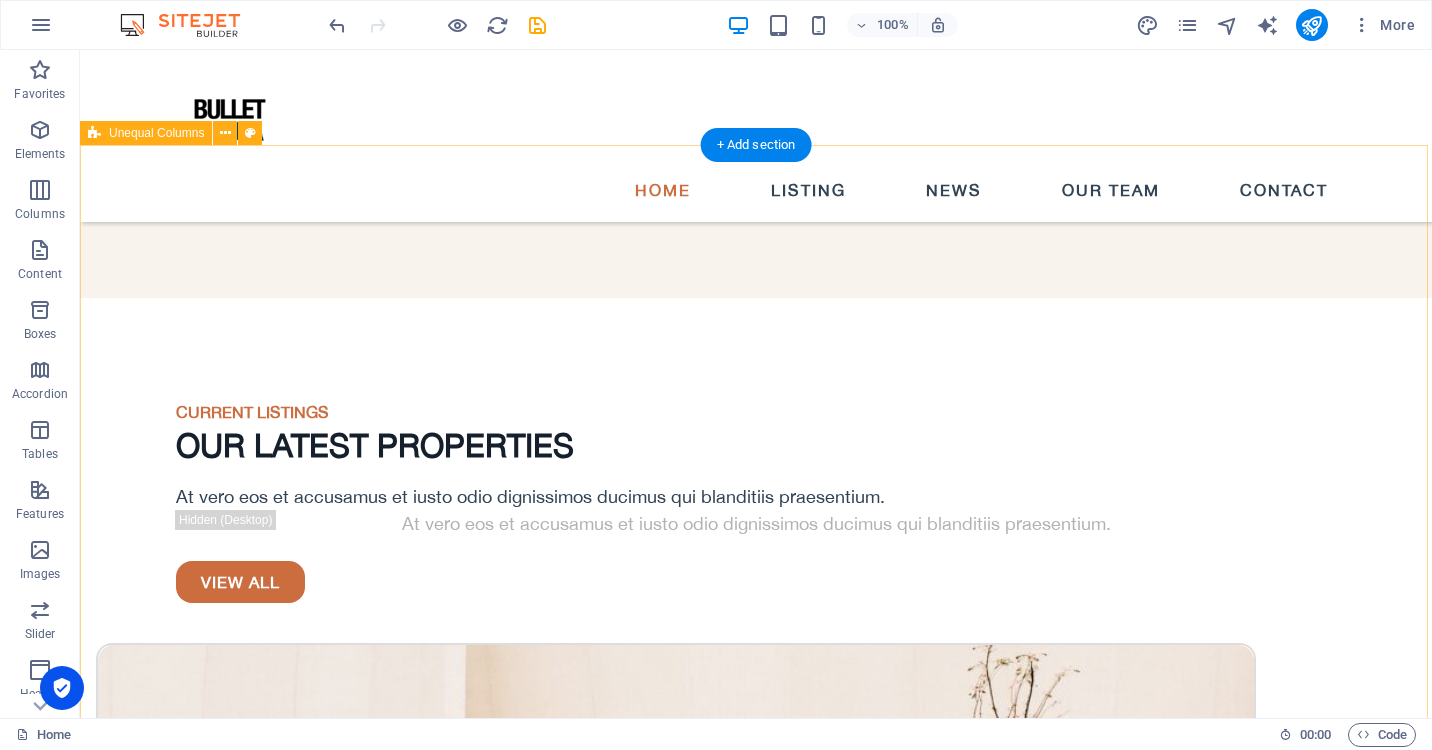 scroll, scrollTop: 2587, scrollLeft: 0, axis: vertical 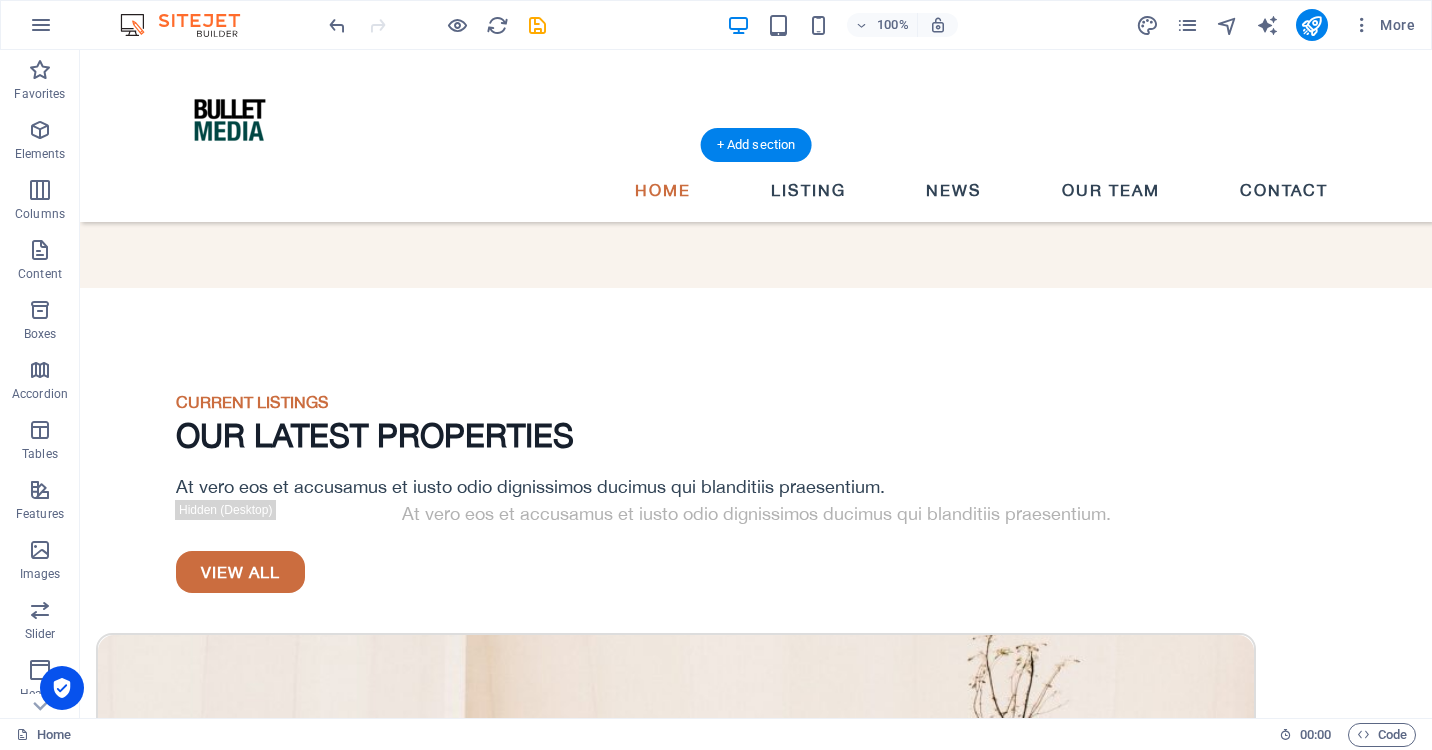 click on "ABOUT US
what we are all about At vero eos et accusamus et iusto odioertis etdivimos ducimus qui blanditiis praentiuma voluptatum deleniti atque corrupti quos et [PERSON_NAME] et qahruas molestias excepturi eos. At vero [PERSON_NAME] et accusamus et iusto odioertis etdivimos ducimus qui blanditiis praentiuma voluptatum deleniti atque corrupti quos et [PERSON_NAME] et qahruas molestias excepturi eos. view our team [PERSON_NAME] REAL ESTATE AGENT [PERSON_NAME] REAL ESTATE AGENT [PERSON_NAME] REAL ESTATE AGENT [PERSON_NAME] REAL ESTATE AGENT" at bounding box center (756, 3805) 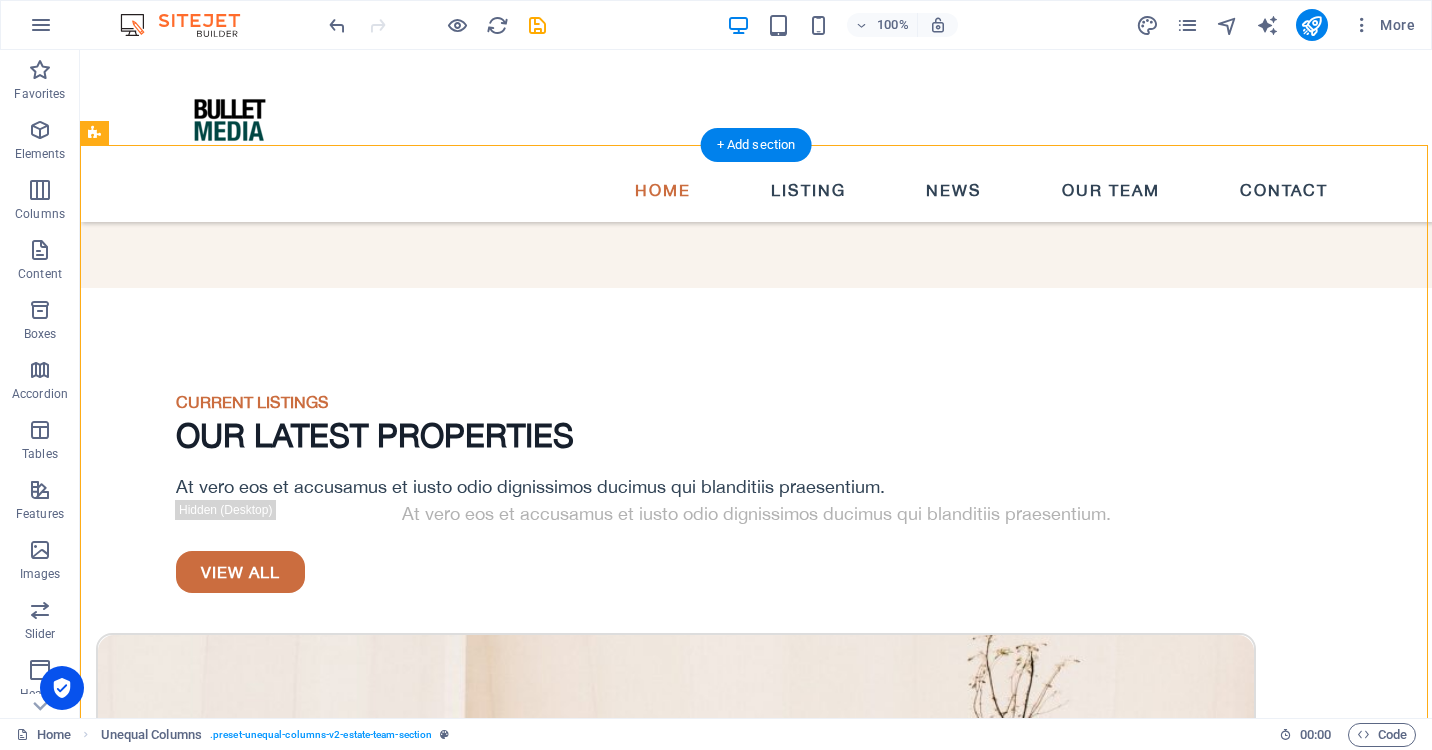 click on "ABOUT US
what we are all about At vero eos et accusamus et iusto odioertis etdivimos ducimus qui blanditiis praentiuma voluptatum deleniti atque corrupti quos et [PERSON_NAME] et qahruas molestias excepturi eos. At vero [PERSON_NAME] et accusamus et iusto odioertis etdivimos ducimus qui blanditiis praentiuma voluptatum deleniti atque corrupti quos et [PERSON_NAME] et qahruas molestias excepturi eos. view our team [PERSON_NAME] REAL ESTATE AGENT [PERSON_NAME] REAL ESTATE AGENT [PERSON_NAME] REAL ESTATE AGENT [PERSON_NAME] REAL ESTATE AGENT" at bounding box center (756, 3805) 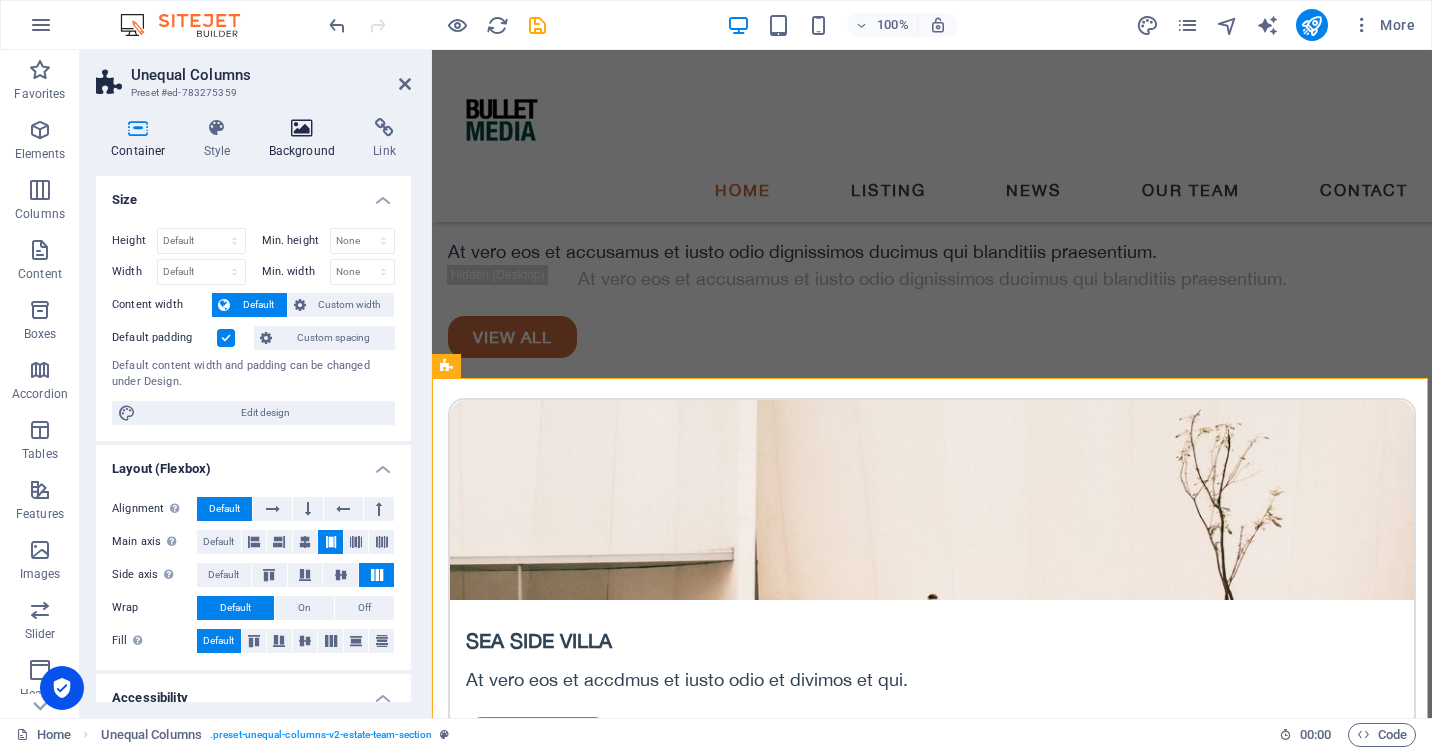 click on "Background" at bounding box center [306, 139] 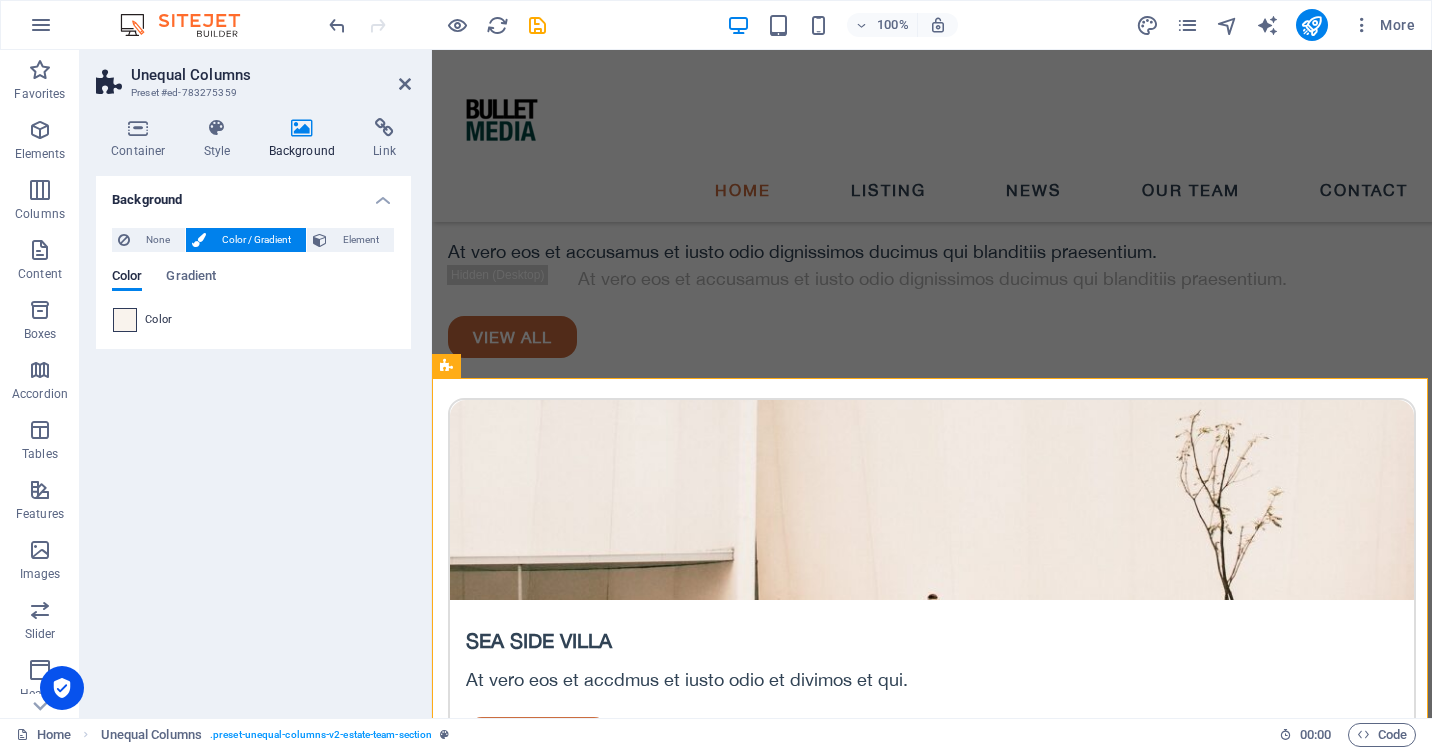 click at bounding box center [125, 320] 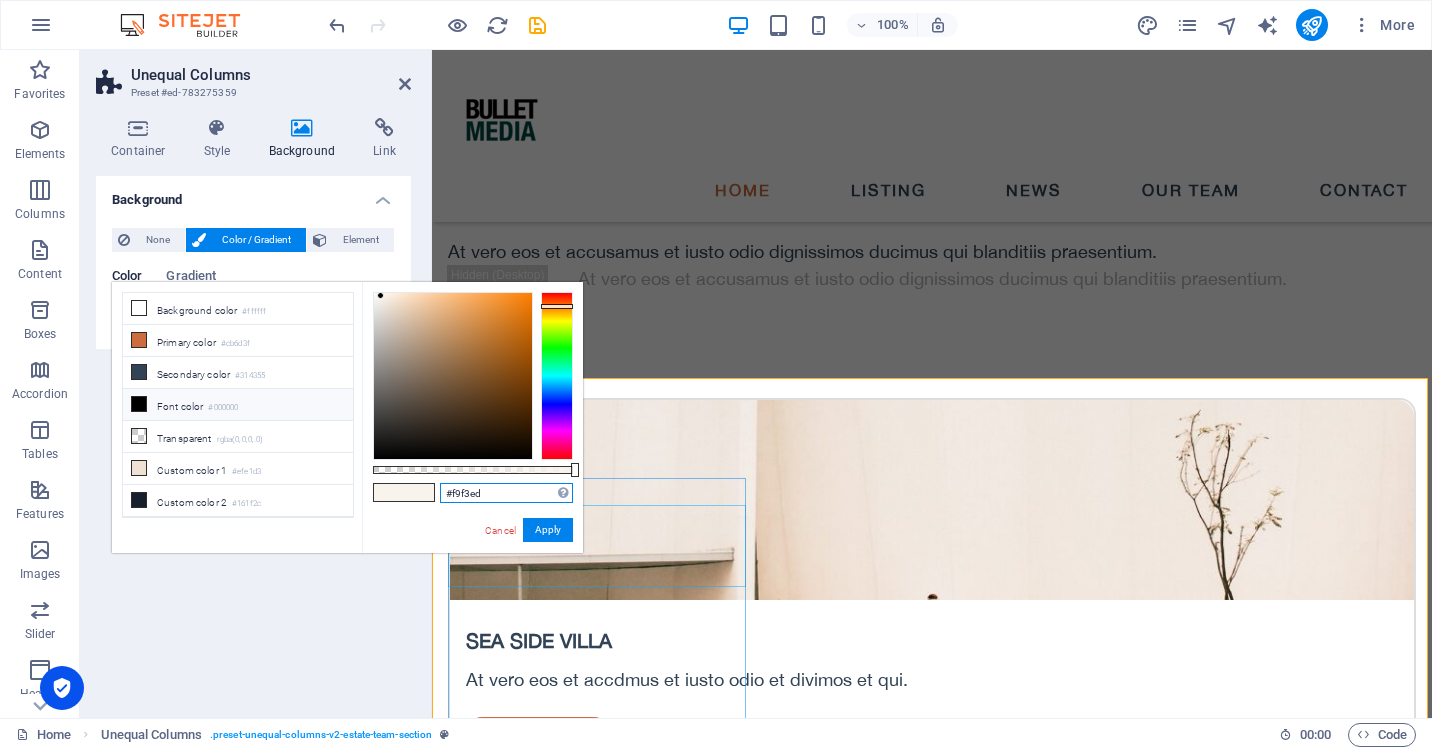 click on "#f9f3ed" at bounding box center (506, 493) 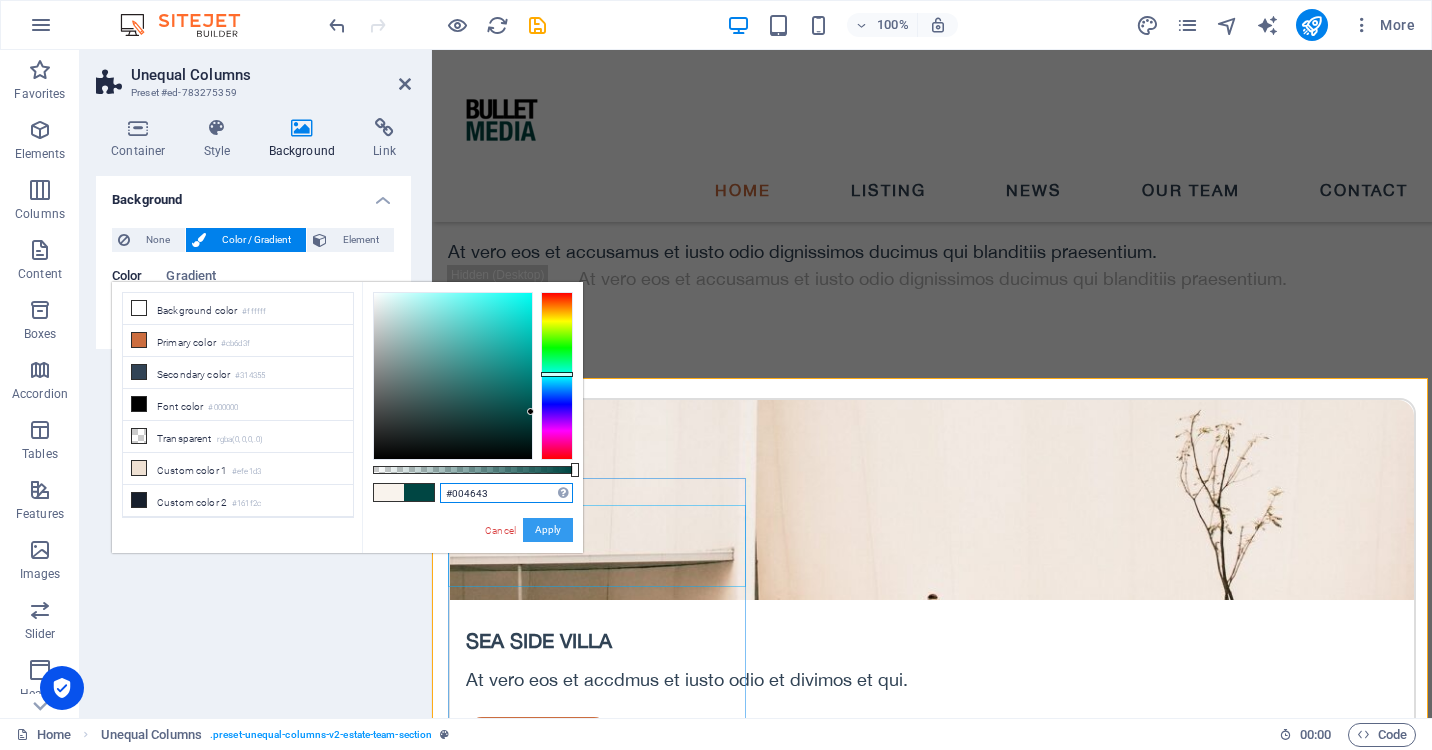 type on "#004643" 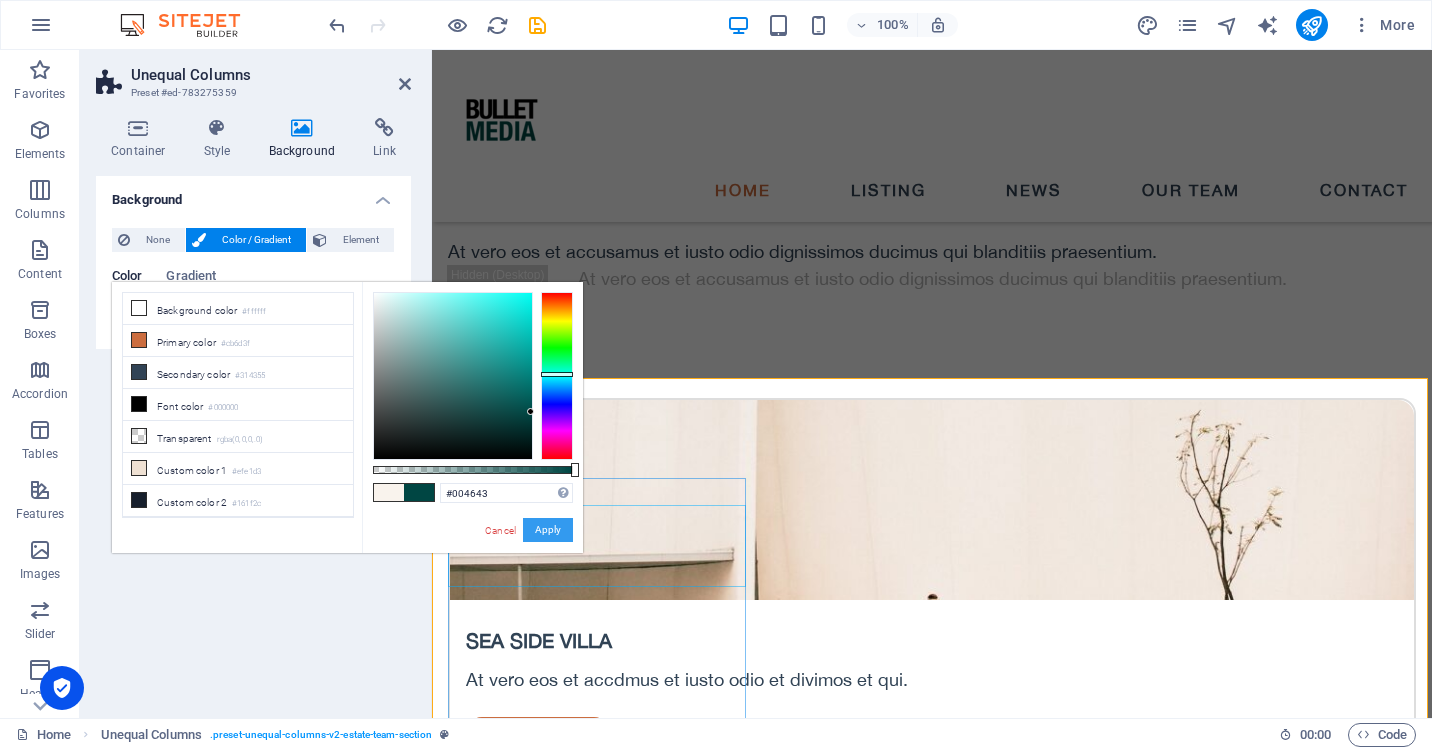 click on "Apply" at bounding box center (548, 530) 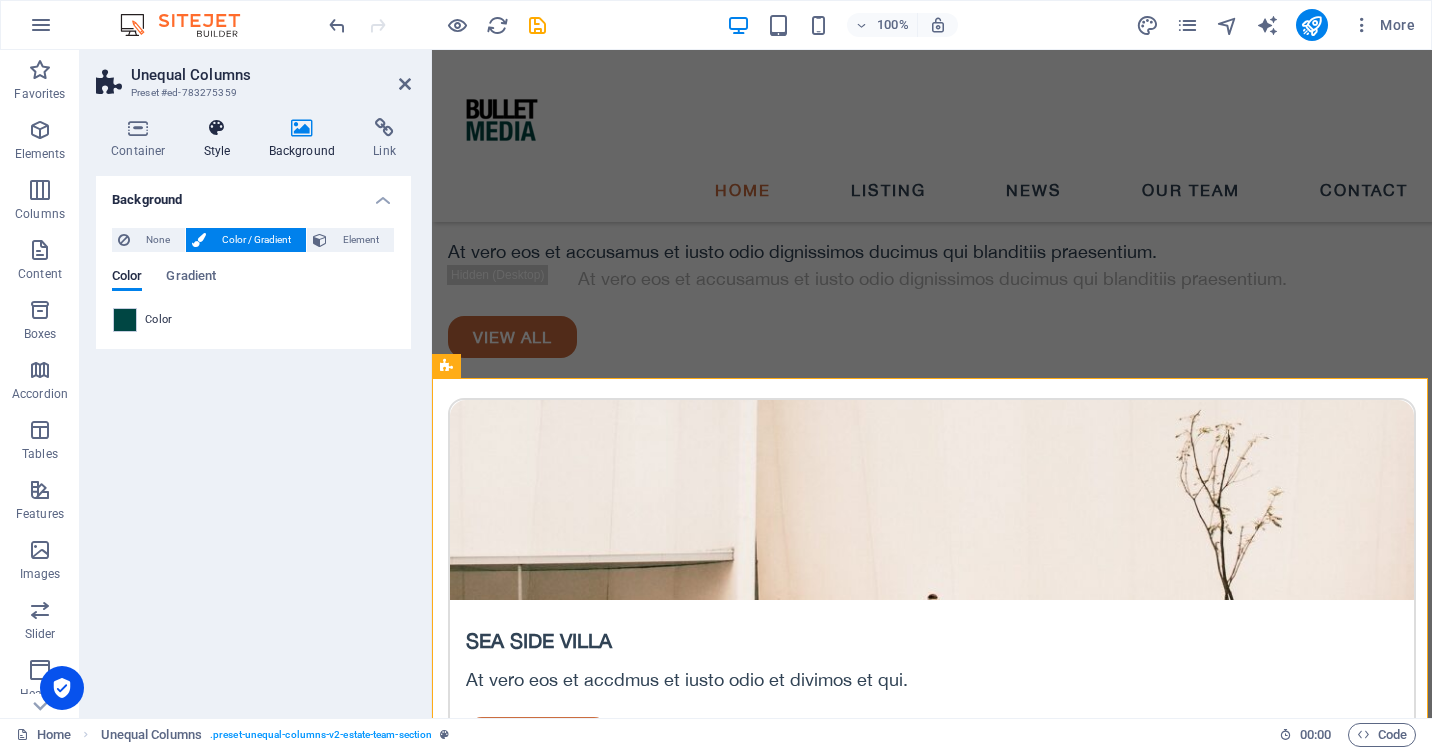 click on "Style" at bounding box center [221, 139] 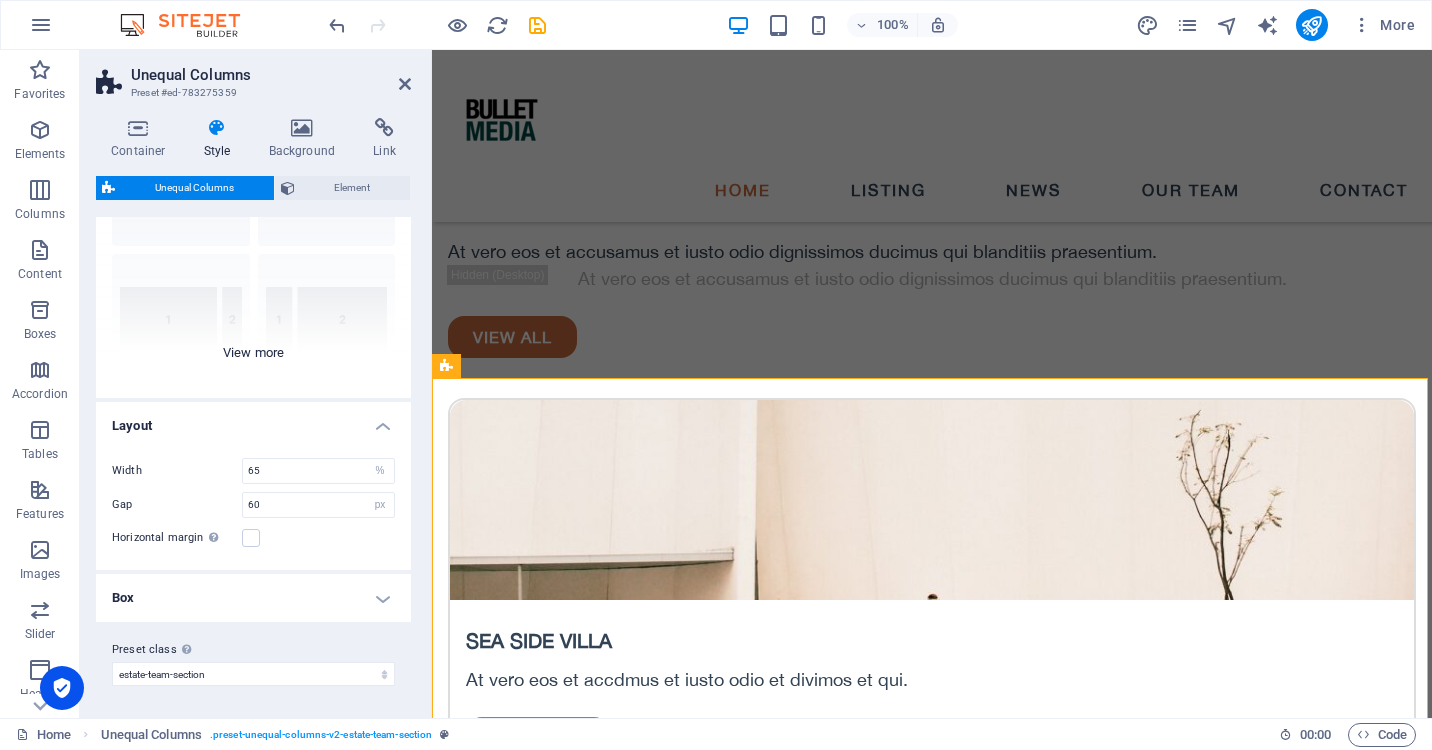 scroll, scrollTop: 154, scrollLeft: 0, axis: vertical 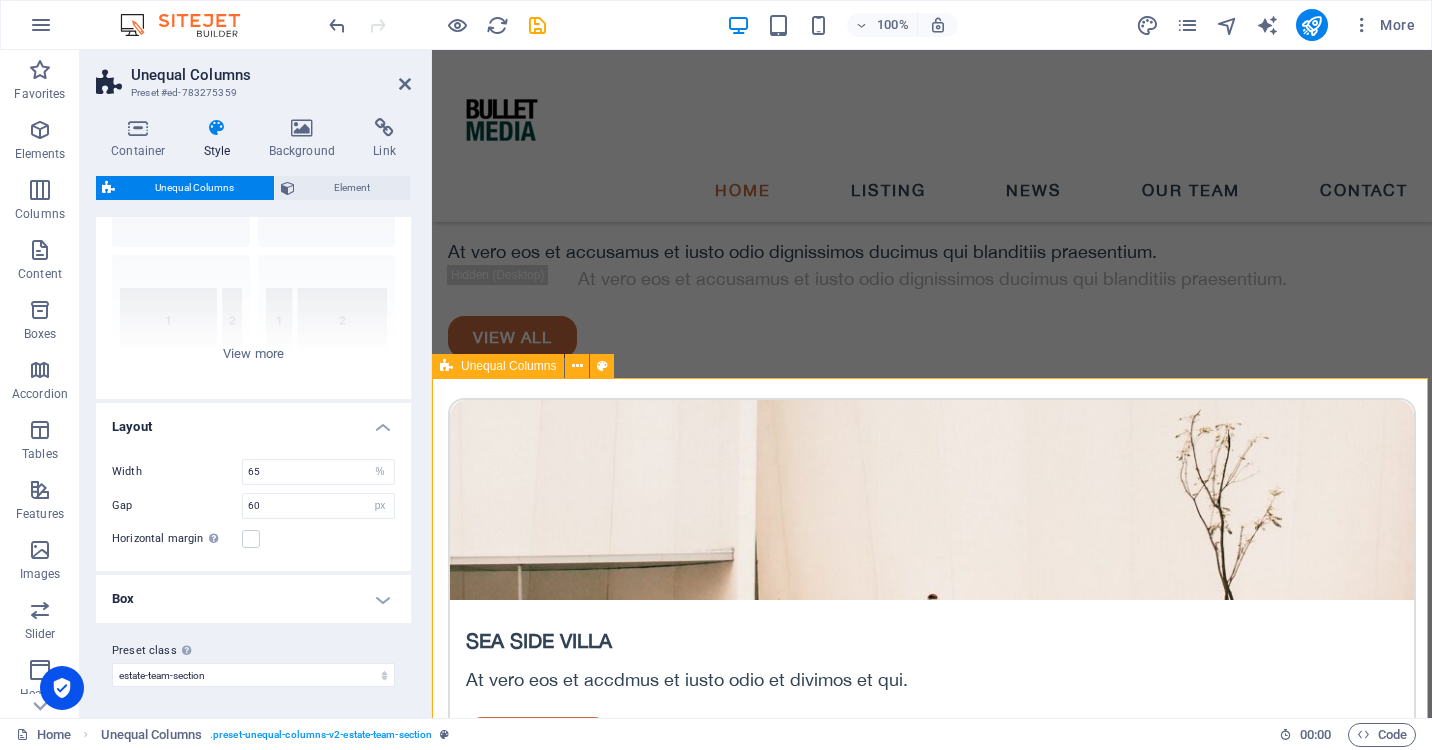click on "ABOUT US
what we are all about At vero eos et accusamus et iusto odioertis etdivimos ducimus qui blanditiis praentiuma voluptatum deleniti atque corrupti quos et [PERSON_NAME] et qahruas molestias excepturi eos. At vero [PERSON_NAME] et accusamus et iusto odioertis etdivimos ducimus qui blanditiis praentiuma voluptatum deleniti atque corrupti quos et [PERSON_NAME] et qahruas molestias excepturi eos. view our team [PERSON_NAME] REAL ESTATE AGENT [PERSON_NAME] REAL ESTATE AGENT [PERSON_NAME] REAL ESTATE AGENT [PERSON_NAME] REAL ESTATE AGENT" at bounding box center (932, 3400) 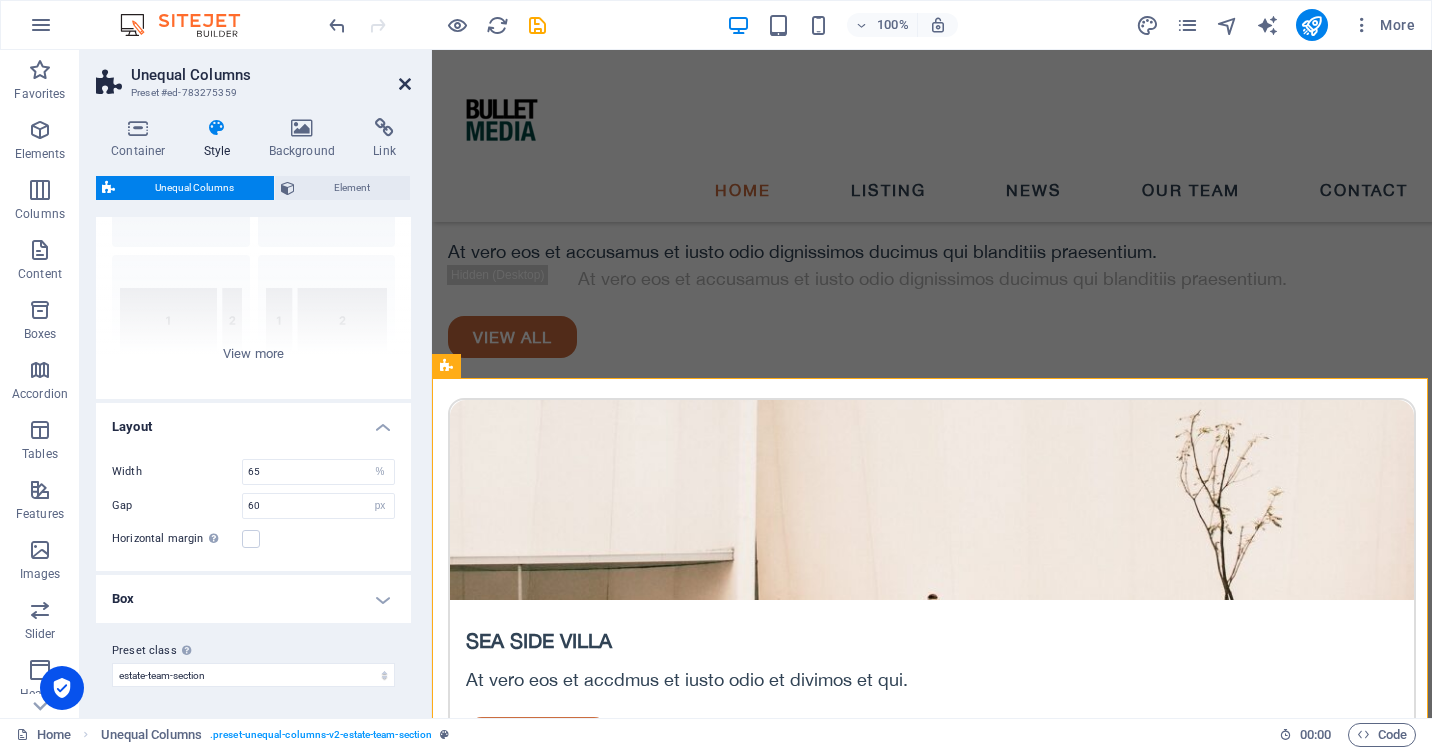 click at bounding box center (405, 84) 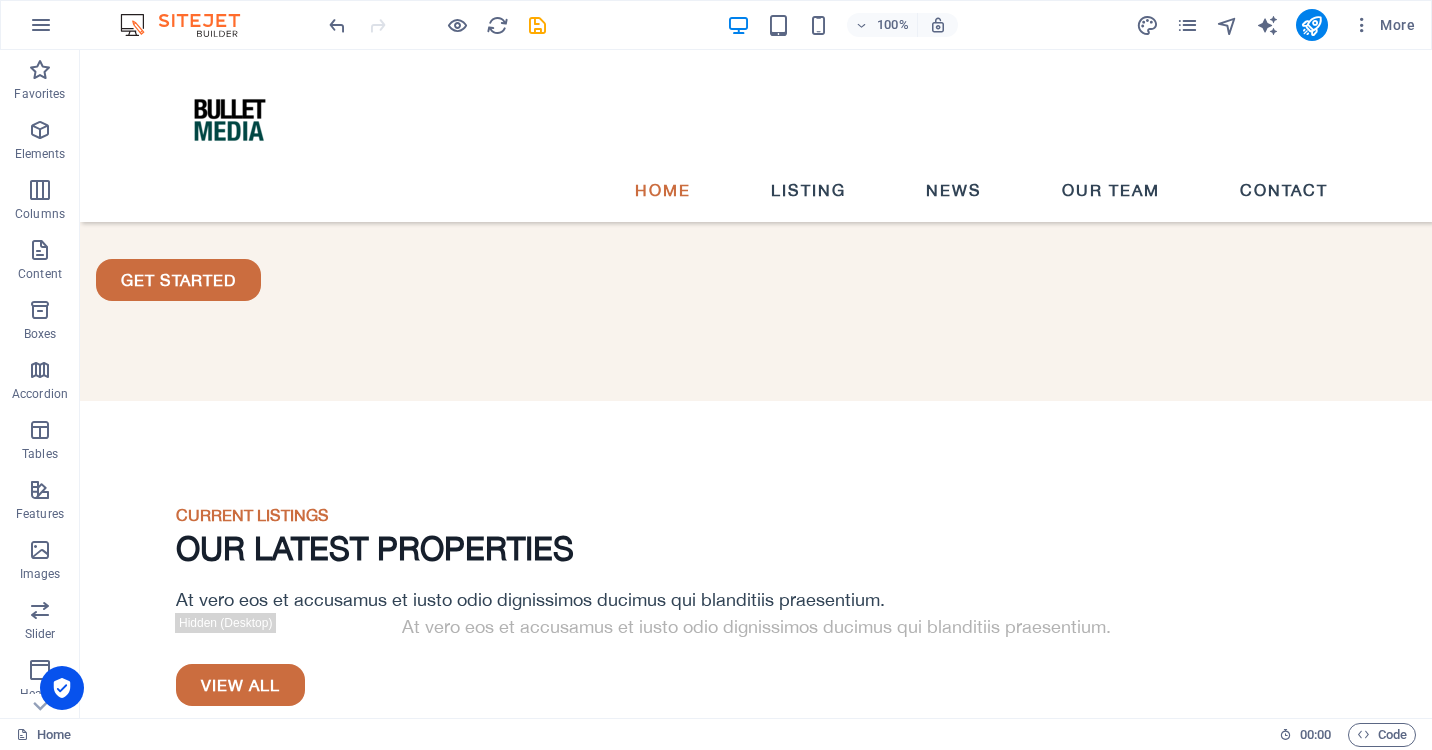 scroll, scrollTop: 2469, scrollLeft: 0, axis: vertical 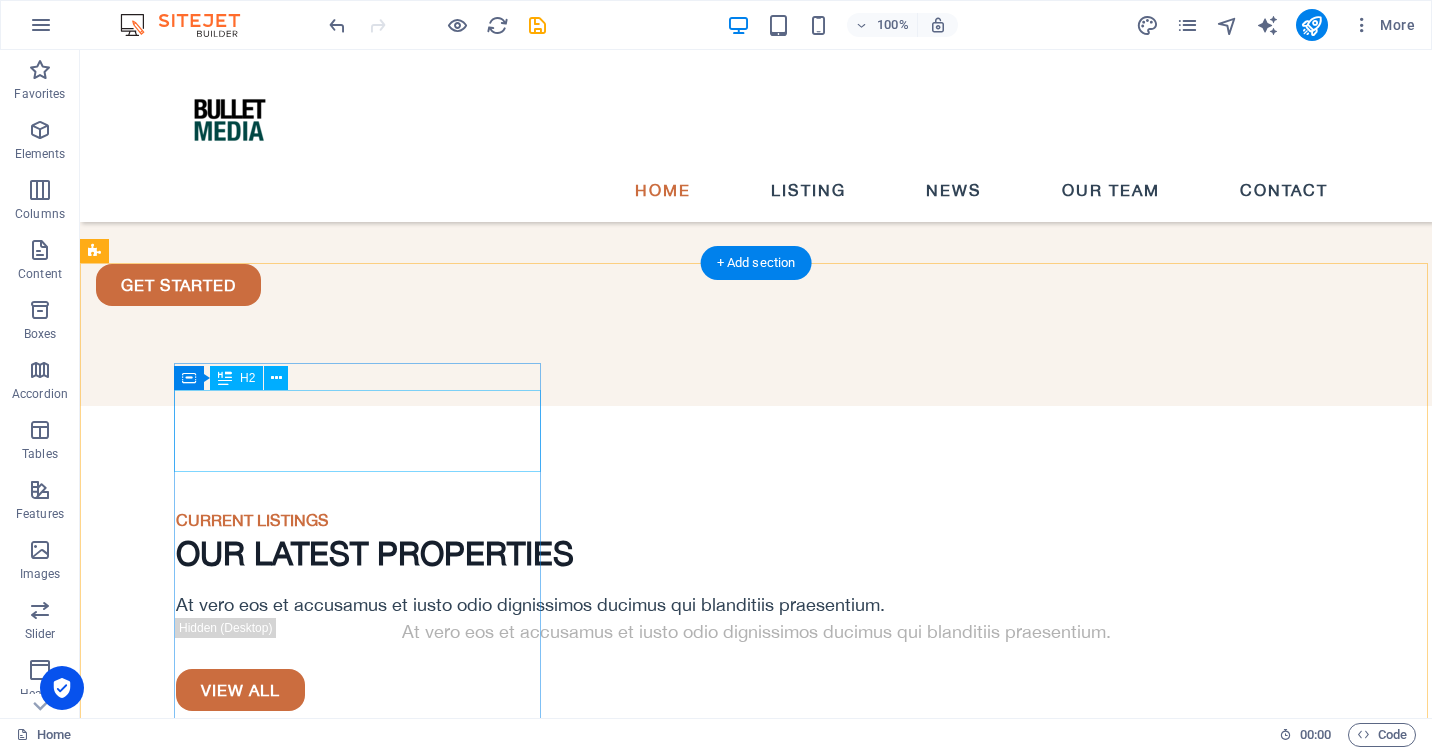 click on "what we are all about" at bounding box center (676, 2663) 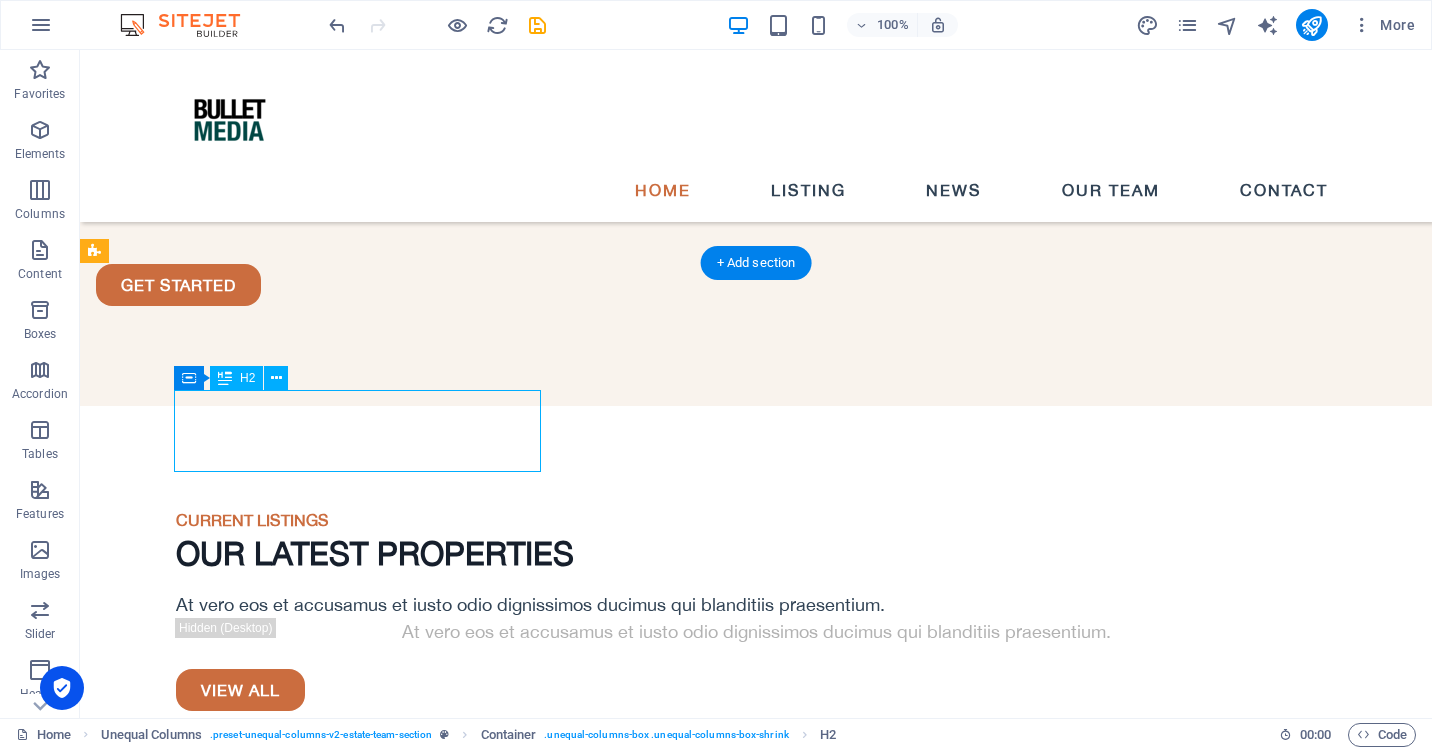 click on "what we are all about" at bounding box center (676, 2663) 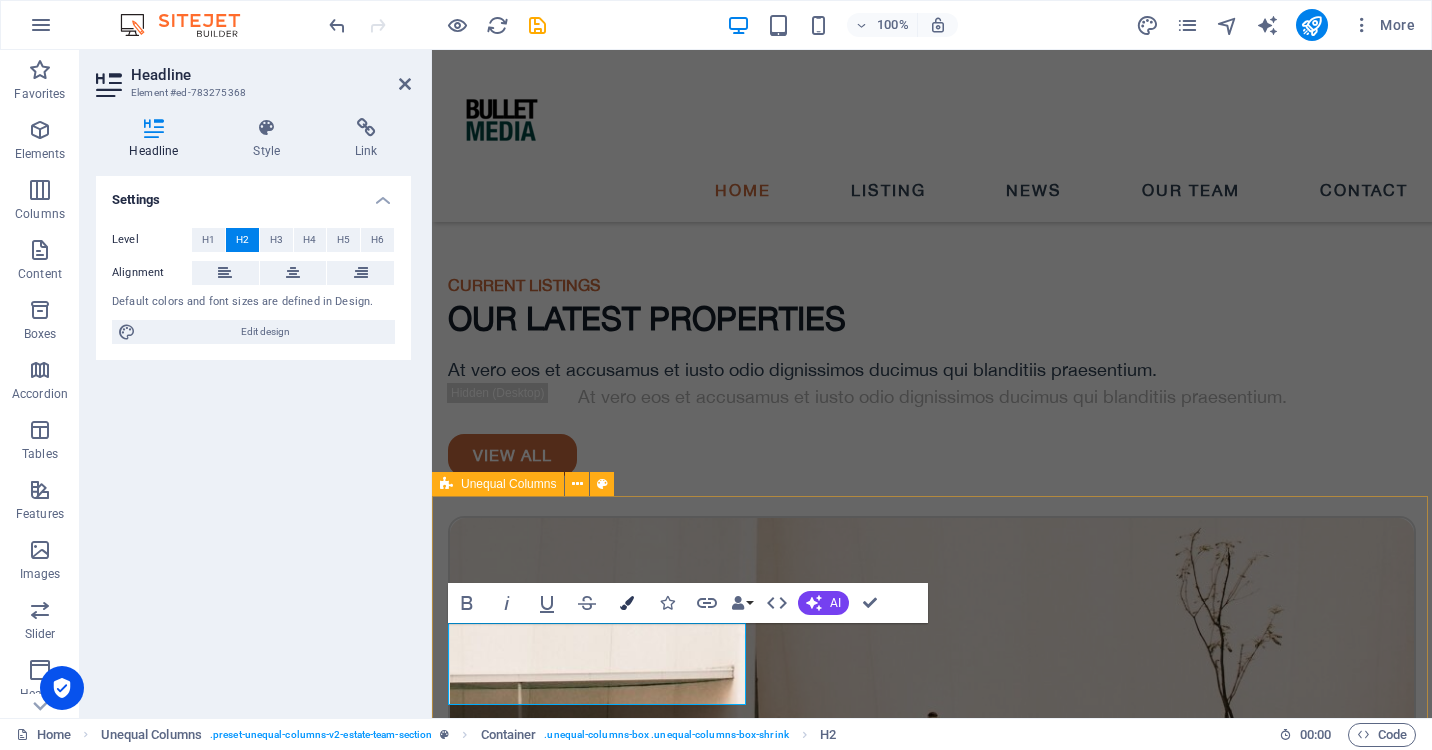 click at bounding box center (627, 603) 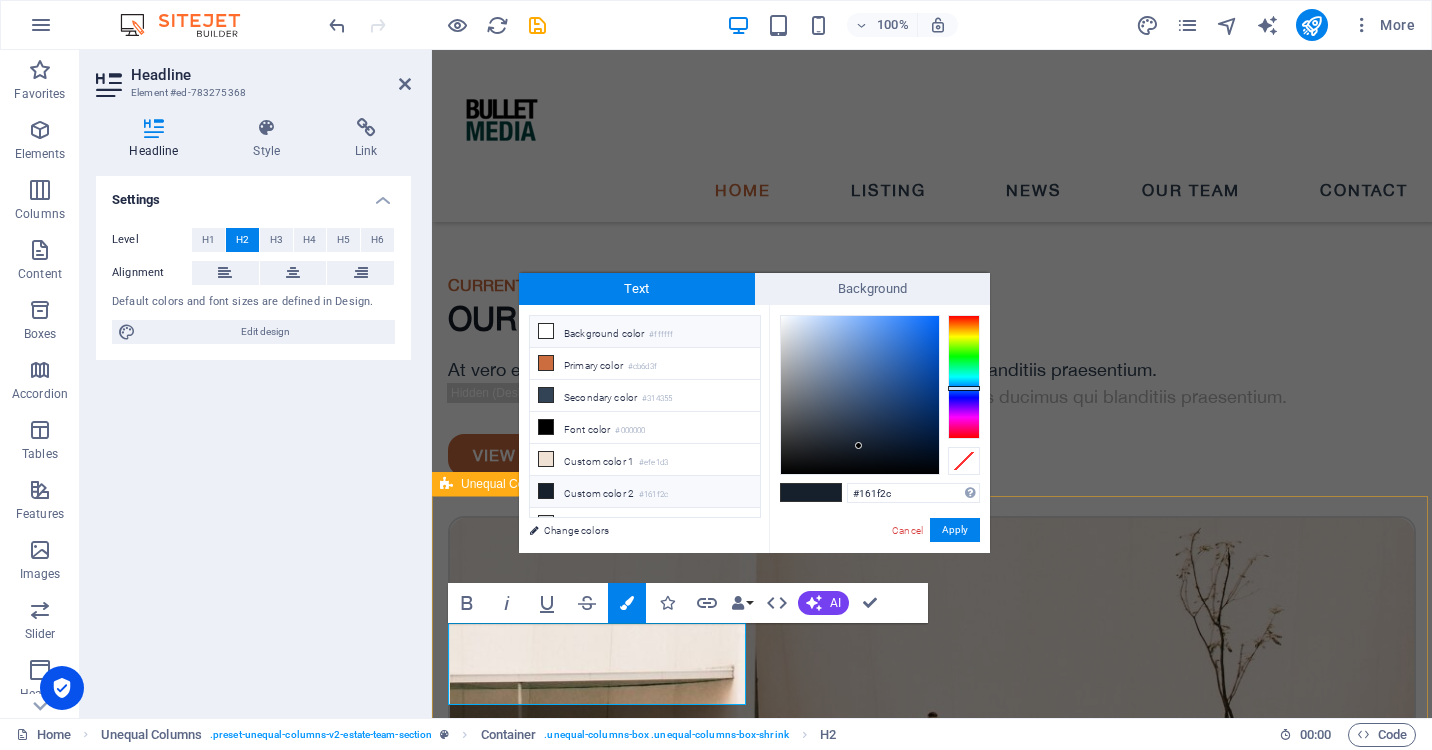 click on "Background color
#ffffff" at bounding box center (645, 332) 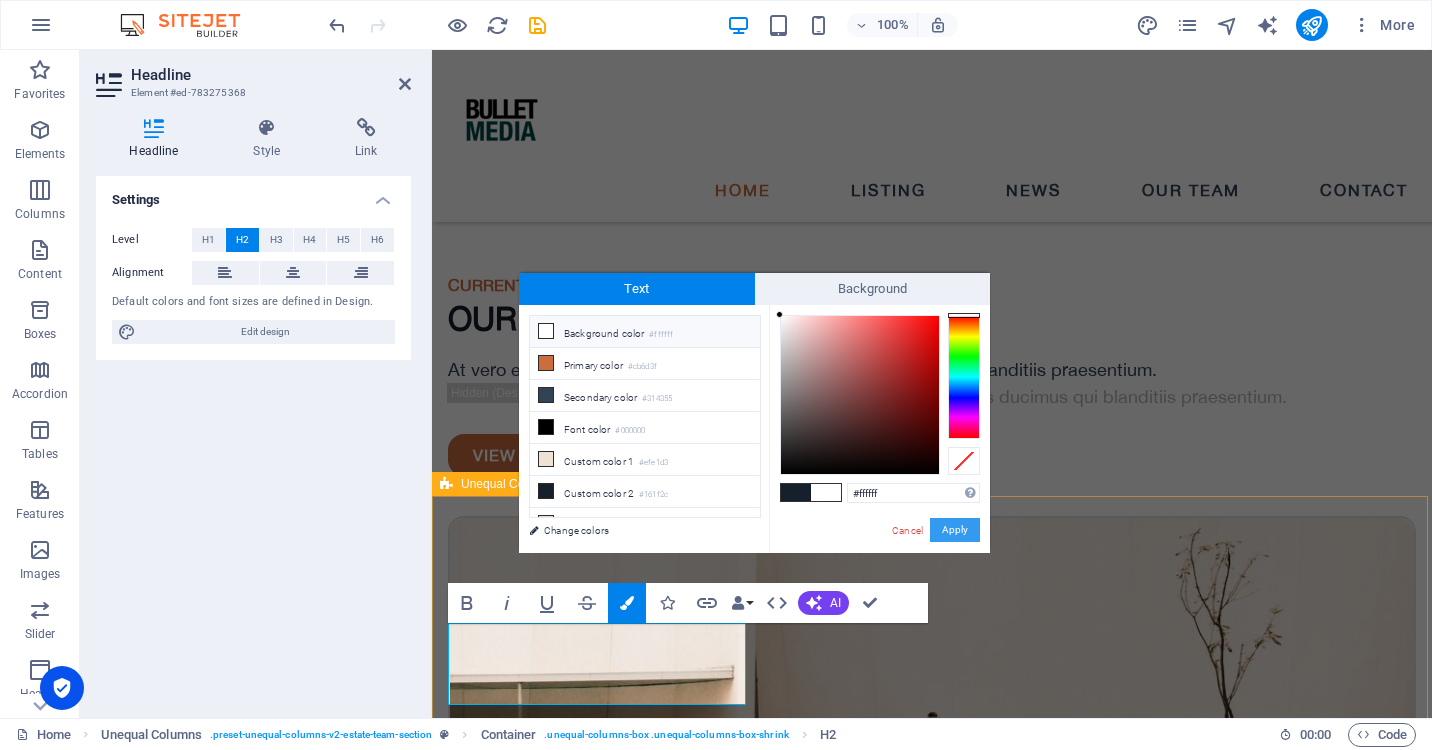 click on "Apply" at bounding box center [955, 530] 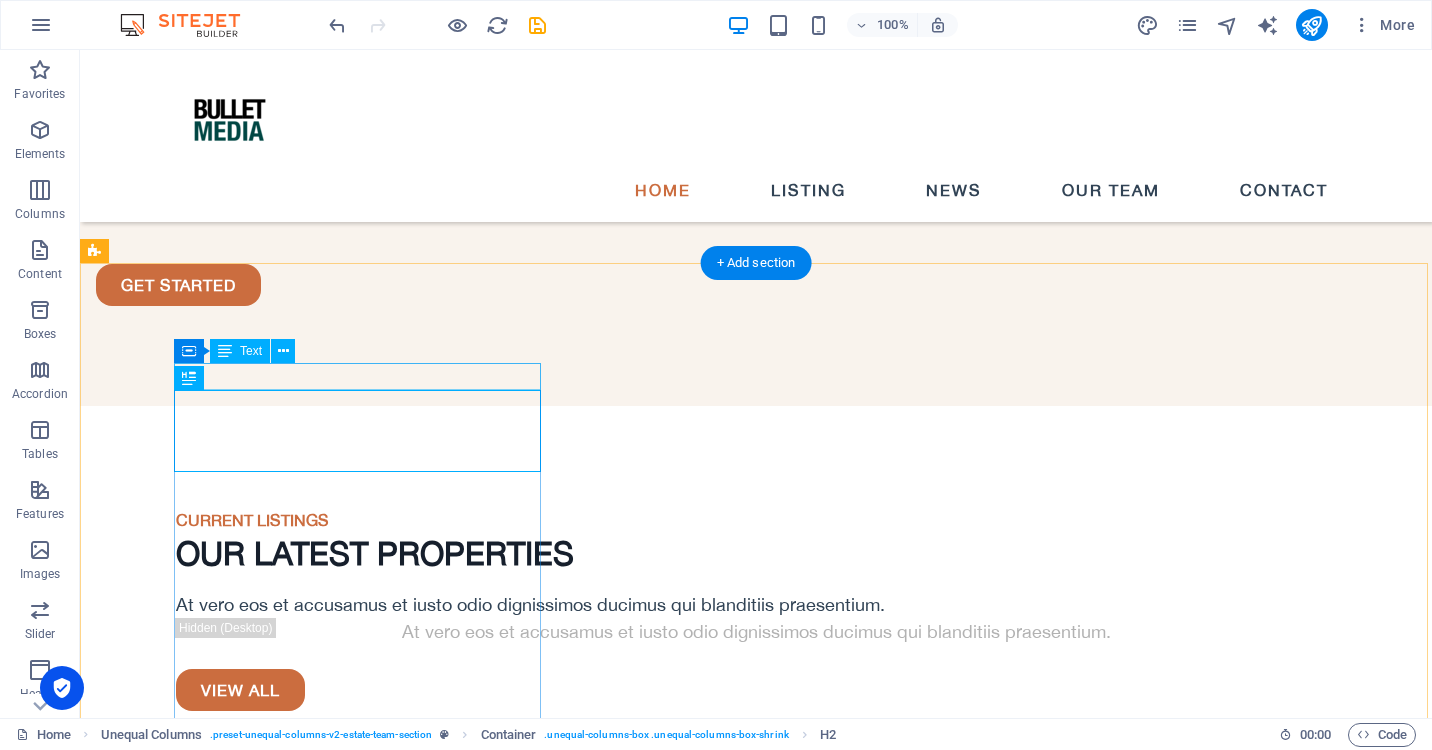 click on "ABOUT US" at bounding box center (676, 2628) 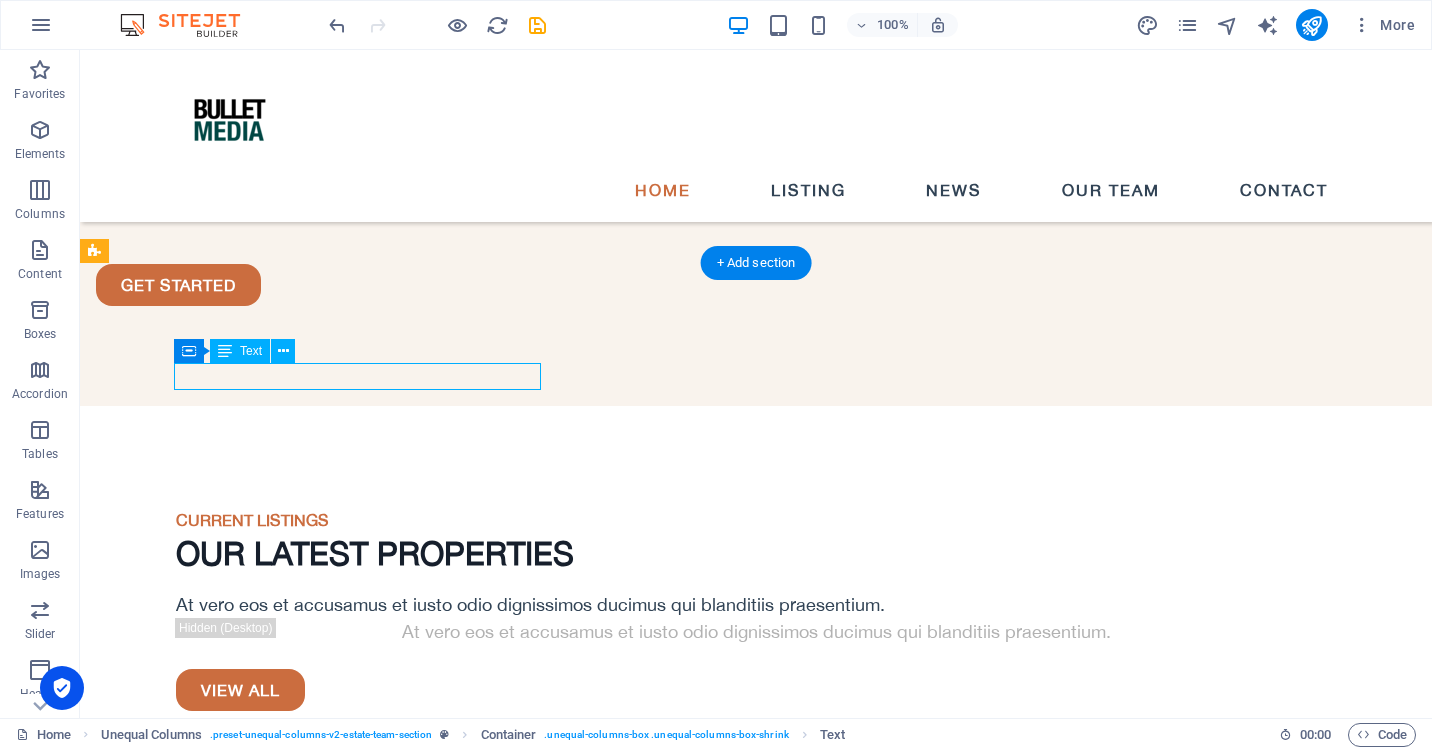 click on "ABOUT US" at bounding box center (676, 2628) 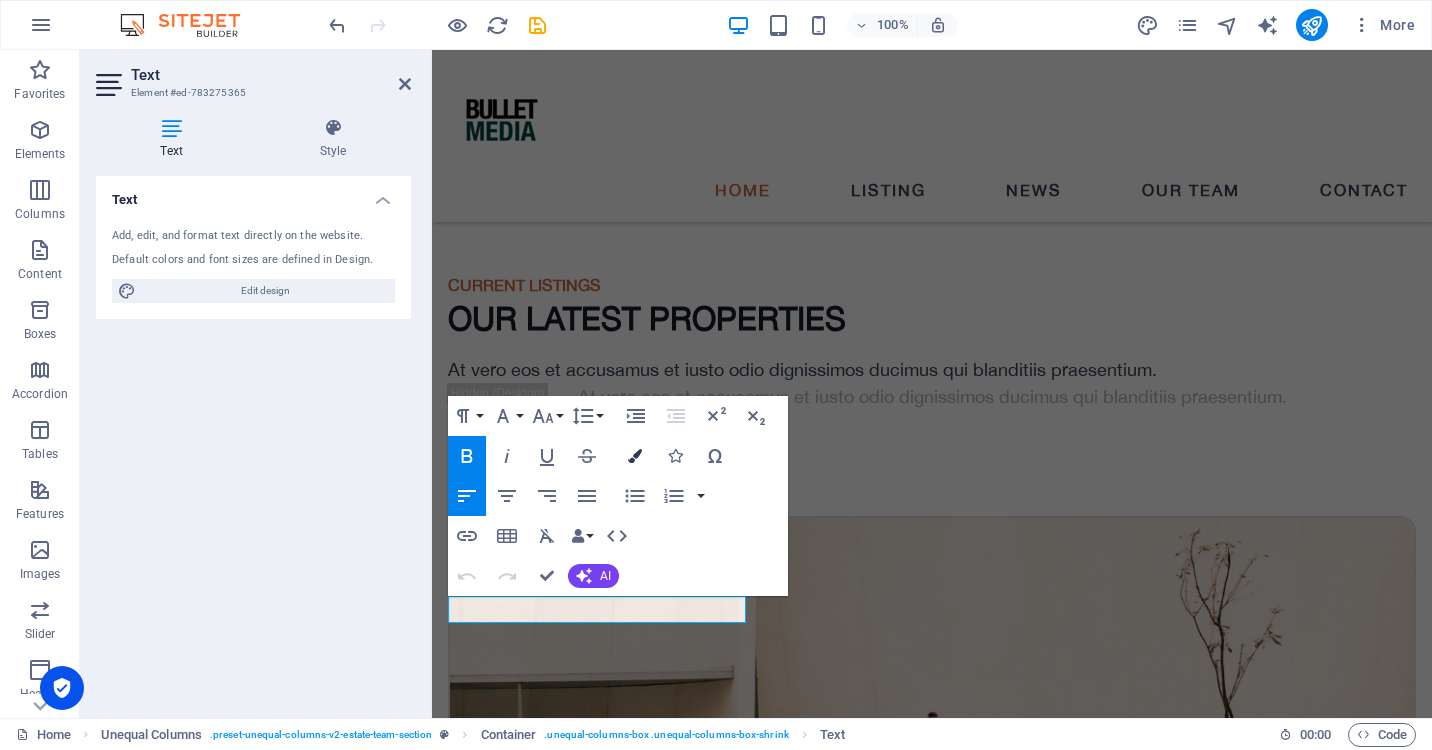 click at bounding box center [635, 456] 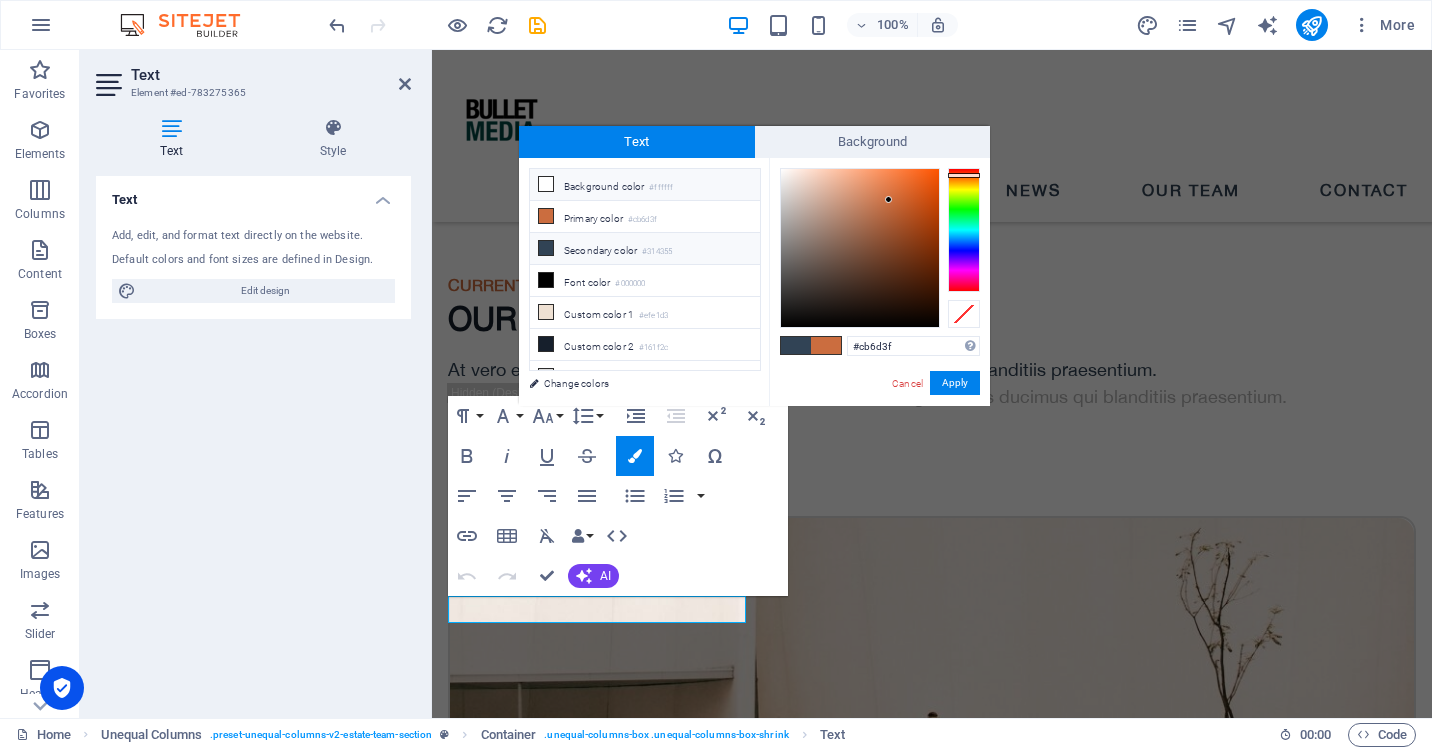 click on "Background color
#ffffff" at bounding box center [645, 185] 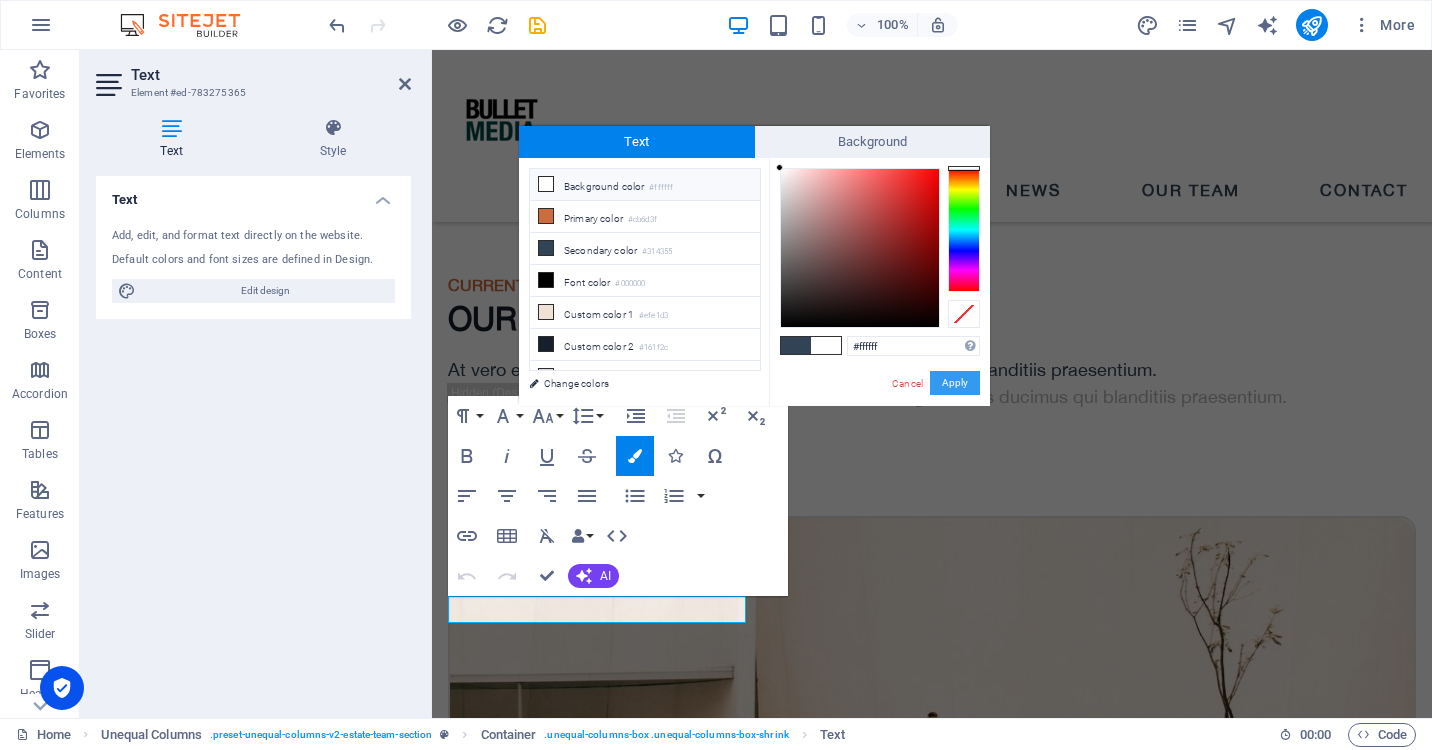 click on "Apply" at bounding box center [955, 383] 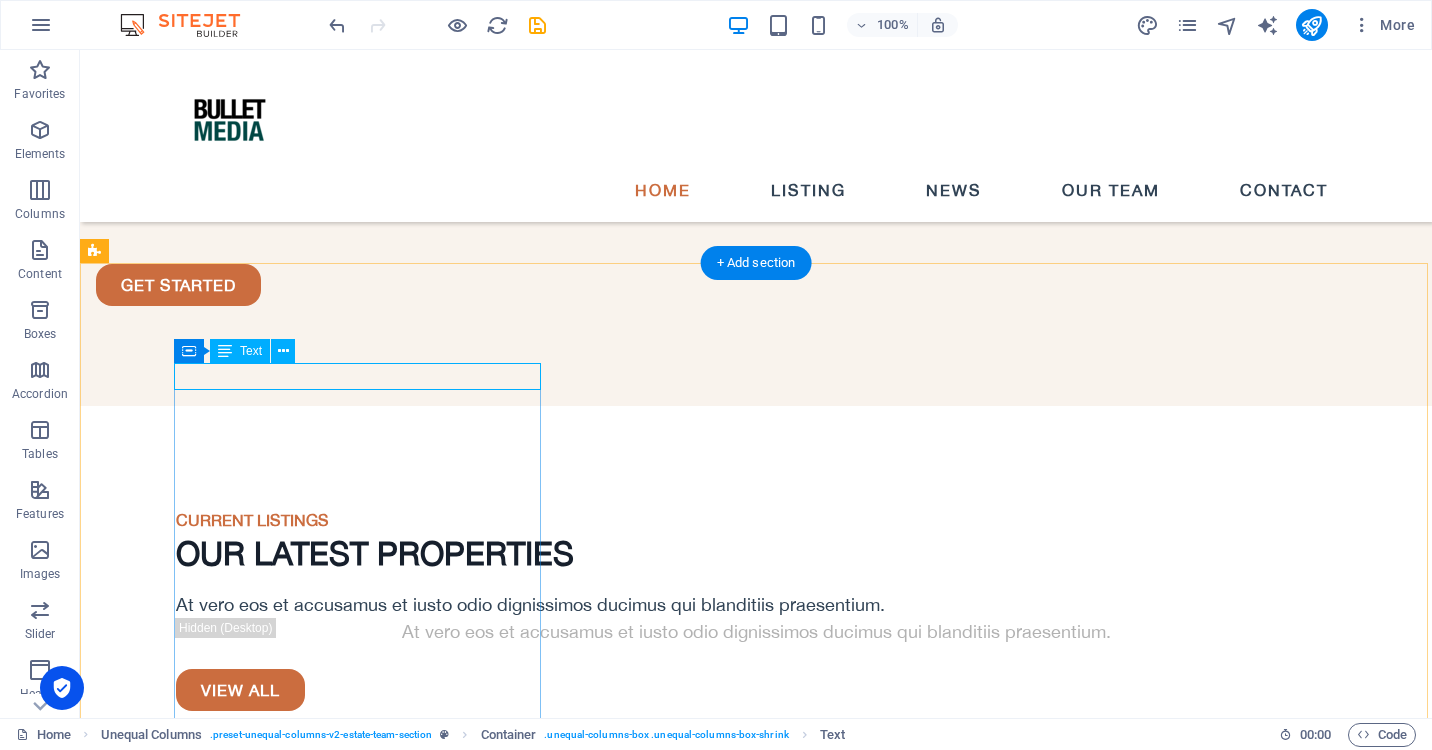 click on "ABOUT US" at bounding box center (676, 2628) 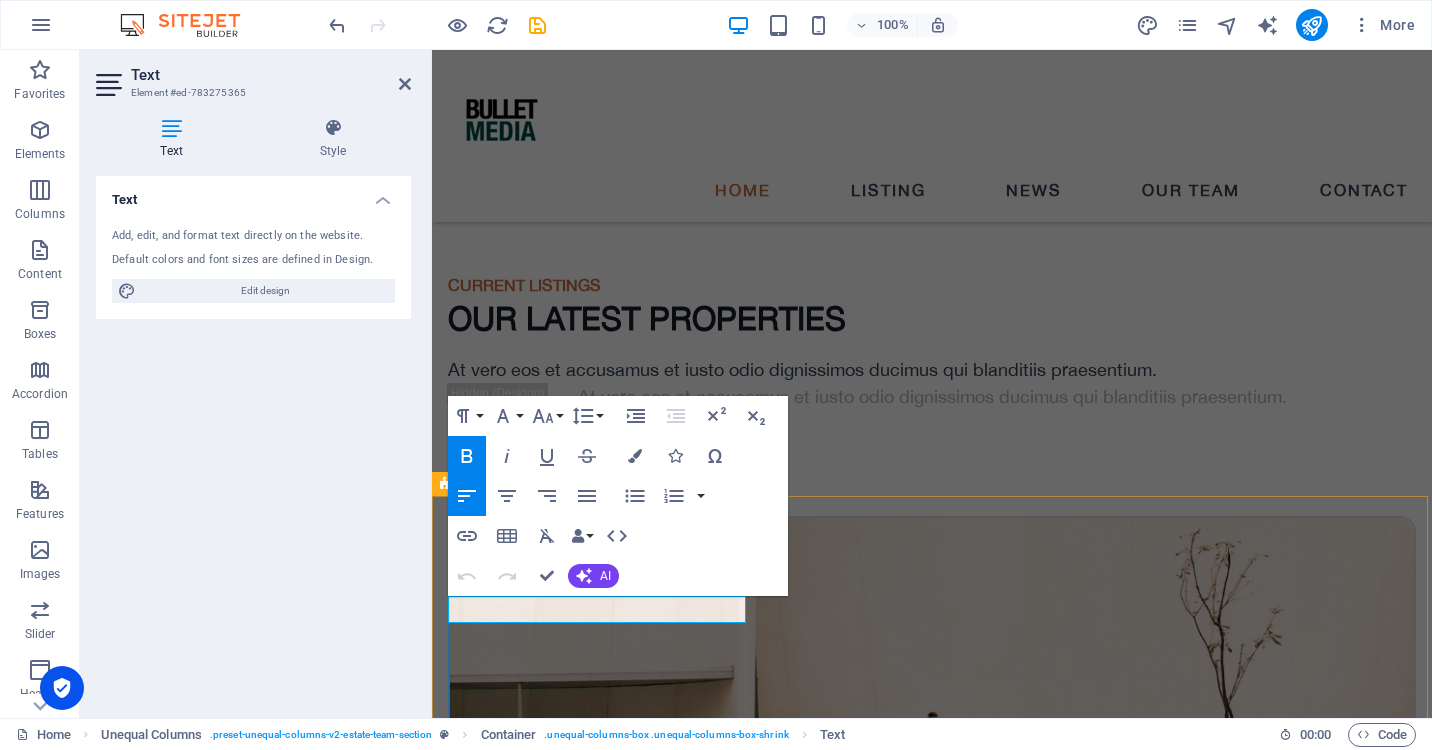 click on "ABOUT US" at bounding box center (489, 2393) 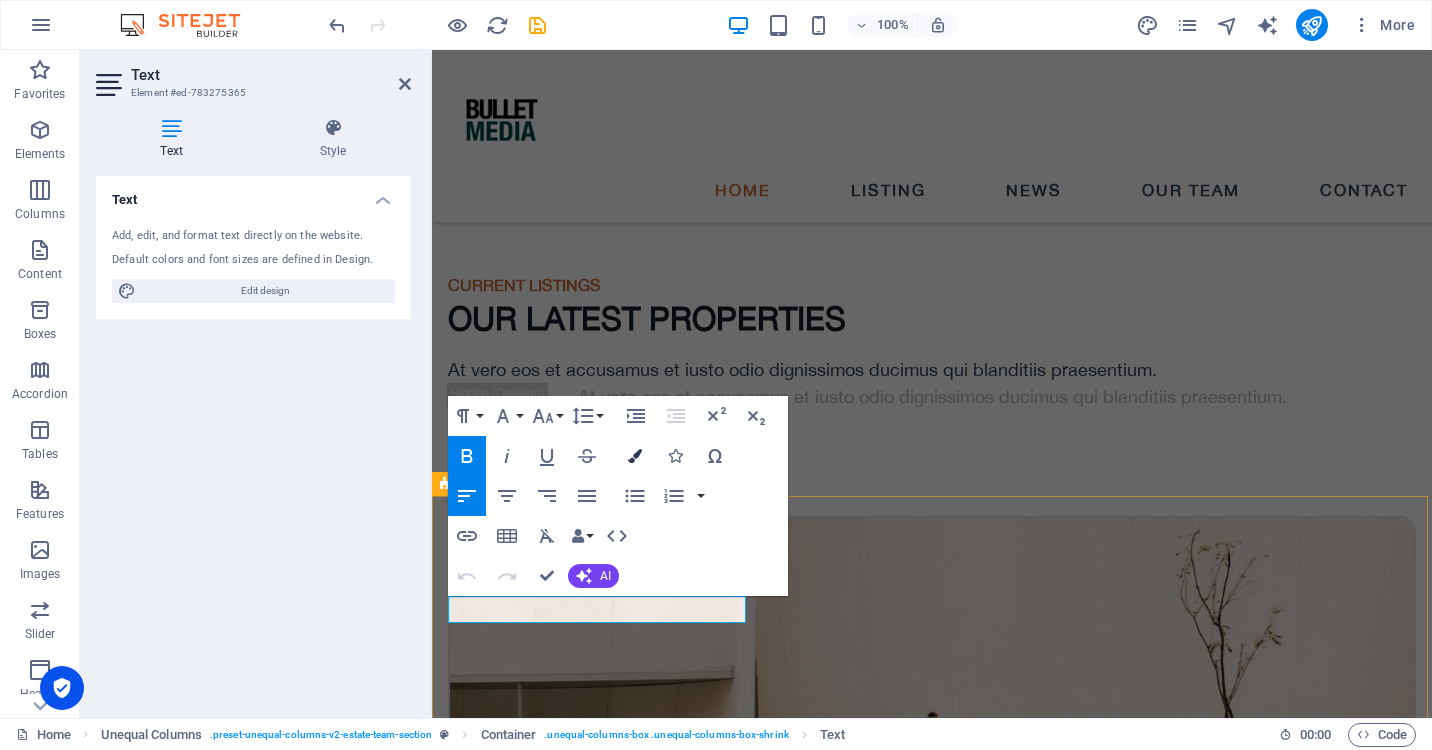 click at bounding box center (635, 456) 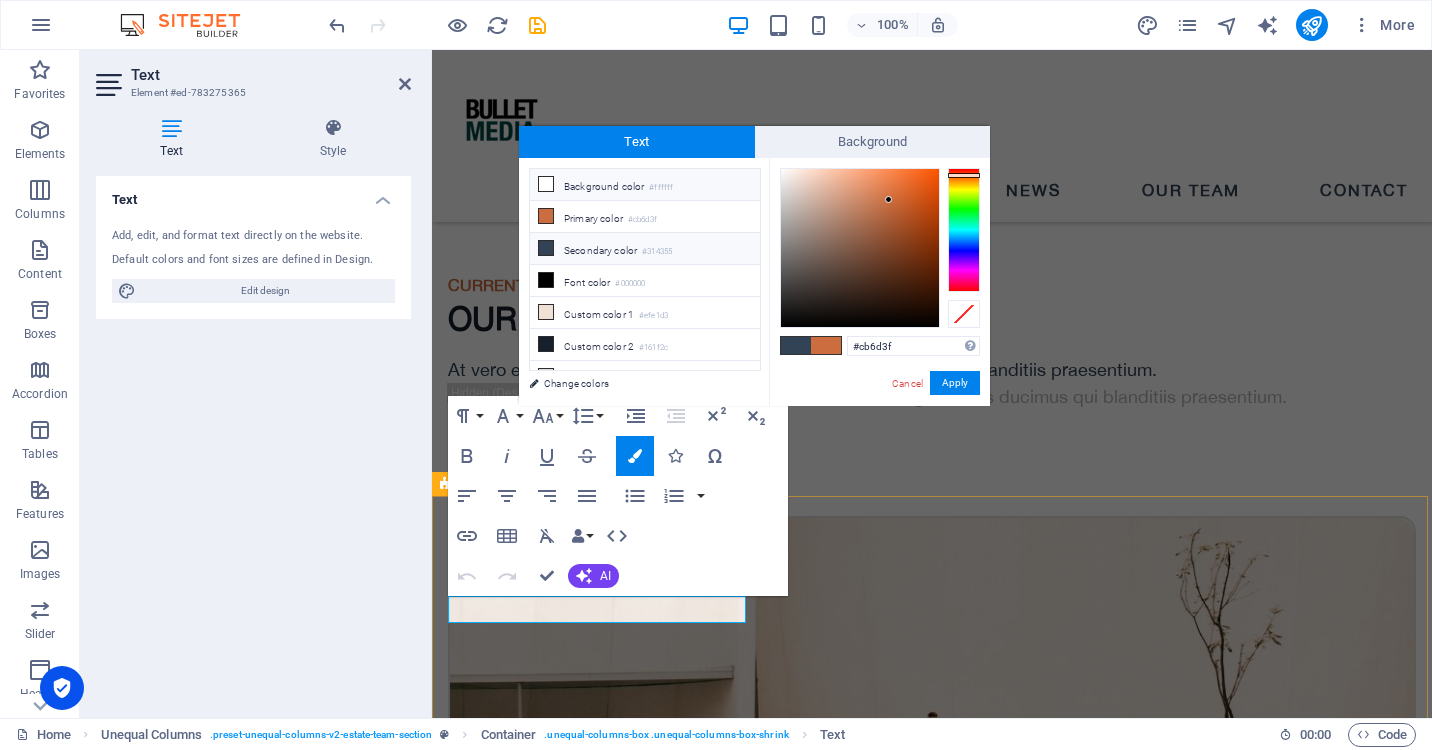 click on "Background color
#ffffff" at bounding box center [645, 185] 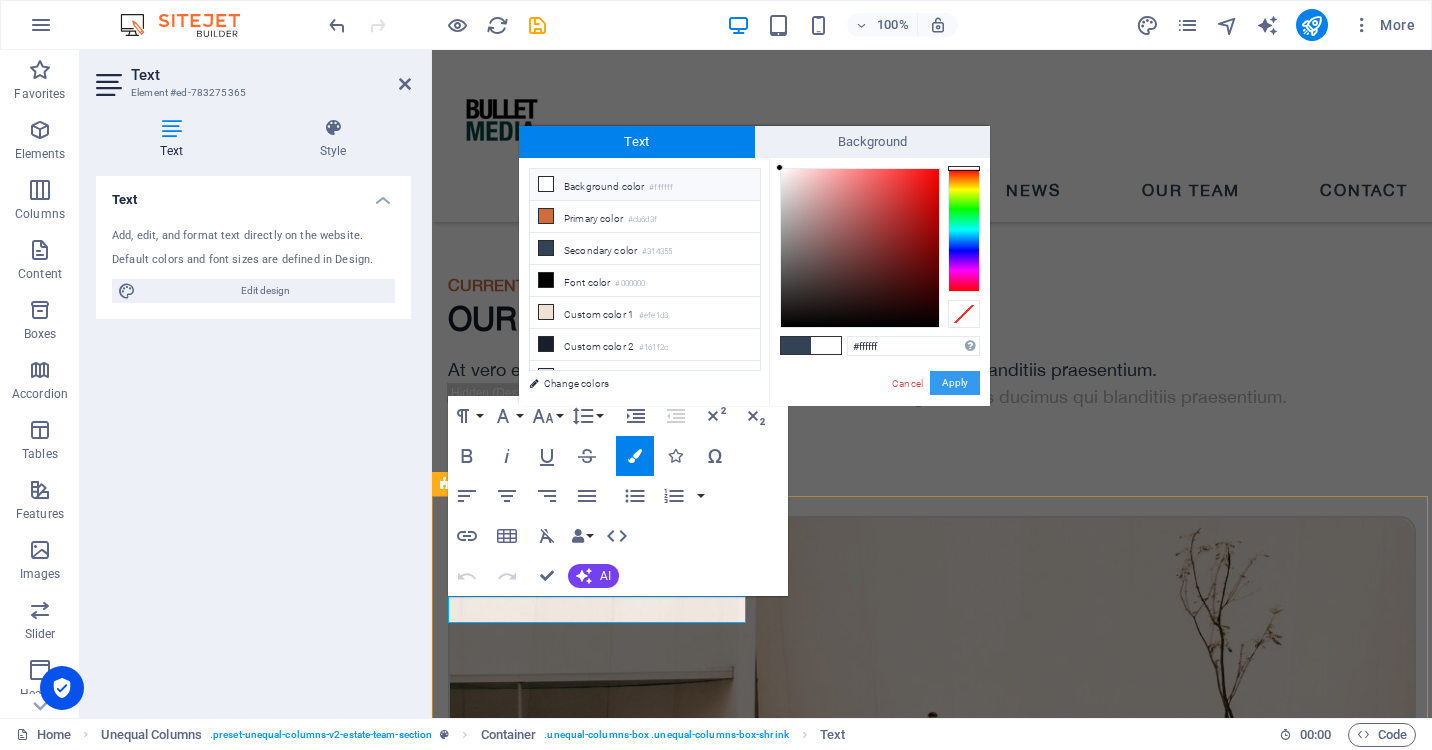 click on "Apply" at bounding box center (955, 383) 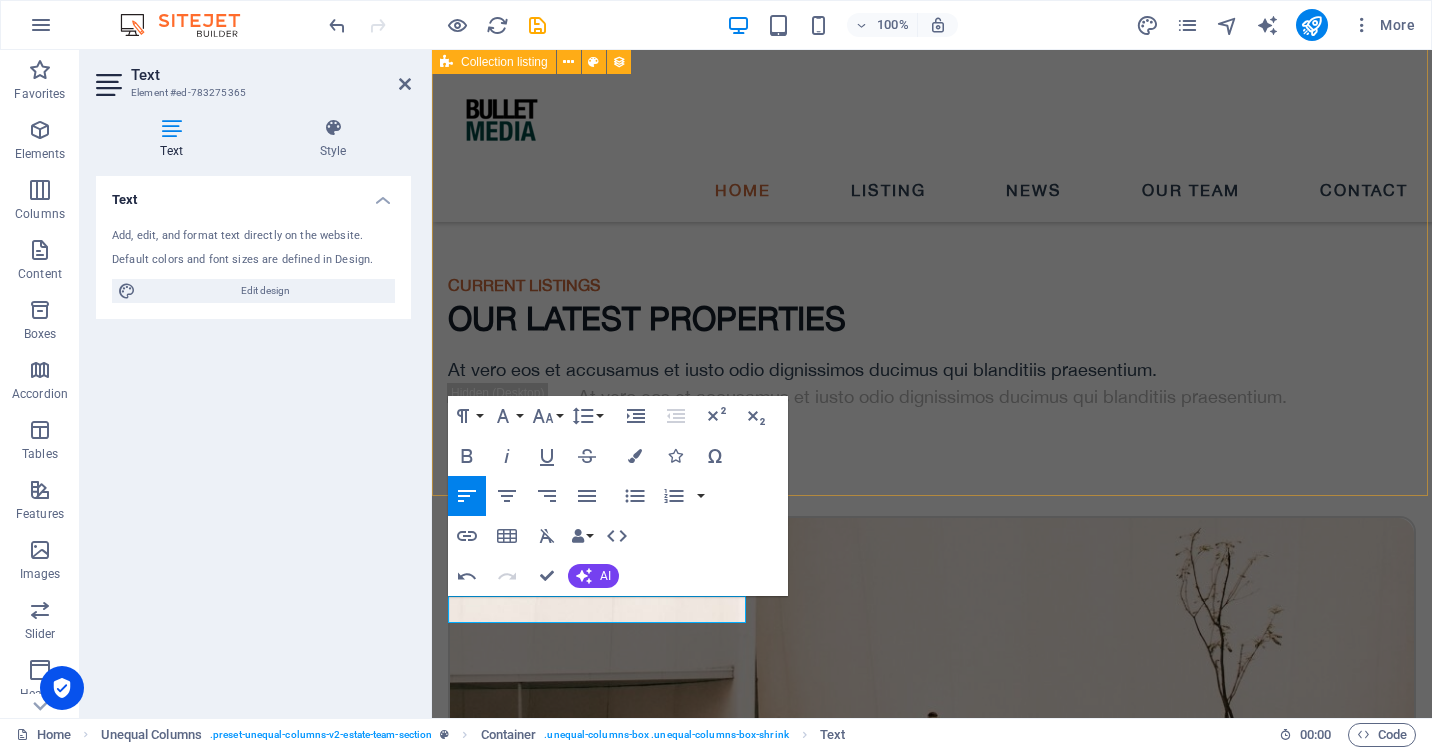 click on "Sea Side Villa At vero eos et accdmus et iusto odio et divimos et qui. Read more [GEOGRAPHIC_DATA][PERSON_NAME] At vero eos et accdmus et iusto odio et divimos et qui. Read more Orchard St. At vero eos et accdmus et iusto odio et divimos et qui. Read more [US_STATE] Bay At vero eos et accdmus et iusto odio et divimos et qui. Read more  Vorherige Nächste" at bounding box center (932, 1388) 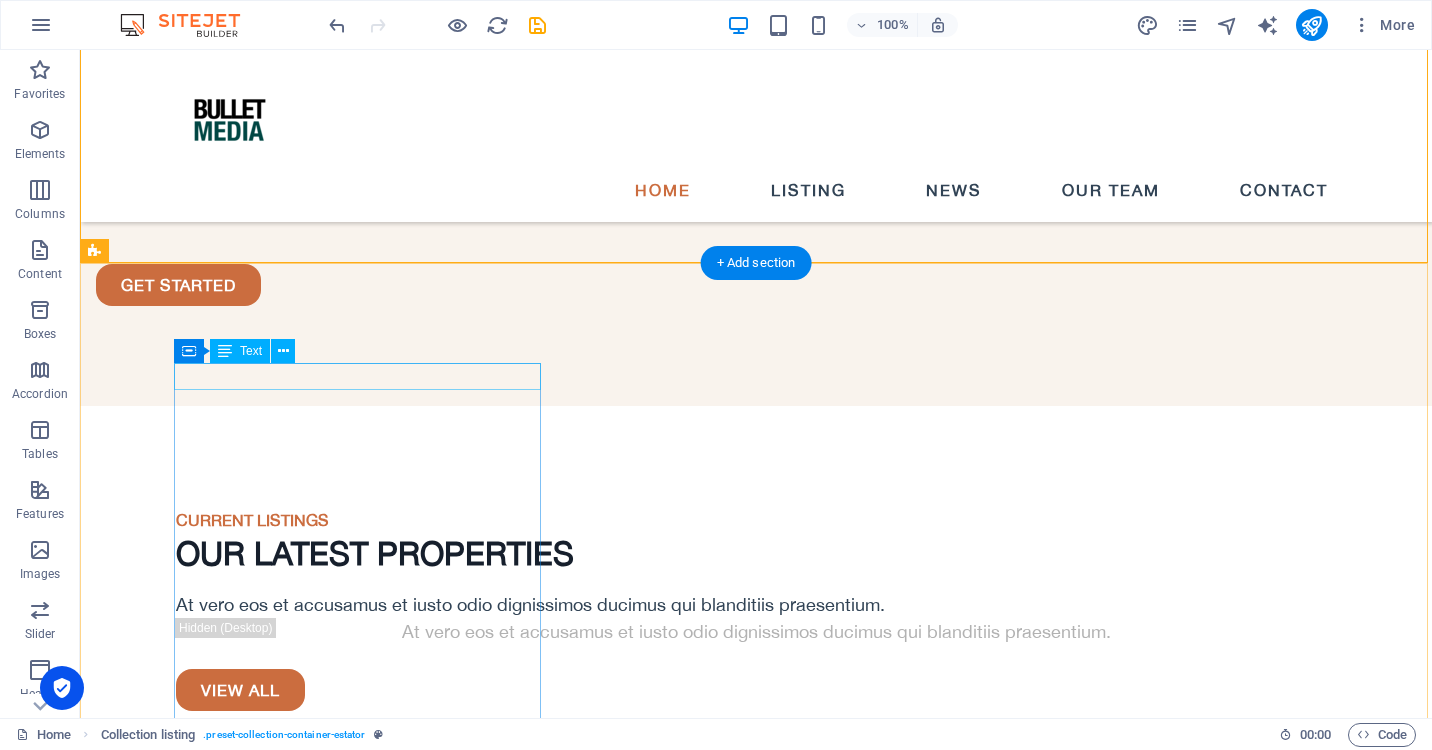 click on "ABOUT US" at bounding box center [676, 2628] 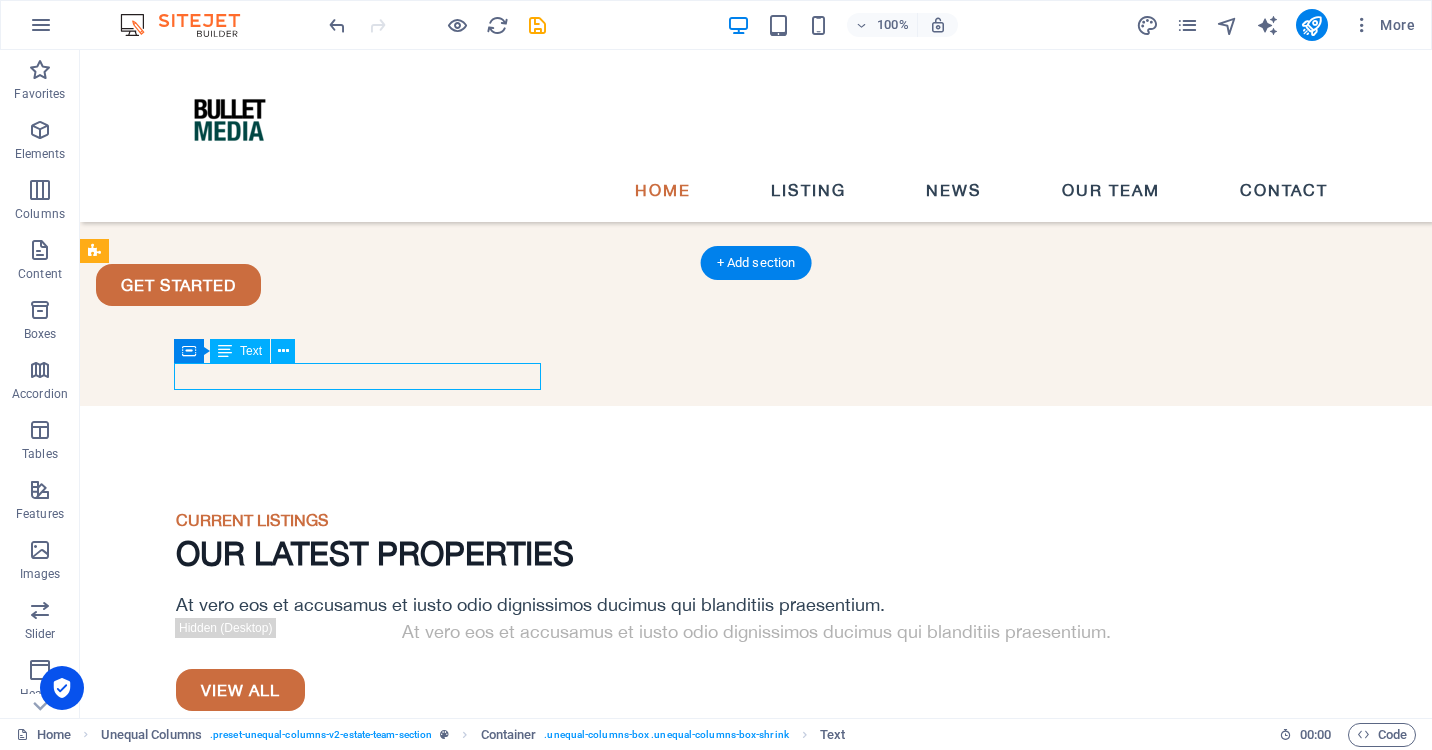 click on "ABOUT US" at bounding box center (676, 2628) 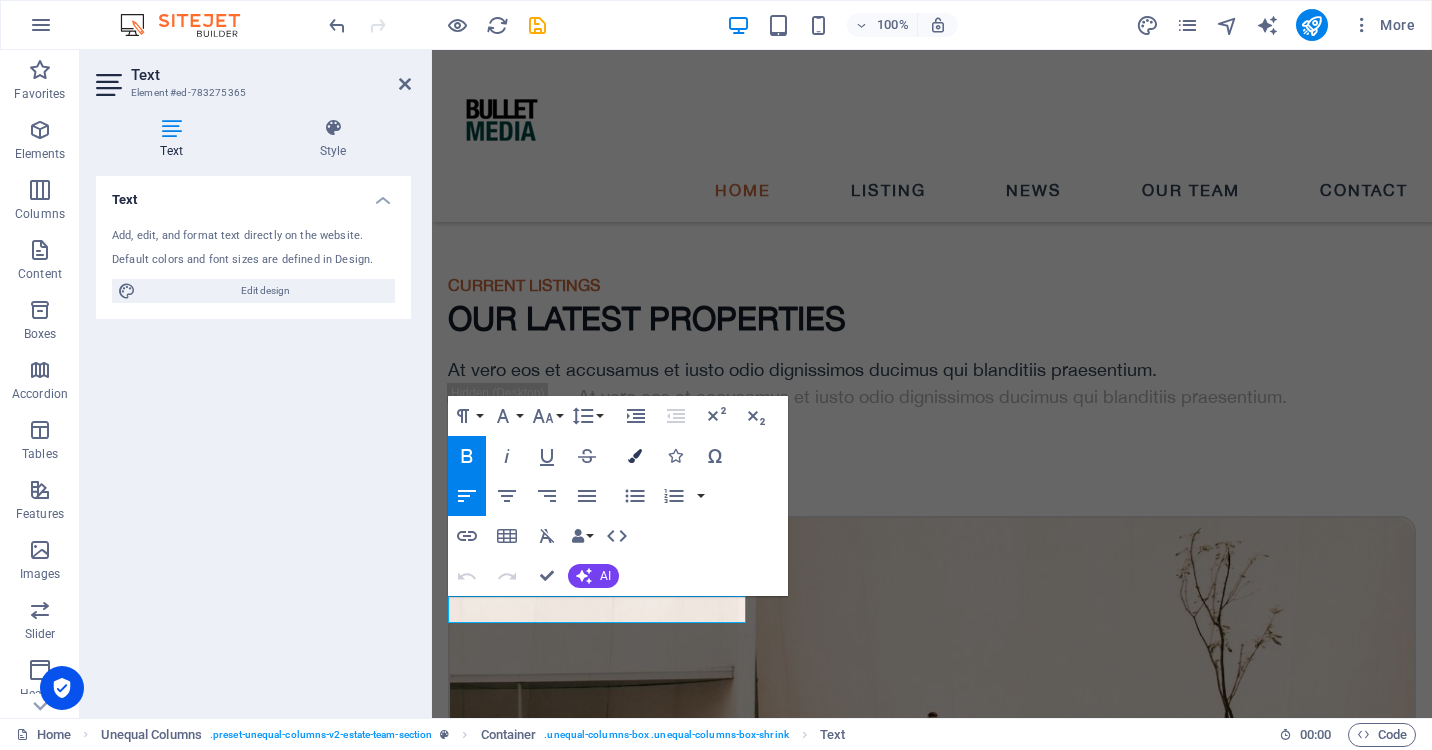 click at bounding box center [635, 456] 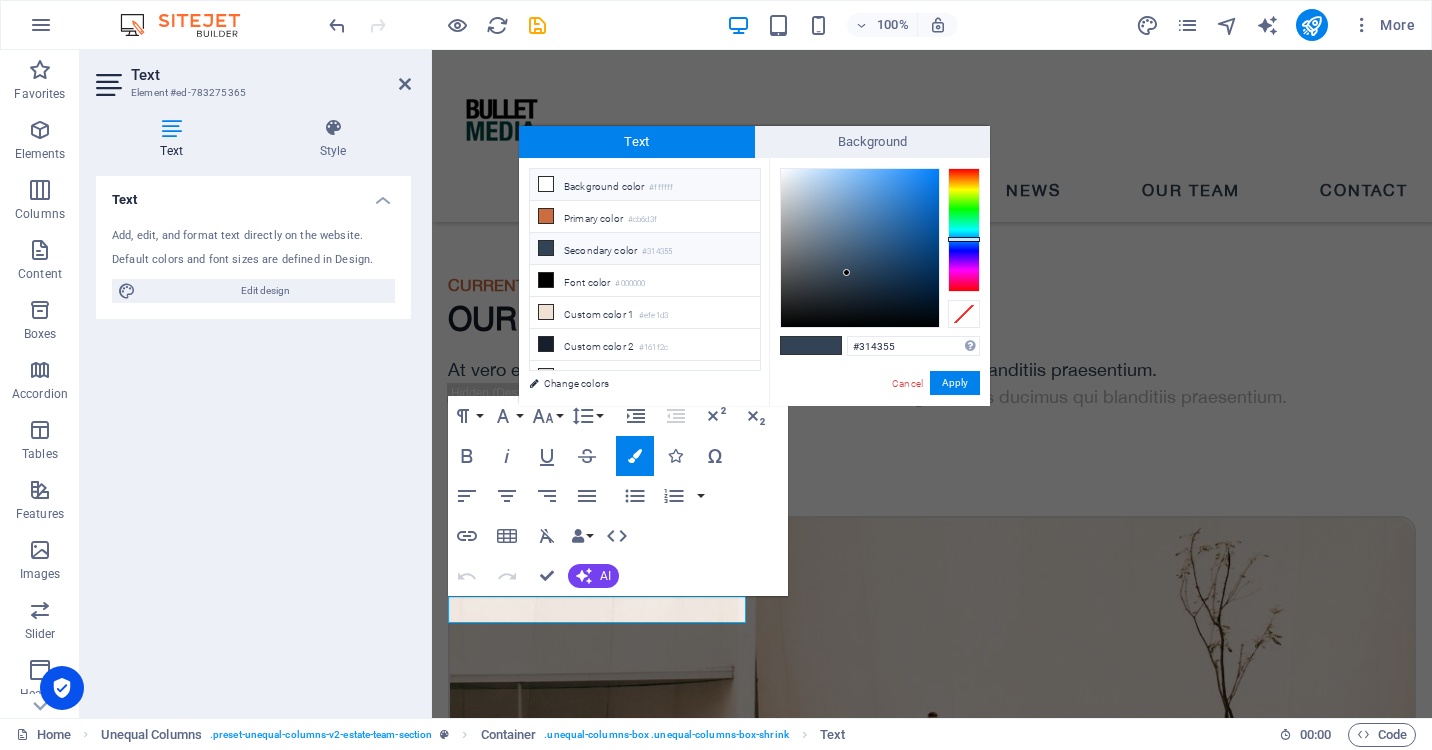 click at bounding box center (546, 184) 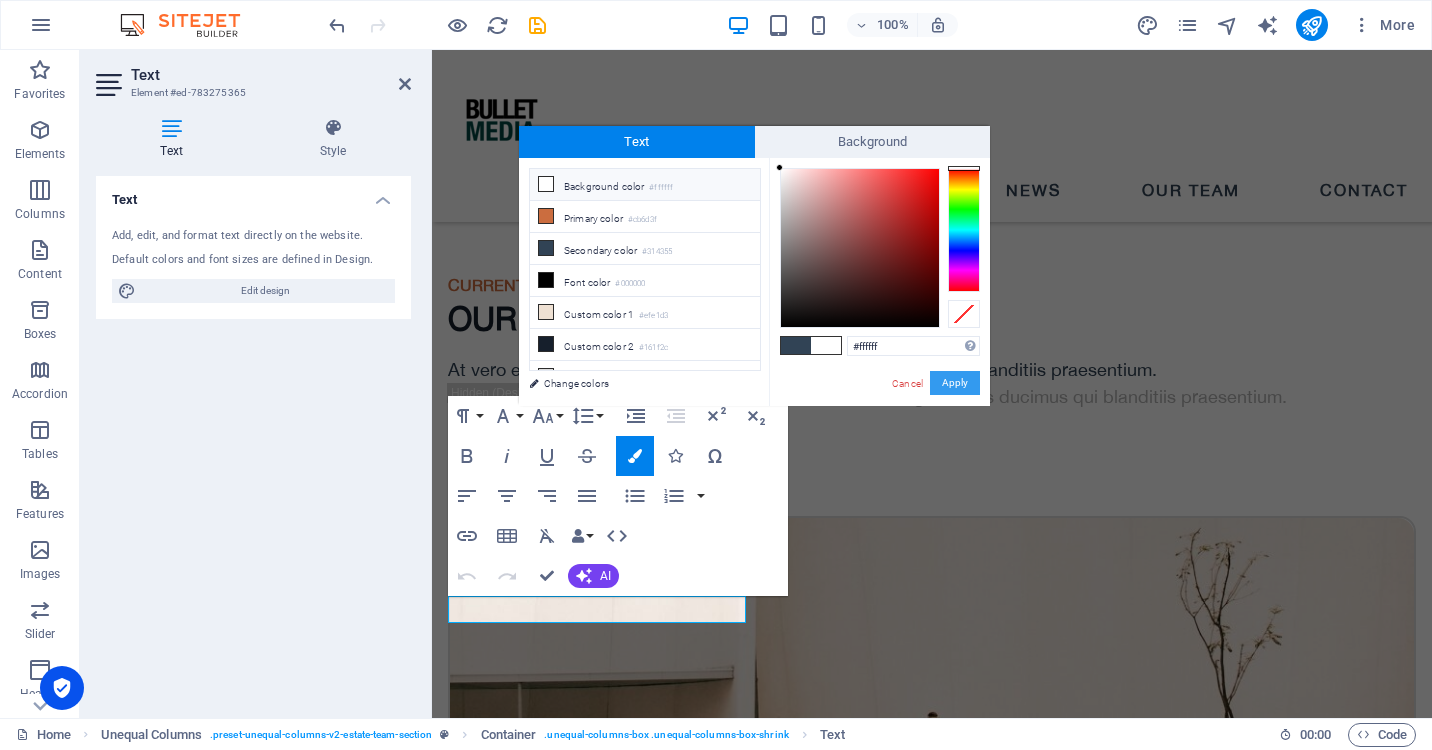 click on "Apply" at bounding box center [955, 383] 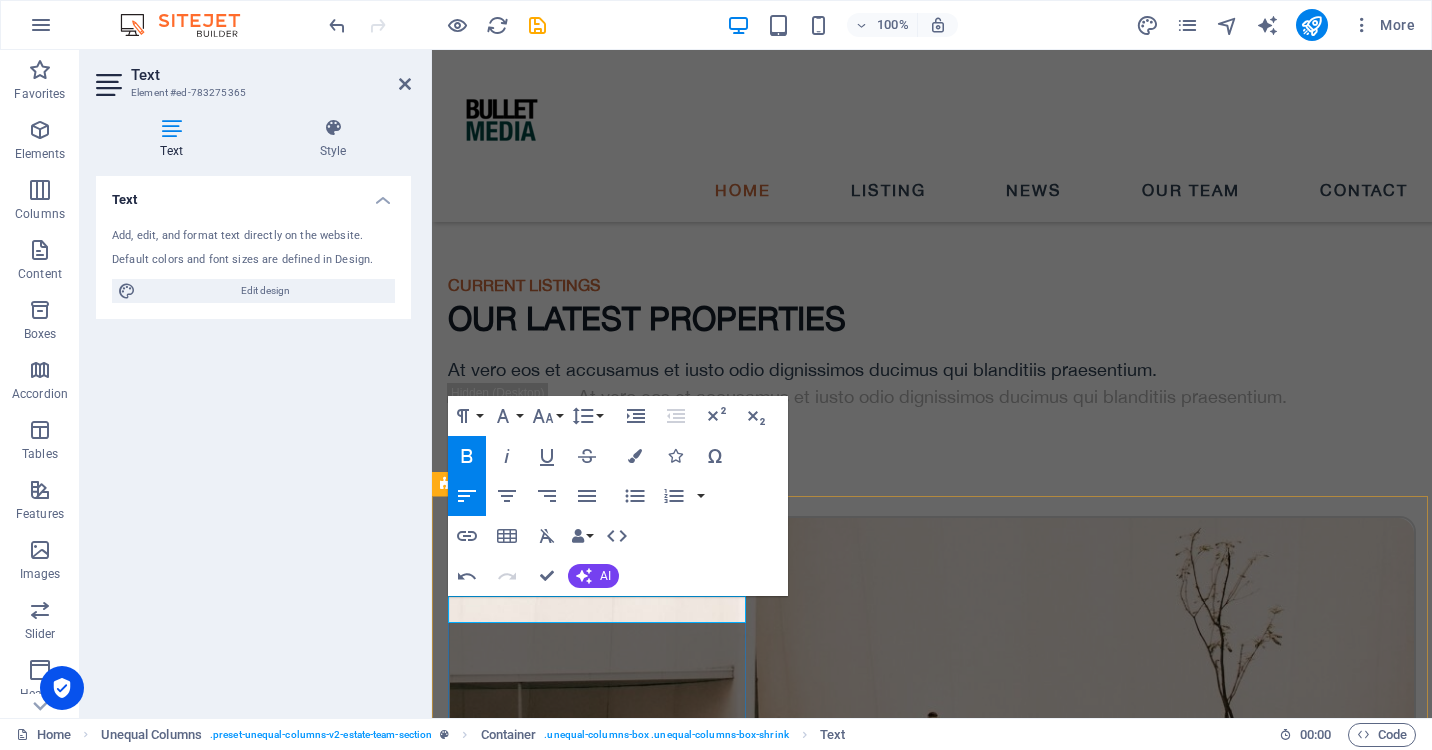 click on "​ ​ ABOUT US" at bounding box center [489, 2394] 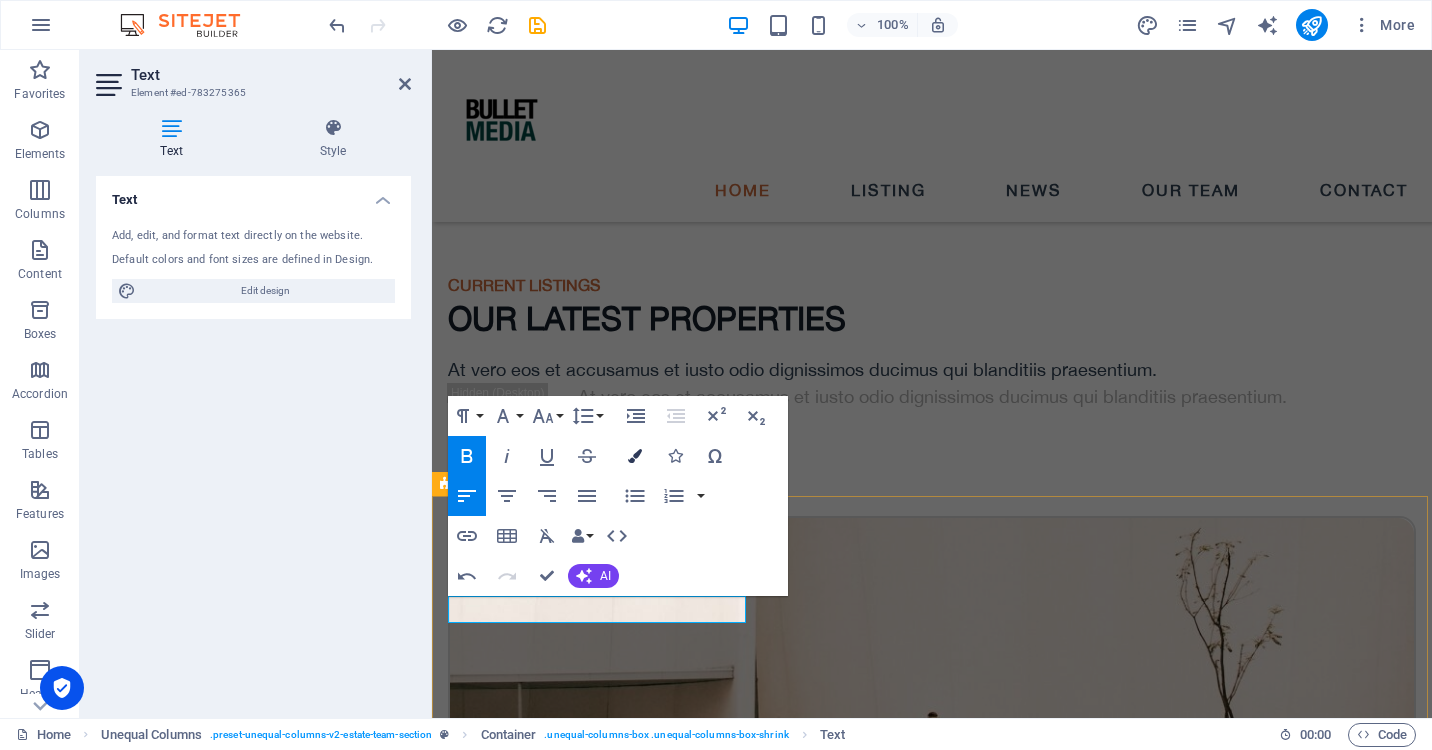click at bounding box center (635, 456) 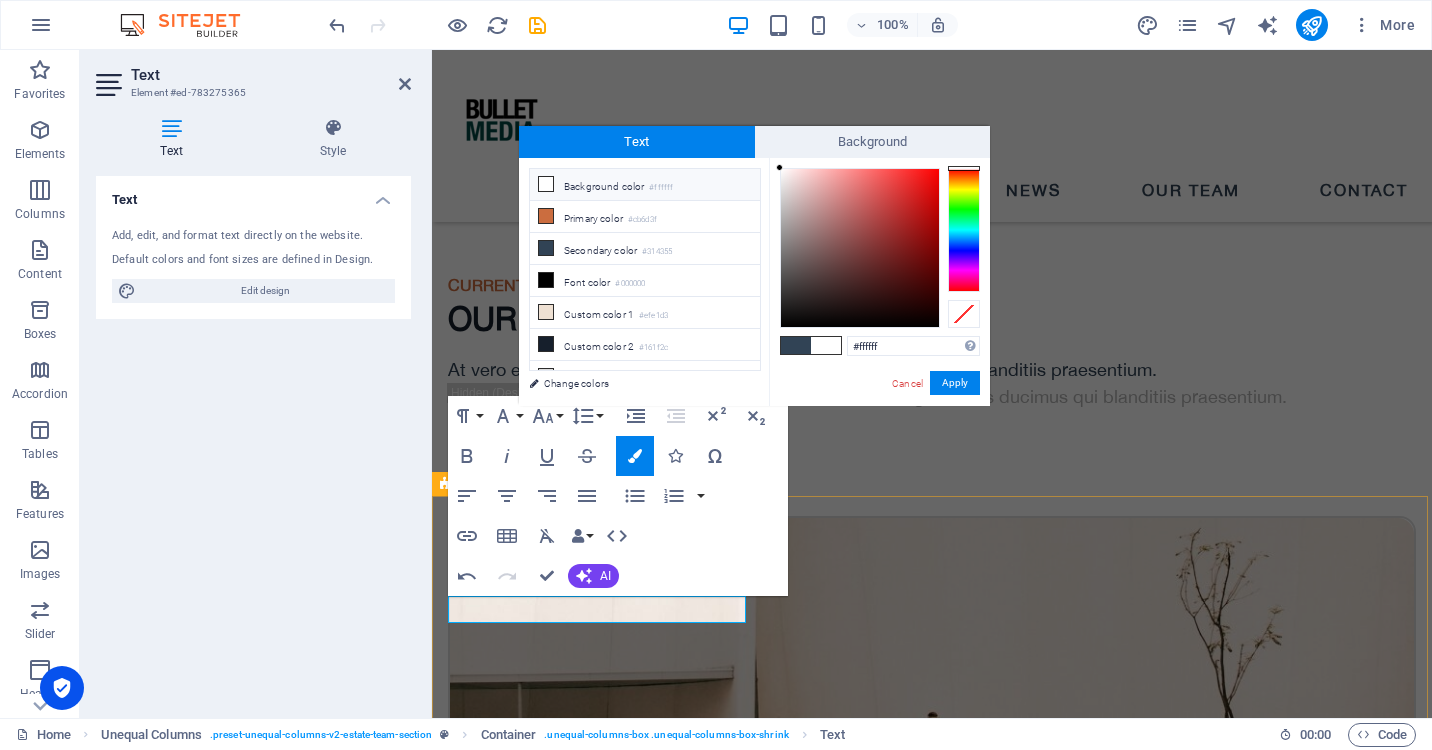 click at bounding box center [546, 184] 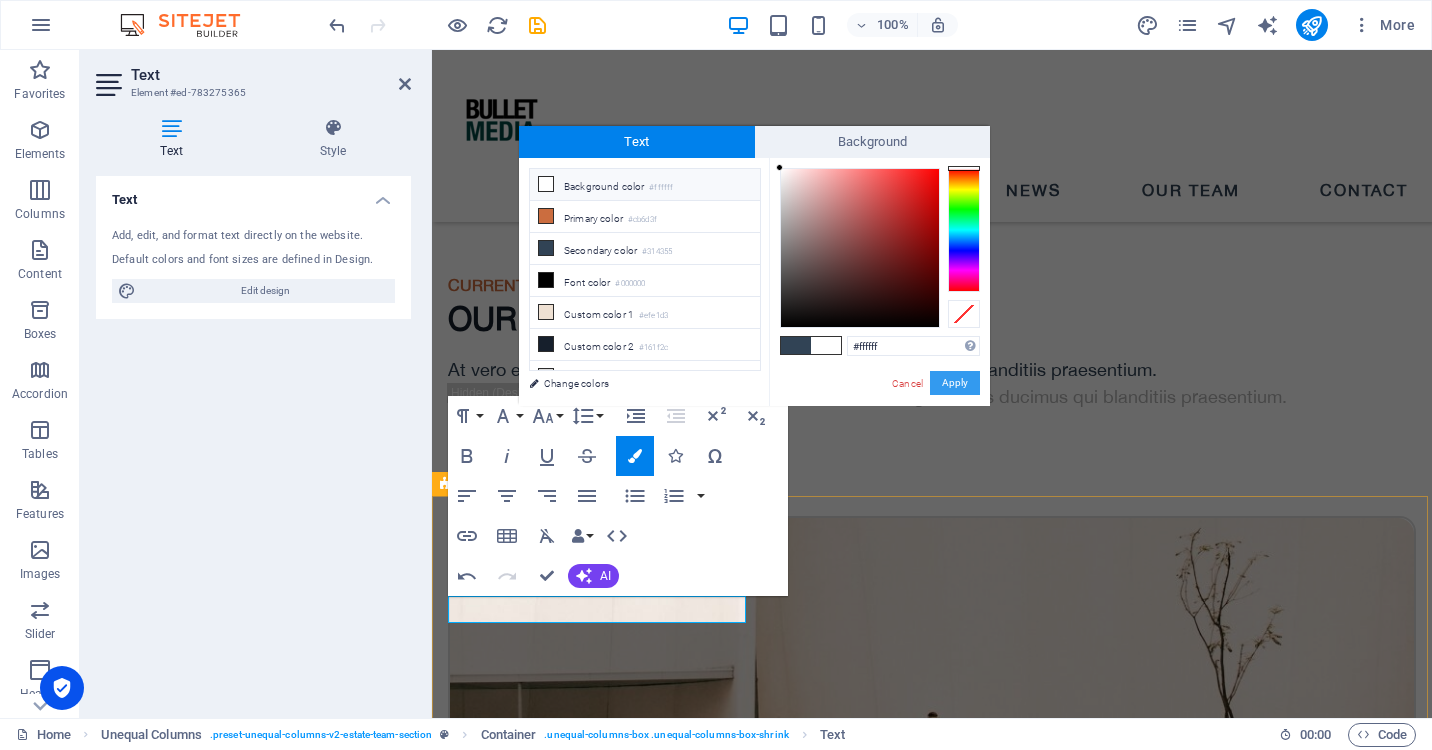 click on "Apply" at bounding box center (955, 383) 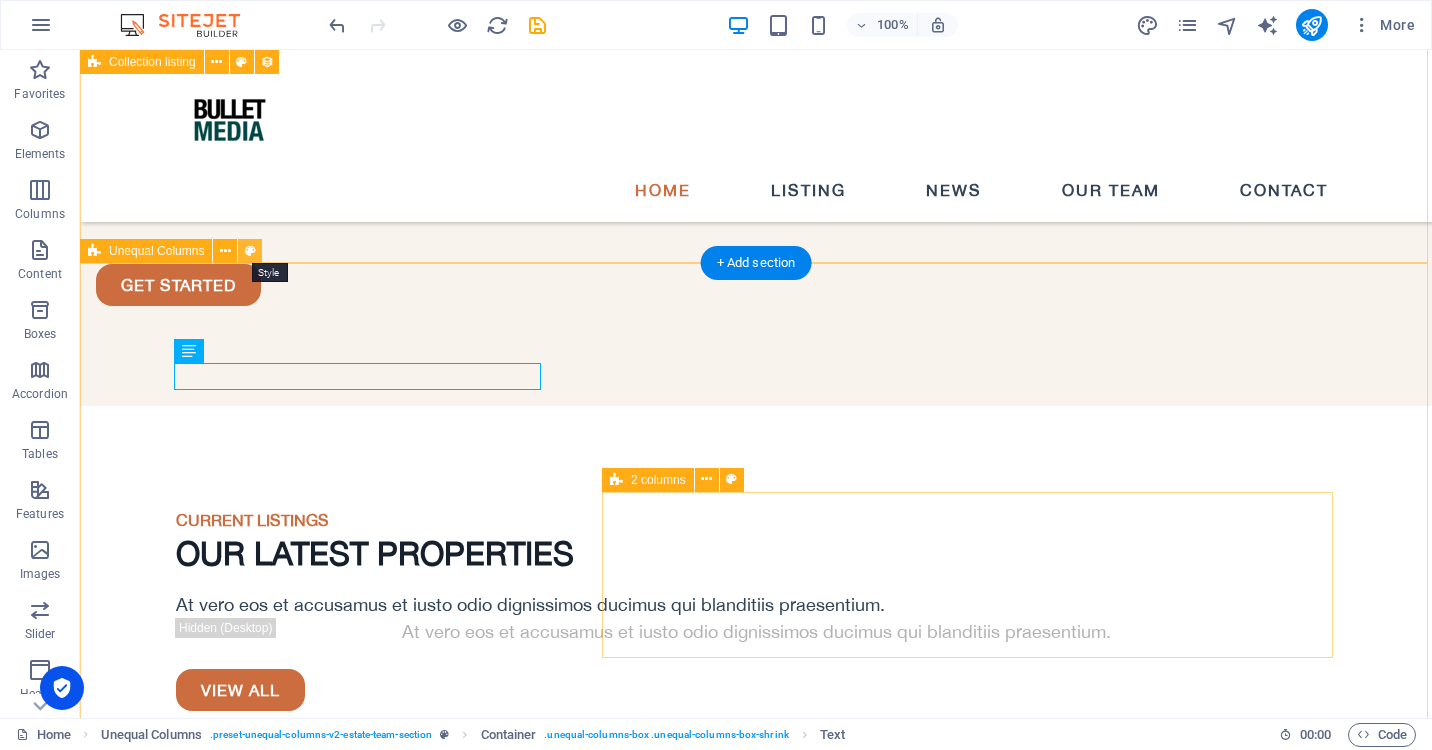 click at bounding box center (250, 251) 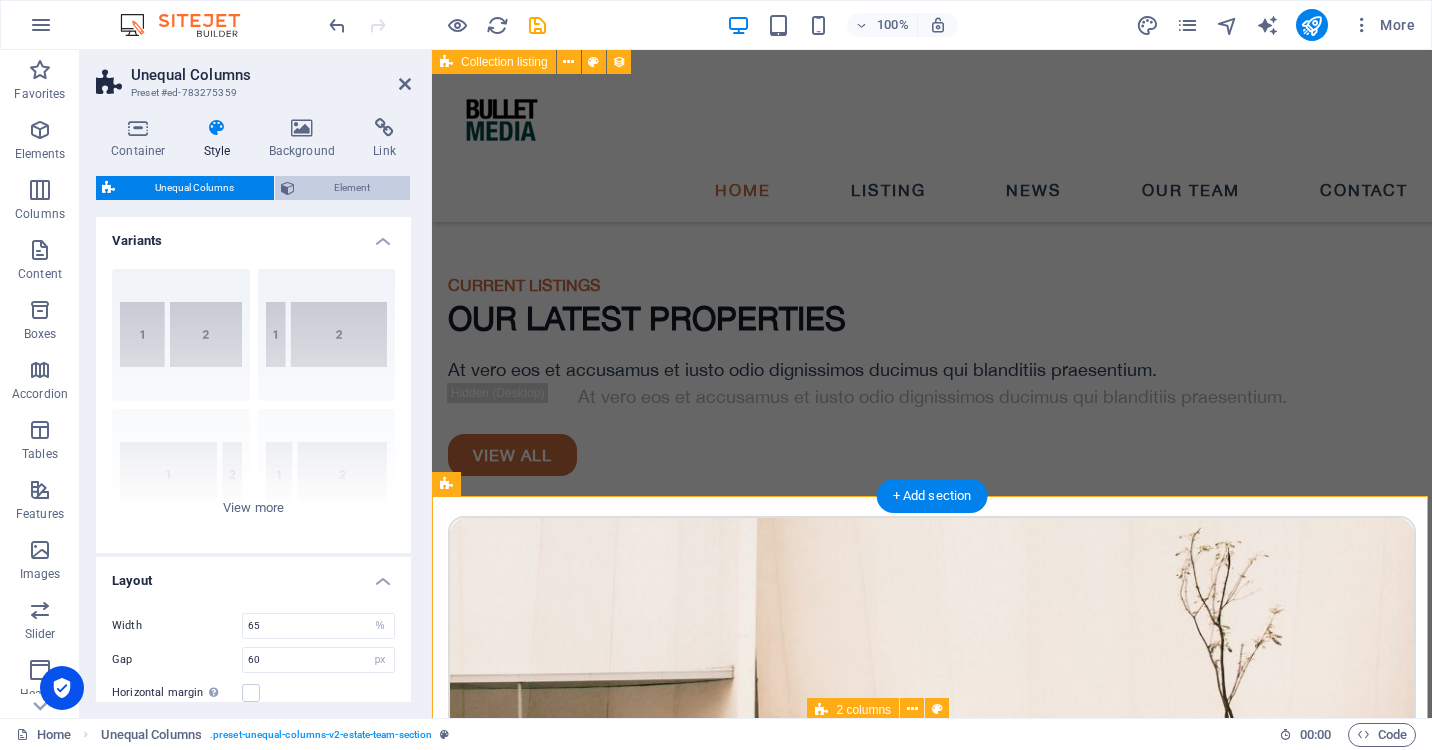 click on "Element" at bounding box center (353, 188) 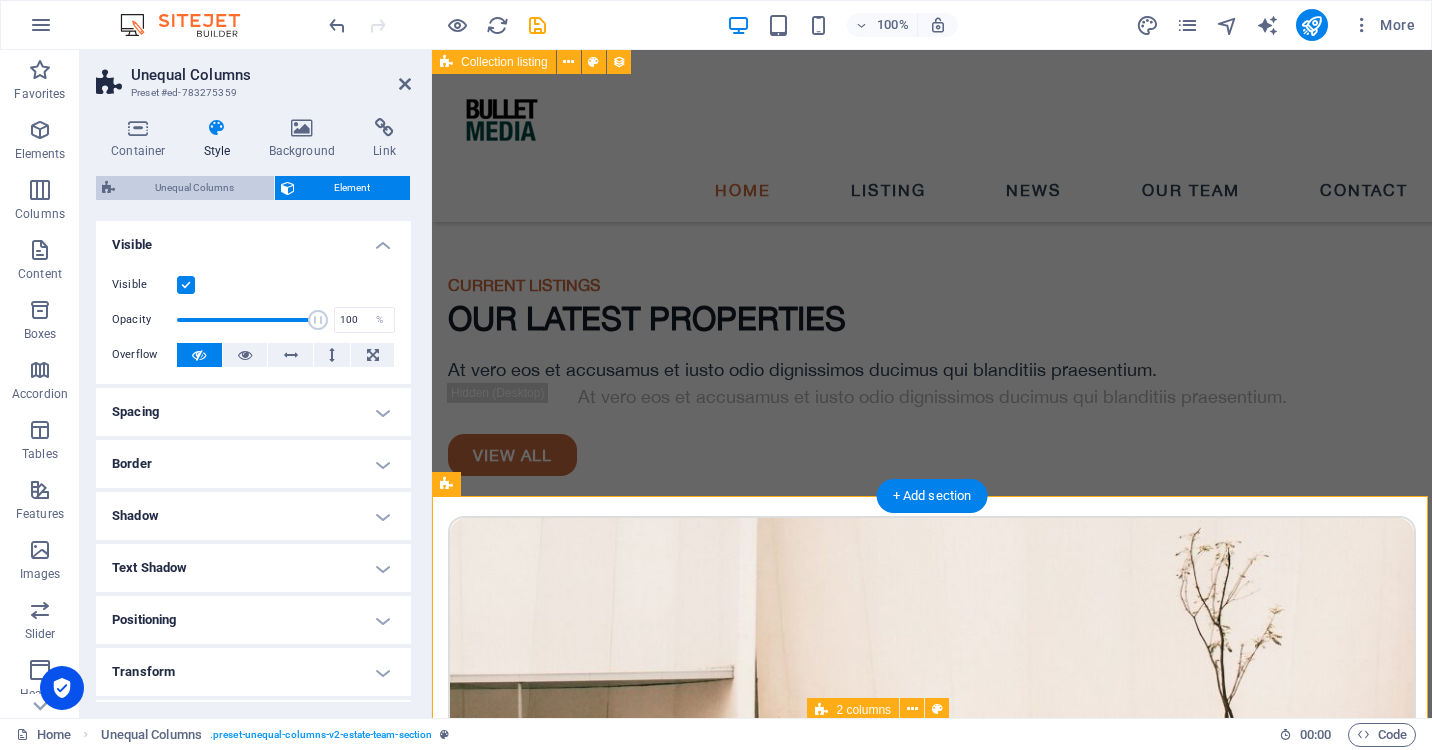 click on "Unequal Columns" at bounding box center [194, 188] 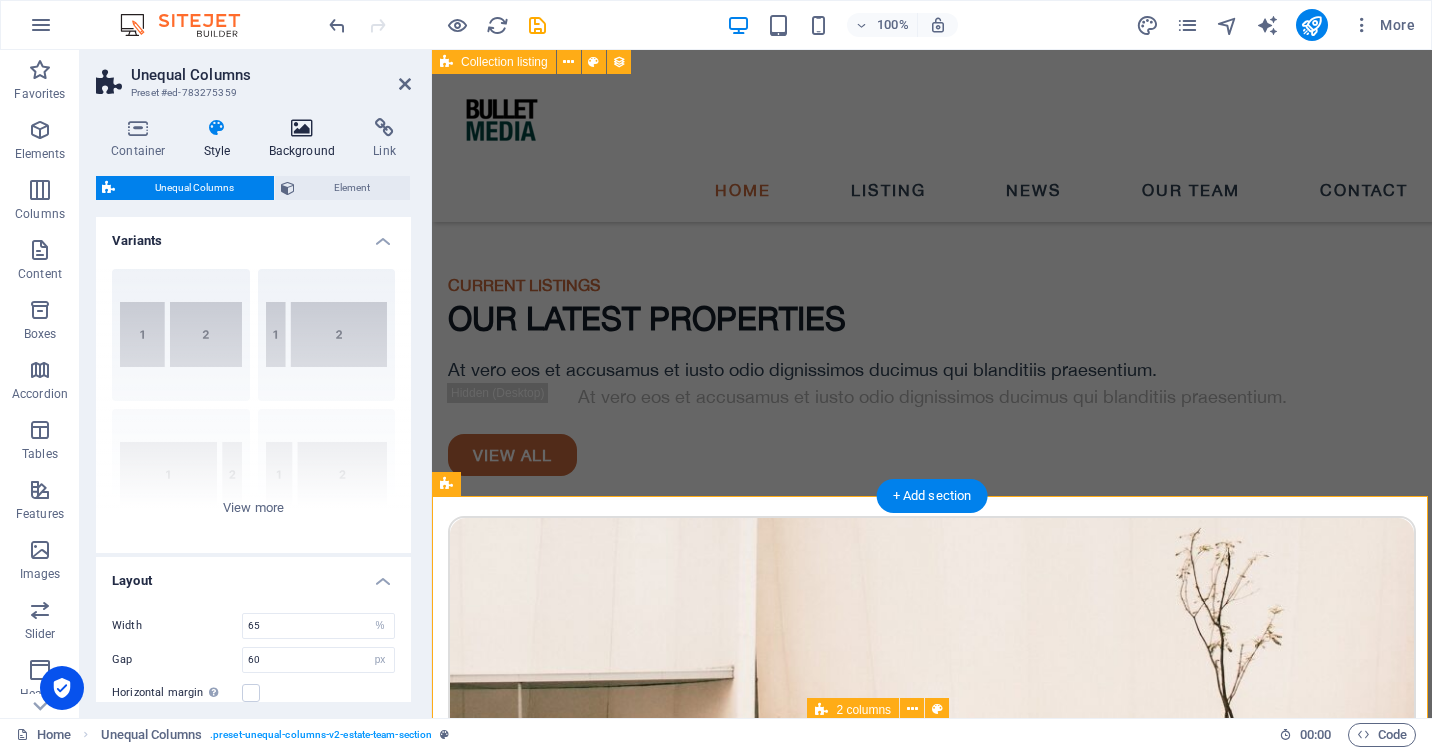 scroll, scrollTop: 0, scrollLeft: 0, axis: both 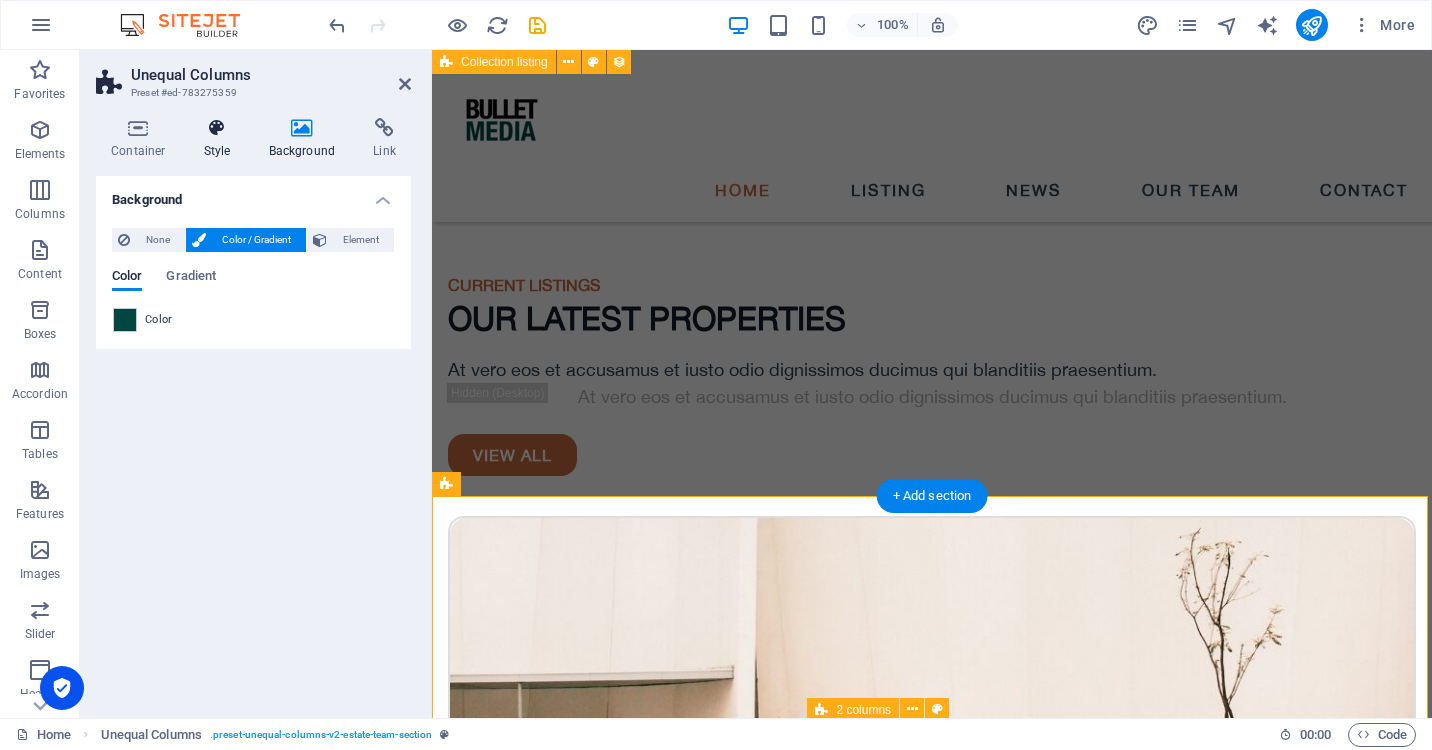 click on "Style" at bounding box center (221, 139) 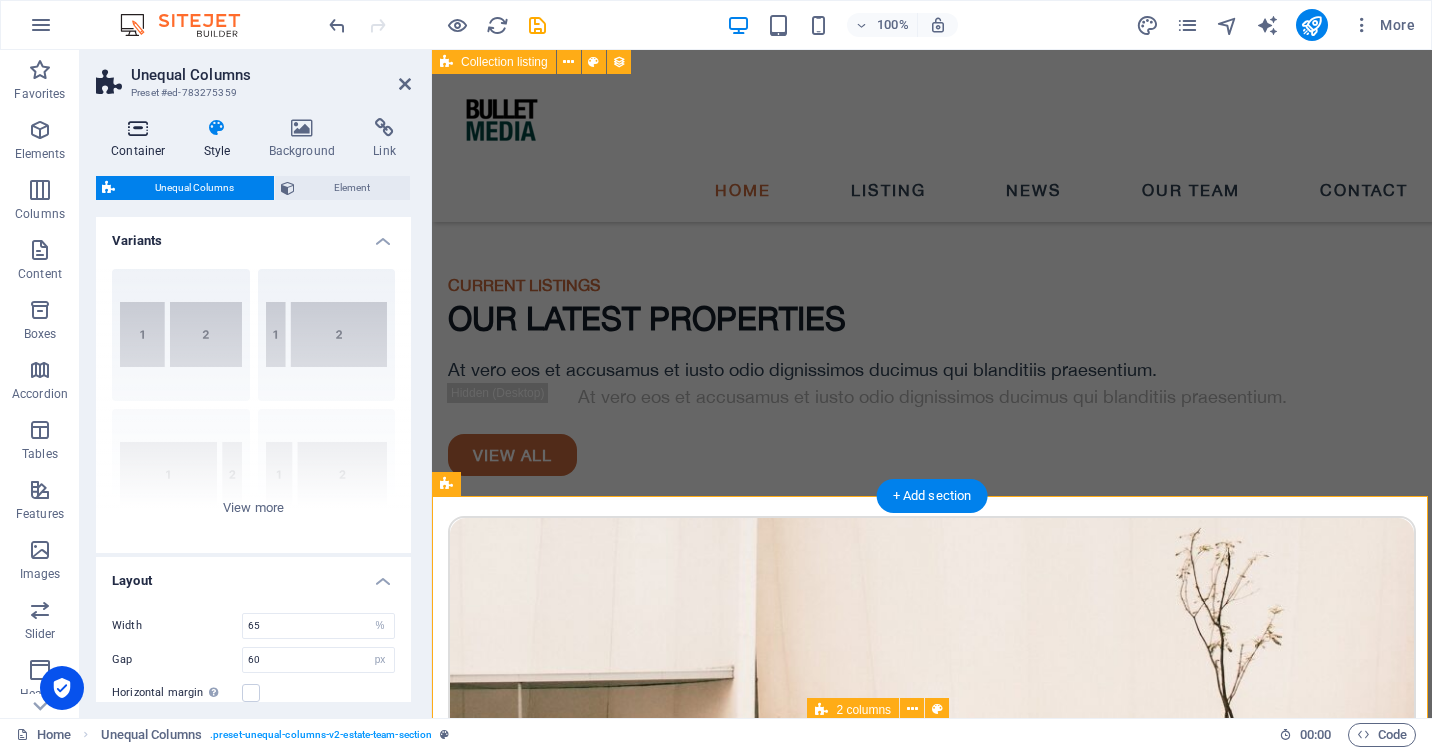 click on "Container" at bounding box center [142, 139] 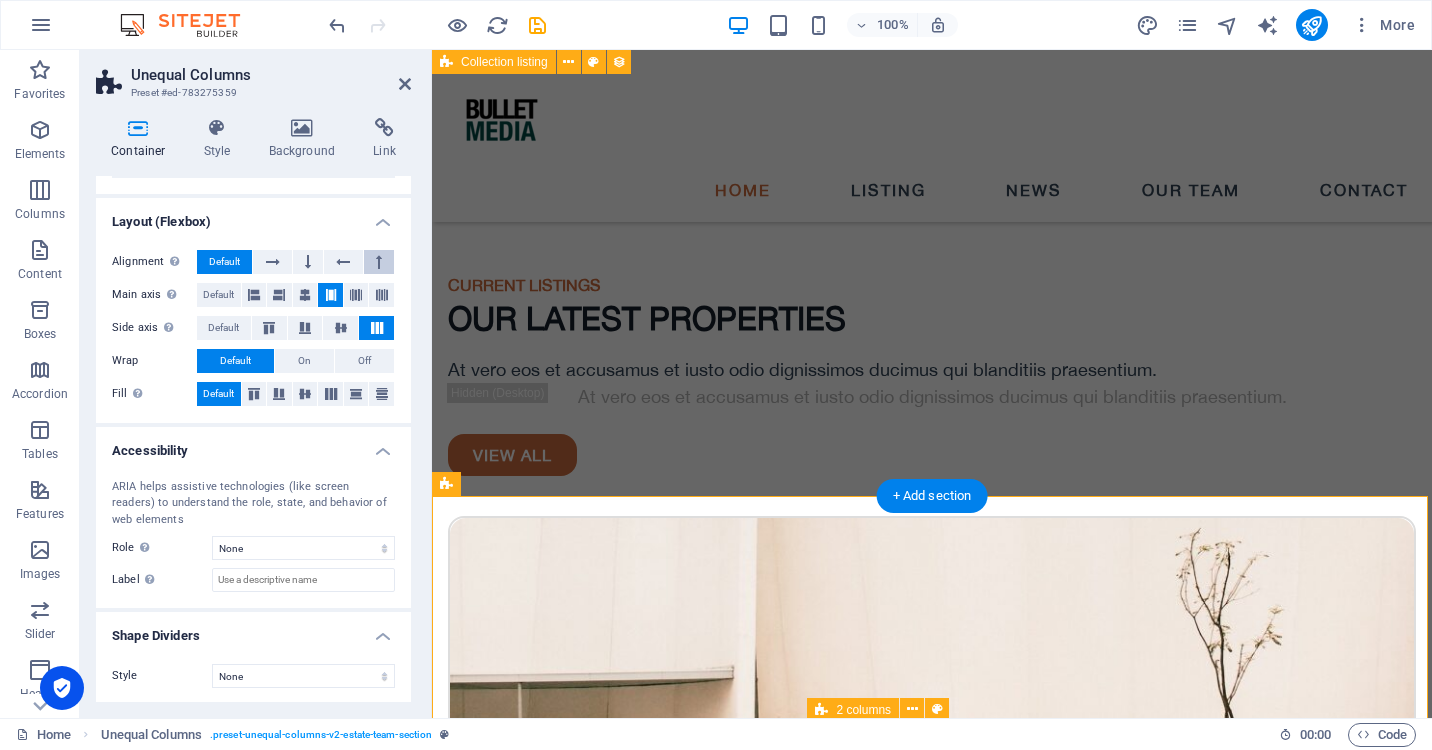 scroll, scrollTop: 246, scrollLeft: 0, axis: vertical 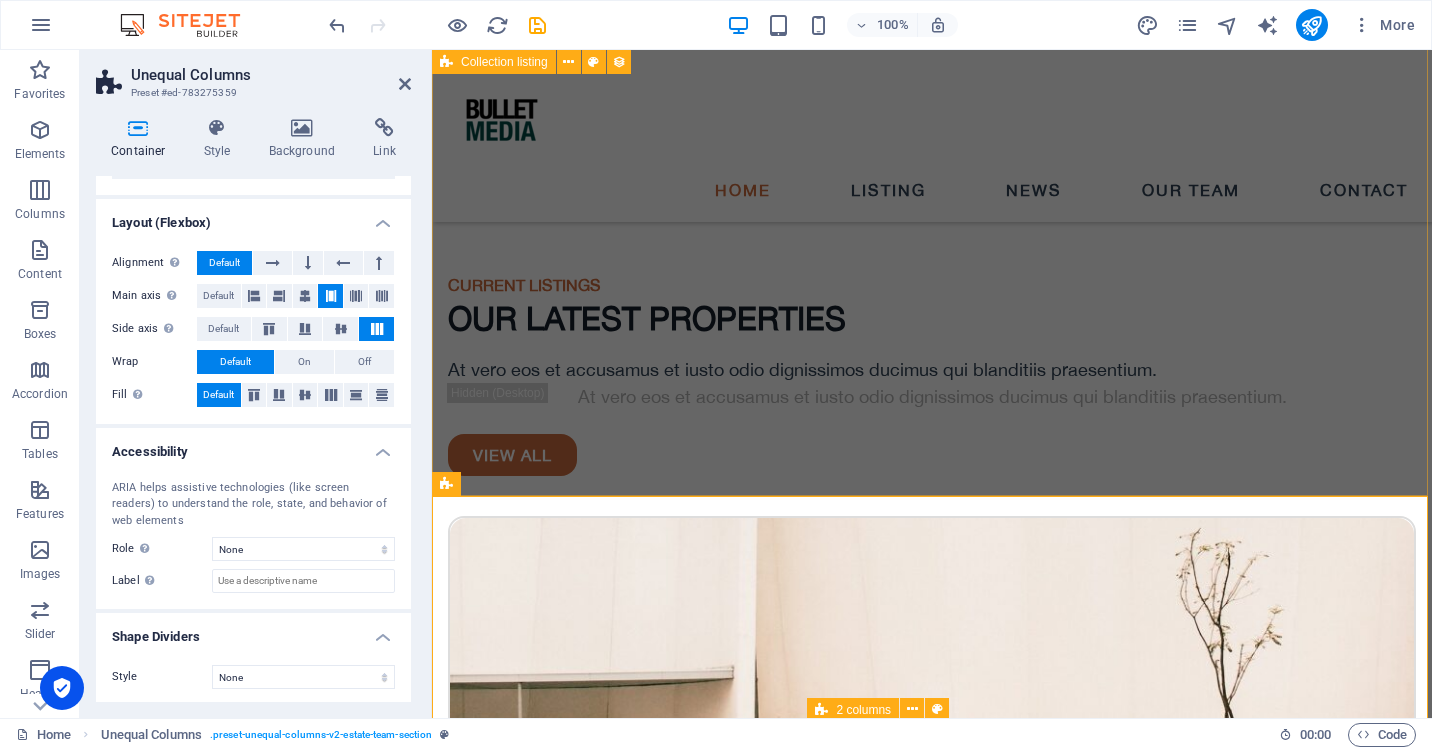 click on "Sea Side Villa At vero eos et accdmus et iusto odio et divimos et qui. Read more [GEOGRAPHIC_DATA][PERSON_NAME] At vero eos et accdmus et iusto odio et divimos et qui. Read more Orchard St. At vero eos et accdmus et iusto odio et divimos et qui. Read more [US_STATE] Bay At vero eos et accdmus et iusto odio et divimos et qui. Read more  Vorherige Nächste" at bounding box center [932, 1388] 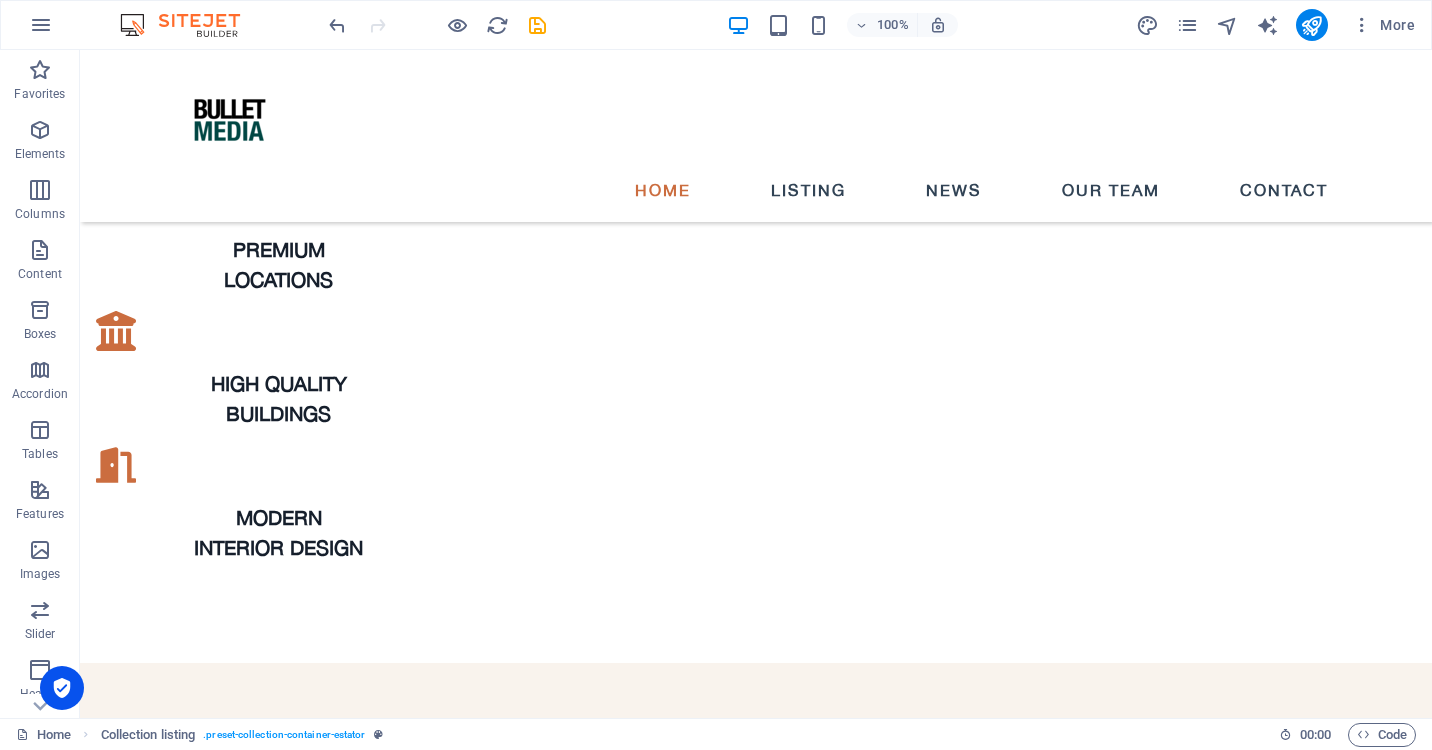 scroll, scrollTop: 777, scrollLeft: 0, axis: vertical 